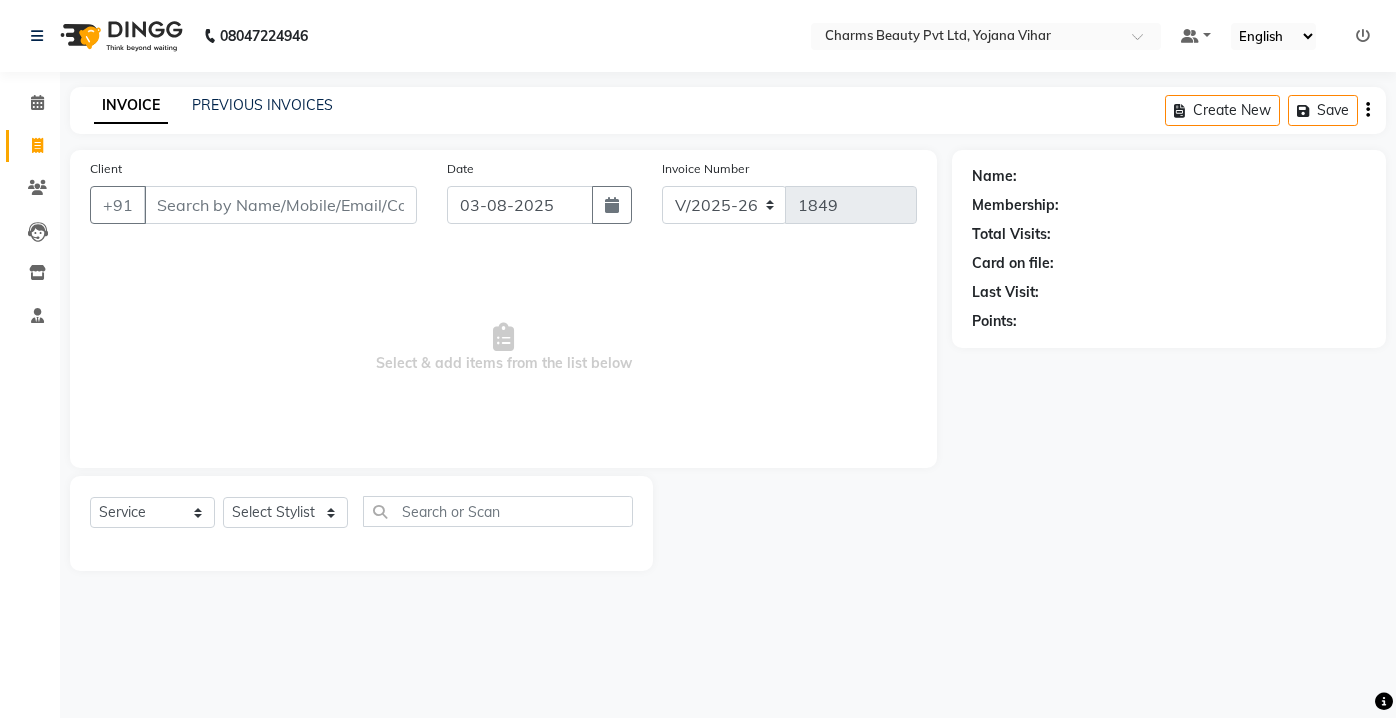 select on "3743" 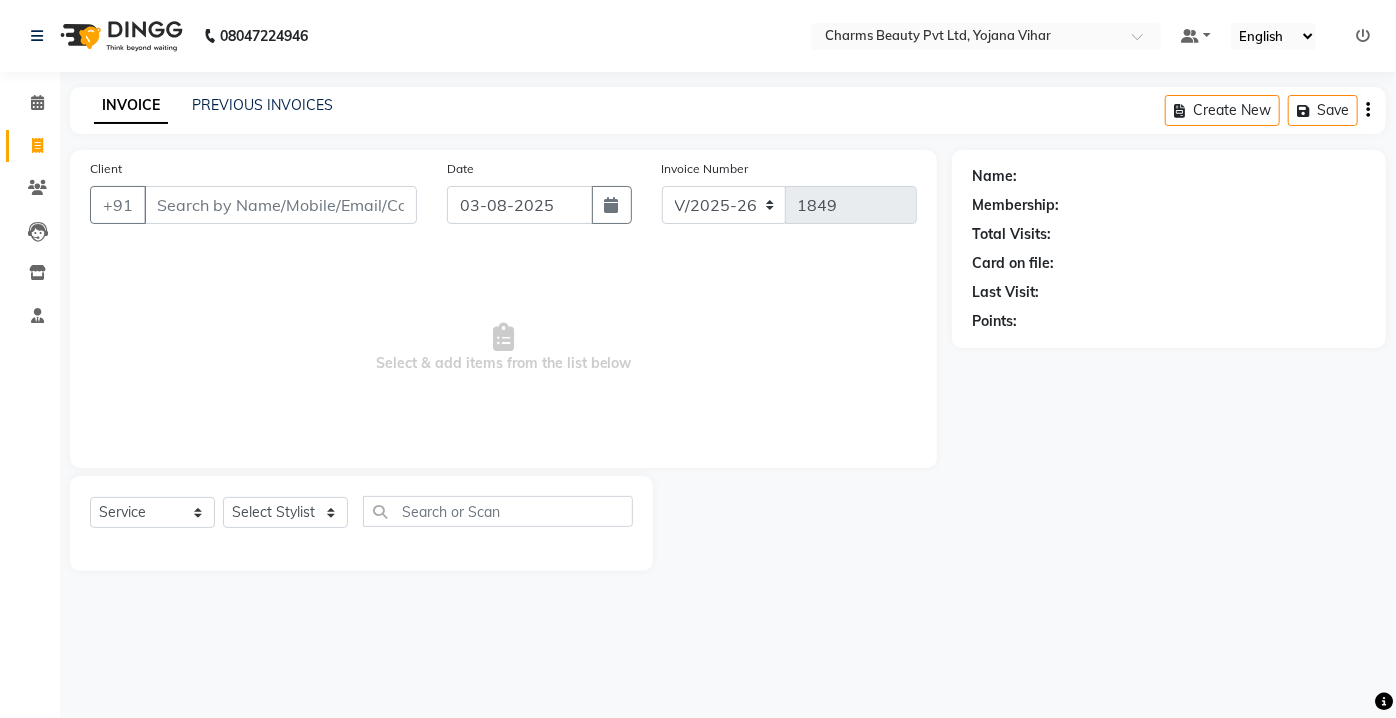 scroll, scrollTop: 0, scrollLeft: 0, axis: both 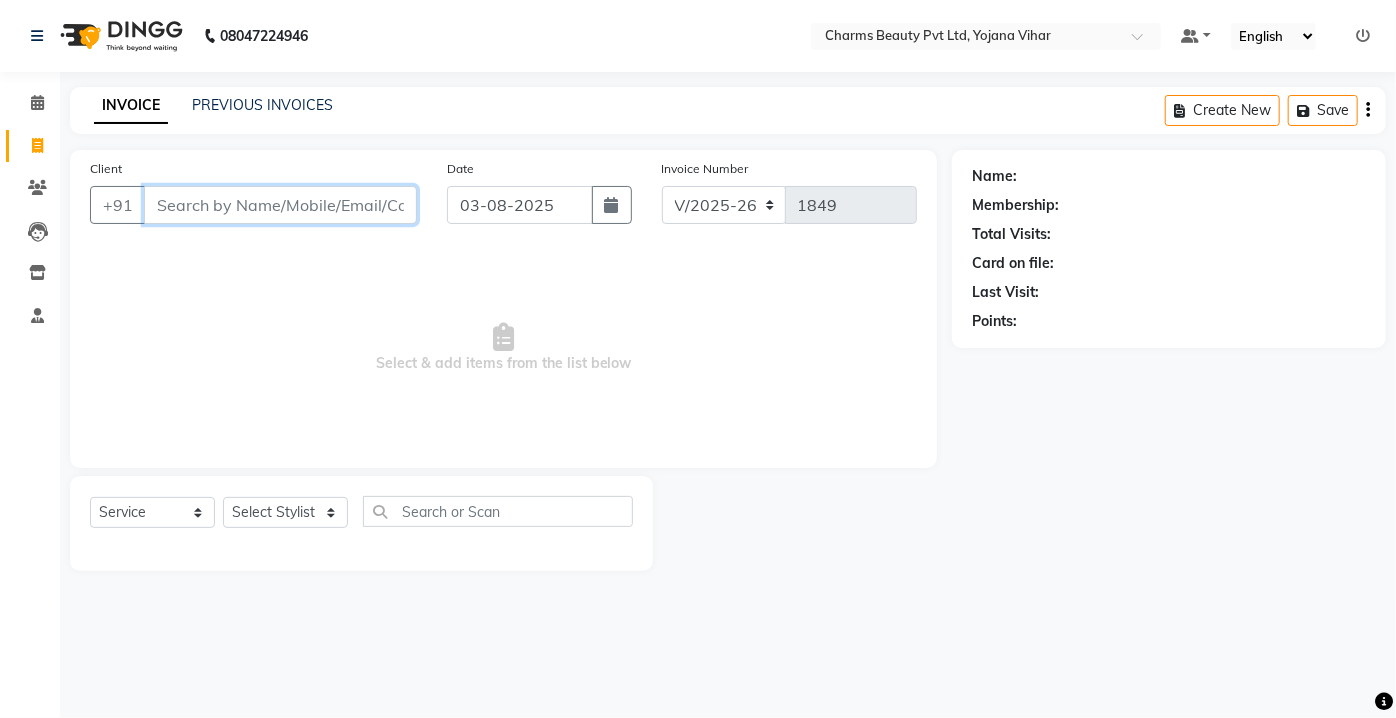 click on "Client" at bounding box center [280, 205] 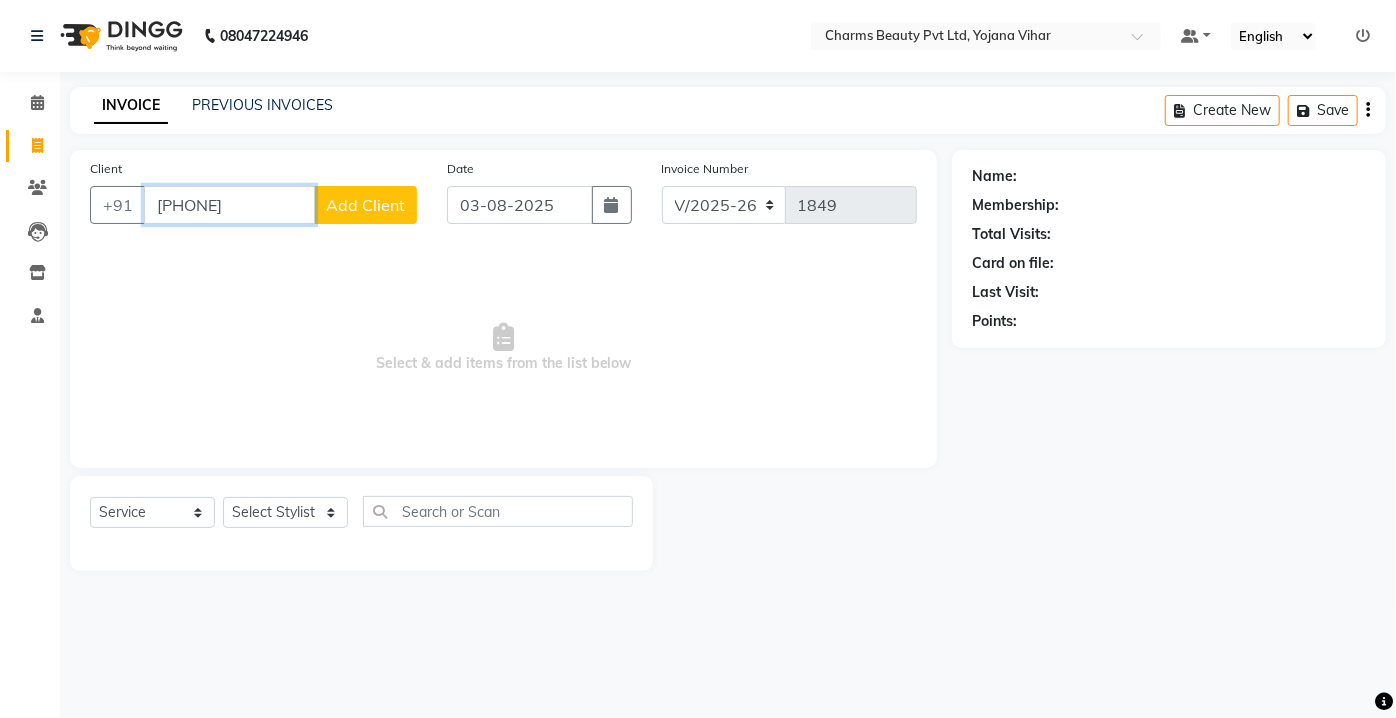 type on "[PHONE]" 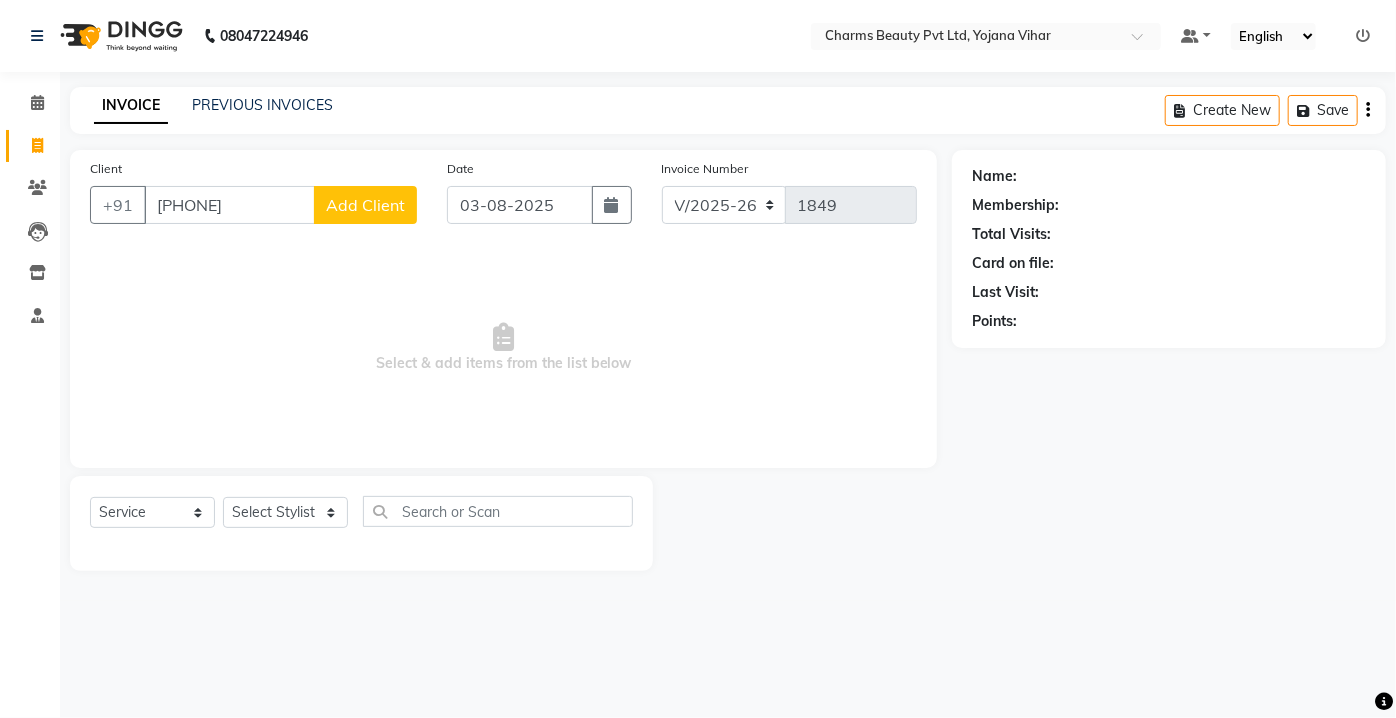 click on "Client +91 [PHONE] Add Client" 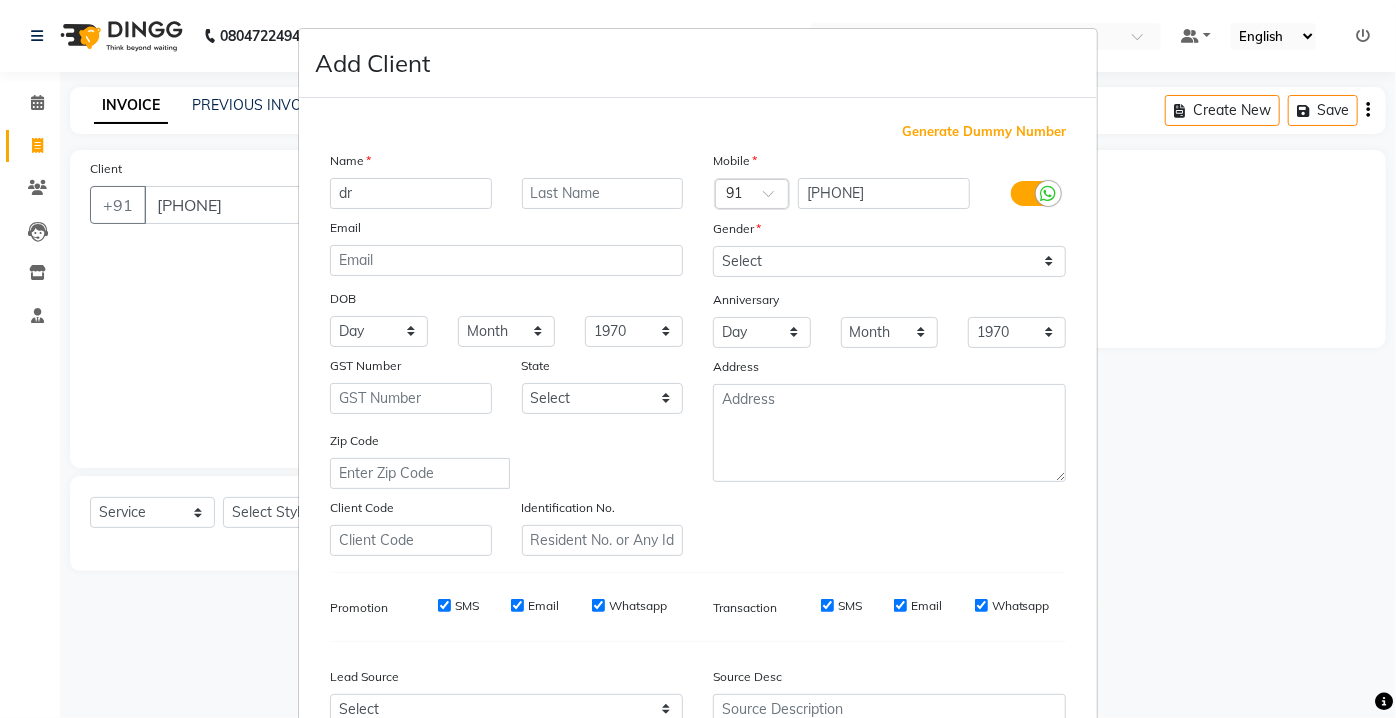 type on "d" 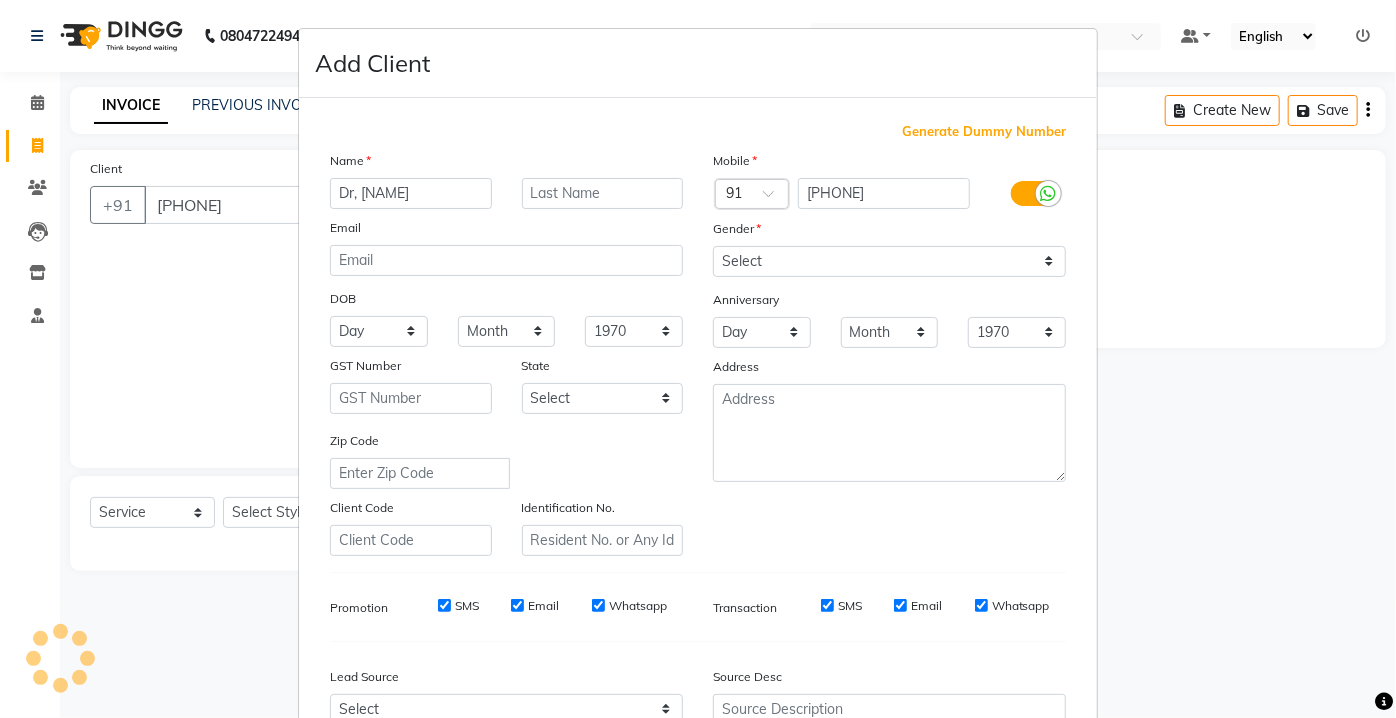 type on "Dr, [NAME]" 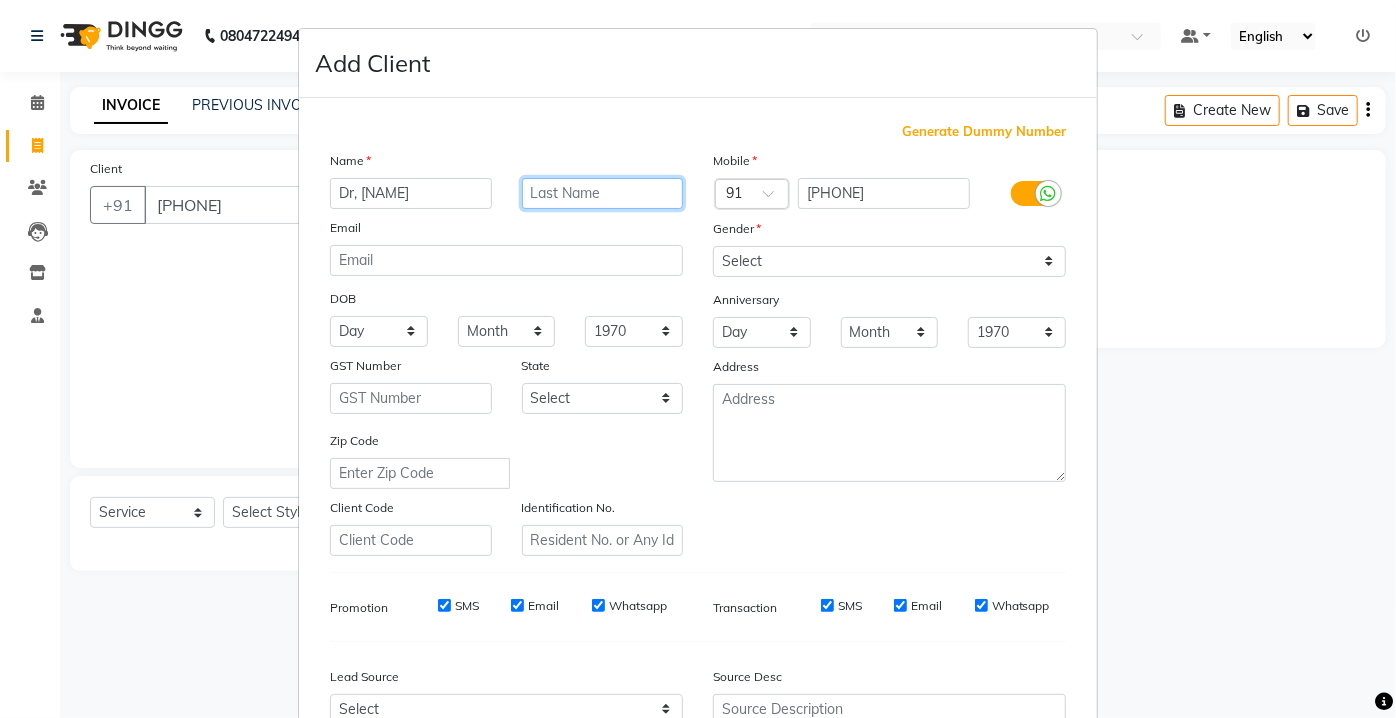 click at bounding box center (603, 193) 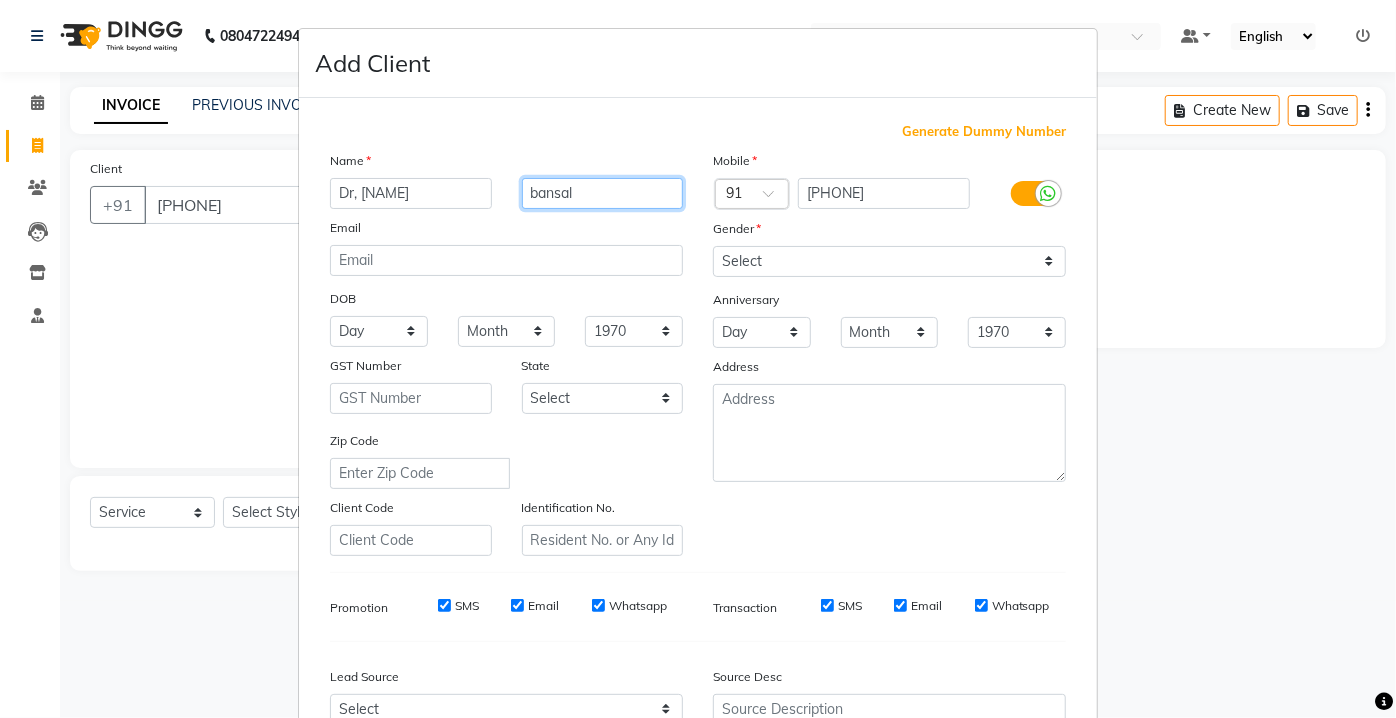type on "bansal" 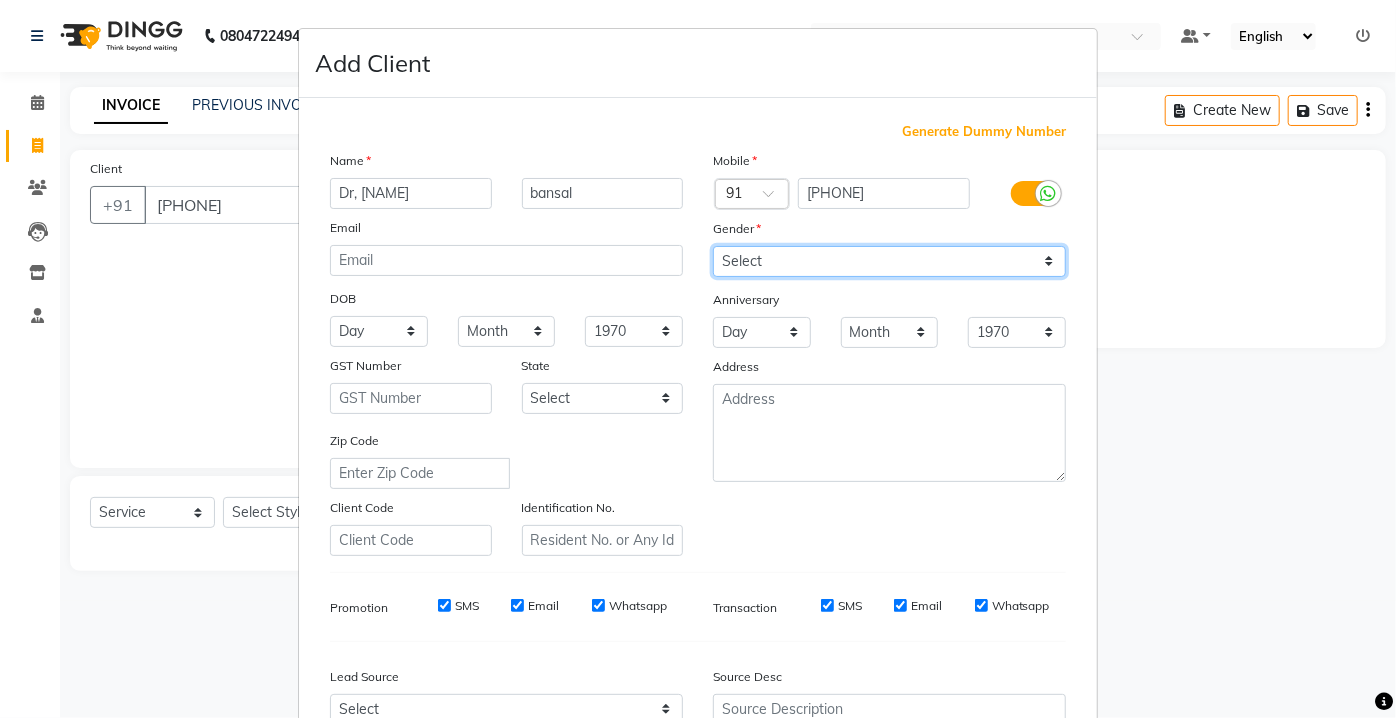 click on "Select Male Female Other Prefer Not To Say" at bounding box center (889, 261) 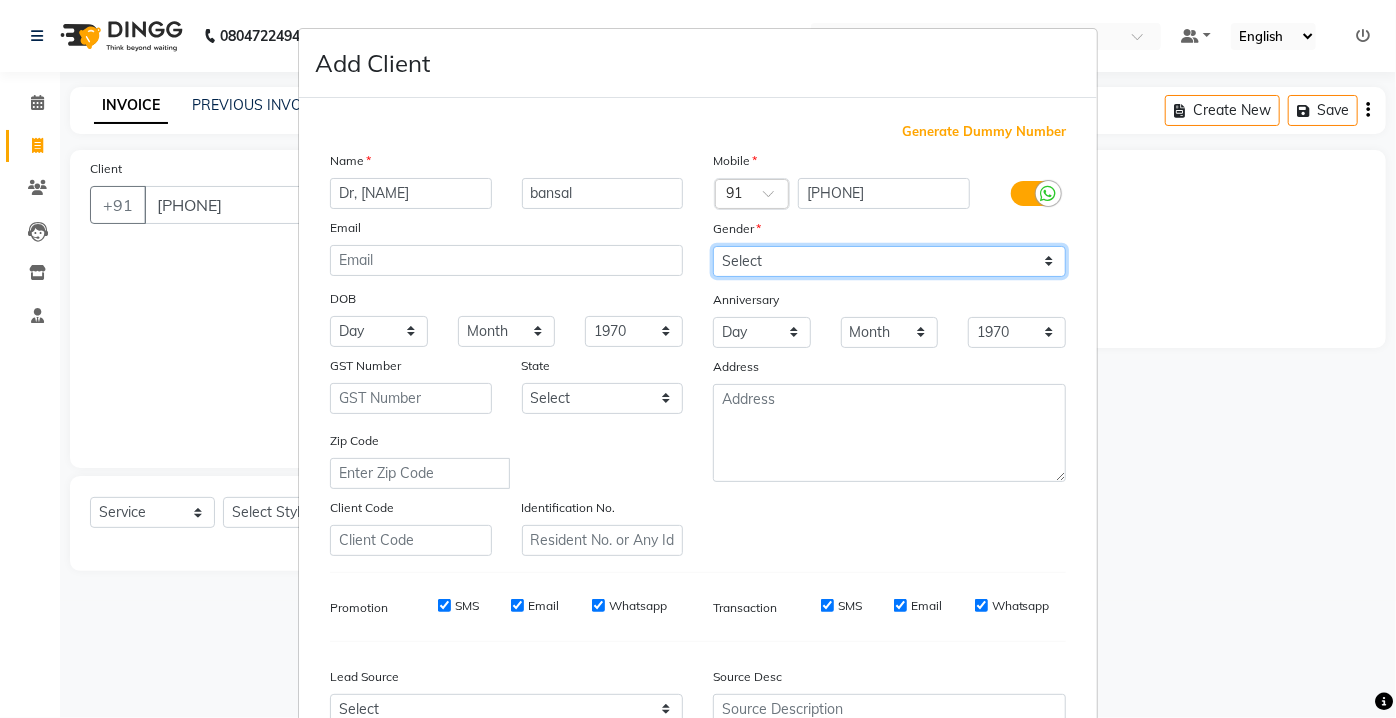select on "female" 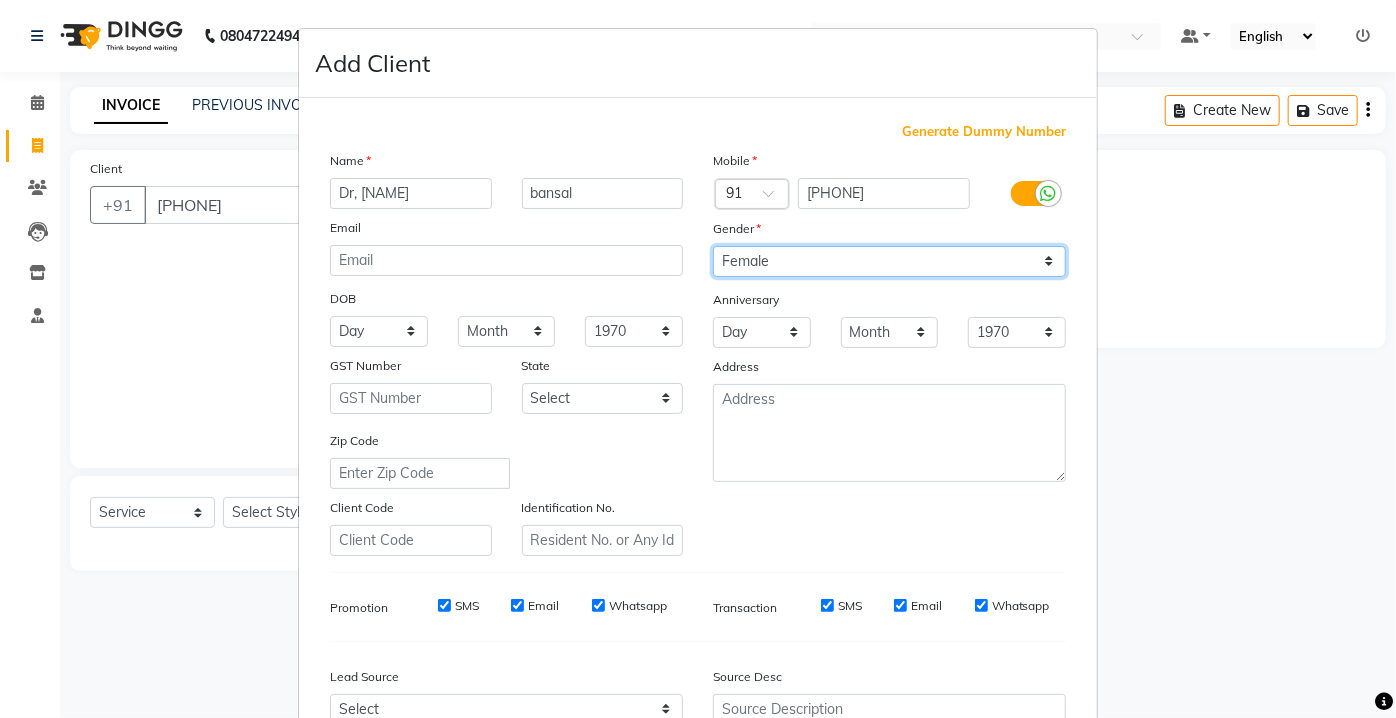 click on "Select Male Female Other Prefer Not To Say" at bounding box center [889, 261] 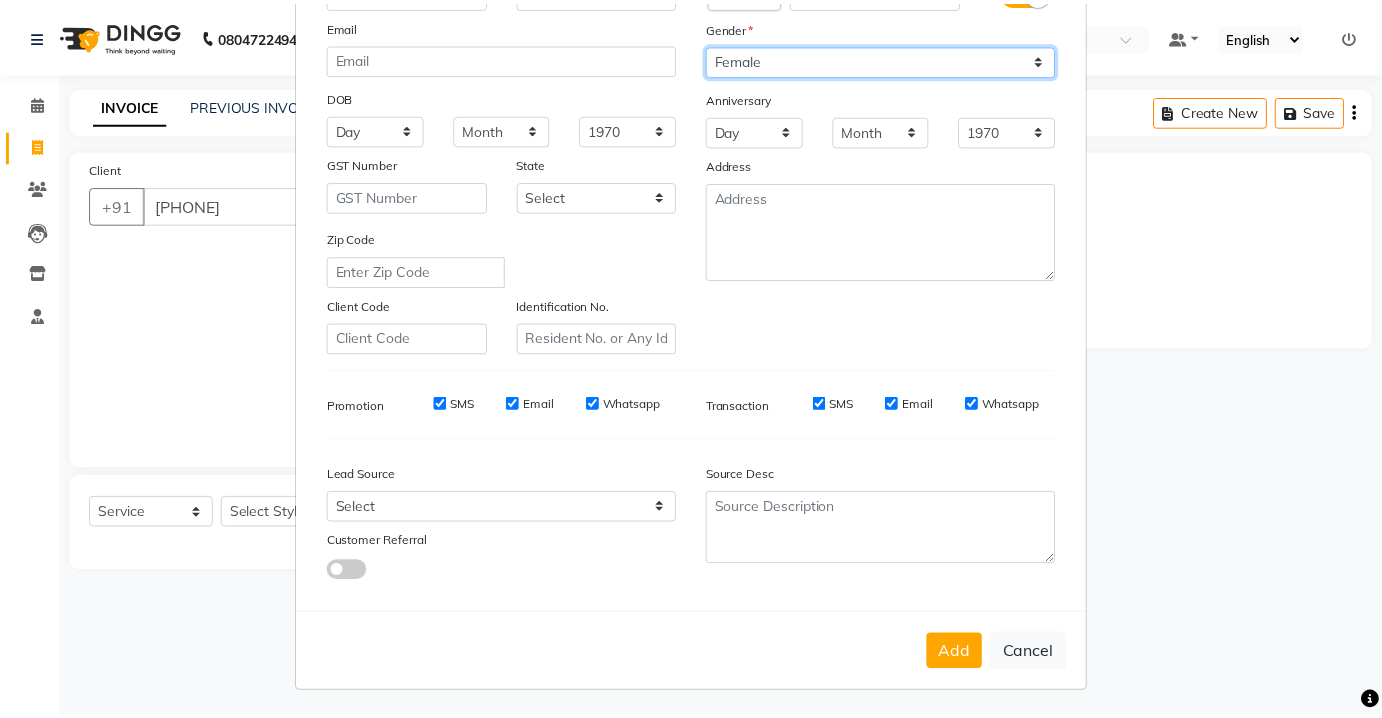scroll, scrollTop: 203, scrollLeft: 0, axis: vertical 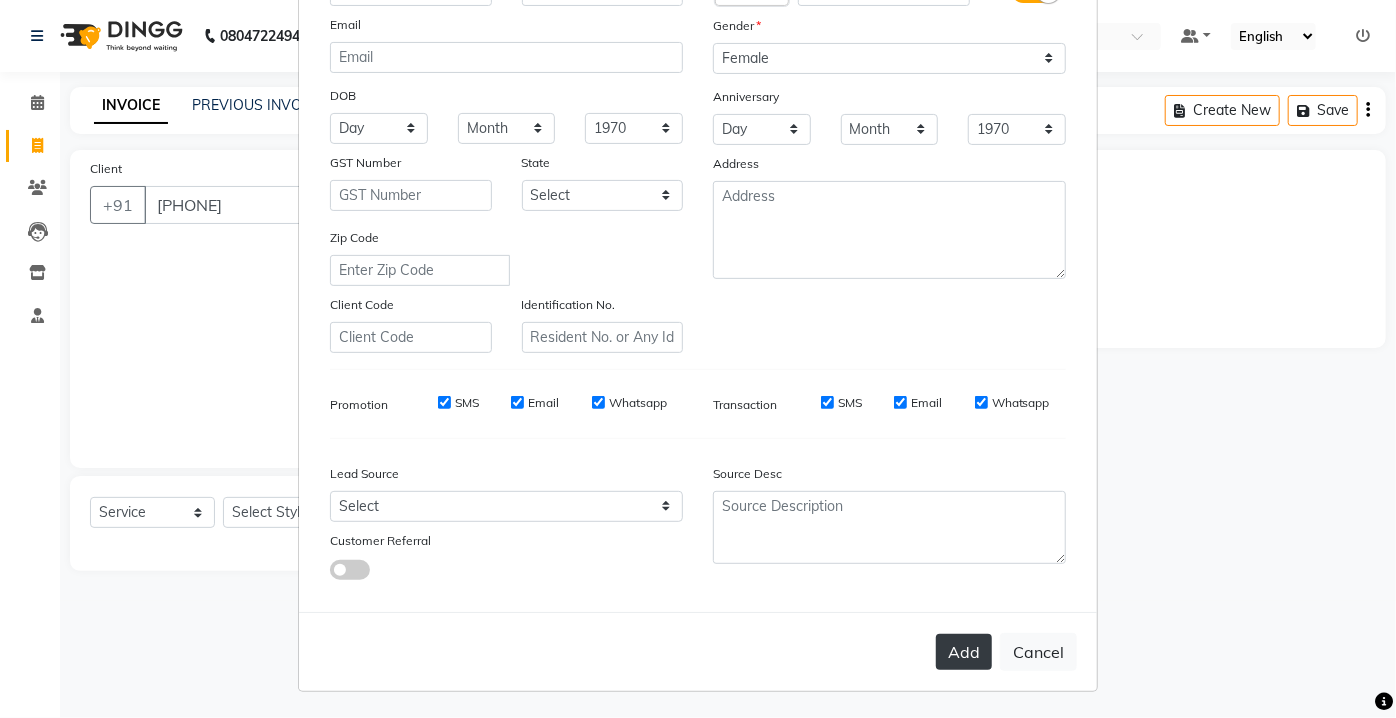 click on "Add" at bounding box center (964, 652) 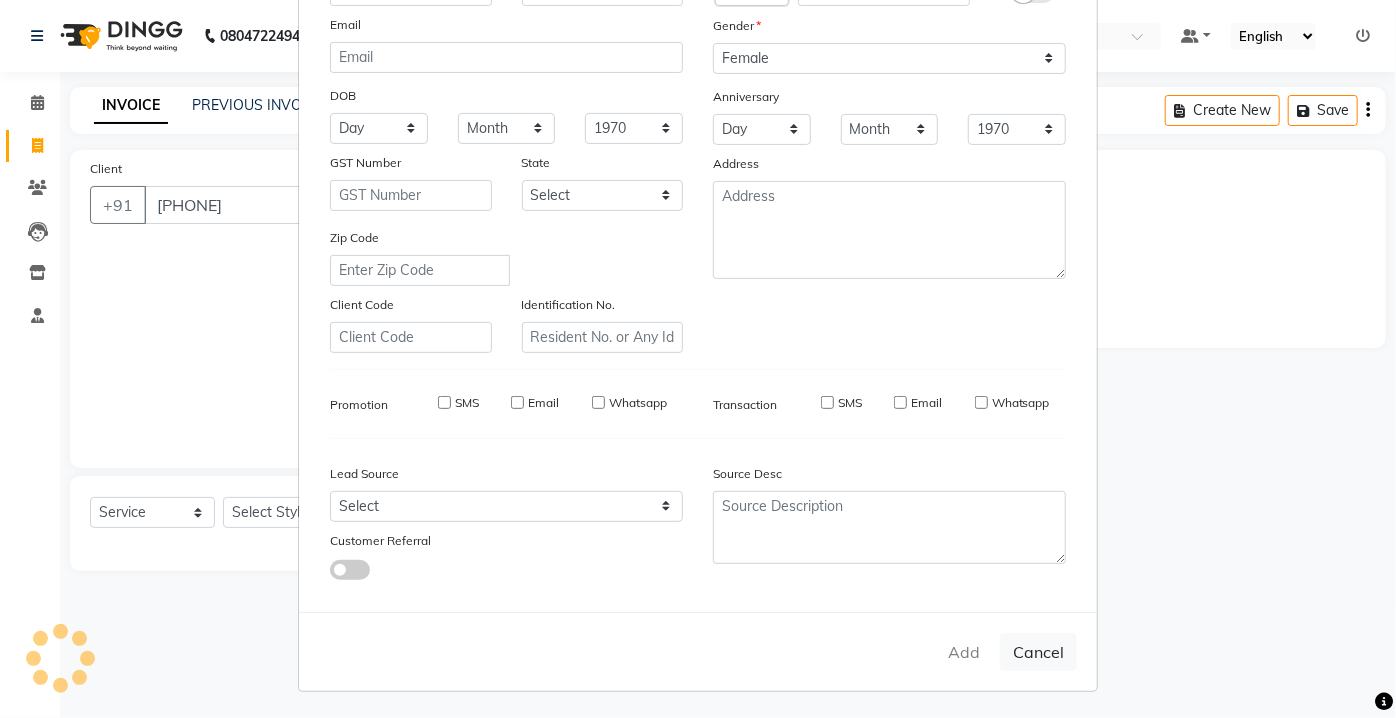 type 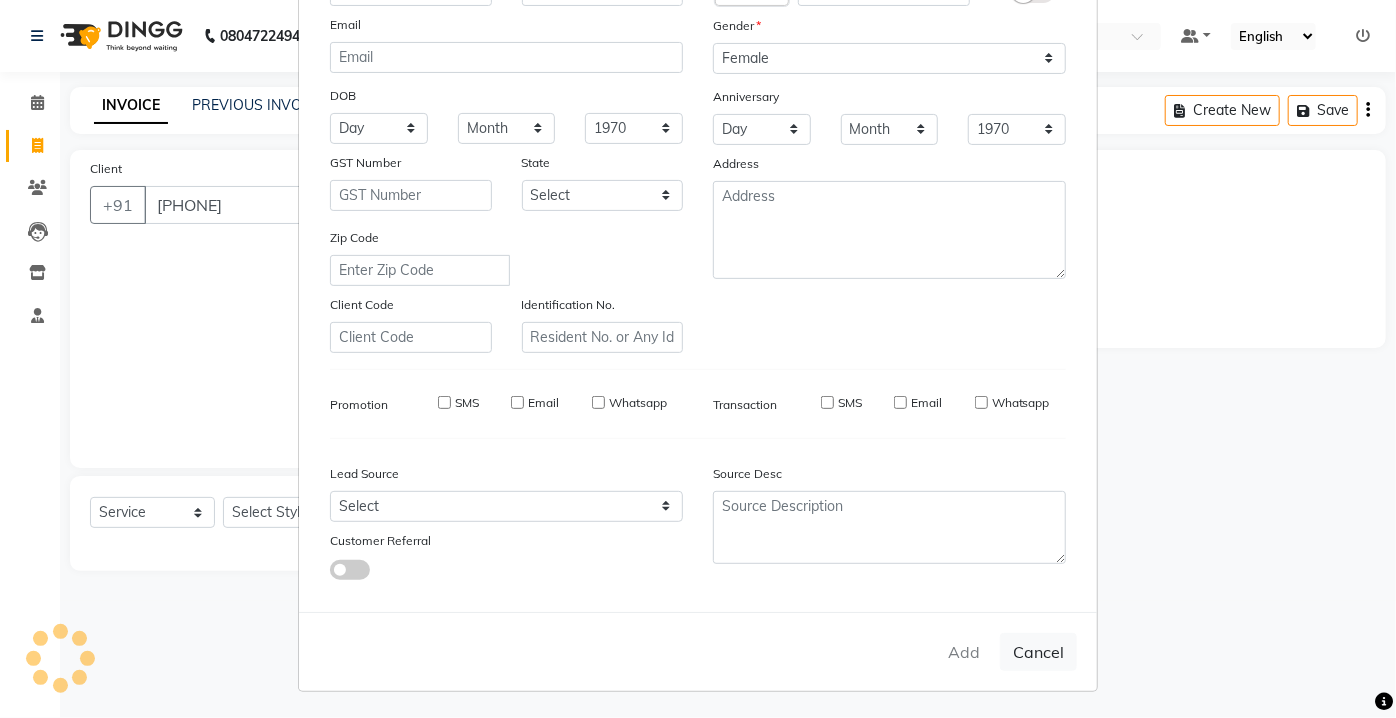type 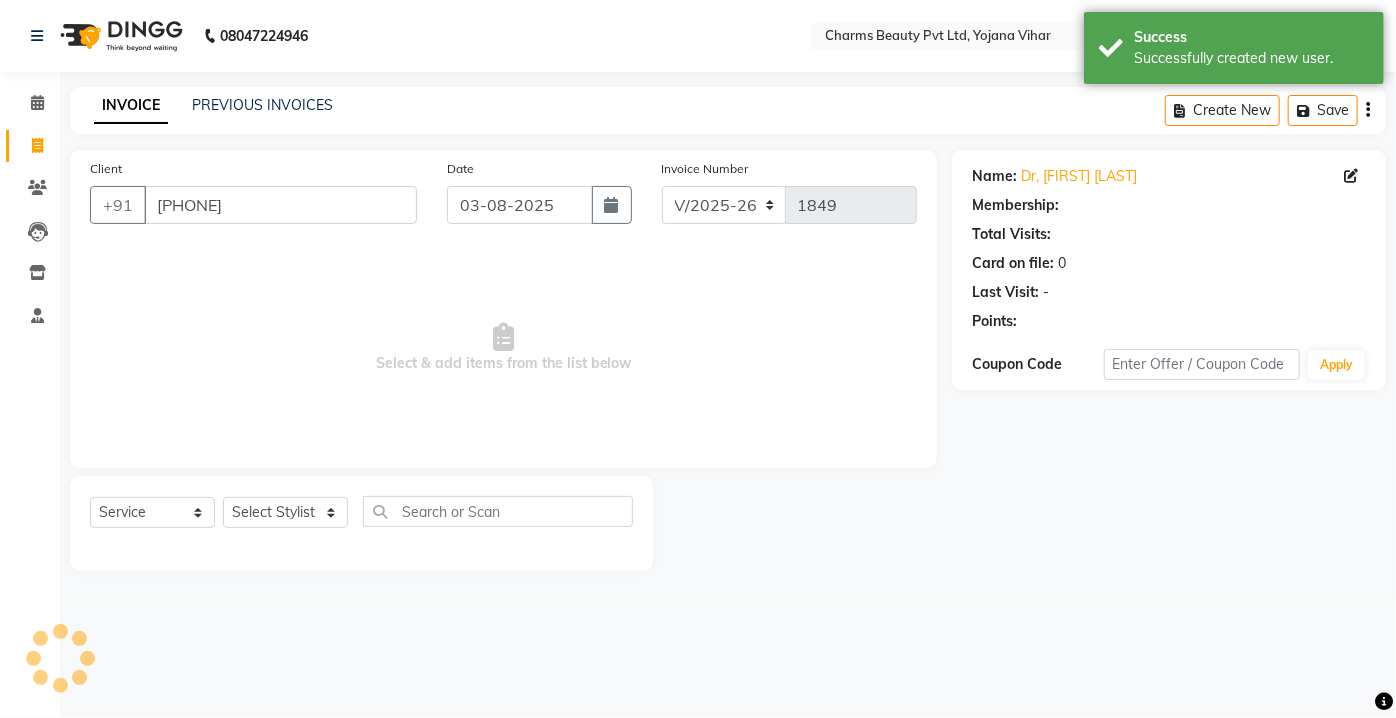 select on "1: Object" 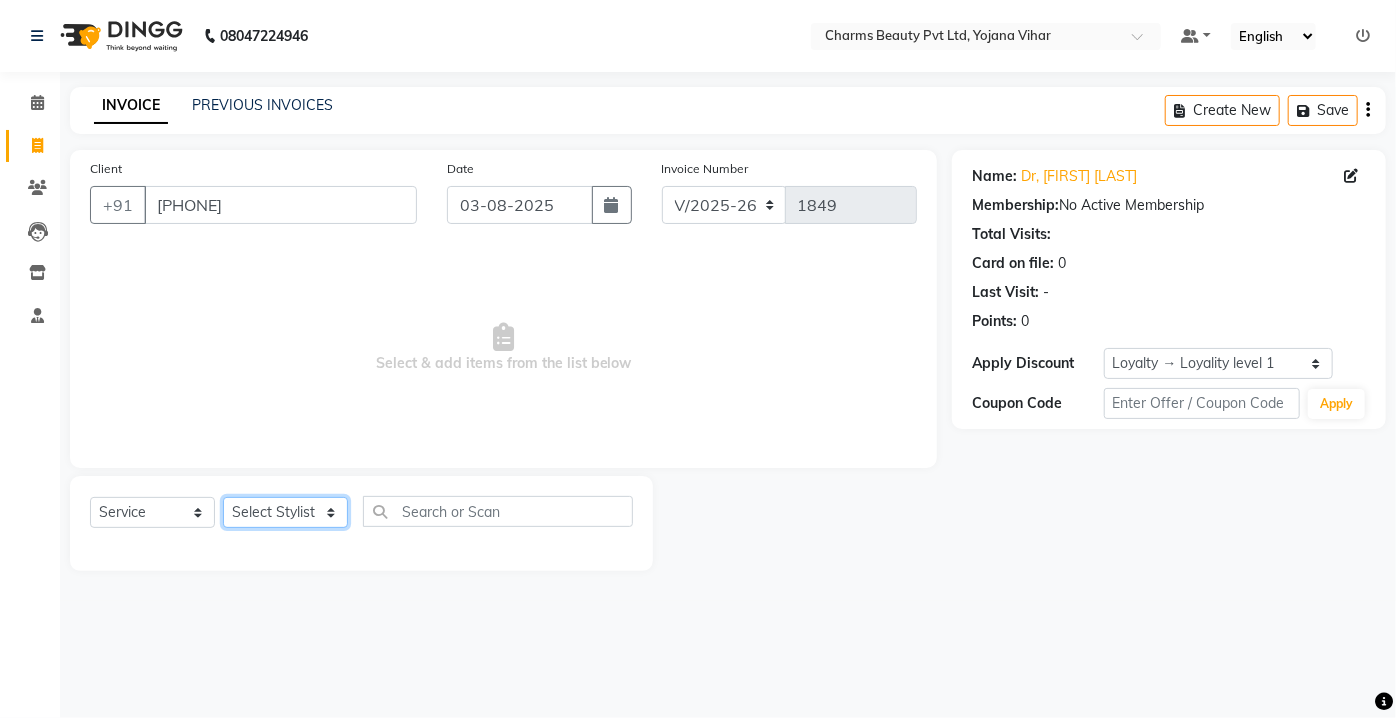 click on "Select Stylist Aarti Asif AZIZA BOBBY CHARMAYNE CHARMS DR. POOJA MITTAL HINA HUSSAN NOSHAD RANI RAVI SOOD  SAKSHI SANTOSH SAPNA TABBASUM" 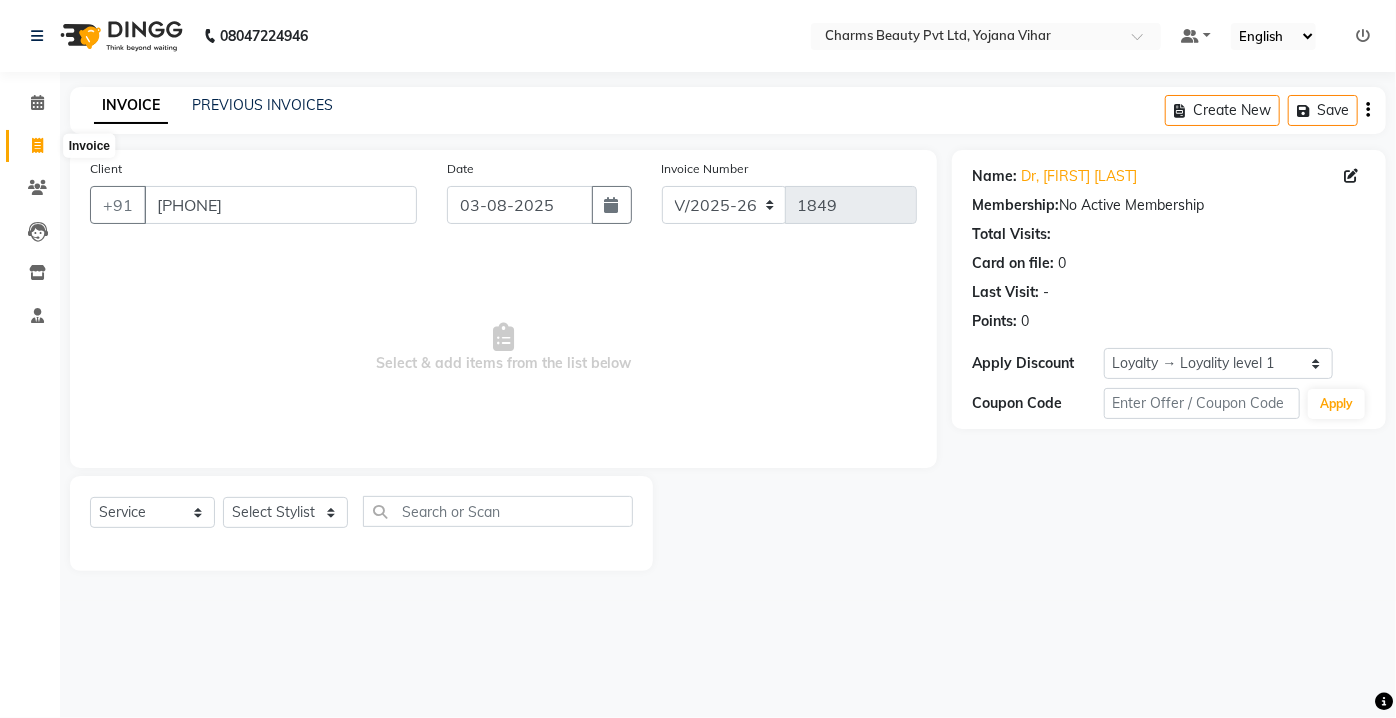 click on "Invoice" 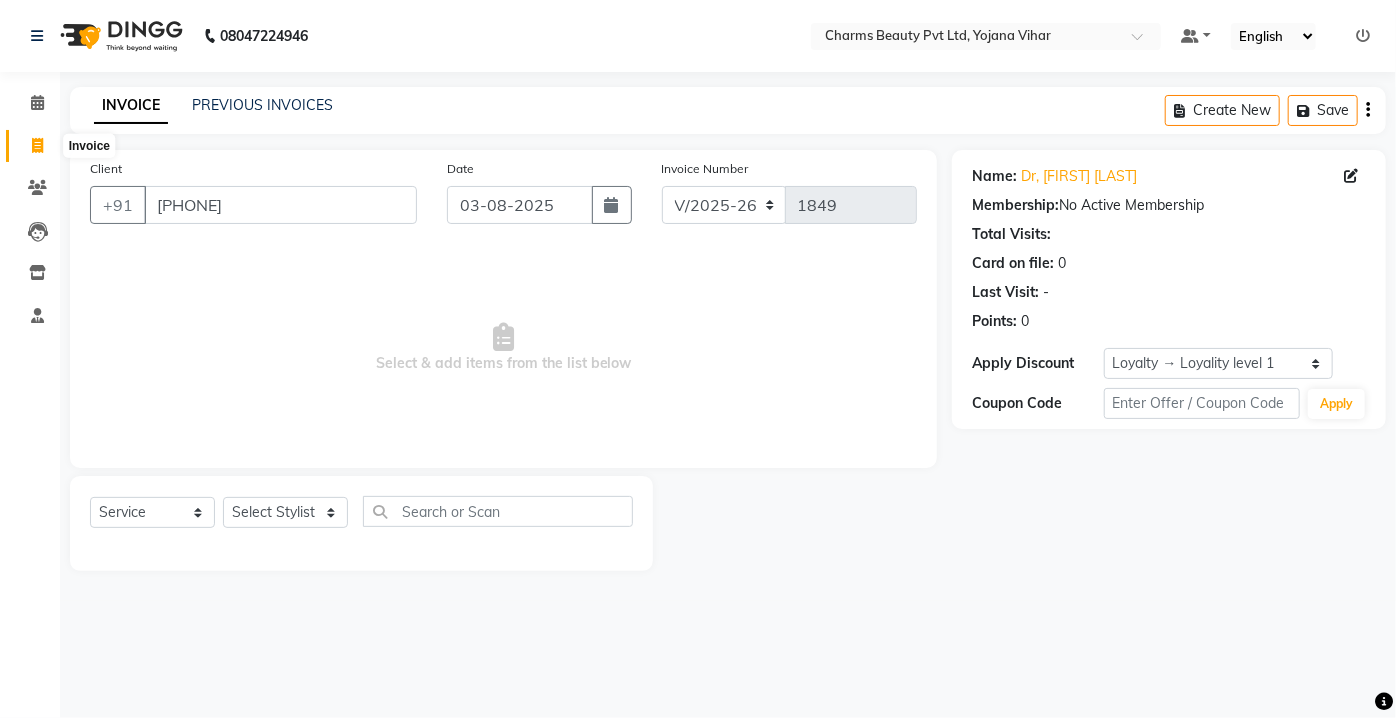 select on "service" 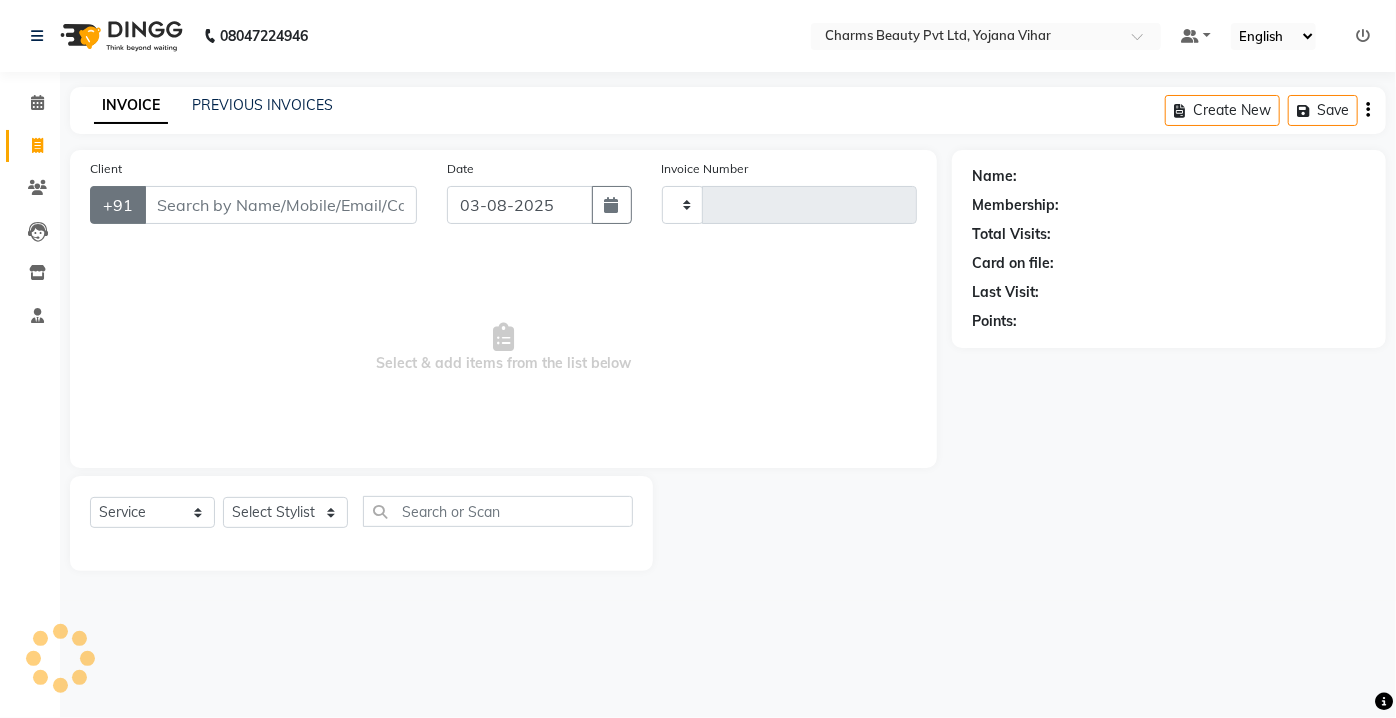type on "1849" 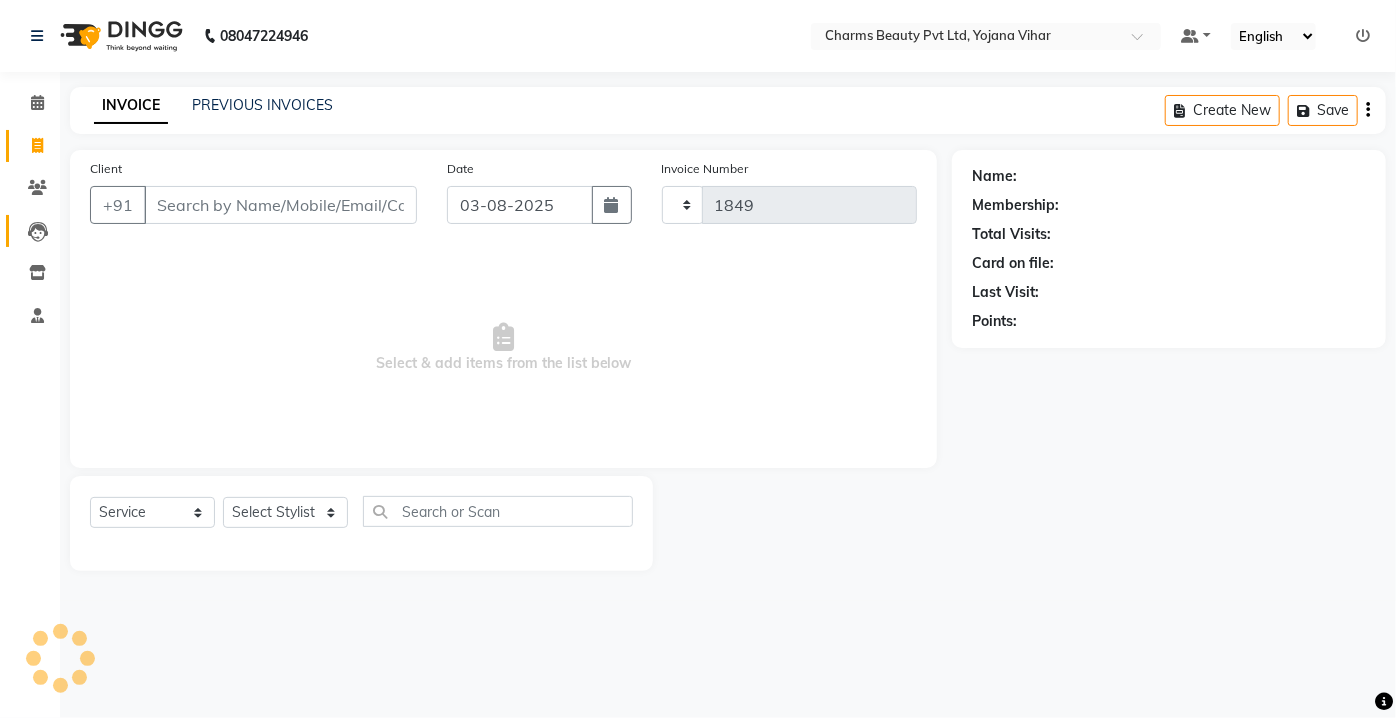 select on "3743" 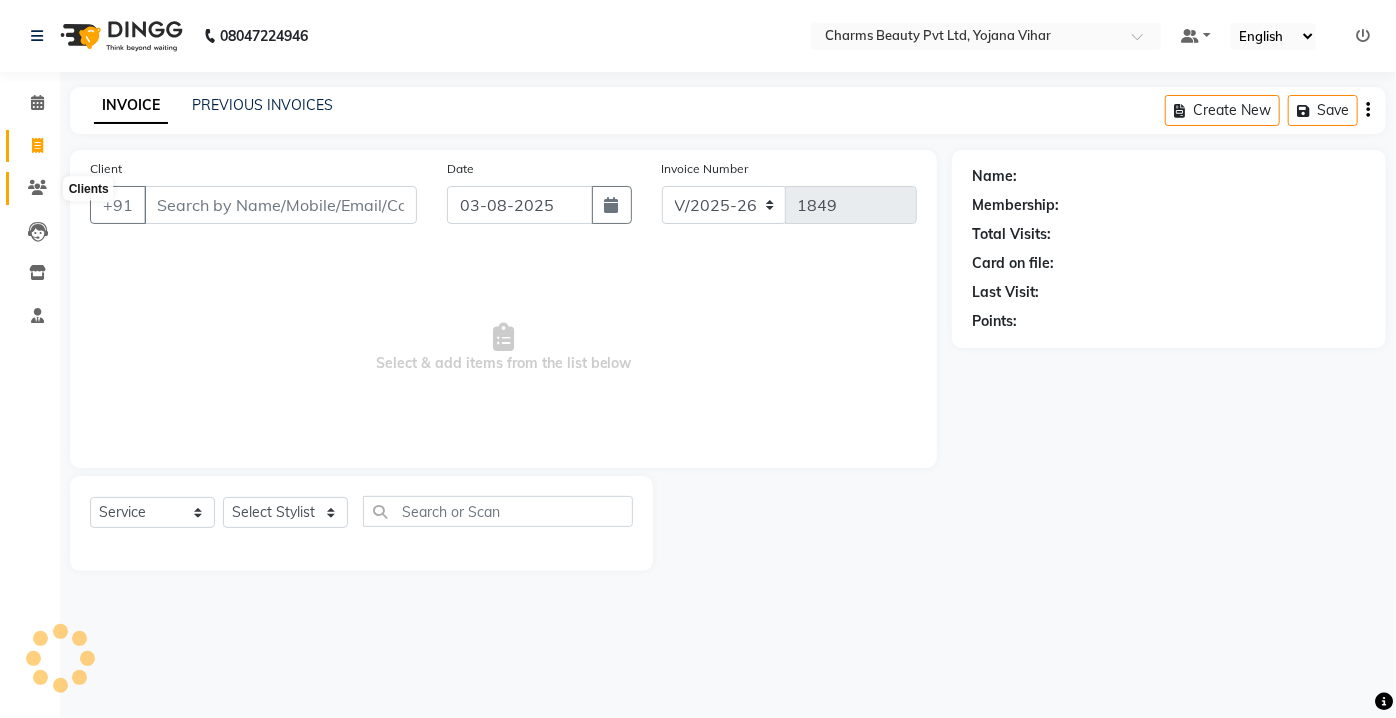 click 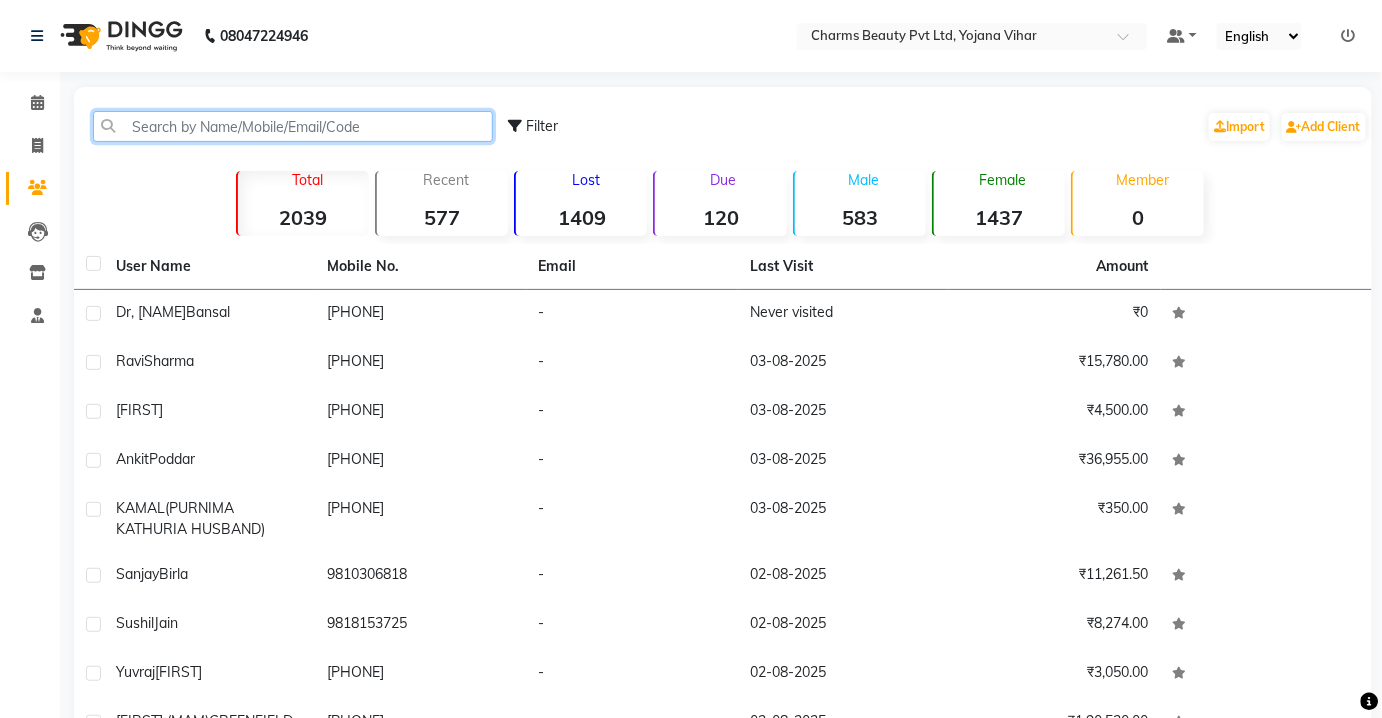 click 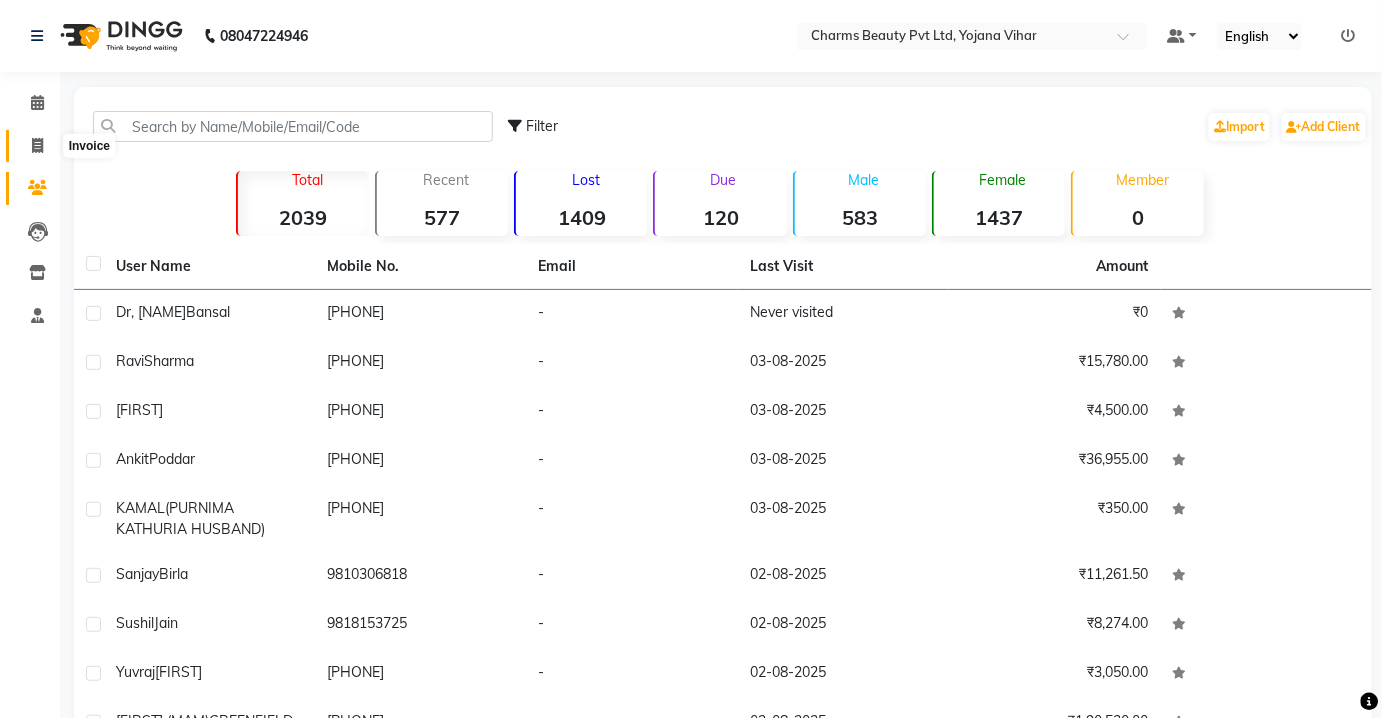 click 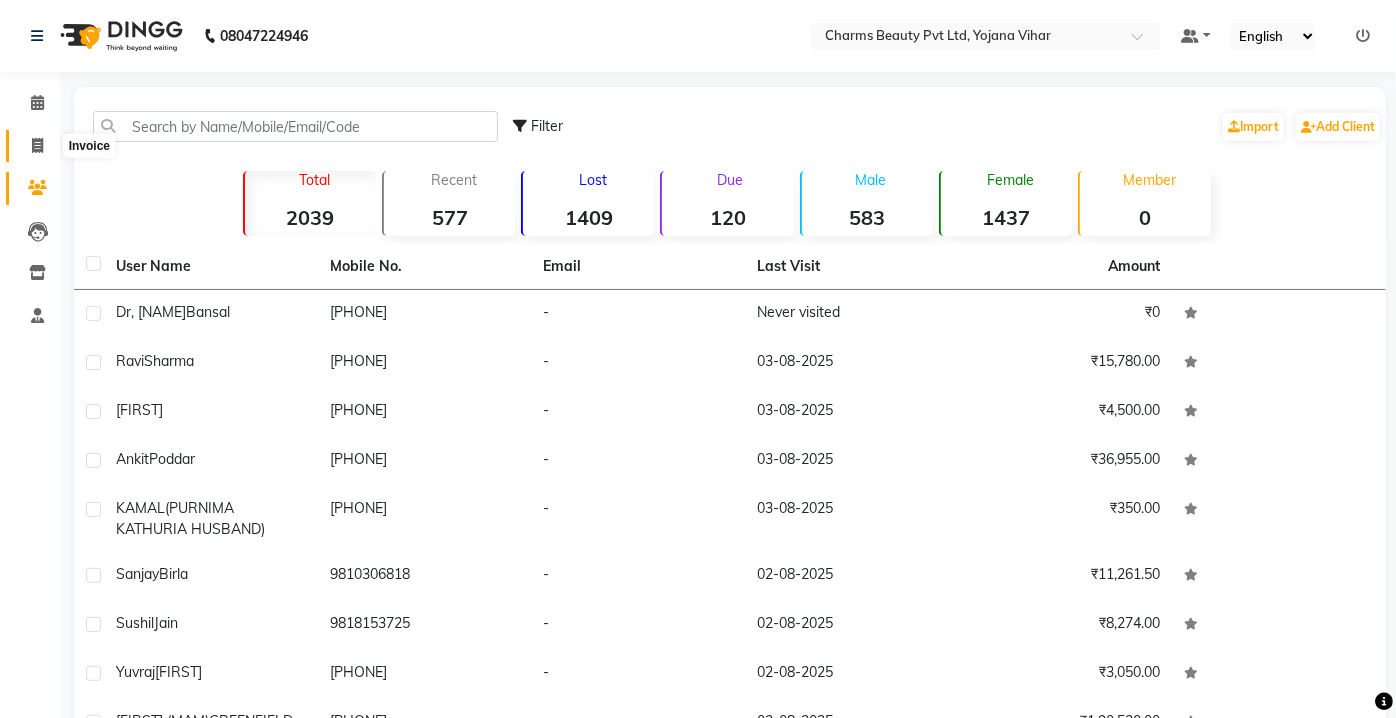 select on "3743" 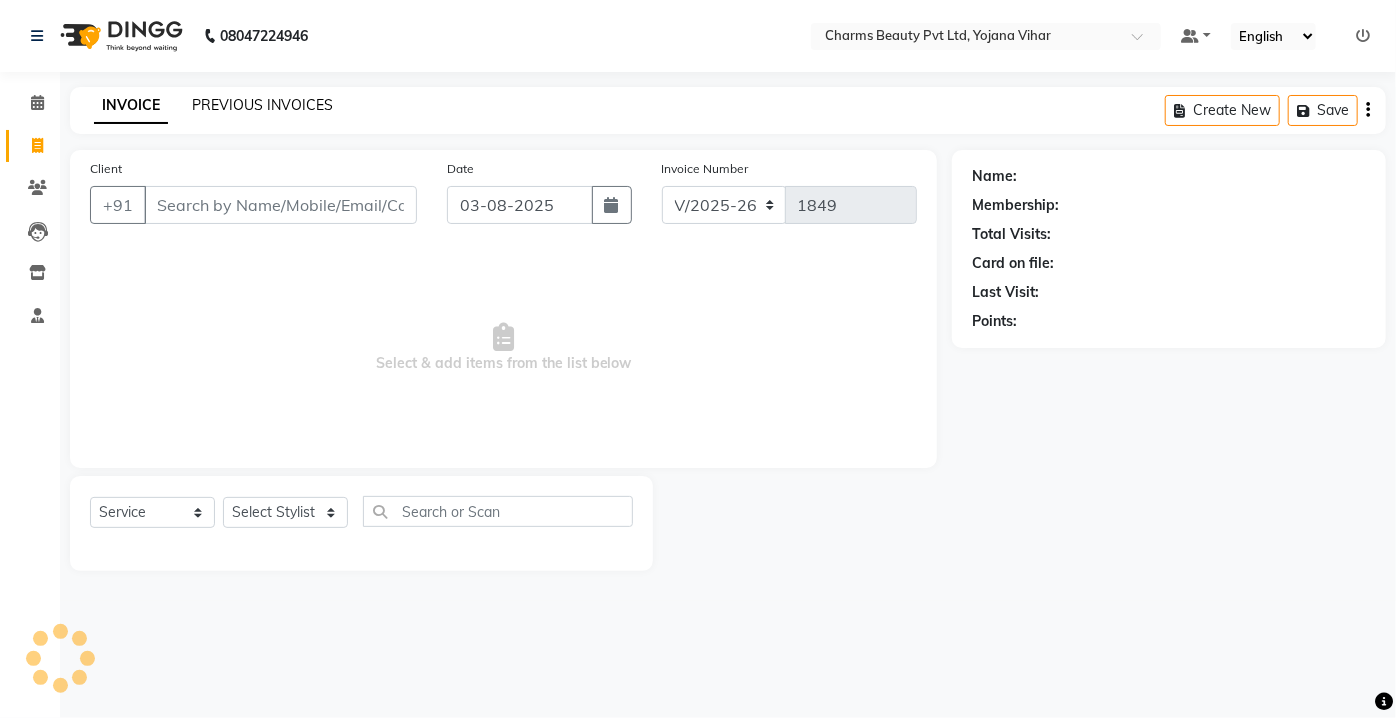 click on "PREVIOUS INVOICES" 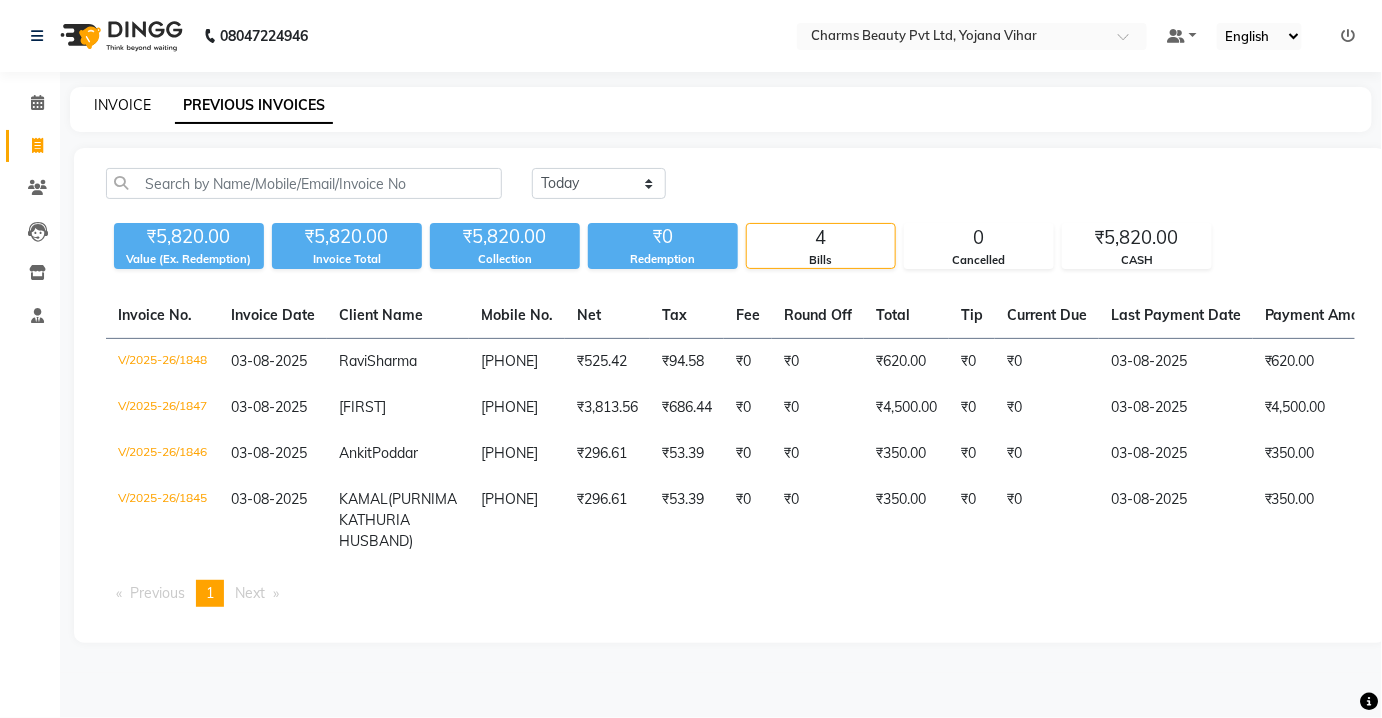 click on "INVOICE" 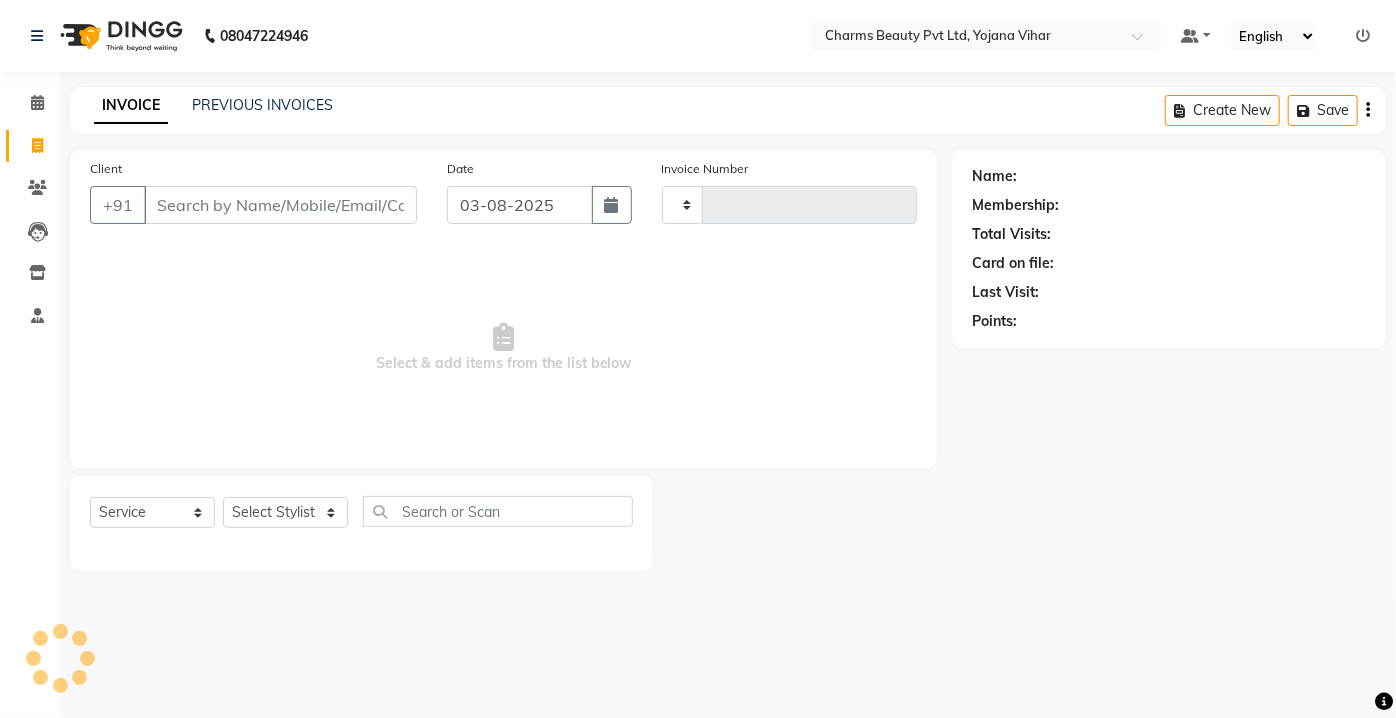 type on "1849" 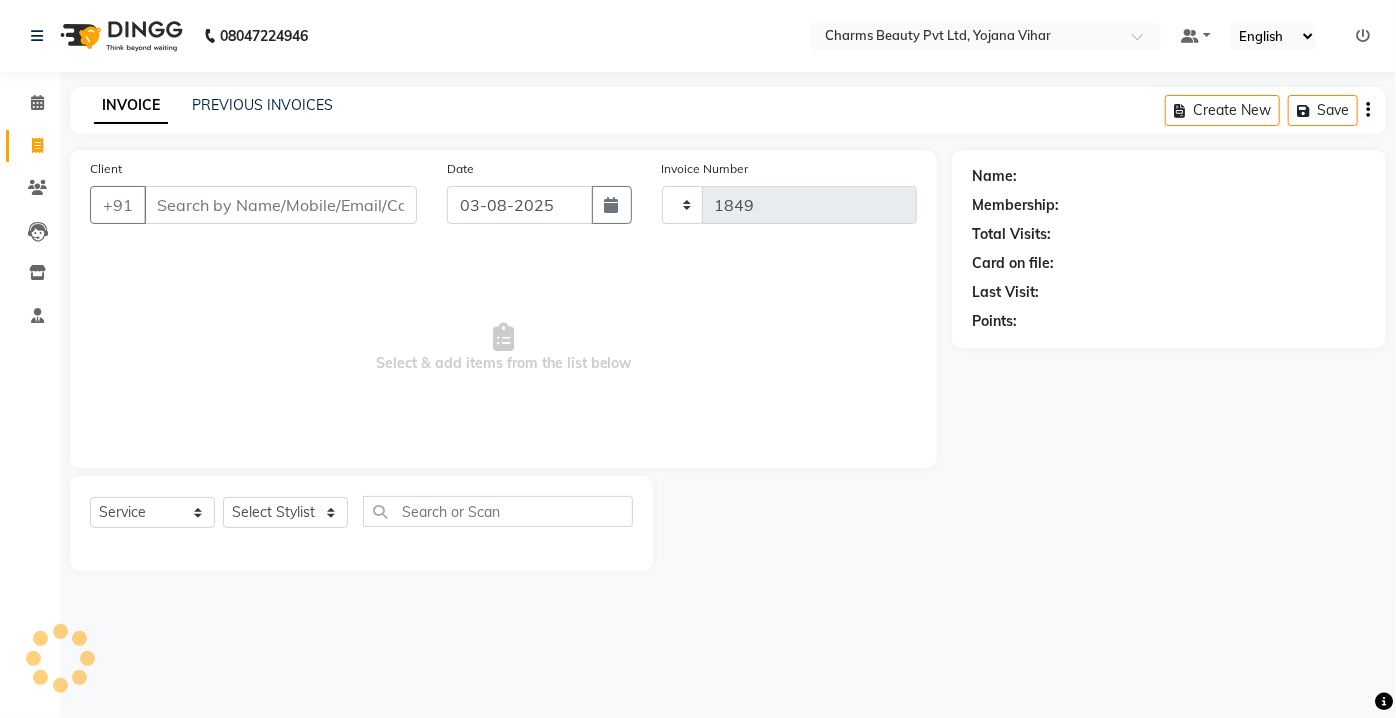 select on "3743" 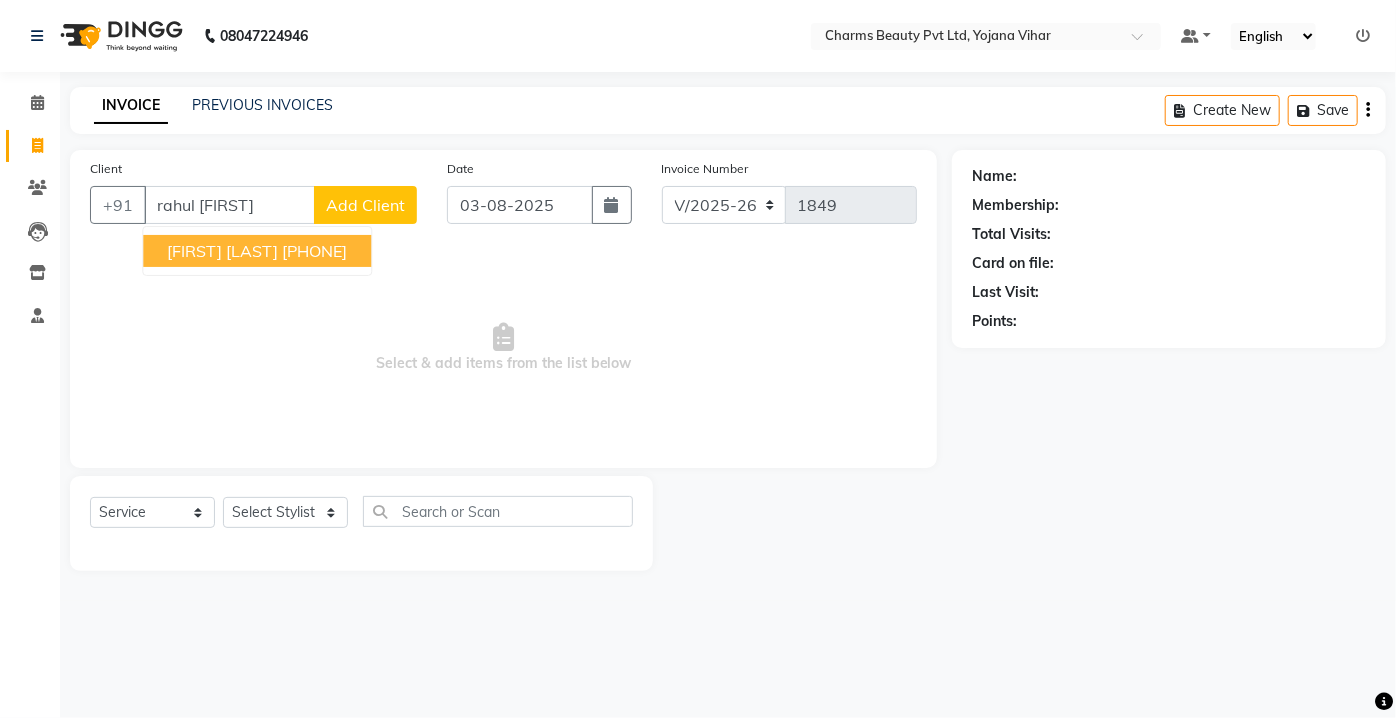 click on "[FIRST] [LAST]" at bounding box center (222, 251) 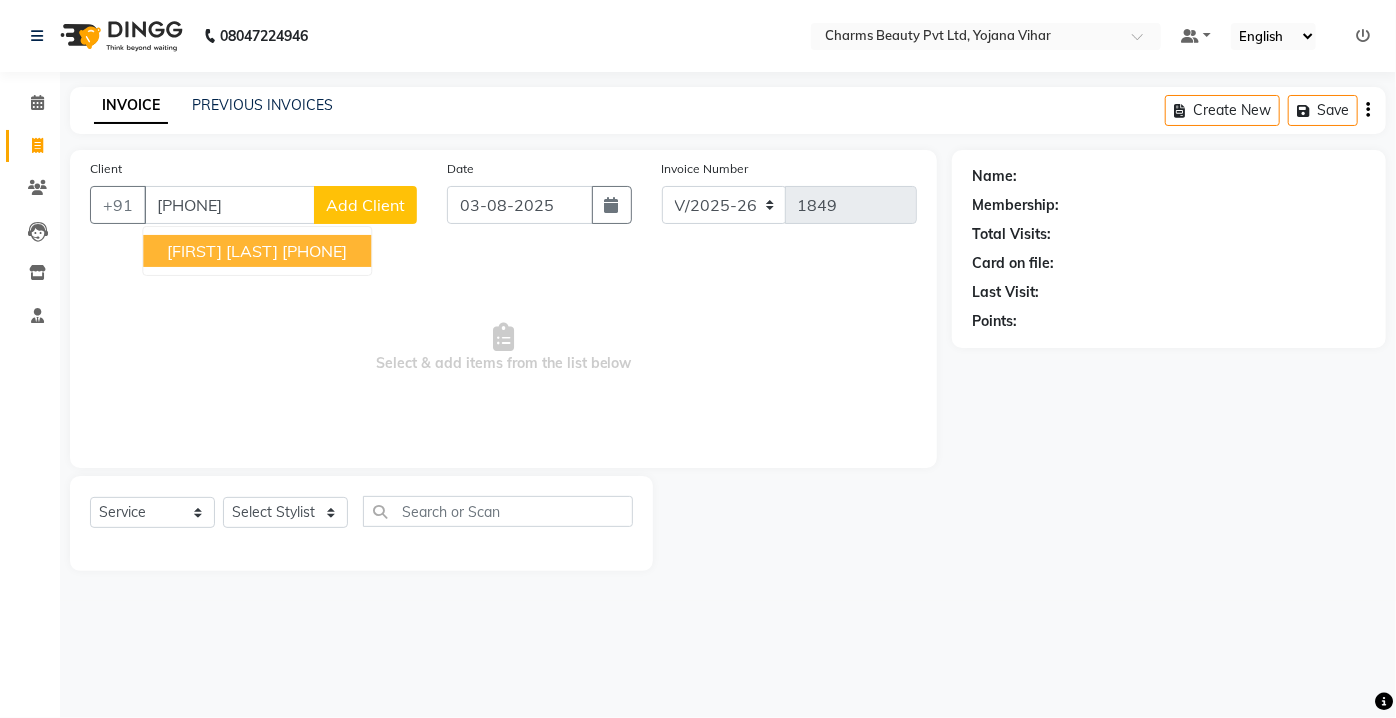type on "[PHONE]" 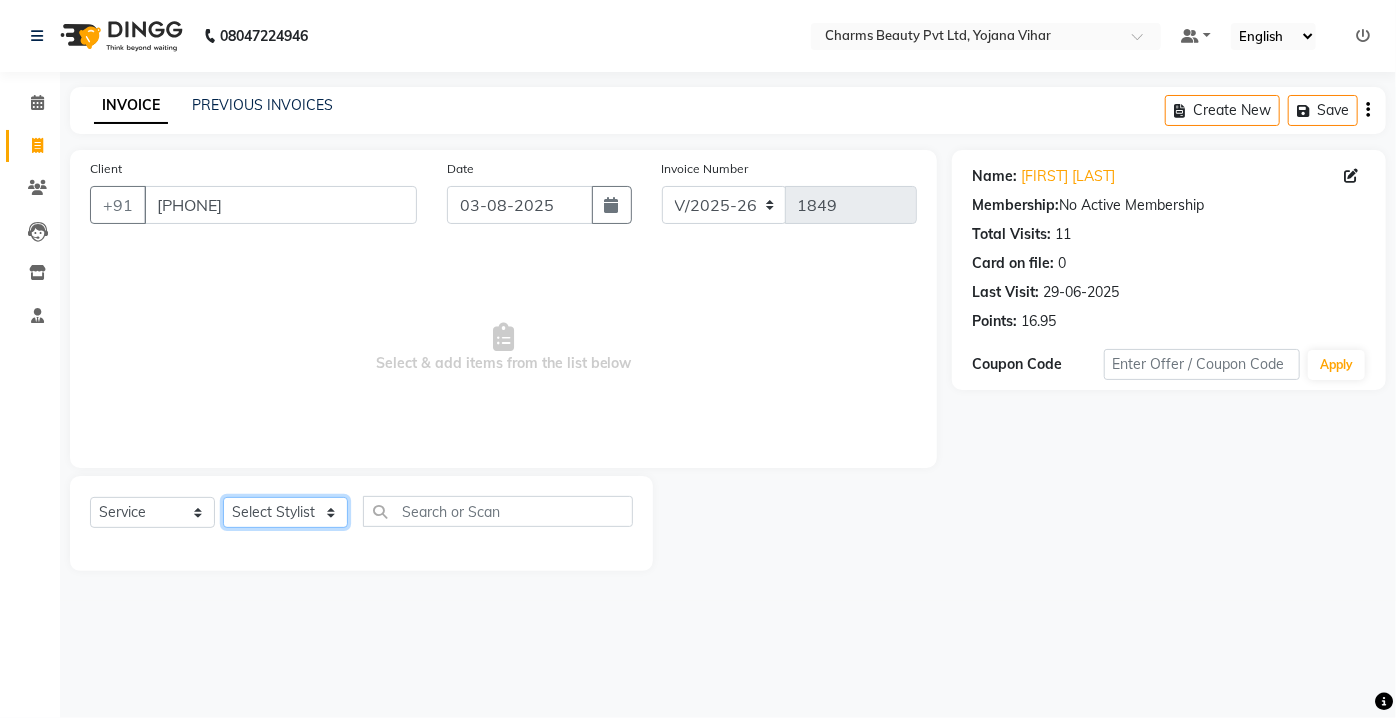 click on "Select Stylist Aarti Asif AZIZA BOBBY CHARMAYNE CHARMS DR. POOJA MITTAL HINA HUSSAN NOSHAD RANI RAVI SOOD  SAKSHI SANTOSH SAPNA TABBASUM" 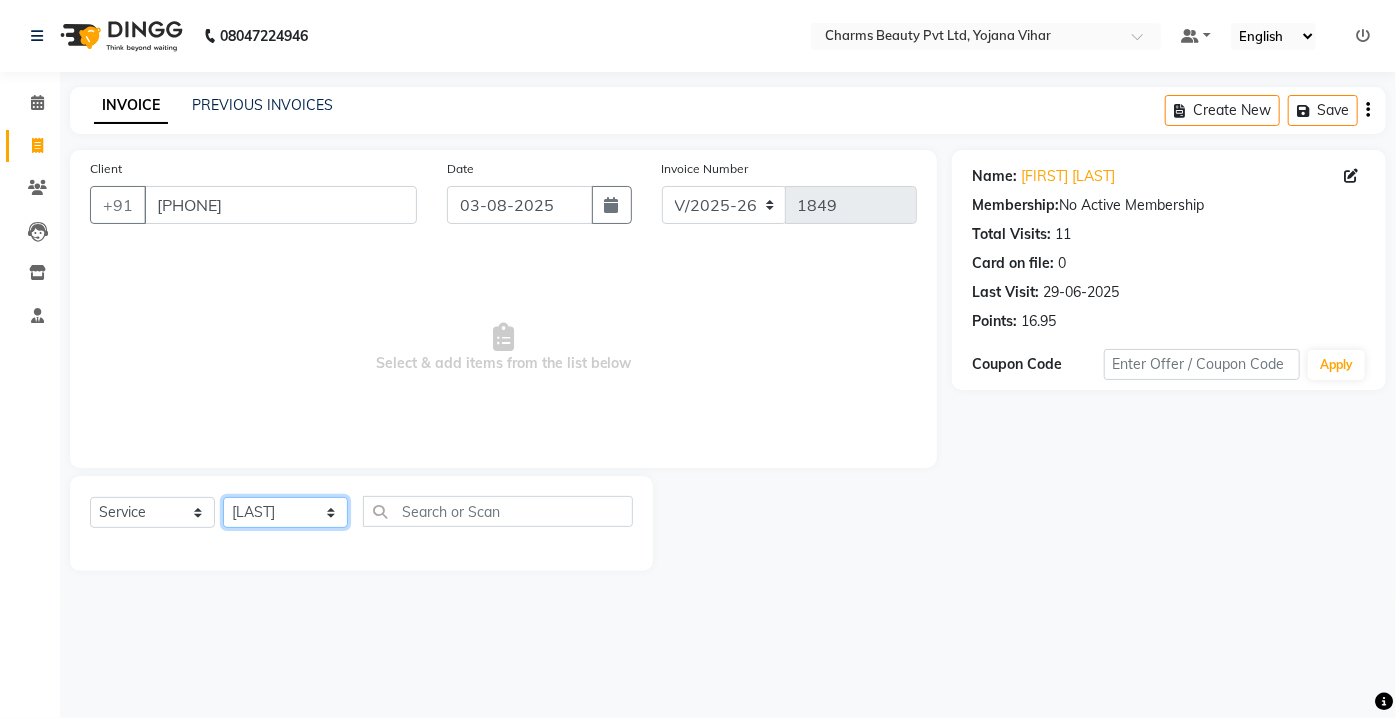 click on "Select Stylist Aarti Asif AZIZA BOBBY CHARMAYNE CHARMS DR. POOJA MITTAL HINA HUSSAN NOSHAD RANI RAVI SOOD  SAKSHI SANTOSH SAPNA TABBASUM" 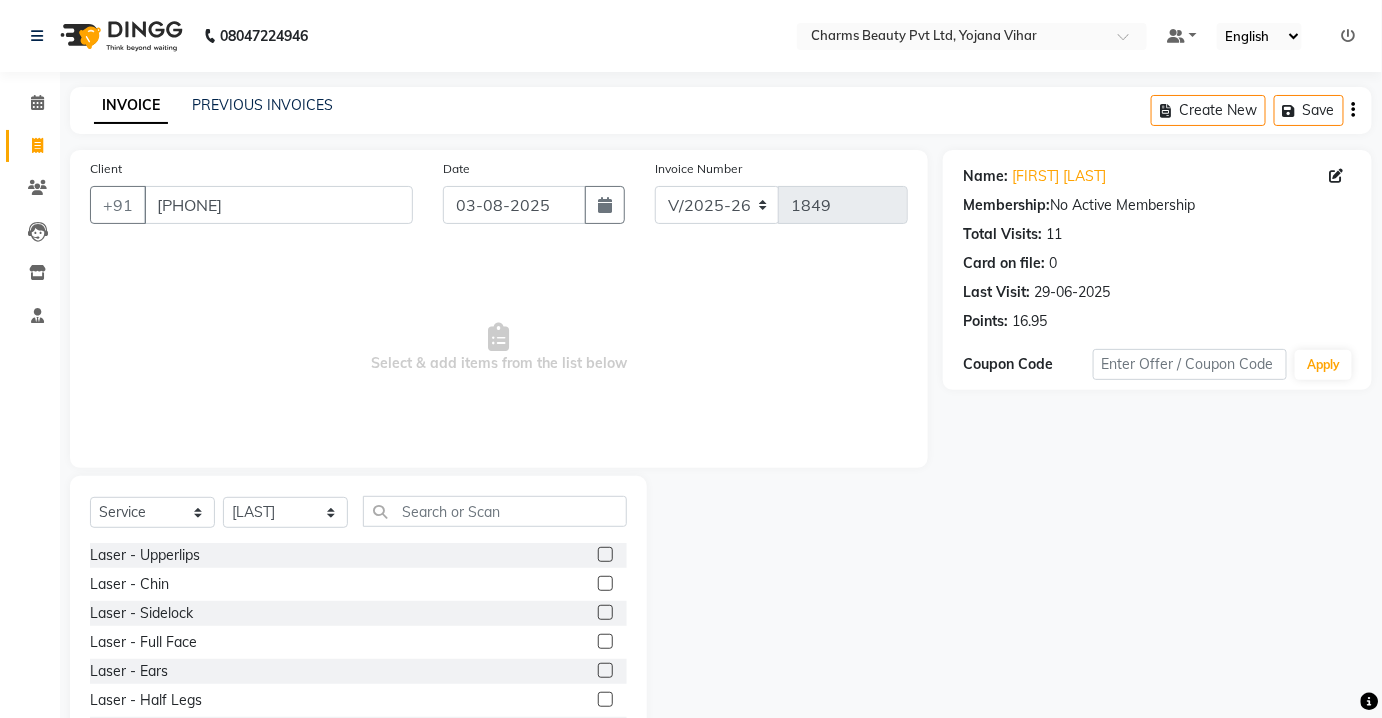 click on "Select  Service  Product  Membership  Package Voucher Prepaid Gift Card  Select Stylist Aarti Asif AZIZA BOBBY CHARMAYNE CHARMS DR. POOJA MITTAL HINA HUSSAN NOSHAD RANI RAVI SOOD  SAKSHI SANTOSH SAPNA TABBASUM Laser  -  Upperlips  Laser  -  Chin  Laser  -  Sidelock  Laser  -  Full Face  Laser  -  Ears  Laser  -  Half Legs  Laser  -  Full Legs  Laser  -  Arms  Laser  -  Underarm'S  Laser  -  Bikini  Laser  -  Full Body  Facial-  Hydra Facial Classic  Facial - Hydra + DNA  Laser -DNA YOGA  Lases TRT  Face Pack  hair Cruls  Eye Lenses  ADVANCE  M FACIAL  HYDRA LYMPHATIC DRAINAGE  BEARD COLOR  Flowers  HAIR DO  Eye TRT  MD Hydra Facial  CONSULTATION  Hair PRP_  DERMA PLANING  Hair Derma Scalp TRT  FACIAL  SEMI TREATMENT FACIAL  MESO TRT  MESO + DNA   SKIN ASSESTMENT   HAIR ASSESTMENT   IV GLUTATHIONE THRAPY  Permanent Hair Style  -  Biotin  Permanent Hair Style  -  Biotin++  Permanent Hair Style  -  Biotox  Permanent Hair Style  -  Silk Therapy  Permanent Hair Style  -  Keratin Treatment  D TAN  Manicure  -  Spa" 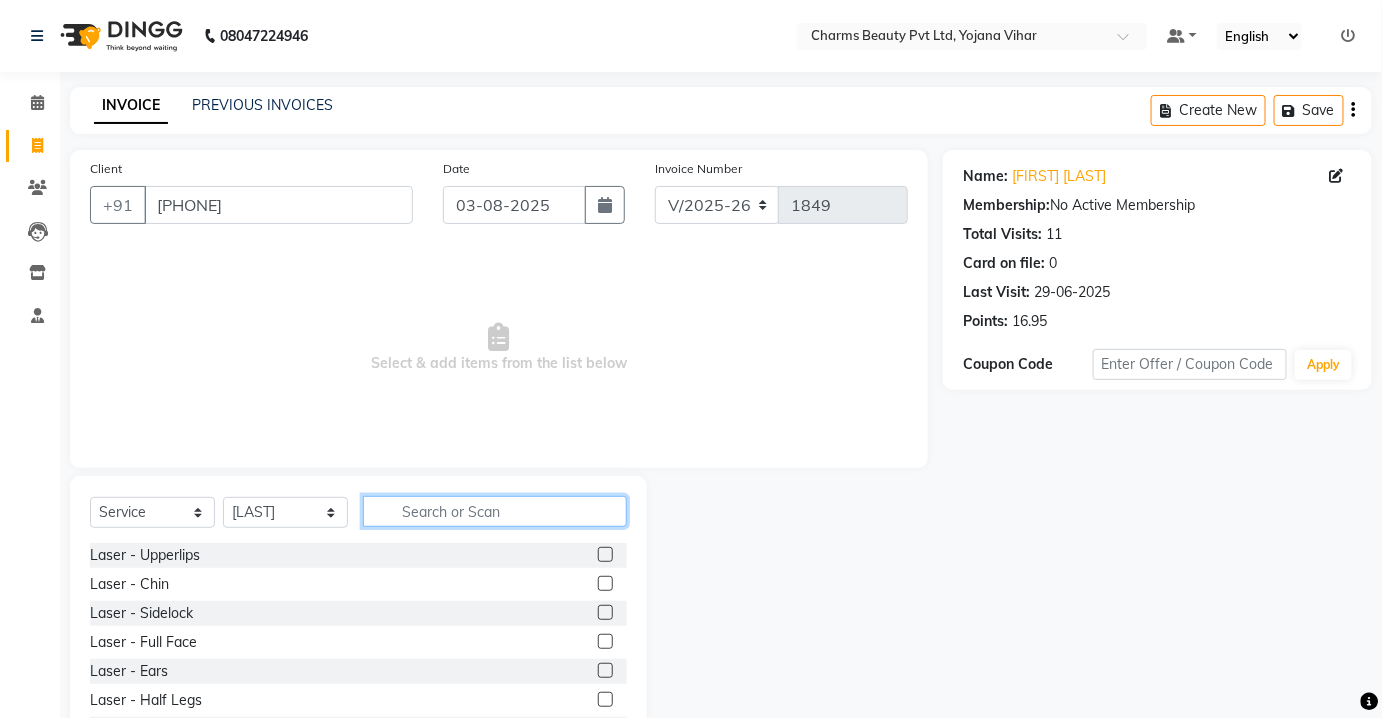 click 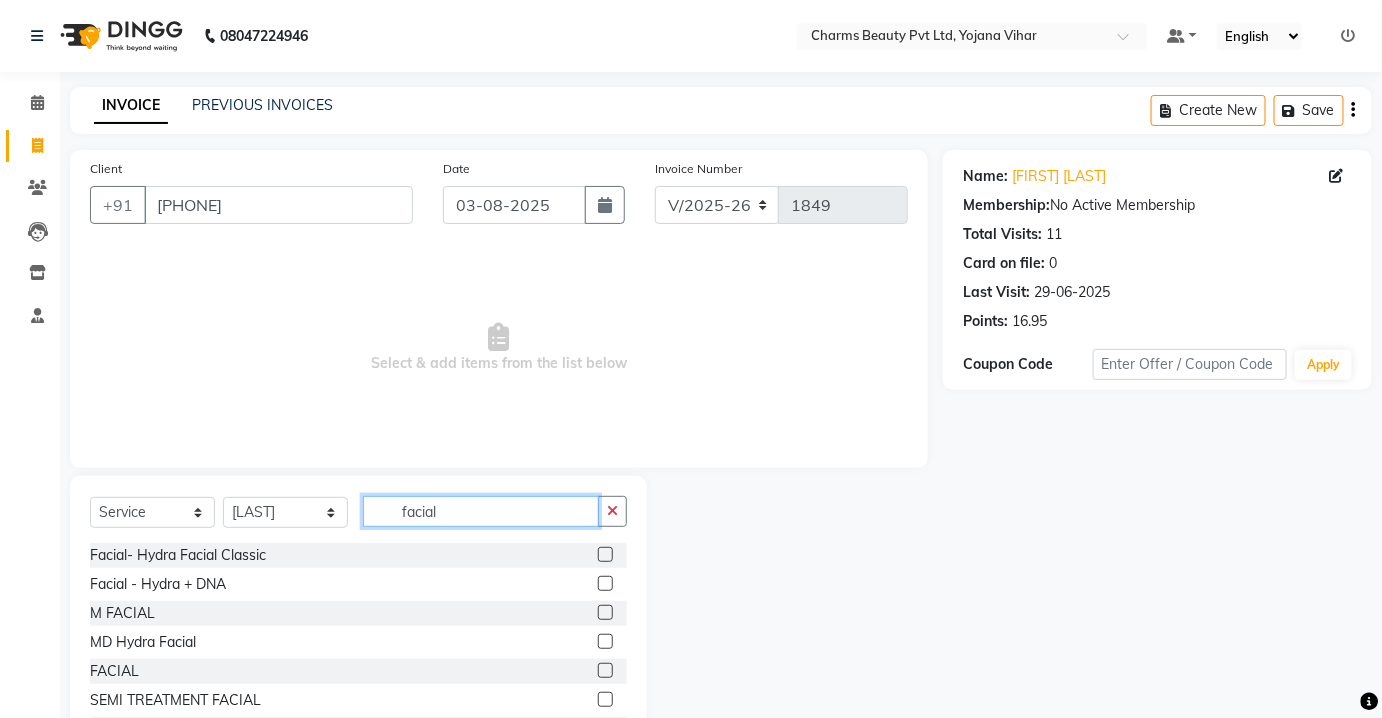 type on "facial" 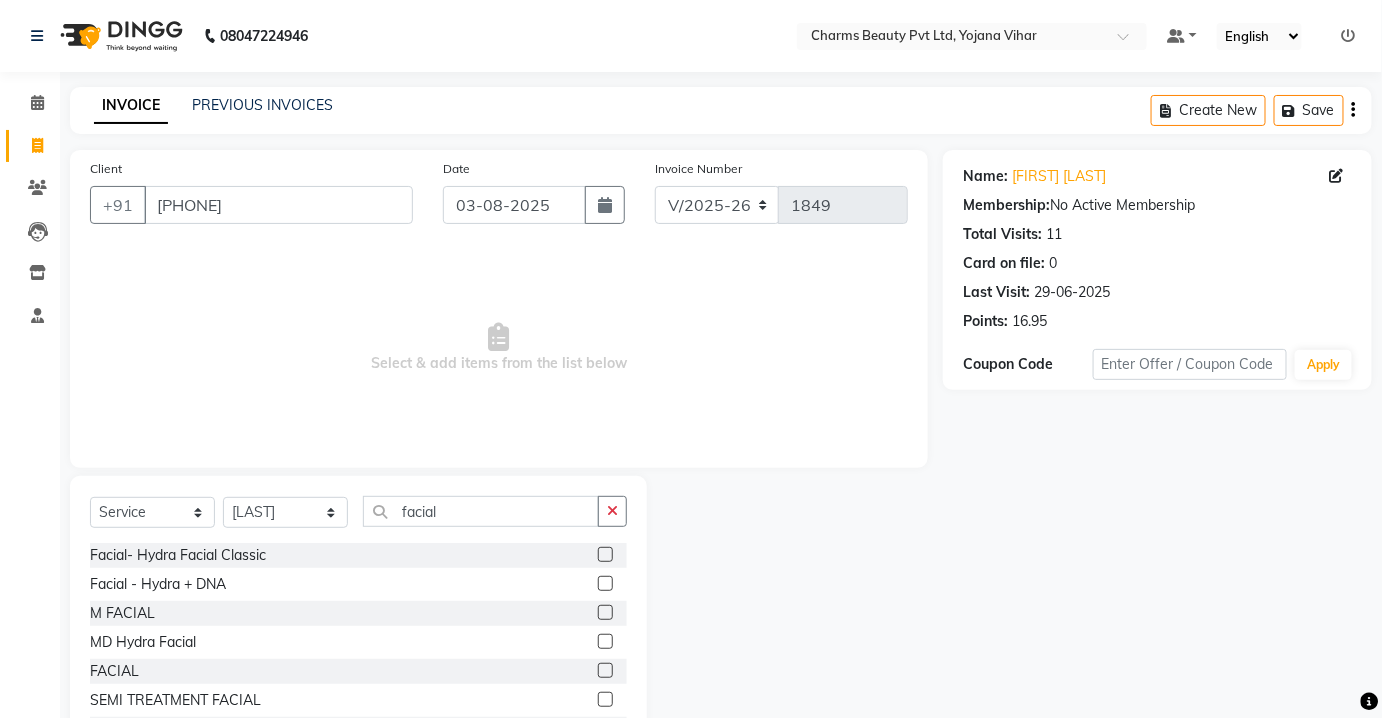 click 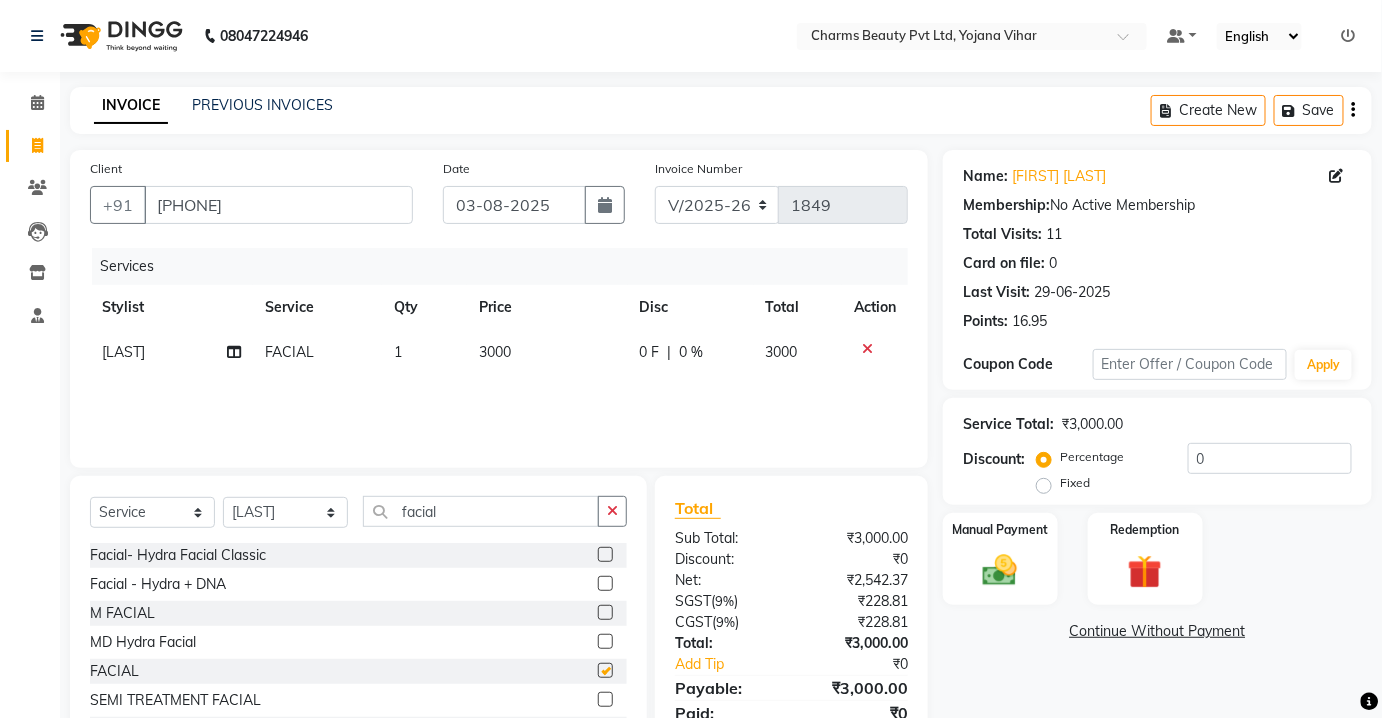 checkbox on "false" 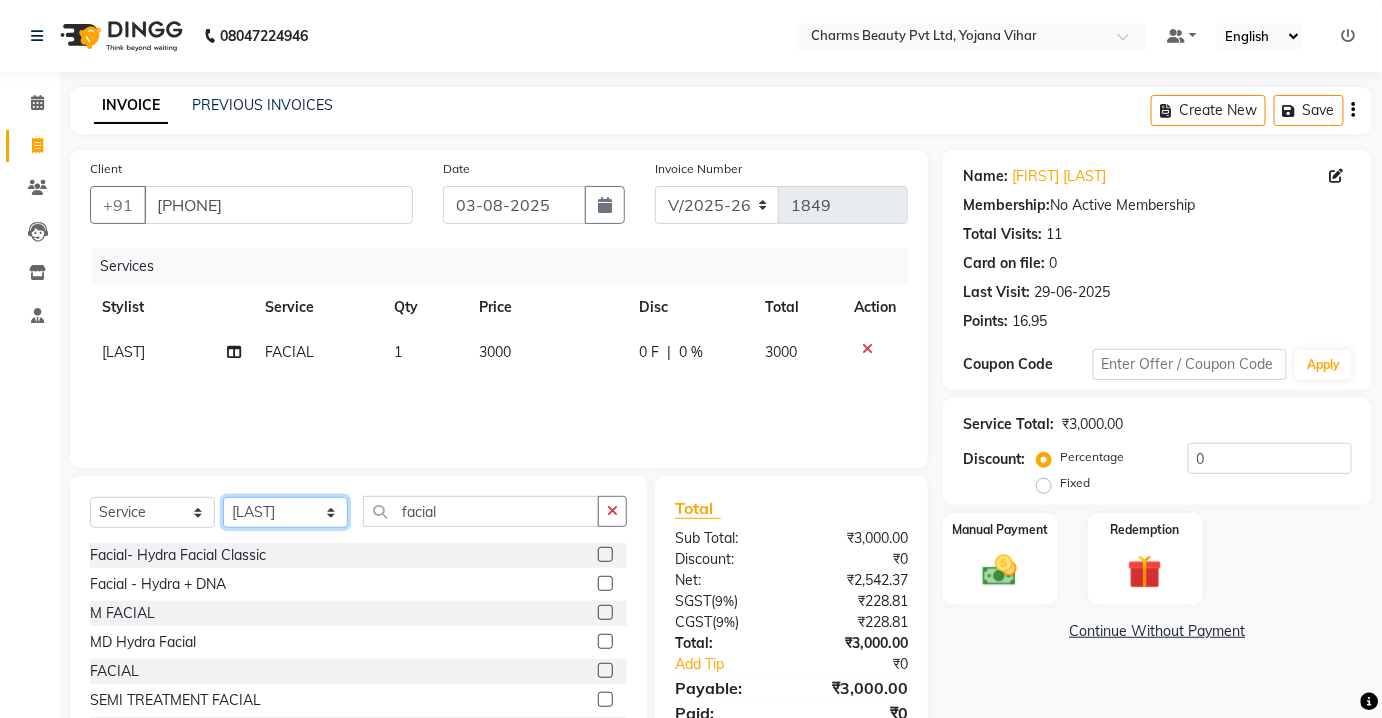 click on "Select Stylist Aarti Asif AZIZA BOBBY CHARMAYNE CHARMS DR. POOJA MITTAL HINA HUSSAN NOSHAD RANI RAVI SOOD  SAKSHI SANTOSH SAPNA TABBASUM" 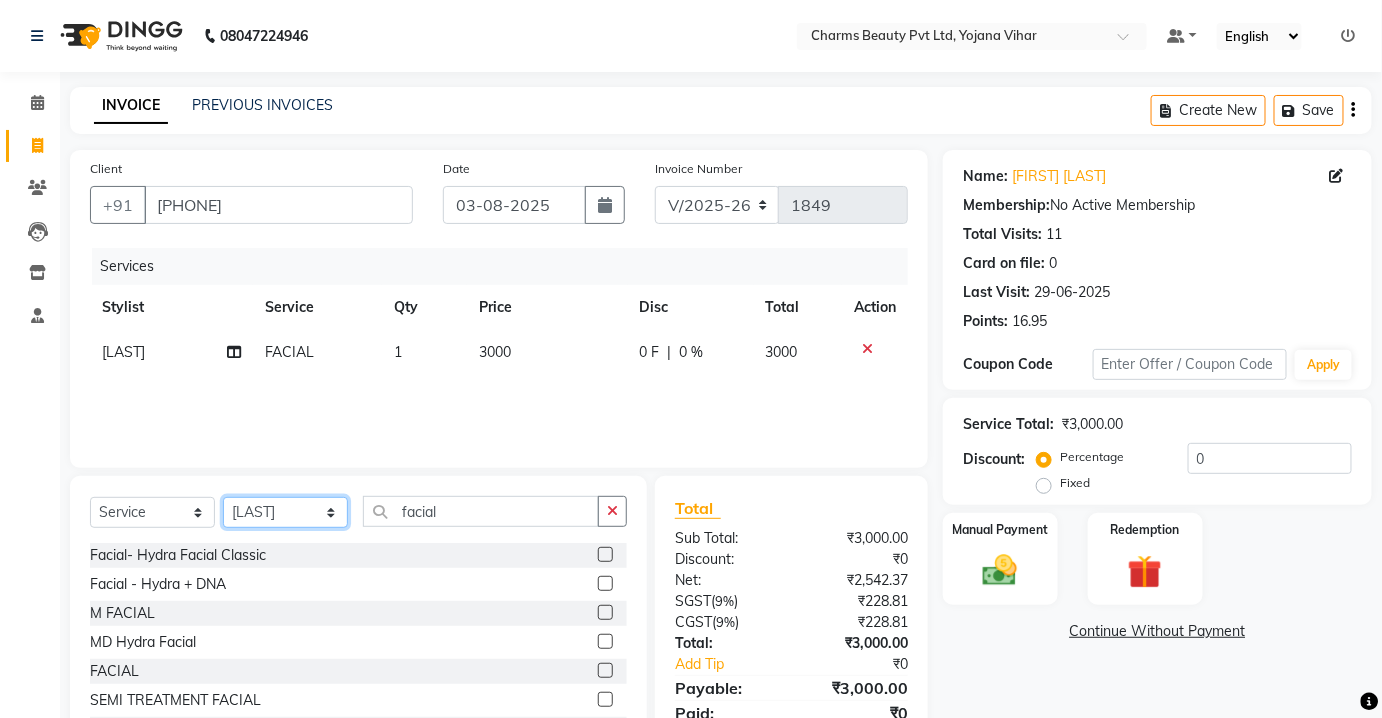 click on "Select Stylist Aarti Asif AZIZA BOBBY CHARMAYNE CHARMS DR. POOJA MITTAL HINA HUSSAN NOSHAD RANI RAVI SOOD  SAKSHI SANTOSH SAPNA TABBASUM" 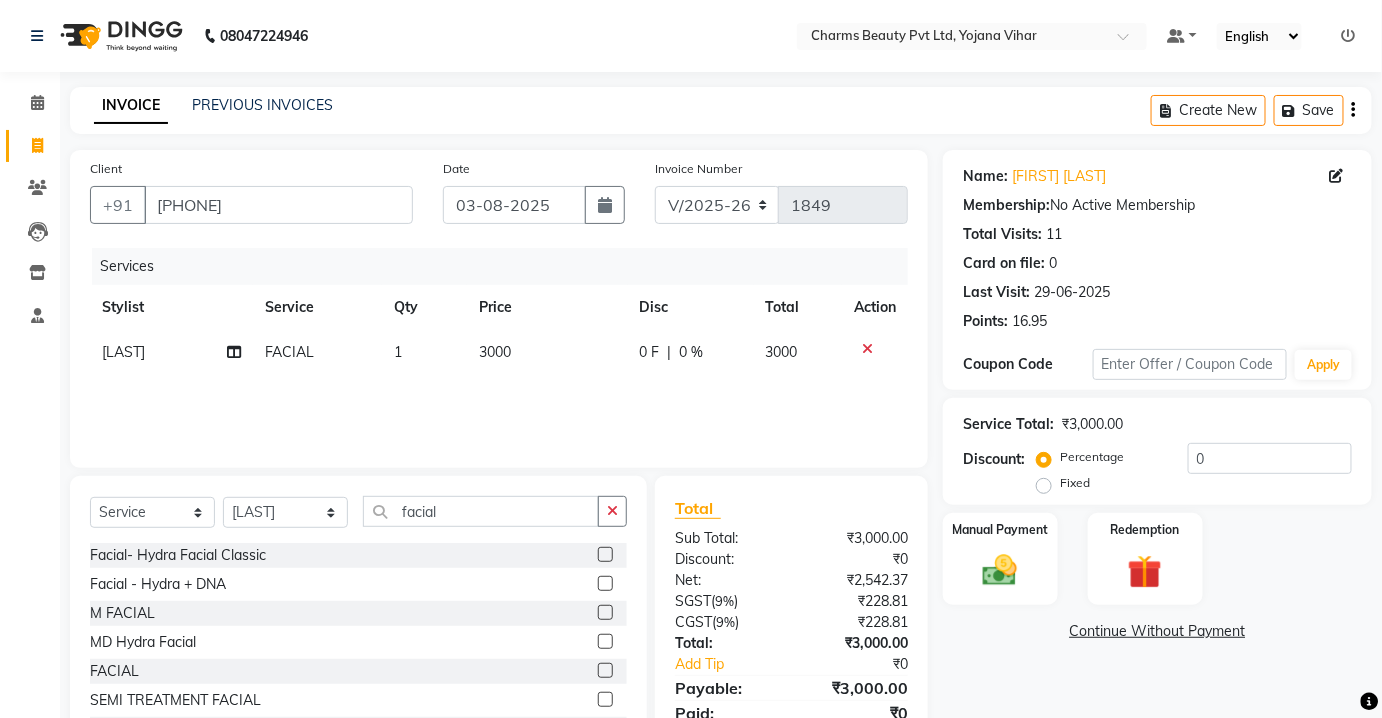 click on "Stylist" 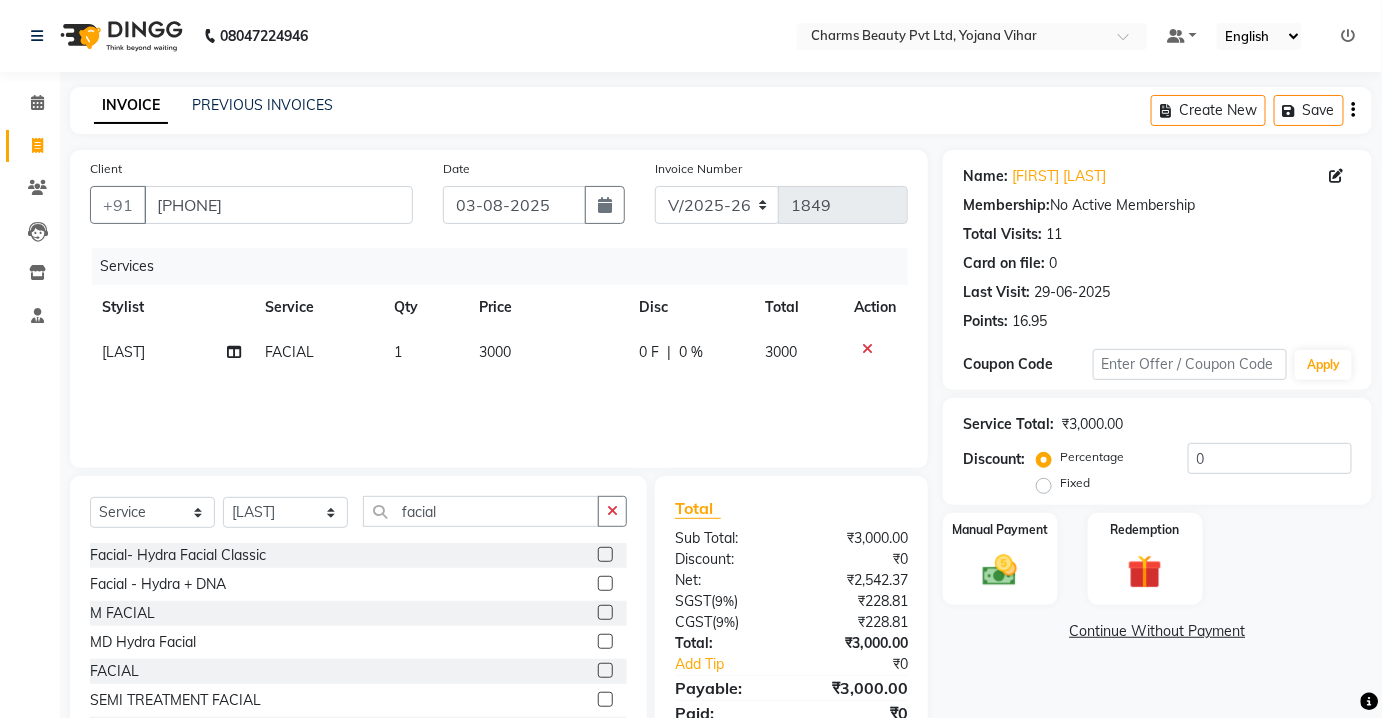 drag, startPoint x: 460, startPoint y: 489, endPoint x: 459, endPoint y: 500, distance: 11.045361 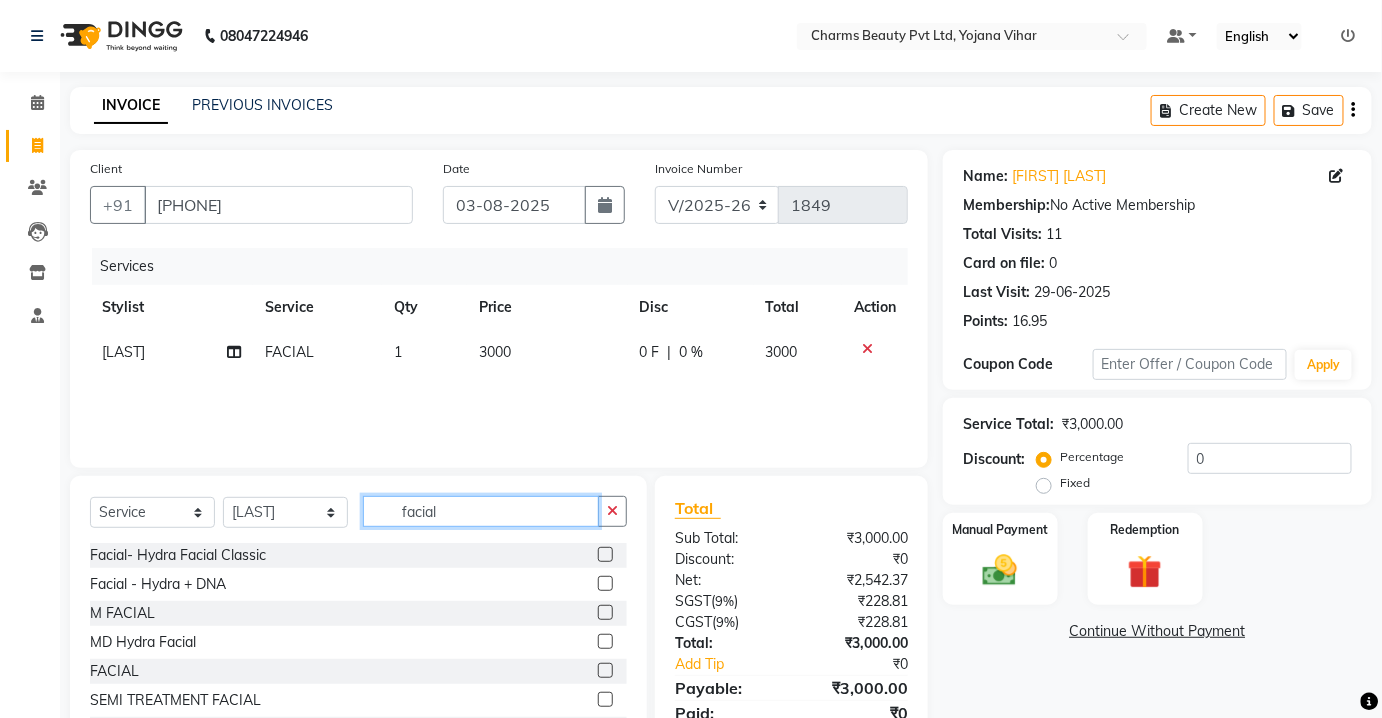 click on "facial" 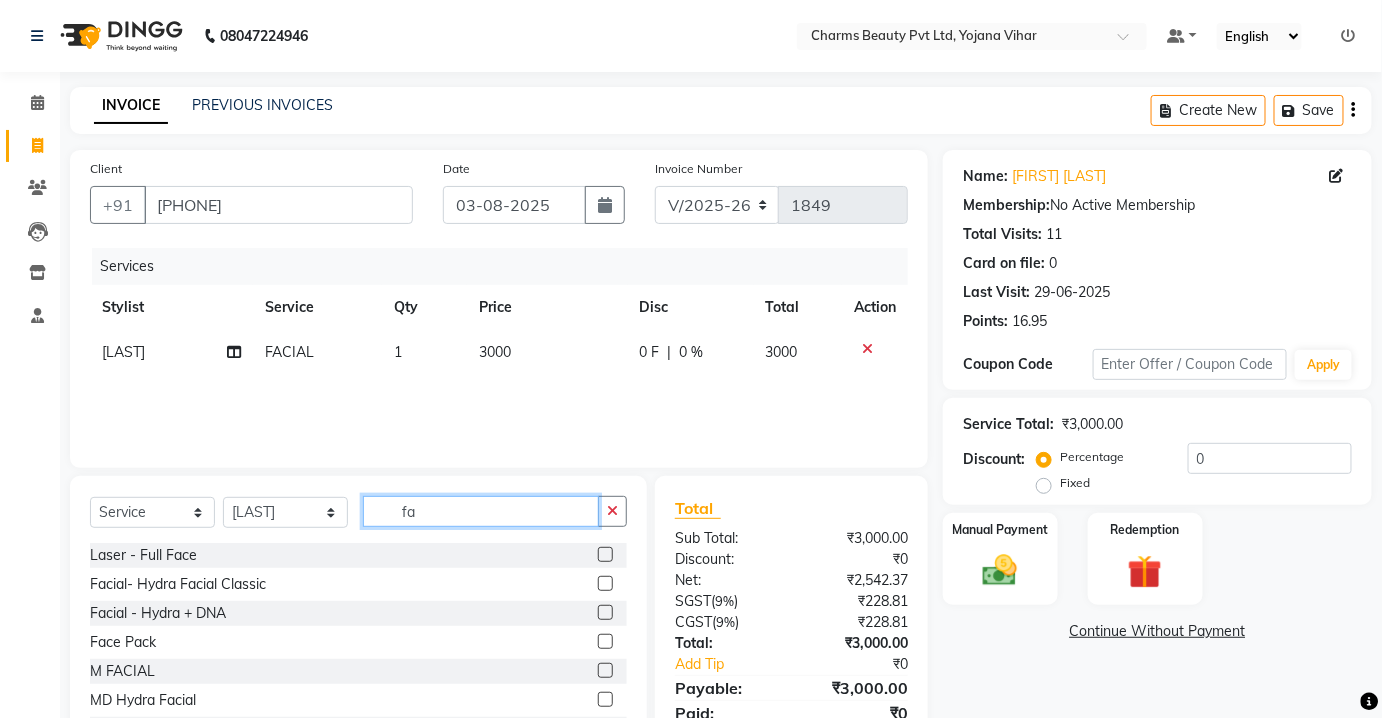 type on "f" 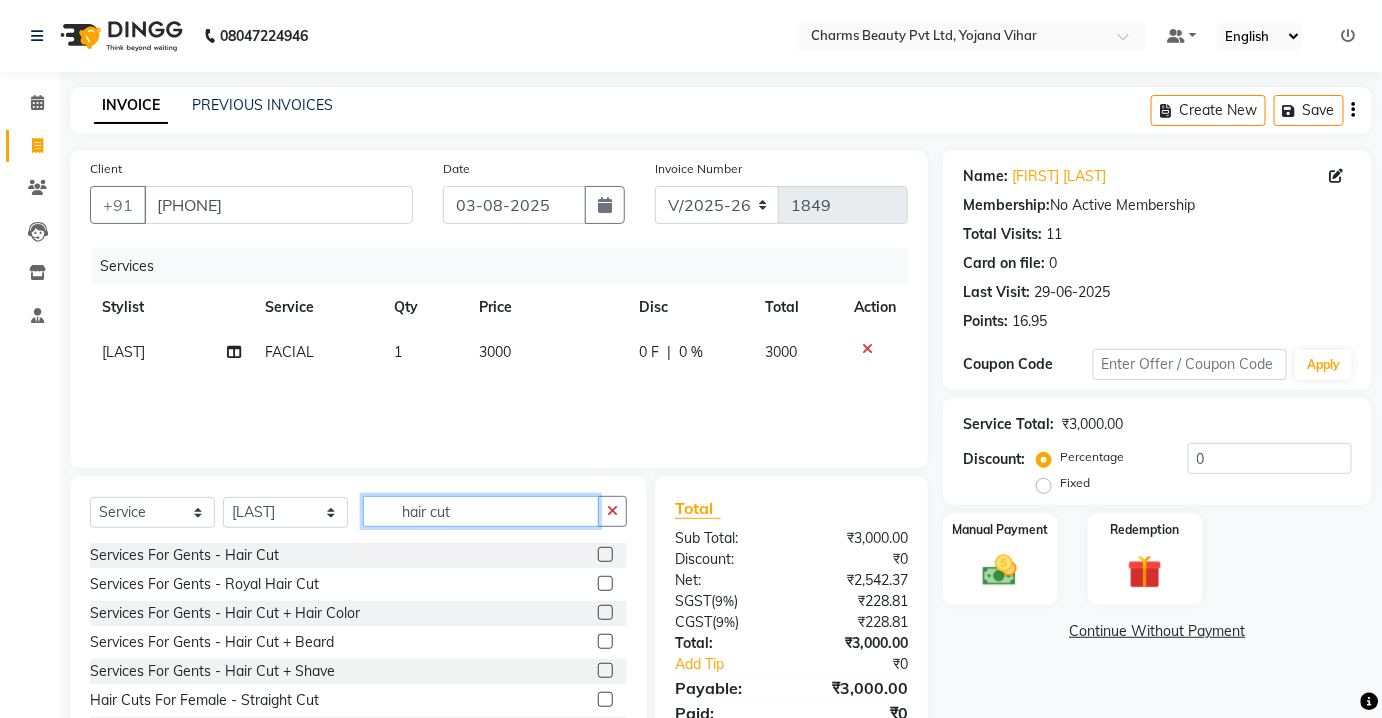 type on "hair cut" 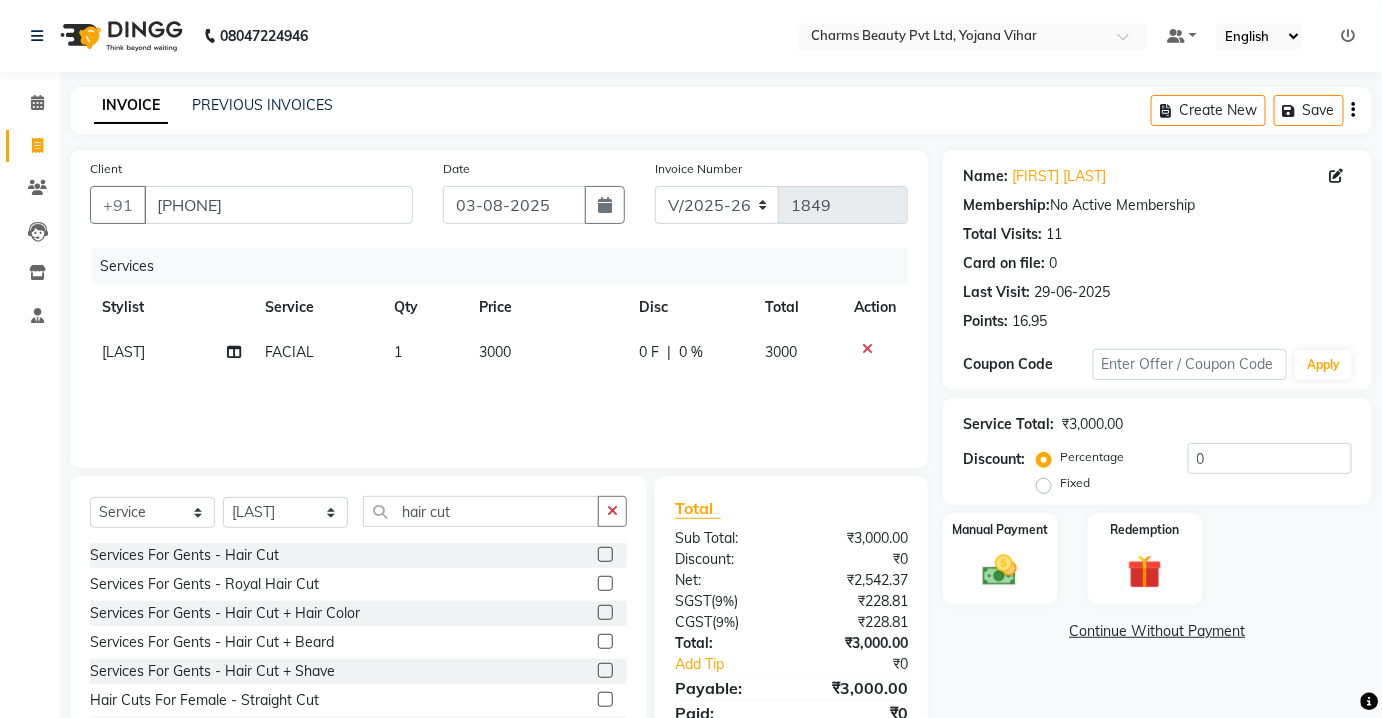 click 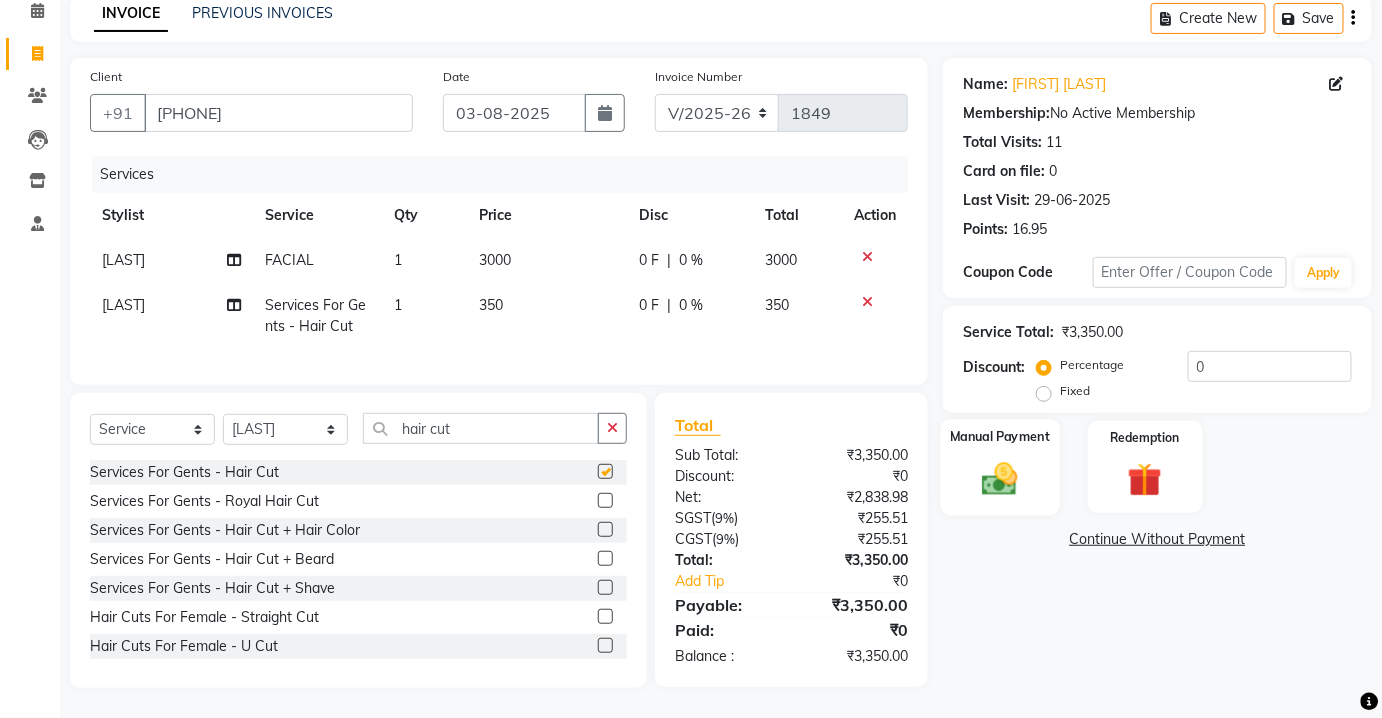 scroll, scrollTop: 104, scrollLeft: 0, axis: vertical 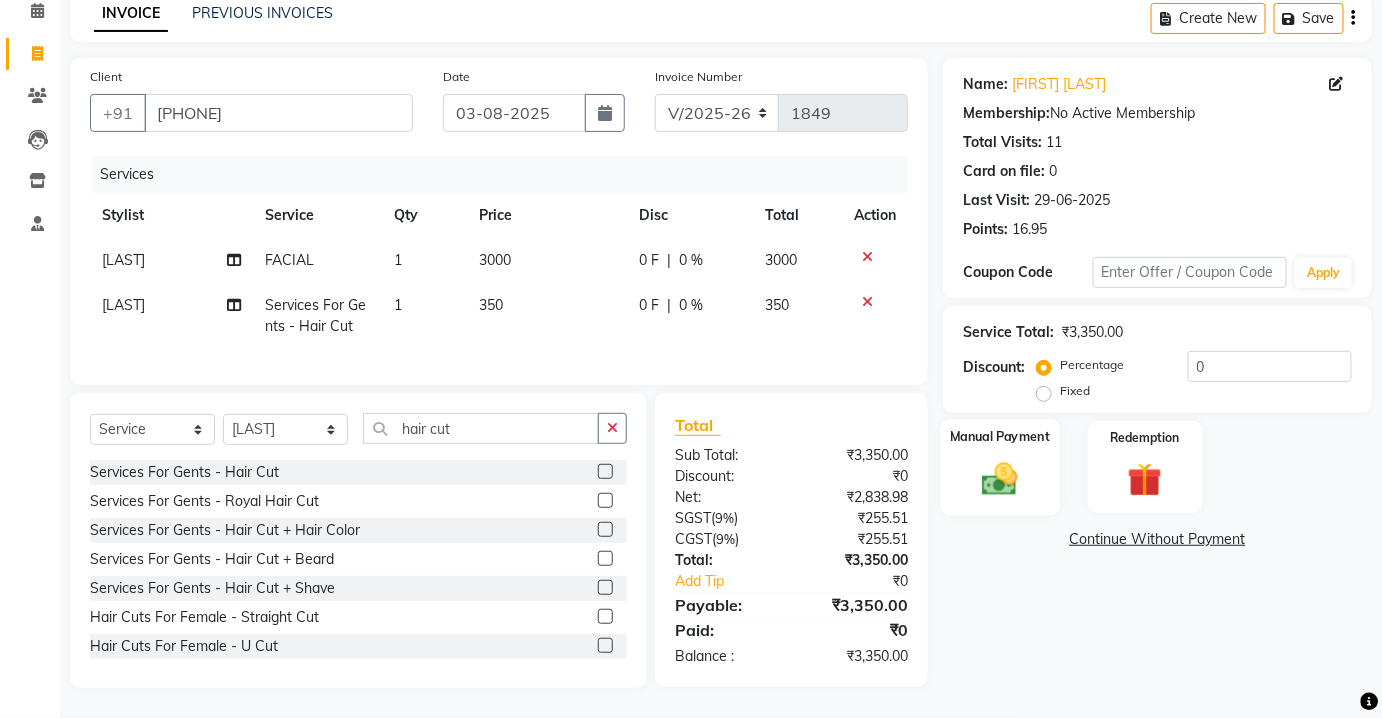 checkbox on "false" 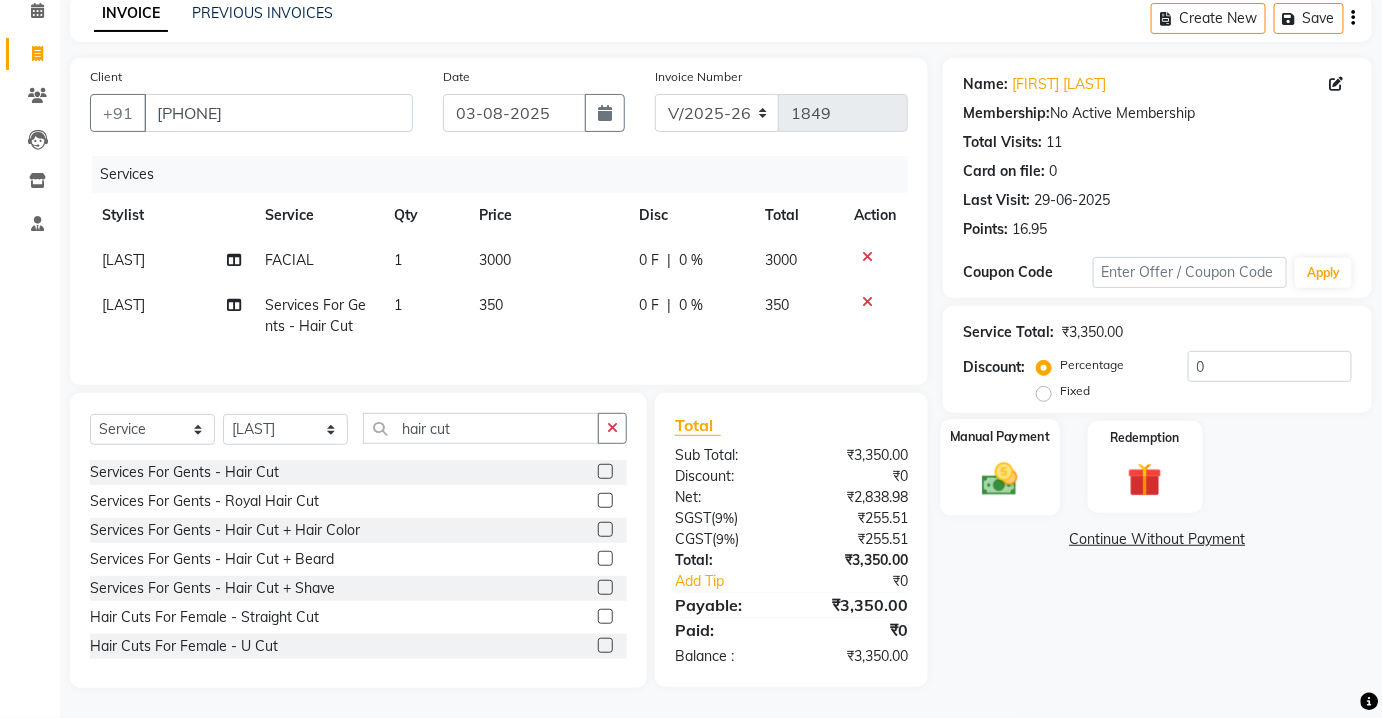 click 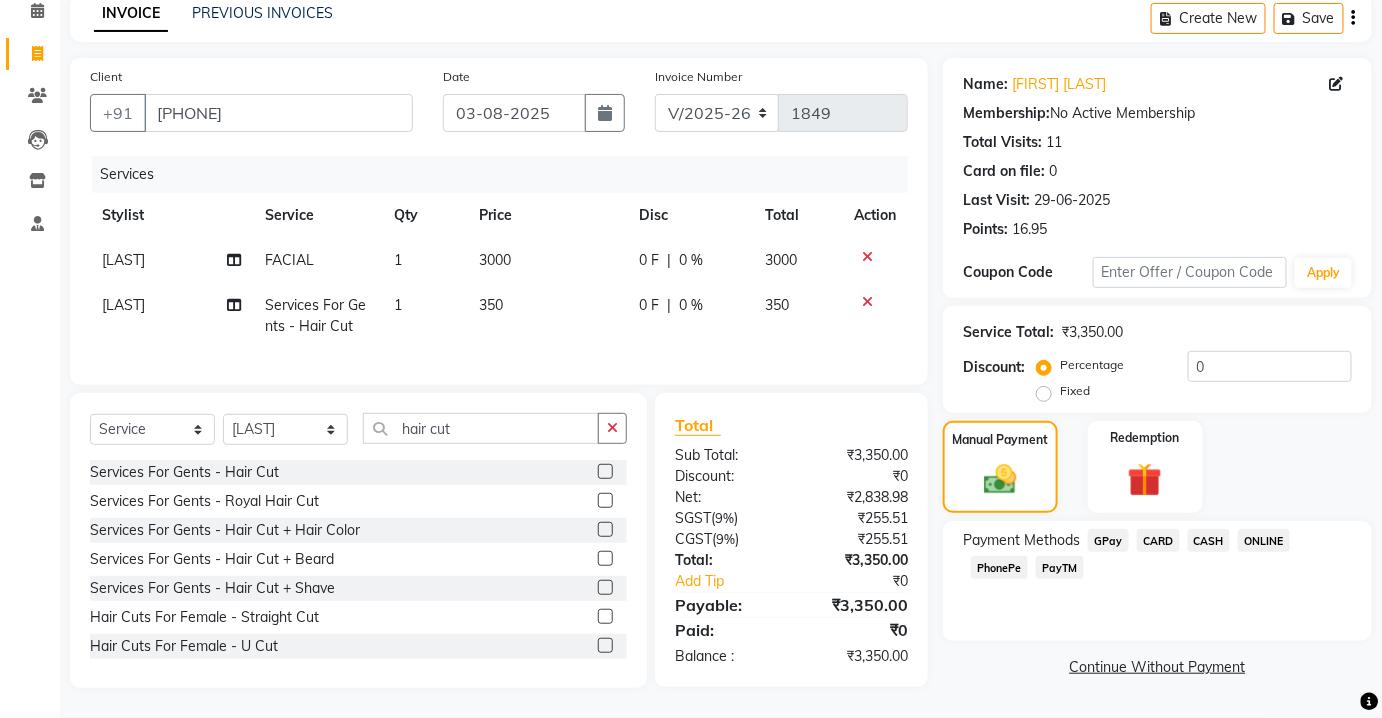 click on "PayTM" 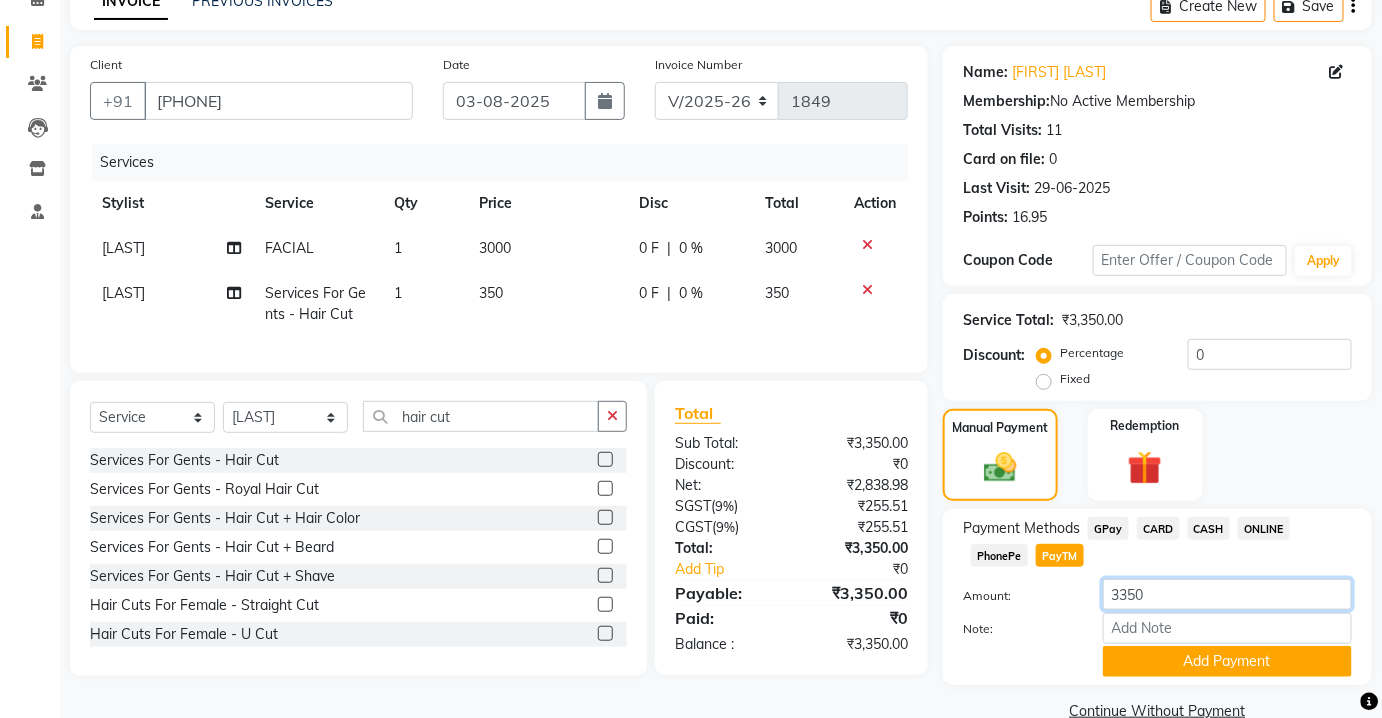 click on "3350" 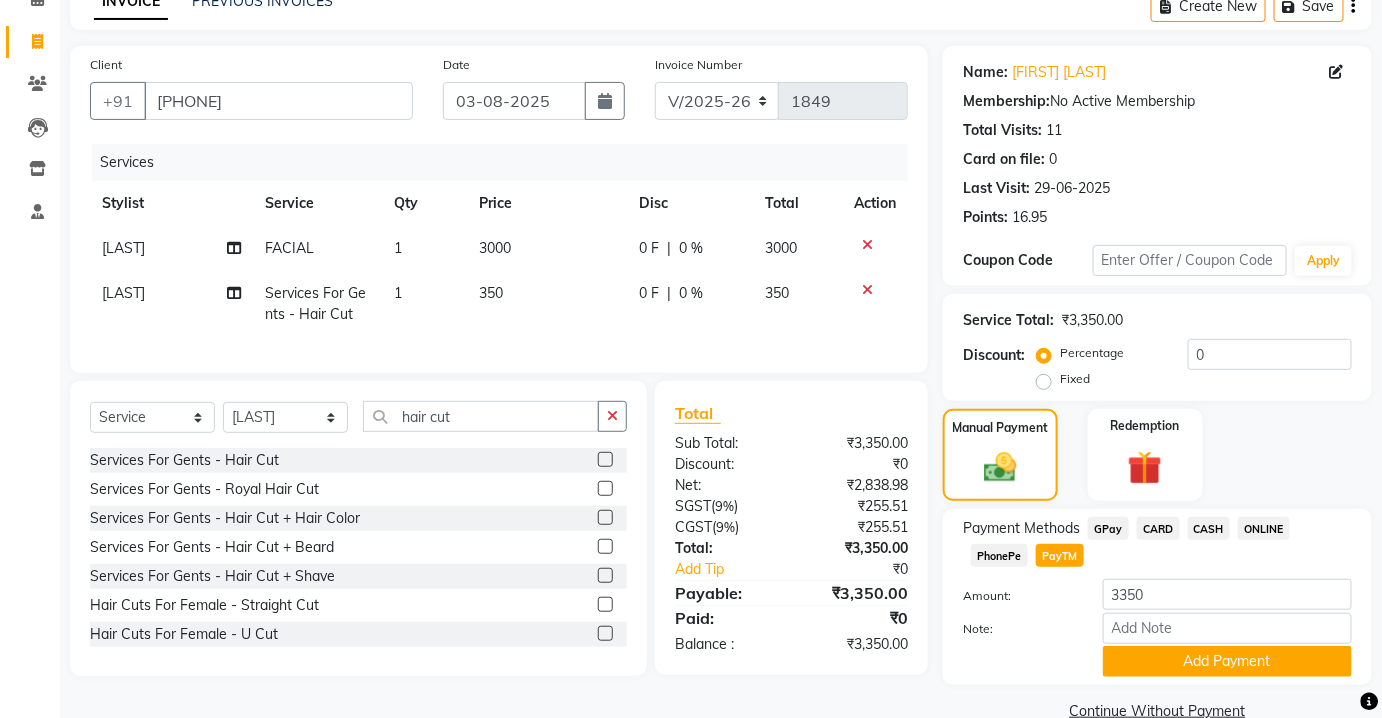 click on "CASH" 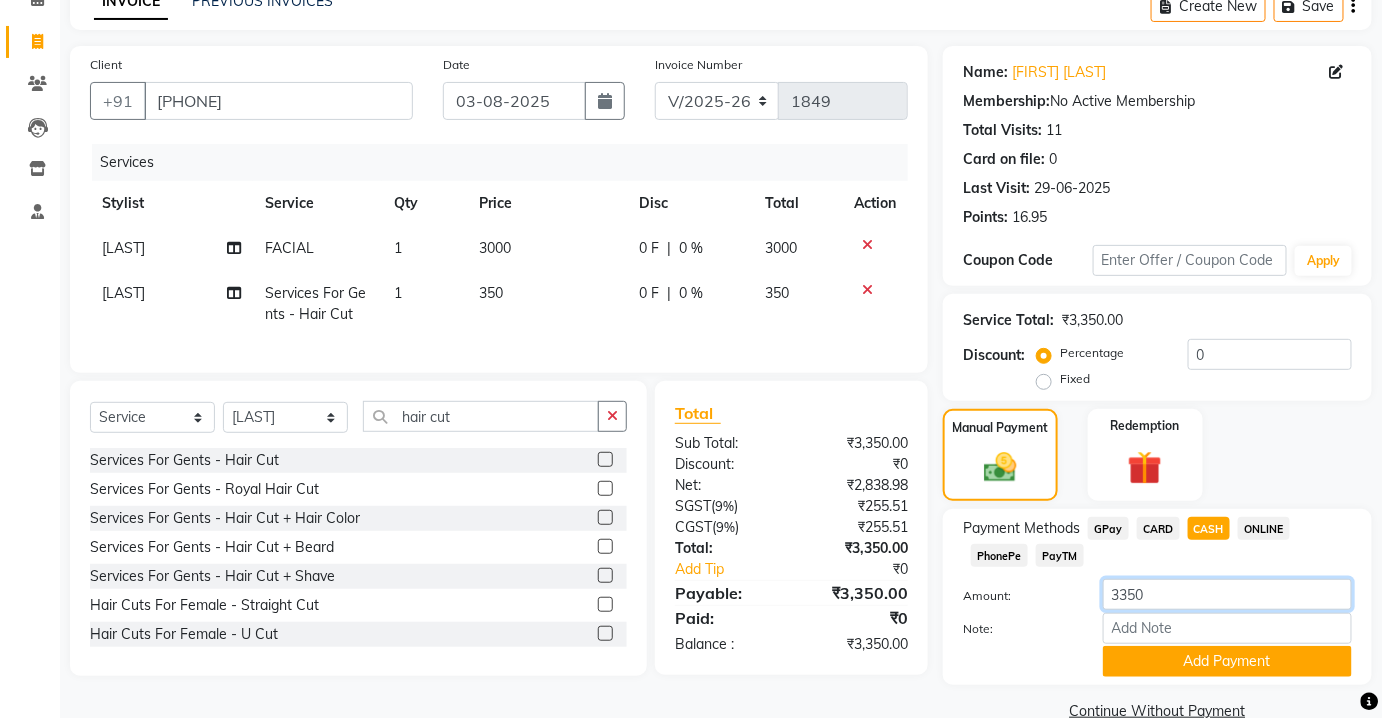 click on "3350" 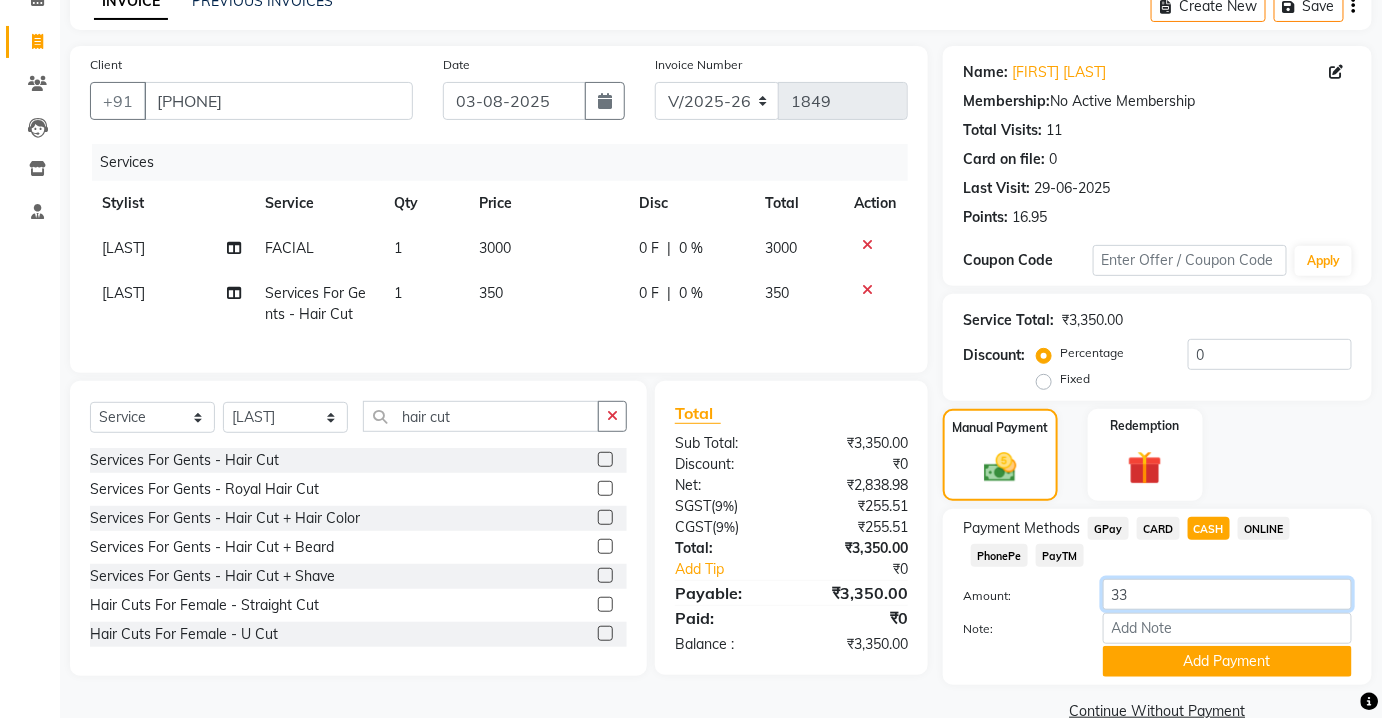 type on "3" 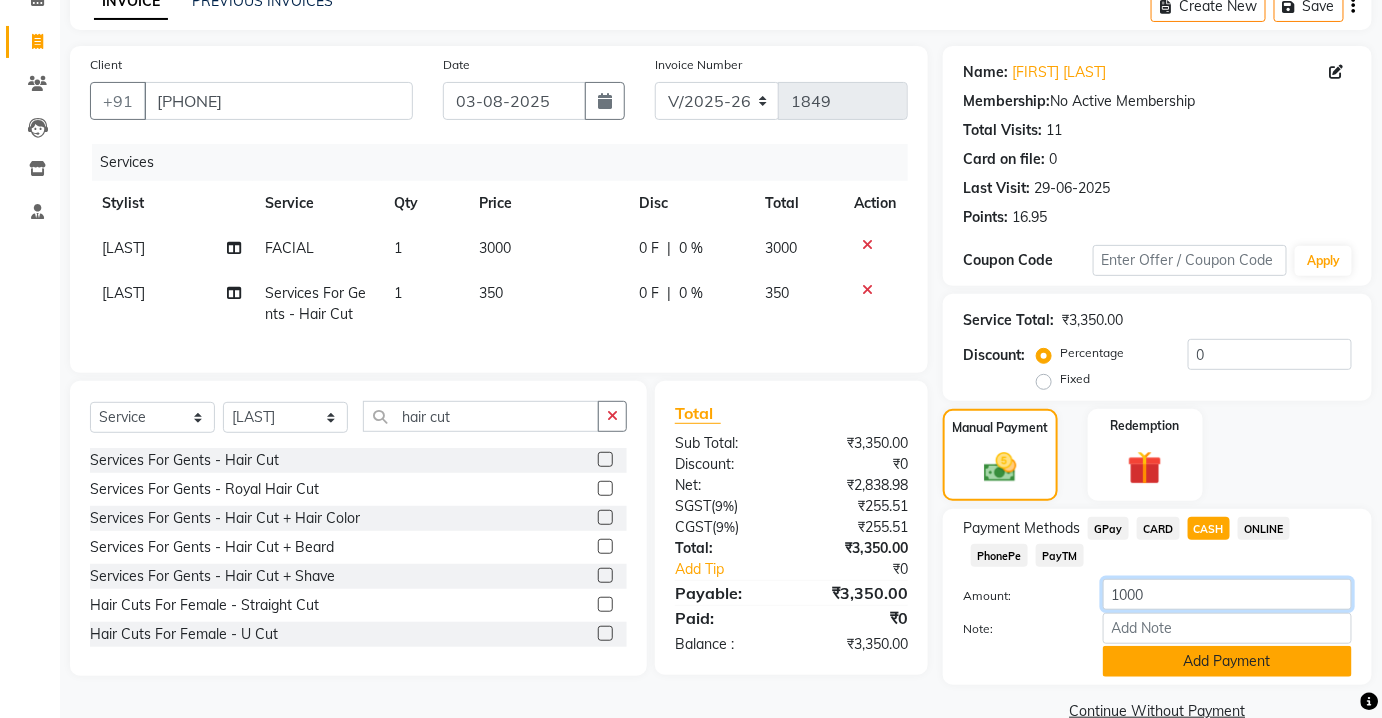 type on "1000" 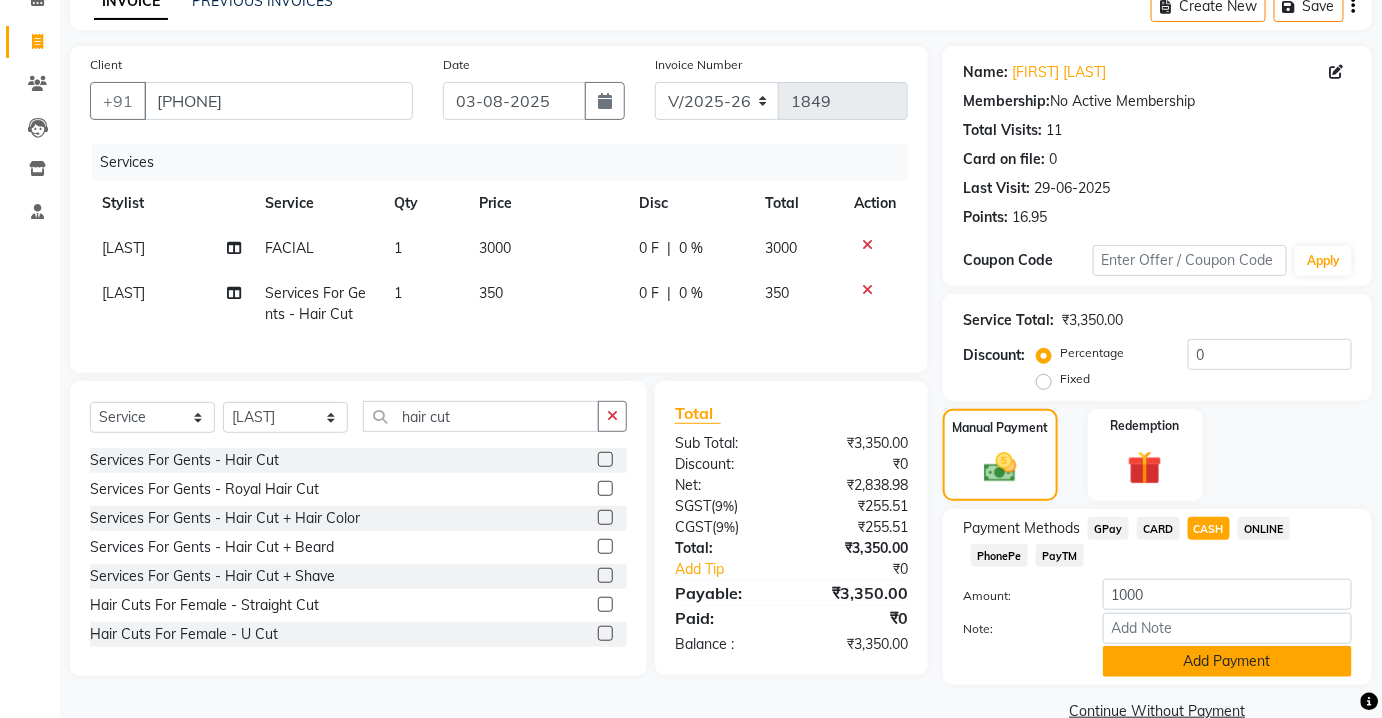 click on "Add Payment" 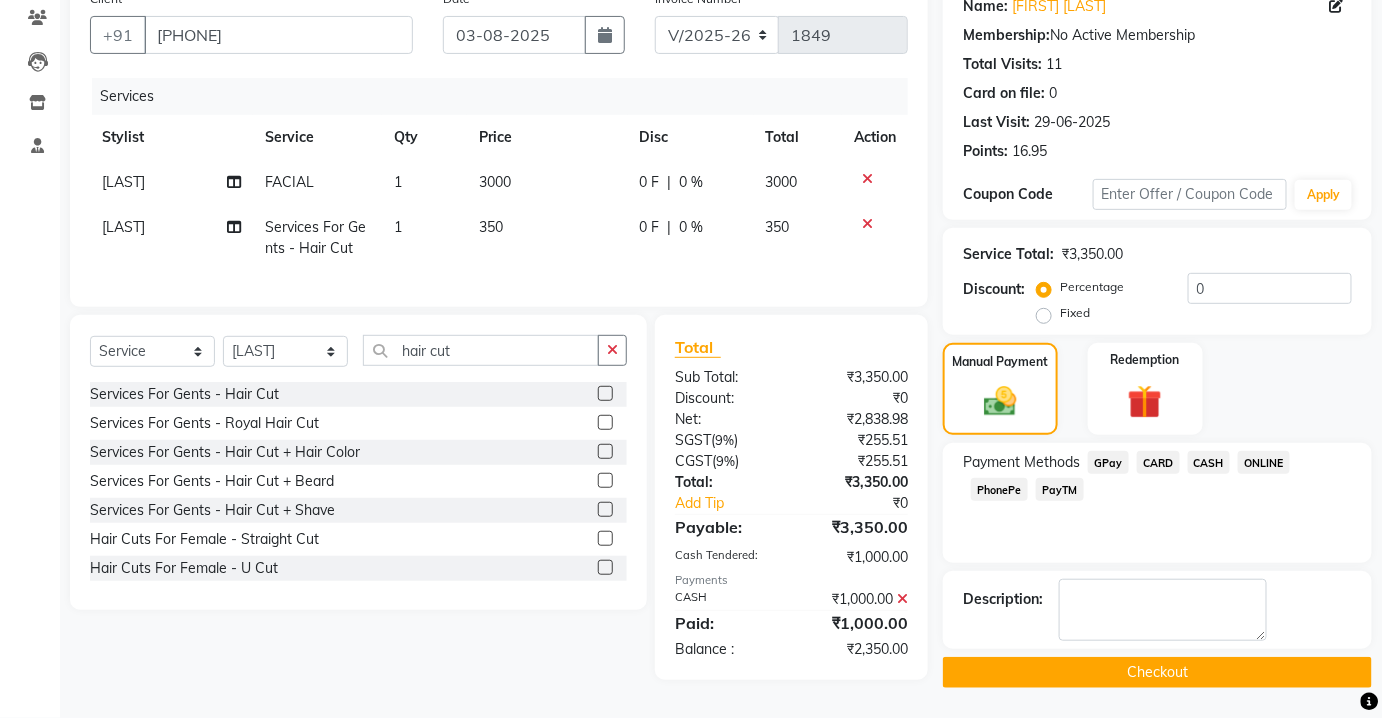 scroll, scrollTop: 173, scrollLeft: 0, axis: vertical 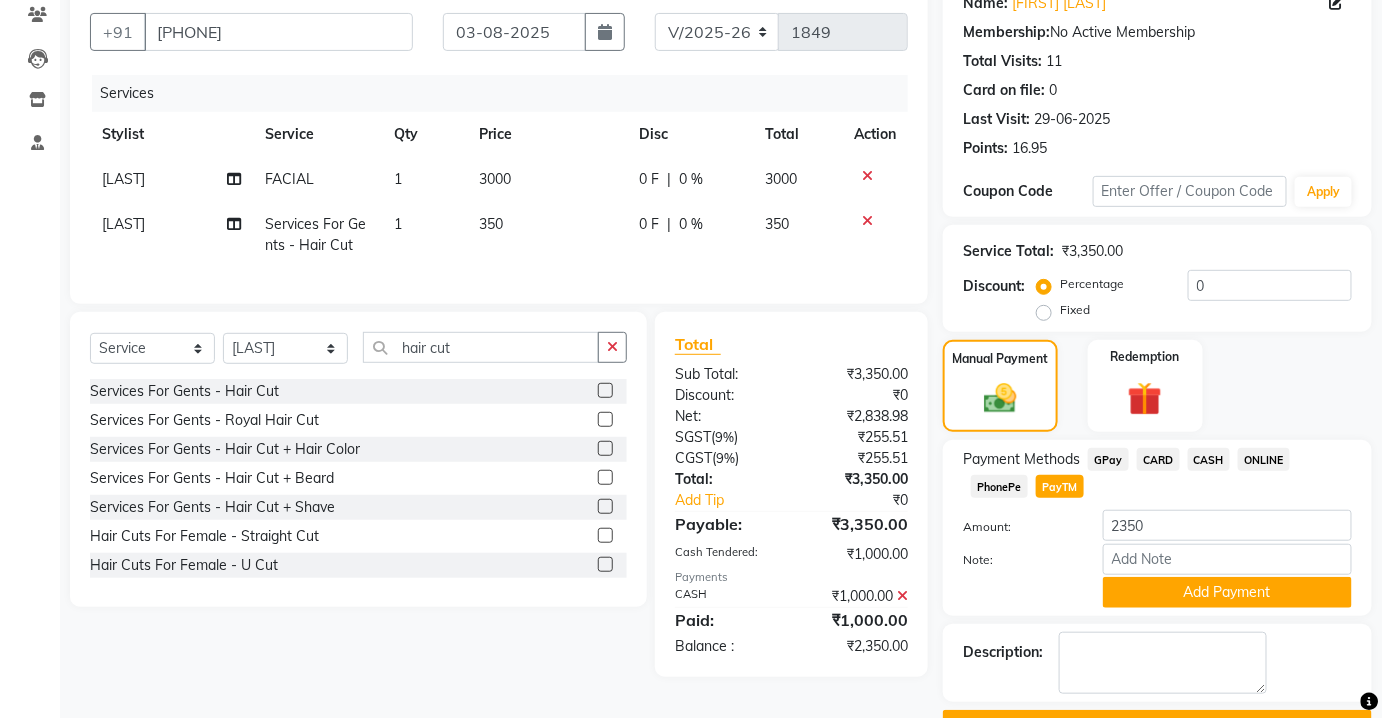 click on "Name: [FIRST] [LAST] Membership: No Active Membership Total Visits: 11 Card on file: 0 Last Visit: 29-06-2025 Points: 16.95 Coupon Code Apply Service Total: ₹3,350.00 Discount: Percentage Fixed 0 Manual Payment Redemption Payment Methods GPay CARD CASH ONLINE PhonePe PayTM Amount: 2350 Note: Add Payment Description: Checkout" 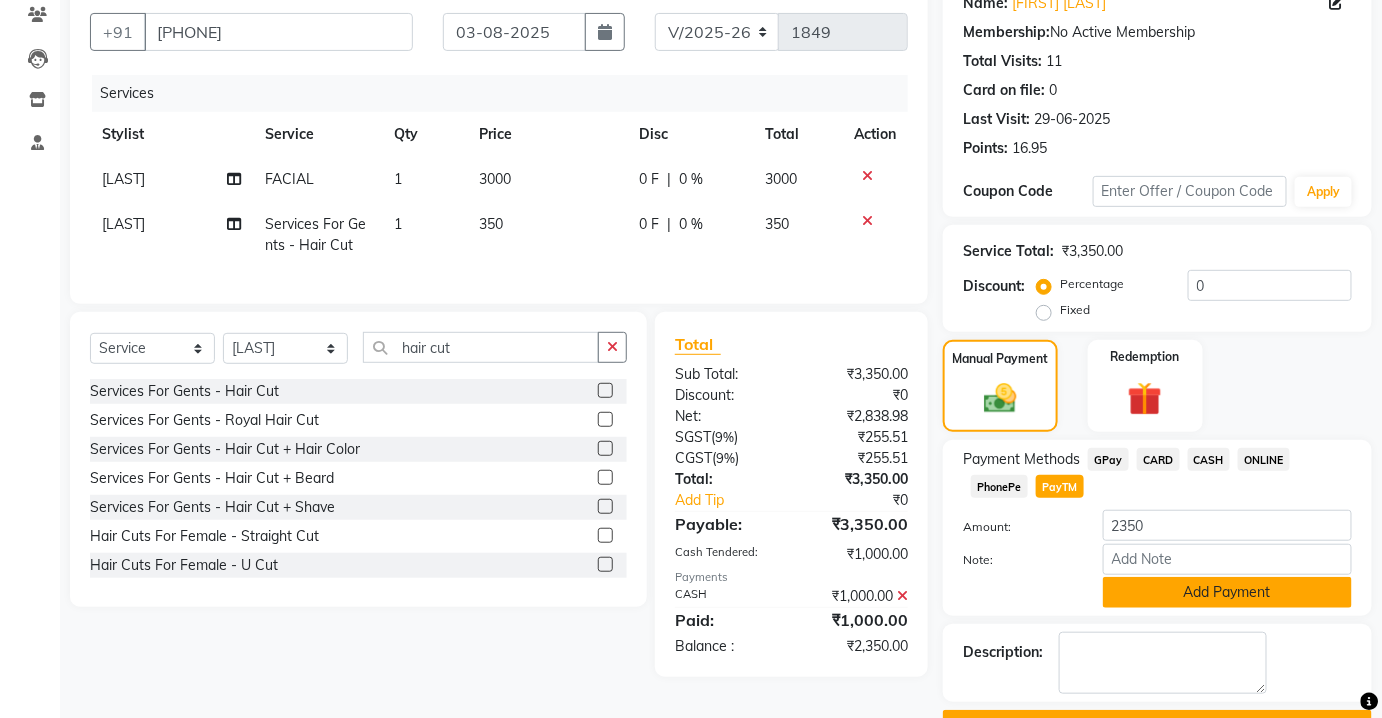 click on "Add Payment" 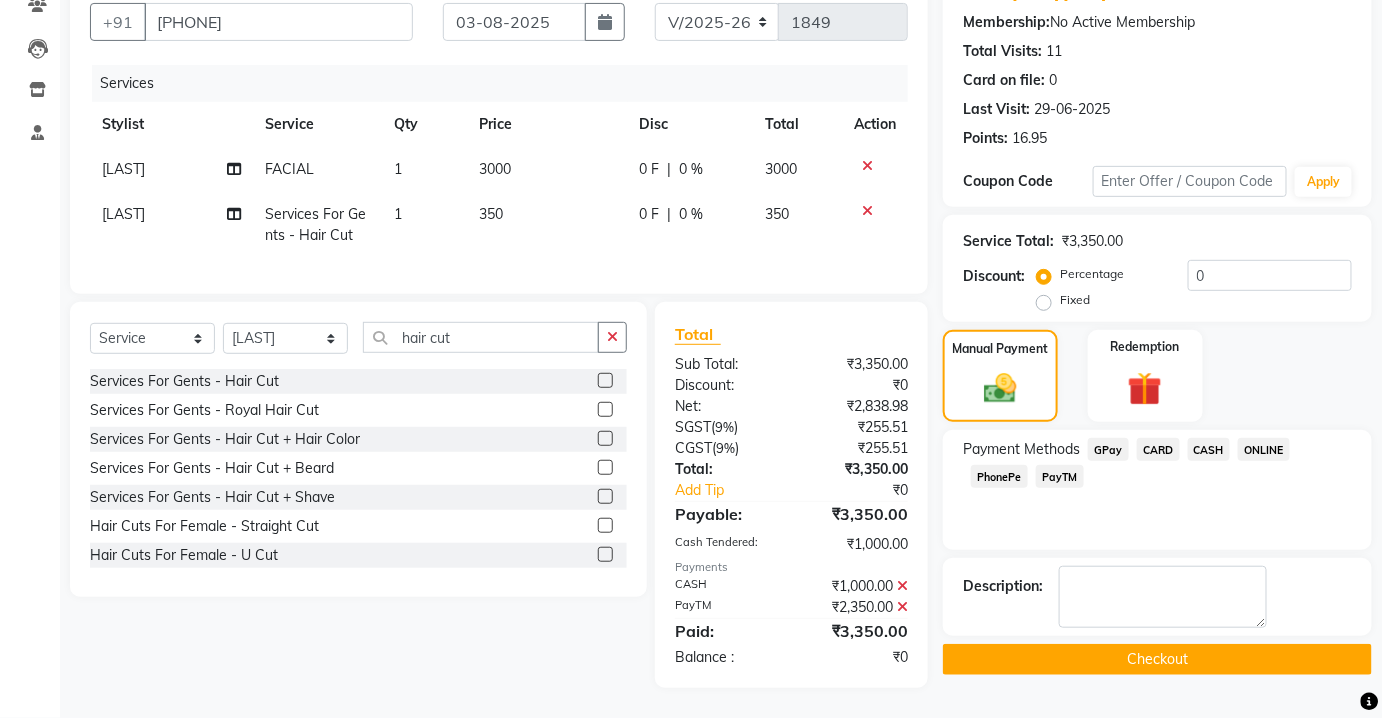 scroll, scrollTop: 194, scrollLeft: 0, axis: vertical 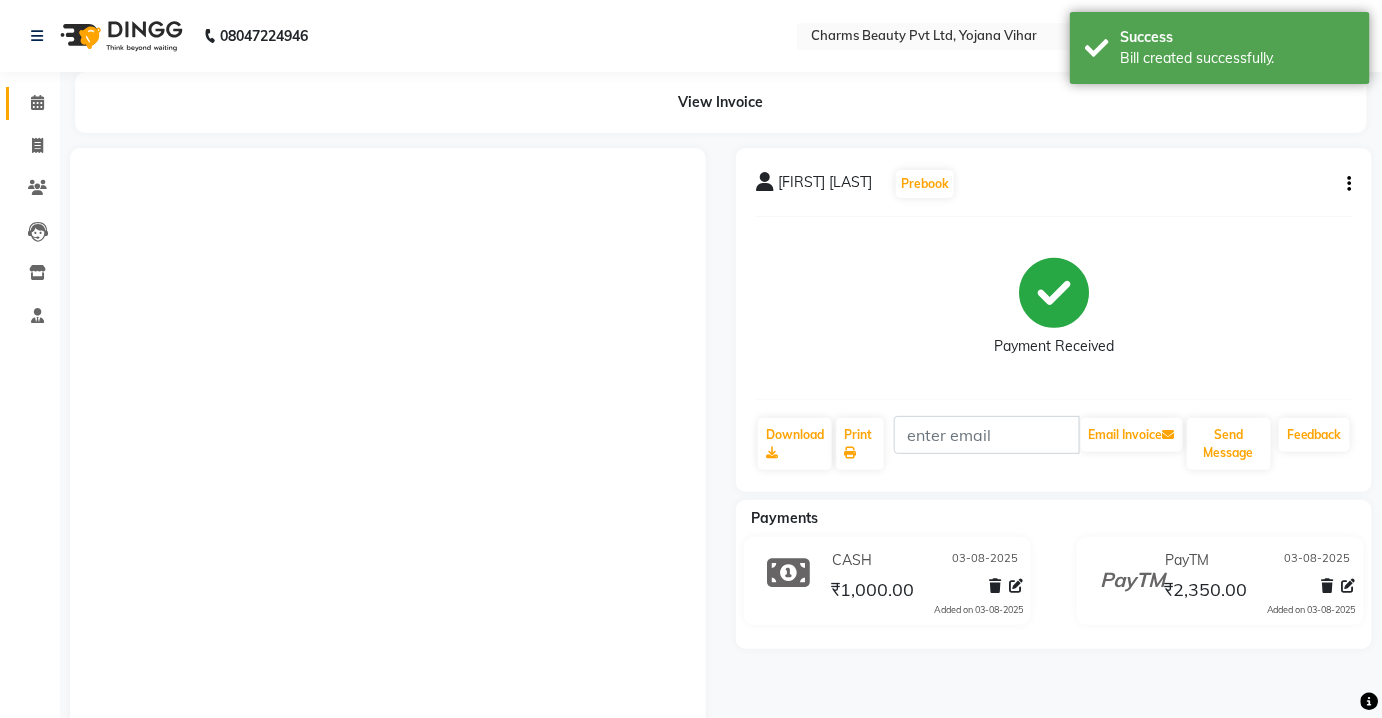 click on "Calendar" 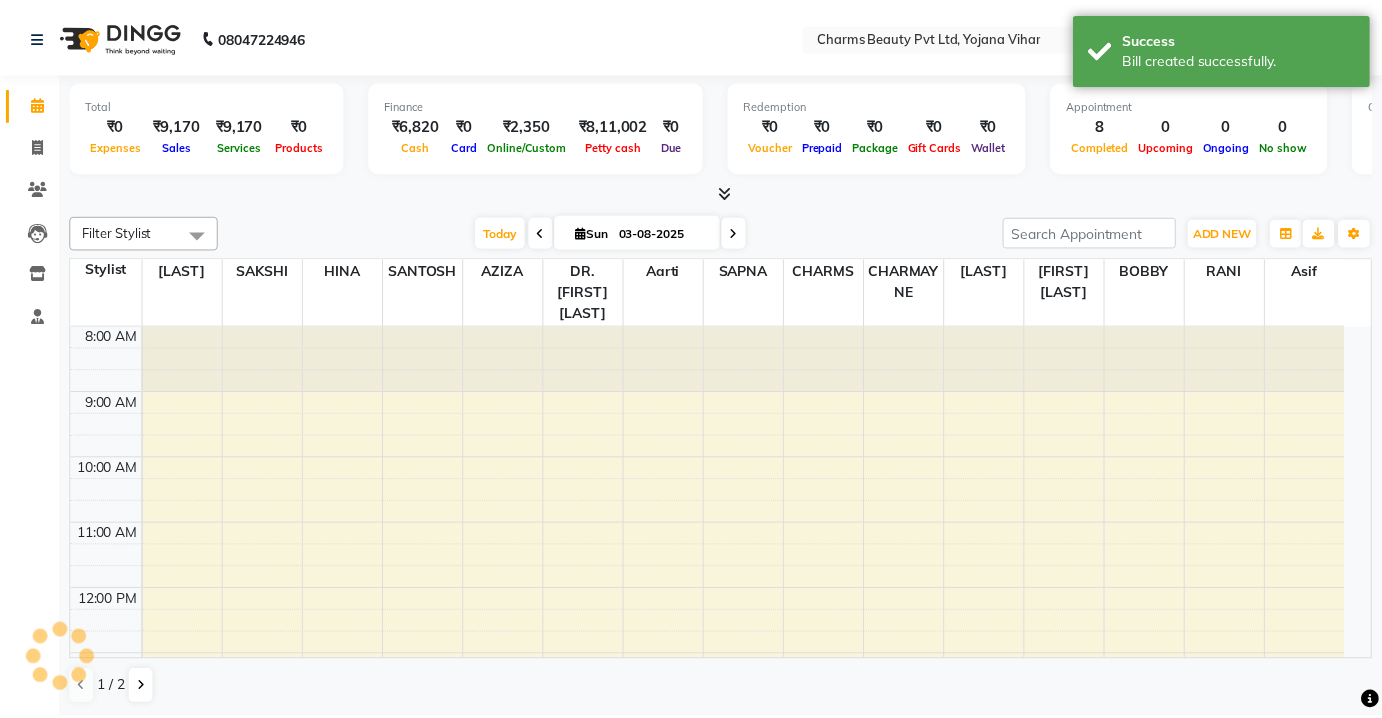 scroll, scrollTop: 0, scrollLeft: 0, axis: both 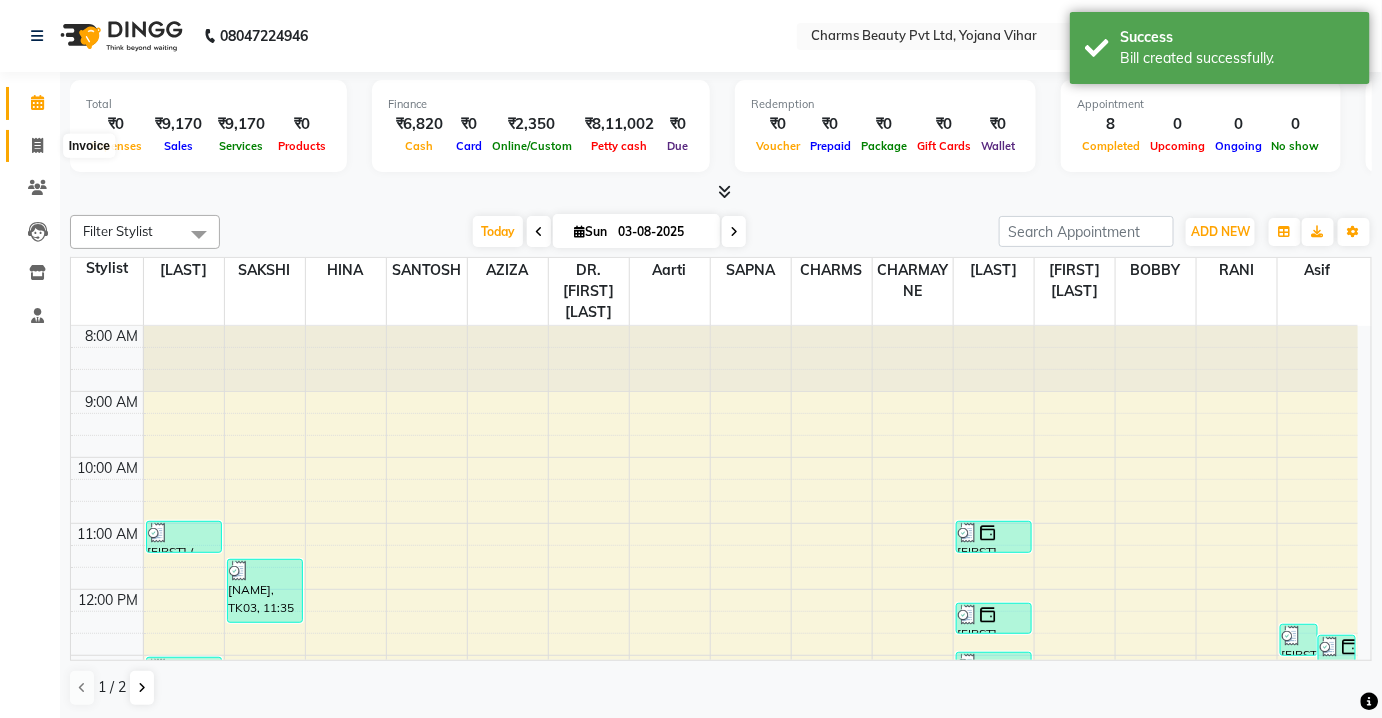 click 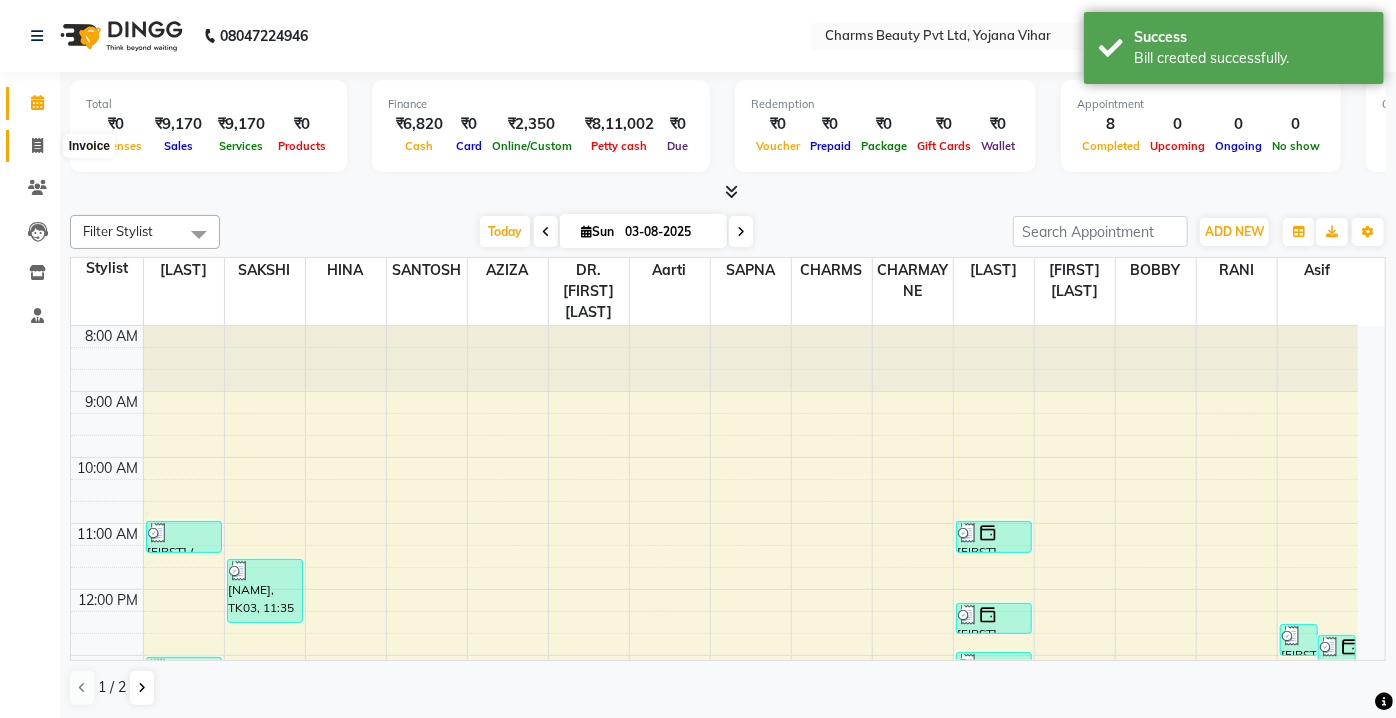 select on "3743" 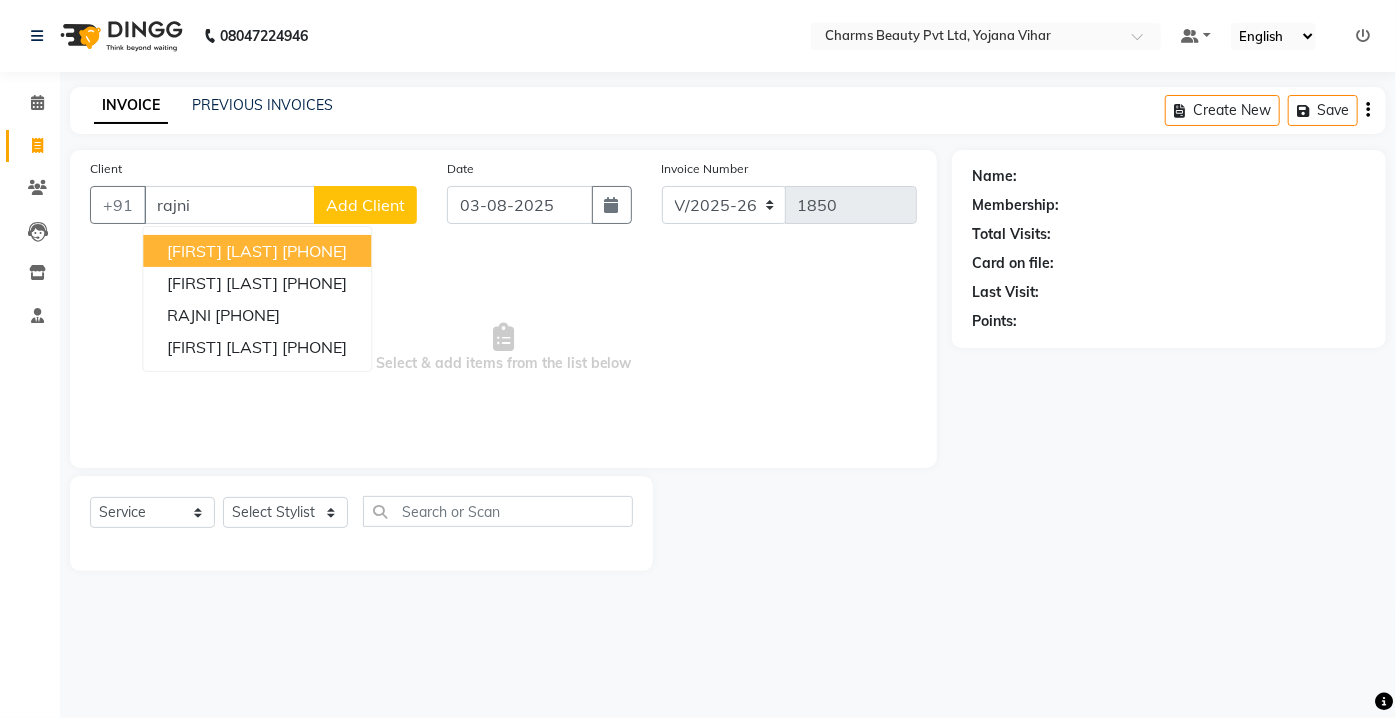 click on "[PHONE]" at bounding box center [314, 251] 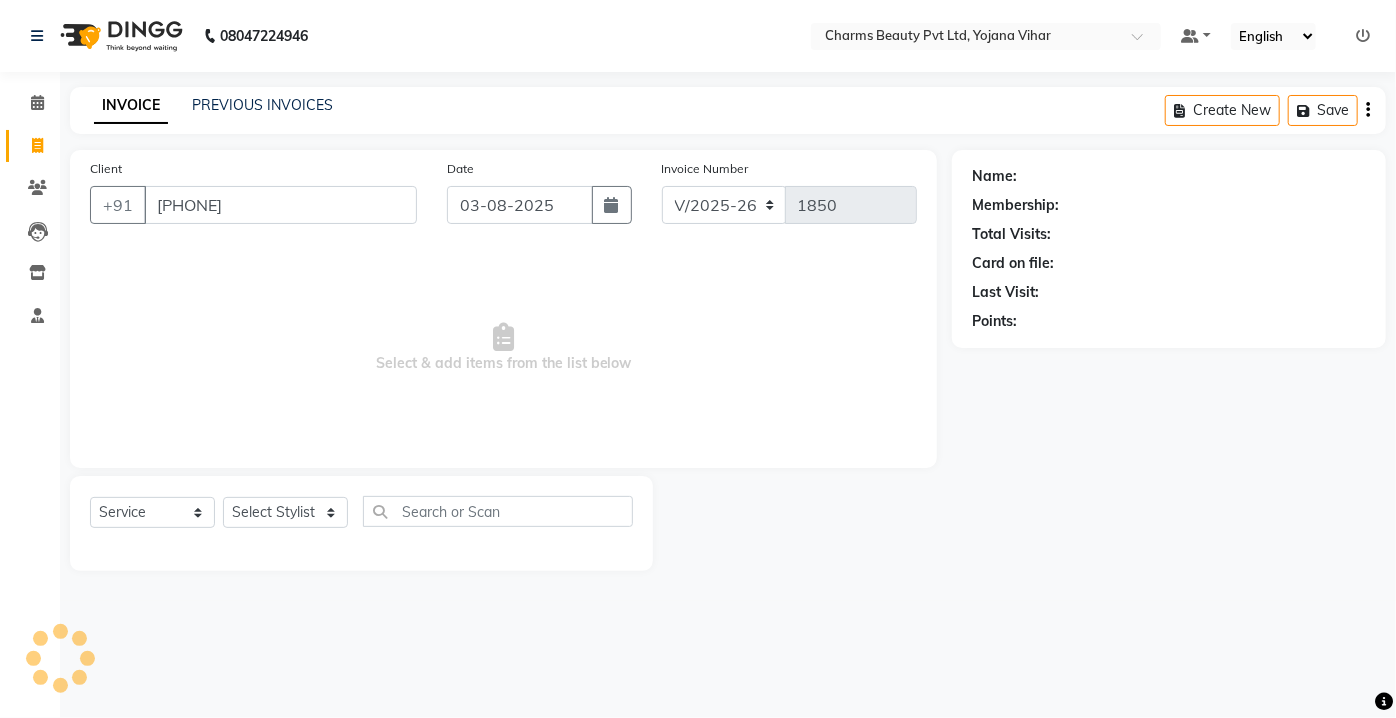 type on "[PHONE]" 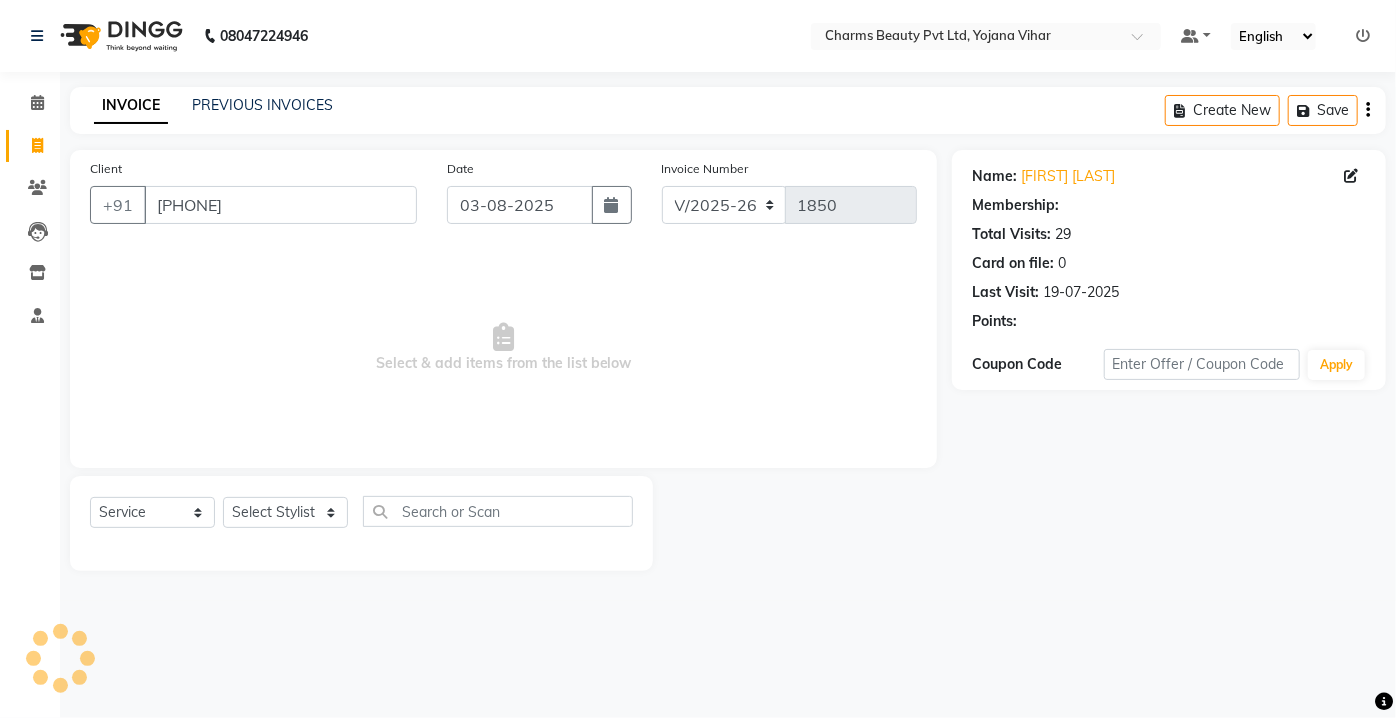 select on "1: Object" 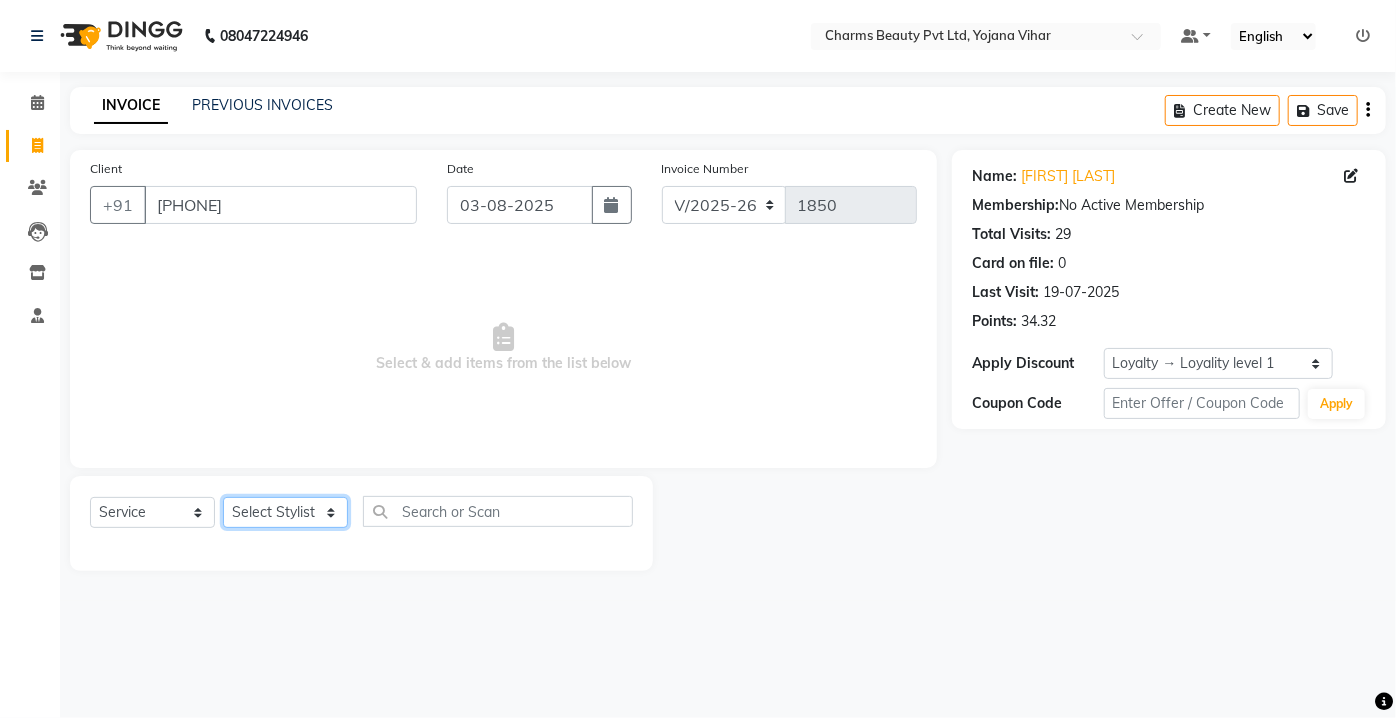 drag, startPoint x: 252, startPoint y: 522, endPoint x: 252, endPoint y: 498, distance: 24 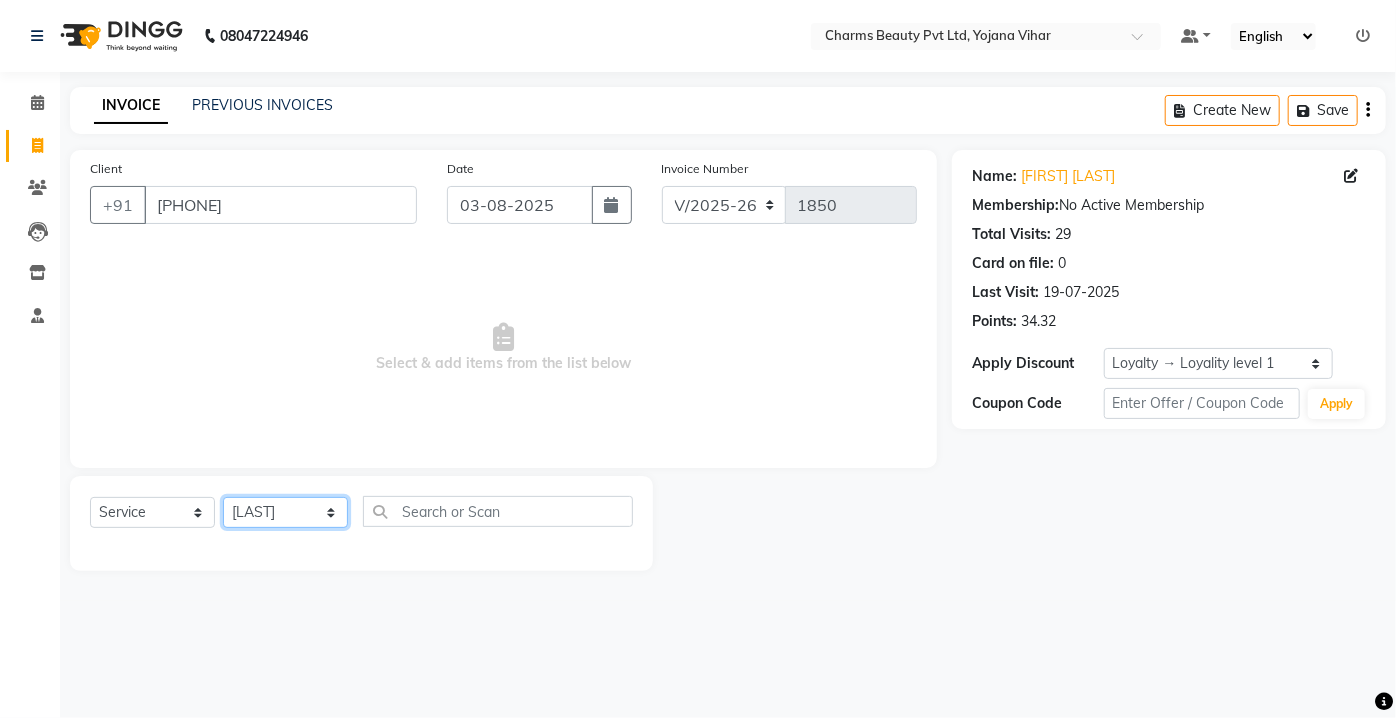 click on "Select Stylist Aarti Asif AZIZA BOBBY CHARMAYNE CHARMS DR. POOJA MITTAL HINA HUSSAN NOSHAD RANI RAVI SOOD  SAKSHI SANTOSH SAPNA TABBASUM" 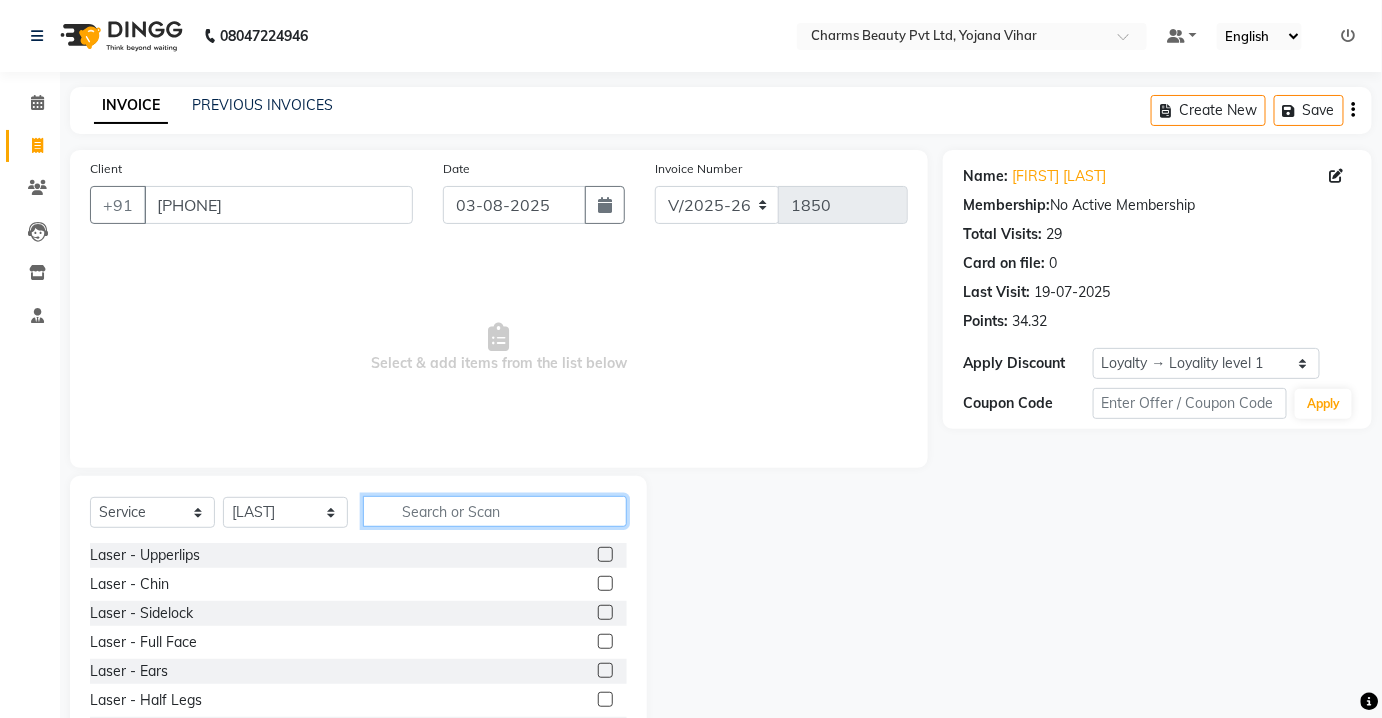 click 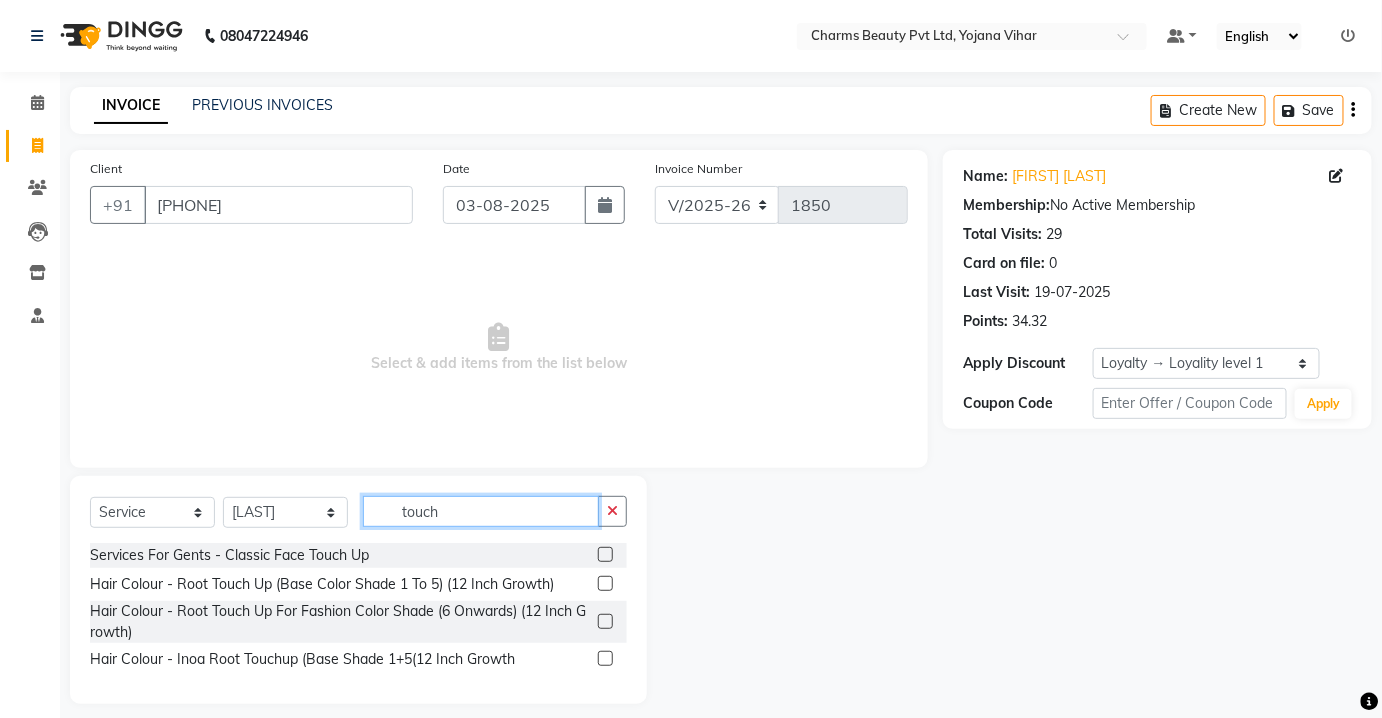 type on "touch" 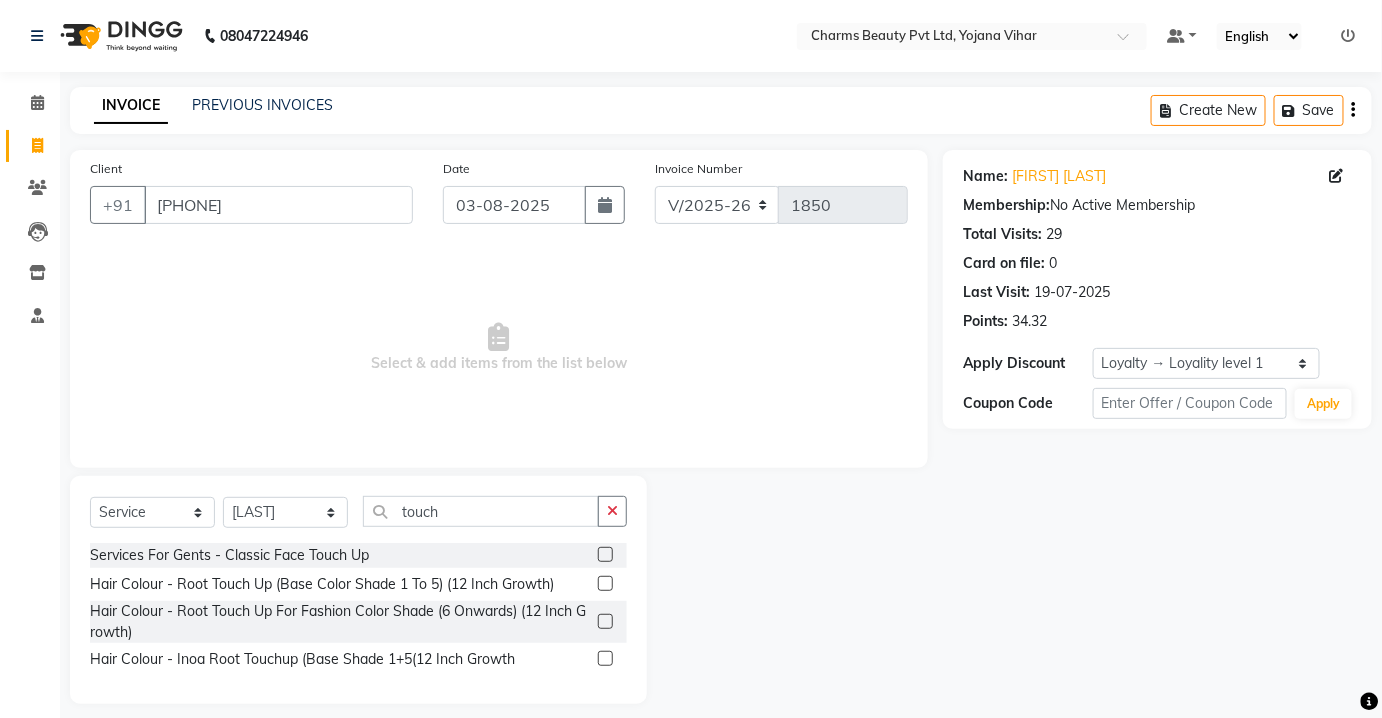 drag, startPoint x: 610, startPoint y: 580, endPoint x: 594, endPoint y: 569, distance: 19.416489 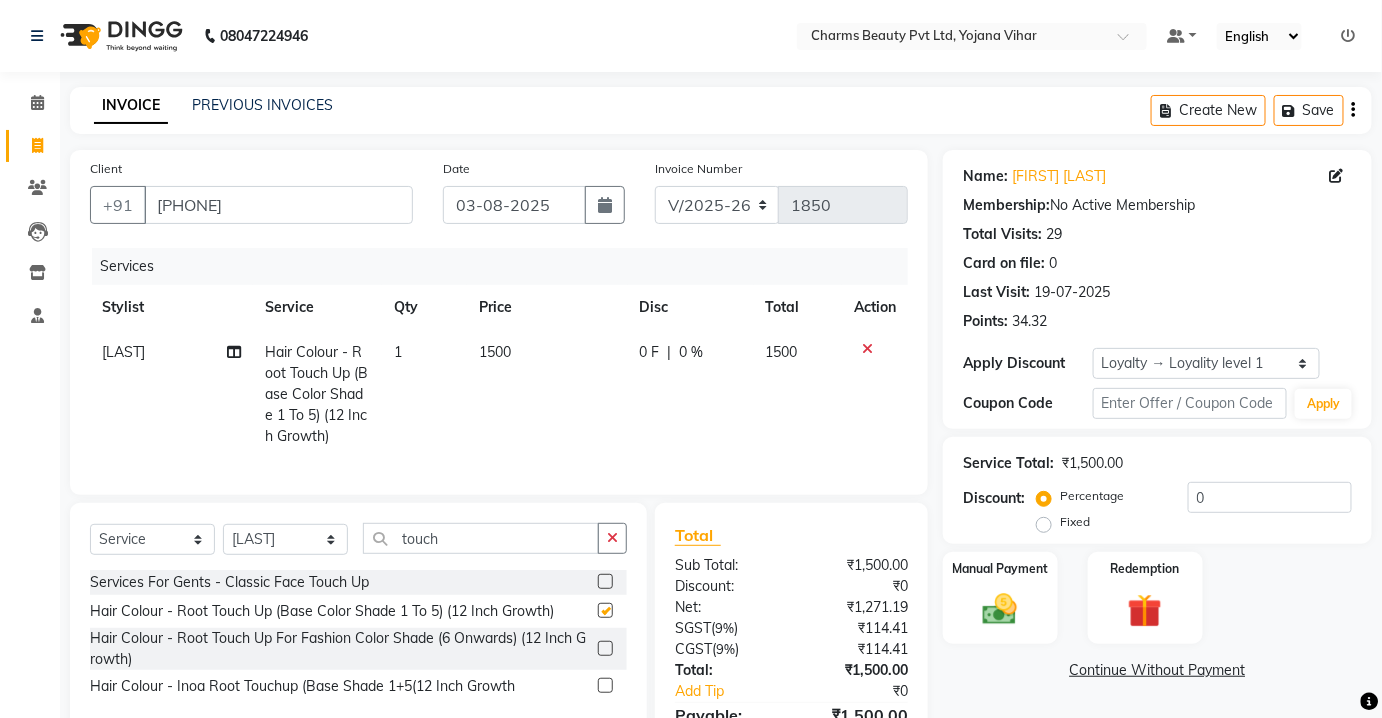 checkbox on "false" 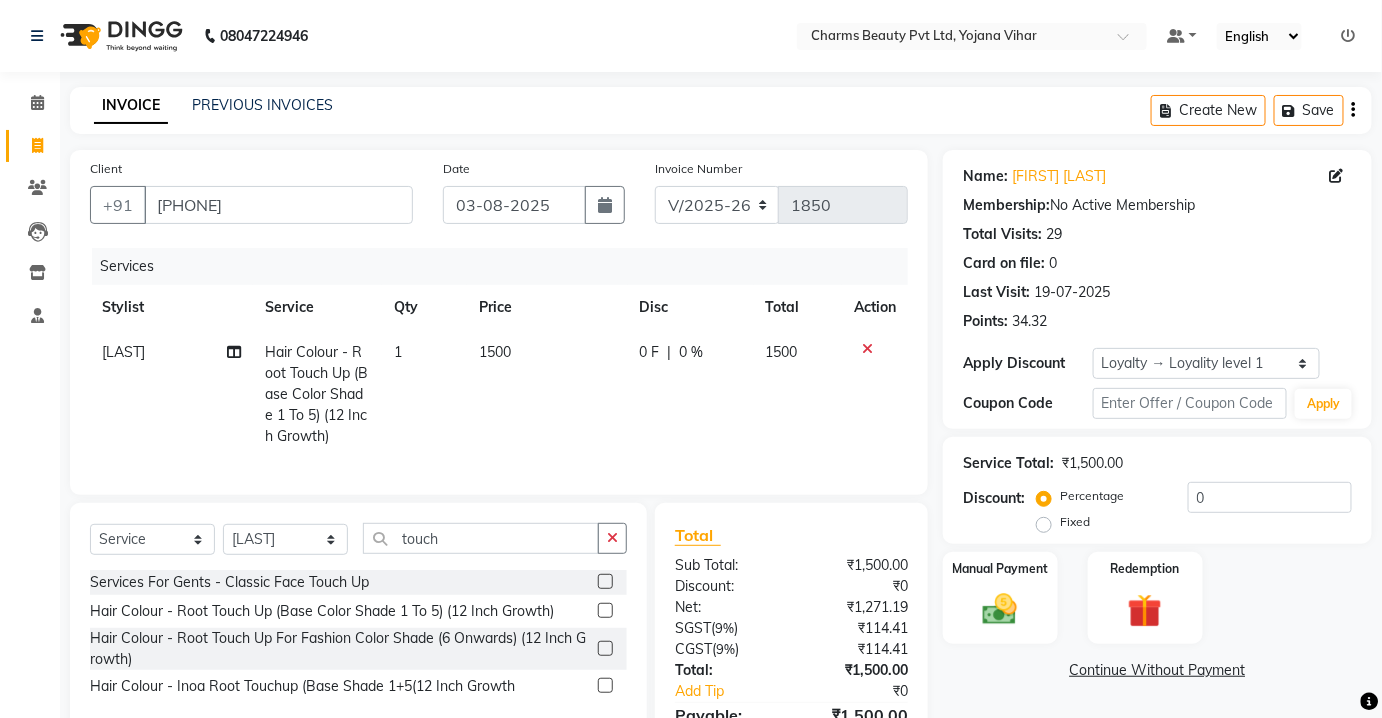 drag, startPoint x: 508, startPoint y: 398, endPoint x: 522, endPoint y: 383, distance: 20.518284 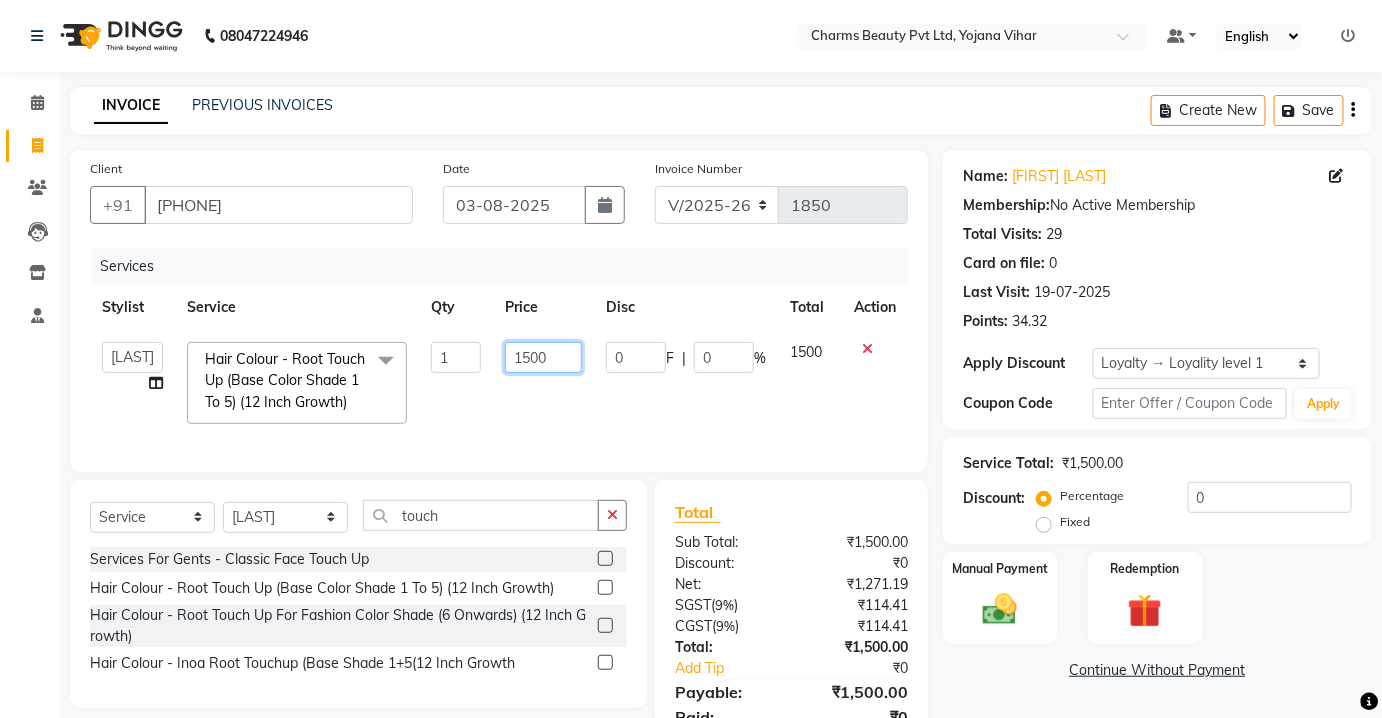 click on "1500" 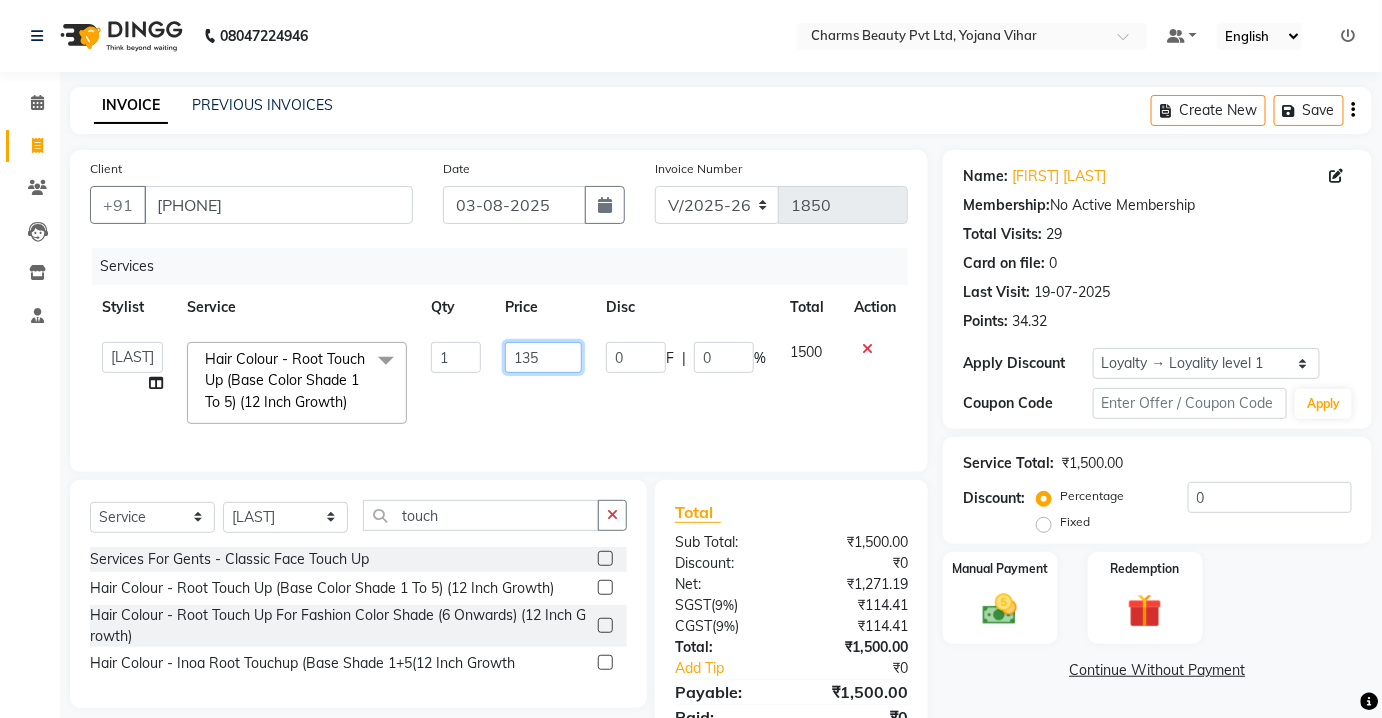 type on "1350" 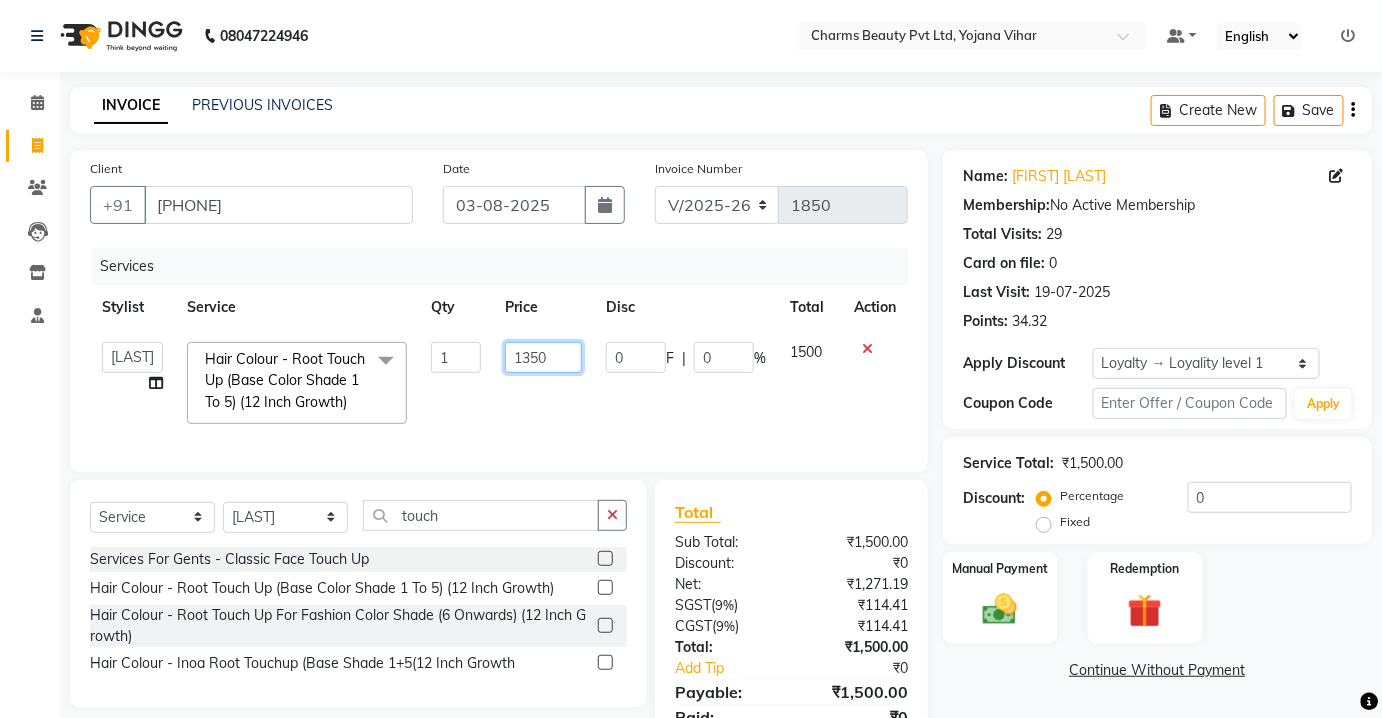 click on "1350" 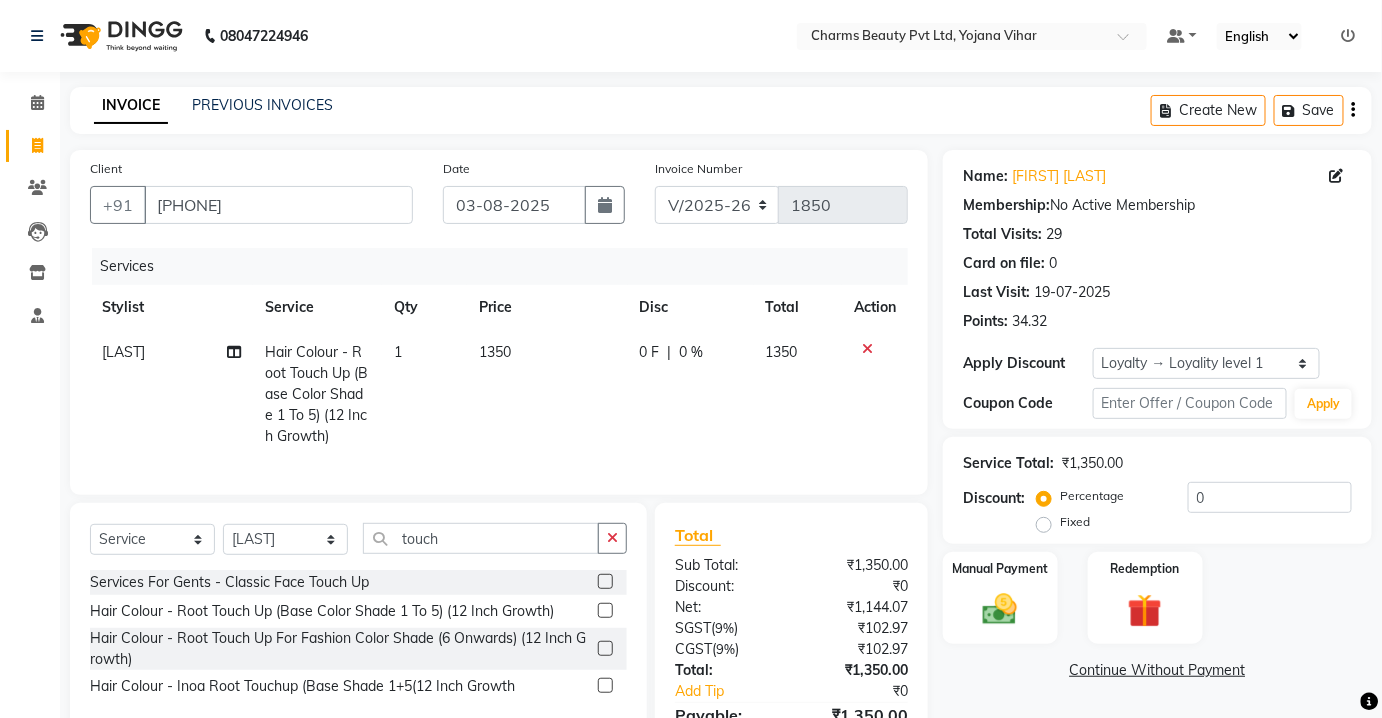 click on "Stylist Service Qty Price Disc Total Action" 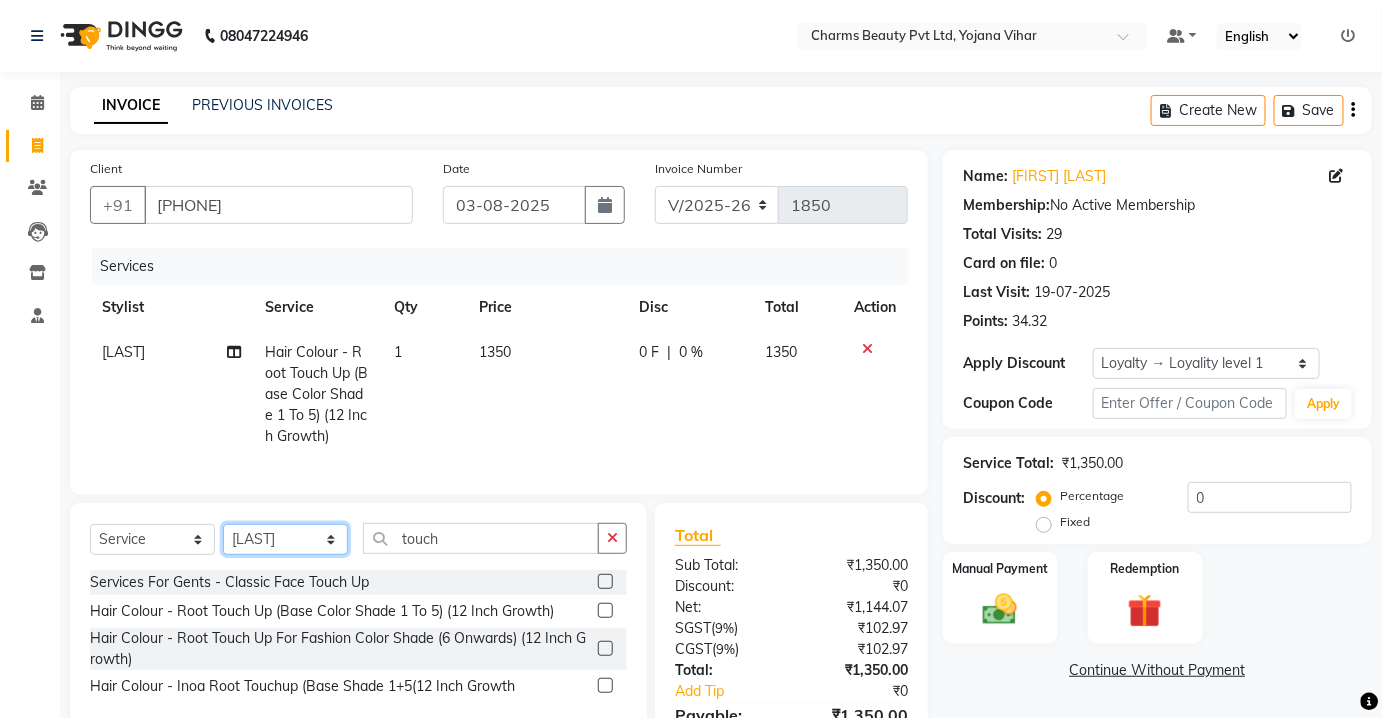 drag, startPoint x: 312, startPoint y: 559, endPoint x: 299, endPoint y: 547, distance: 17.691807 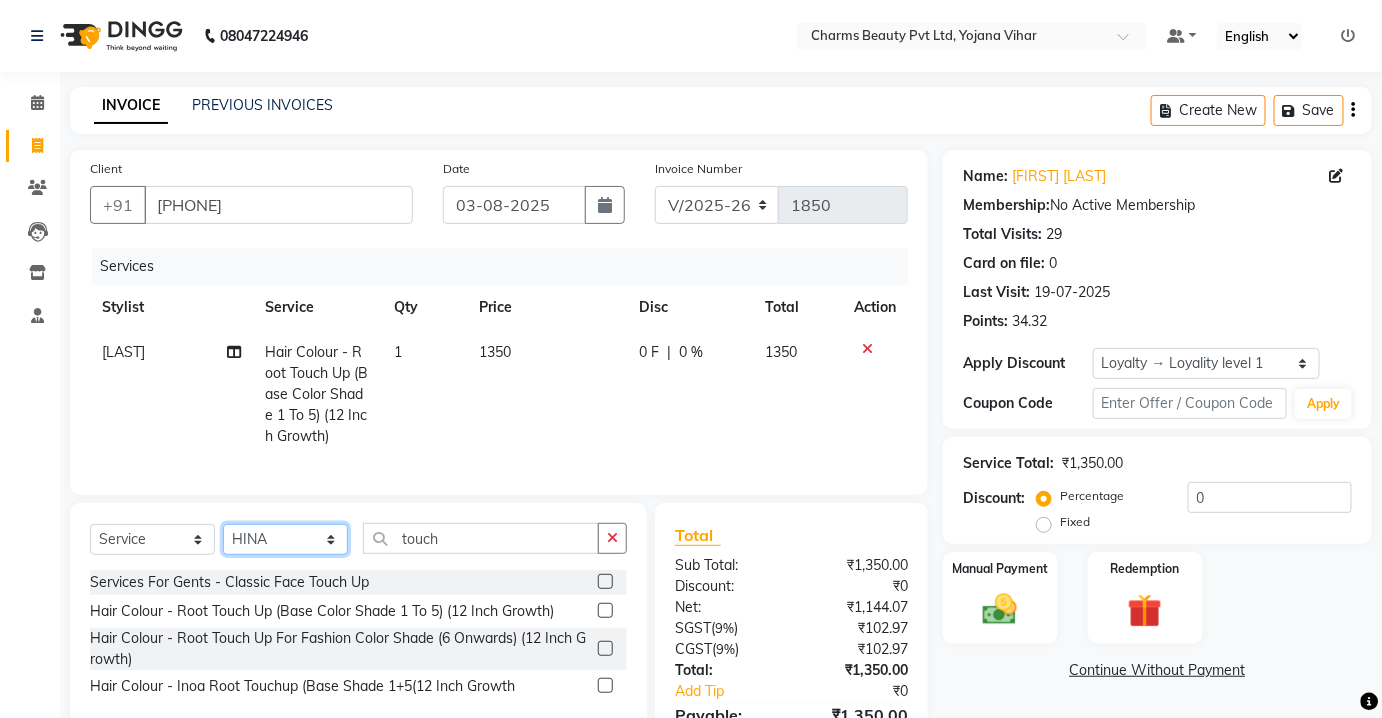 click on "Select Stylist Aarti Asif AZIZA BOBBY CHARMAYNE CHARMS DR. POOJA MITTAL HINA HUSSAN NOSHAD RANI RAVI SOOD  SAKSHI SANTOSH SAPNA TABBASUM" 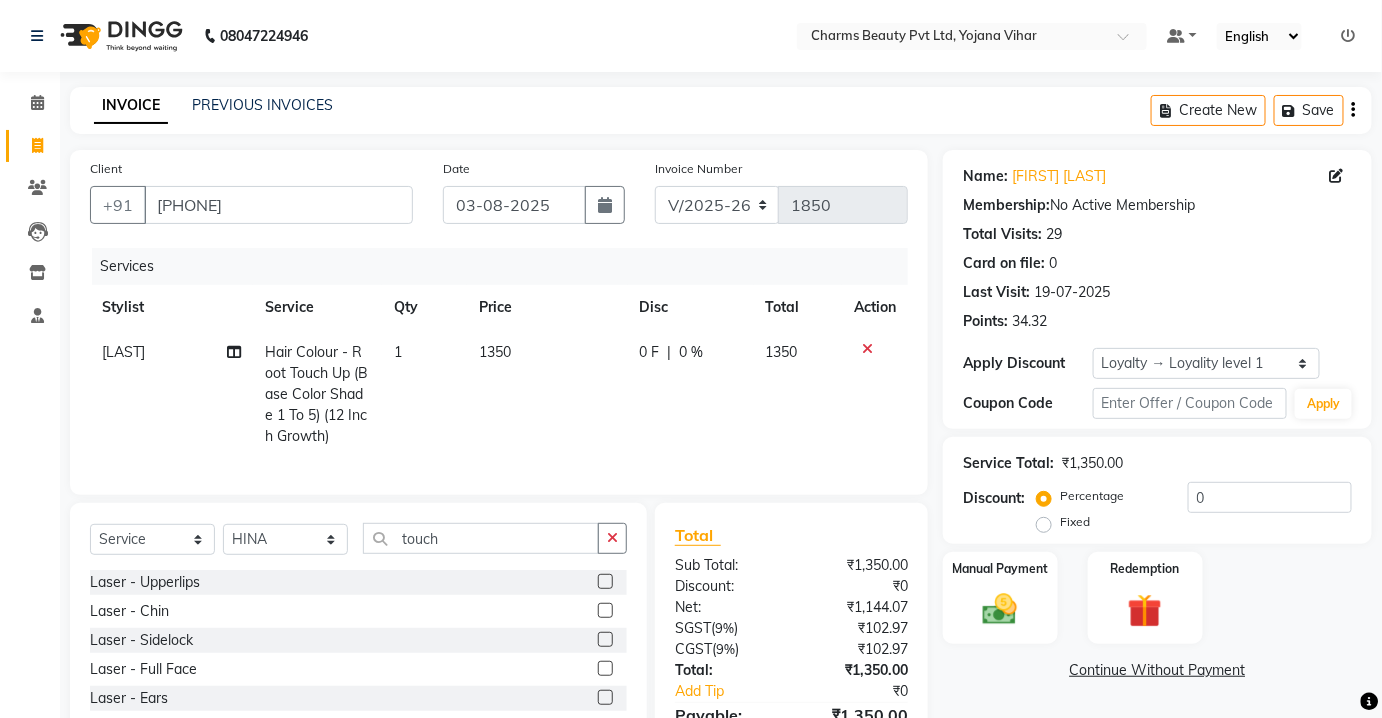 drag, startPoint x: 484, startPoint y: 532, endPoint x: 476, endPoint y: 540, distance: 11.313708 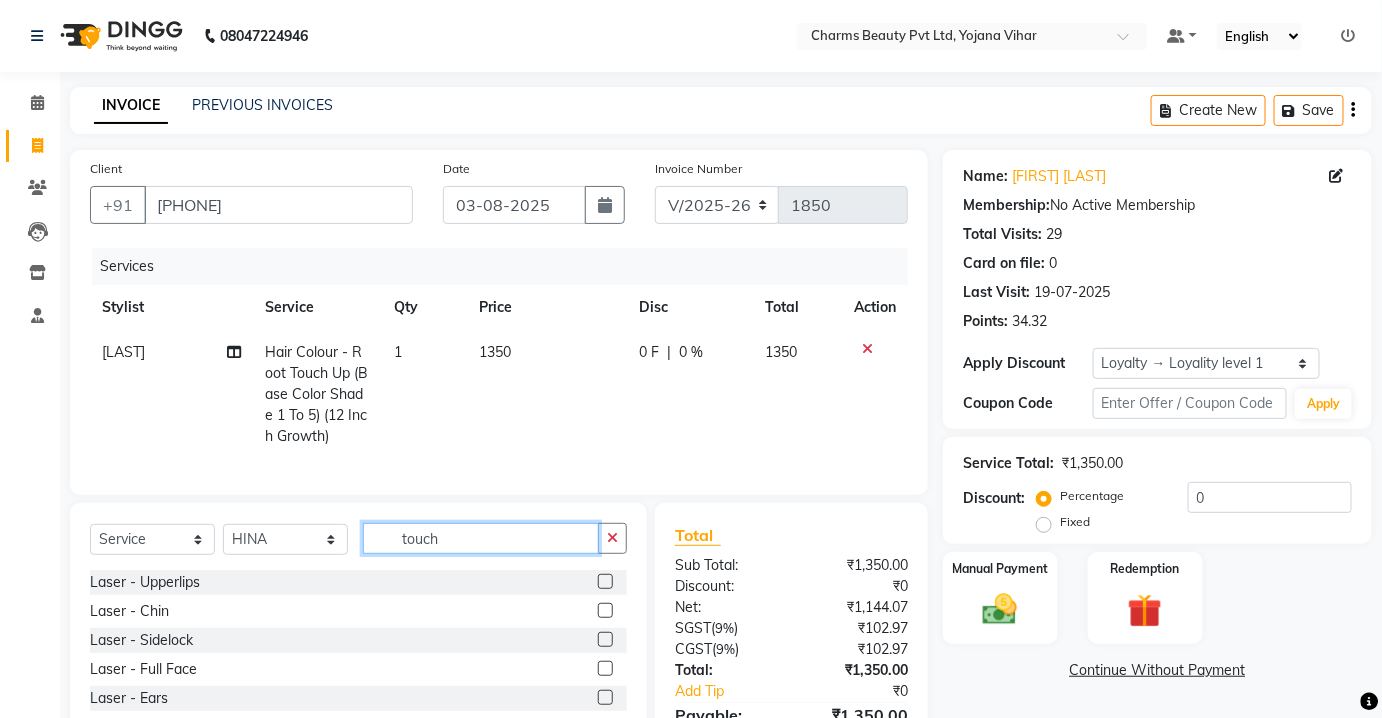 drag, startPoint x: 470, startPoint y: 548, endPoint x: 426, endPoint y: 542, distance: 44.407207 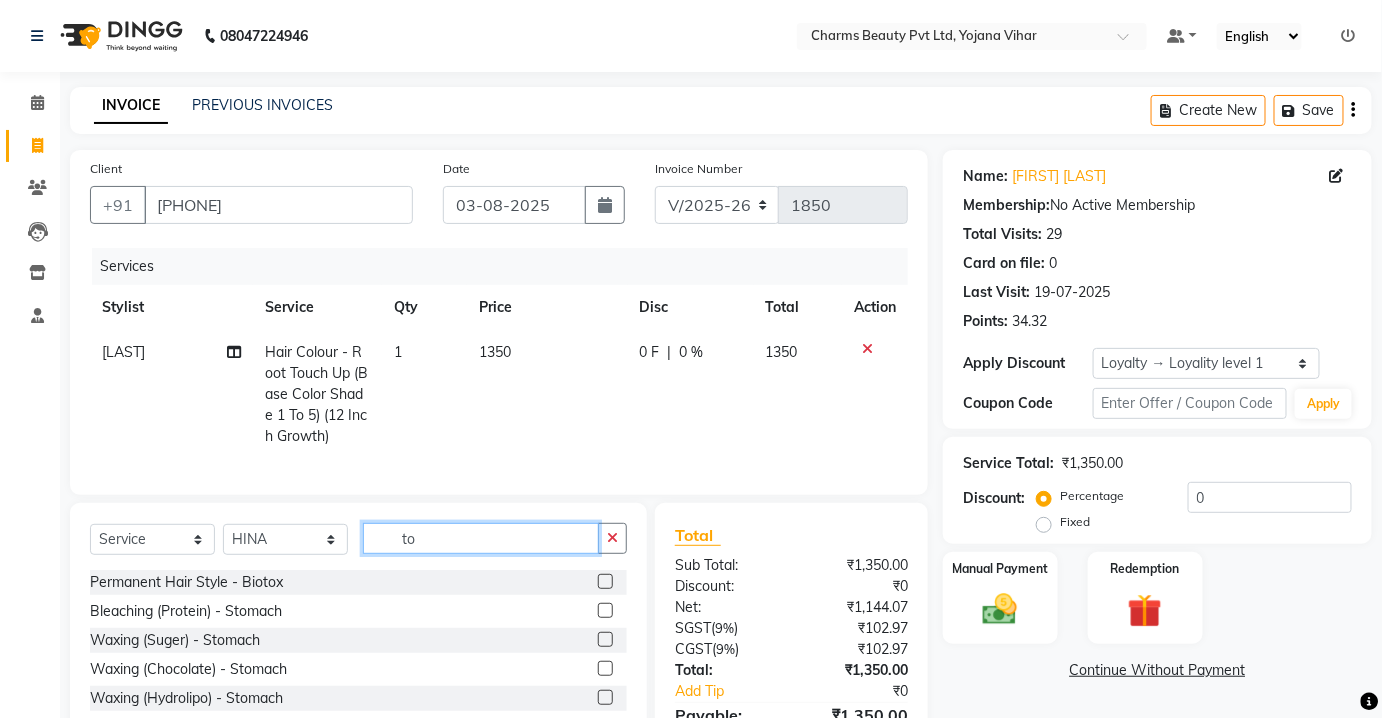 type on "t" 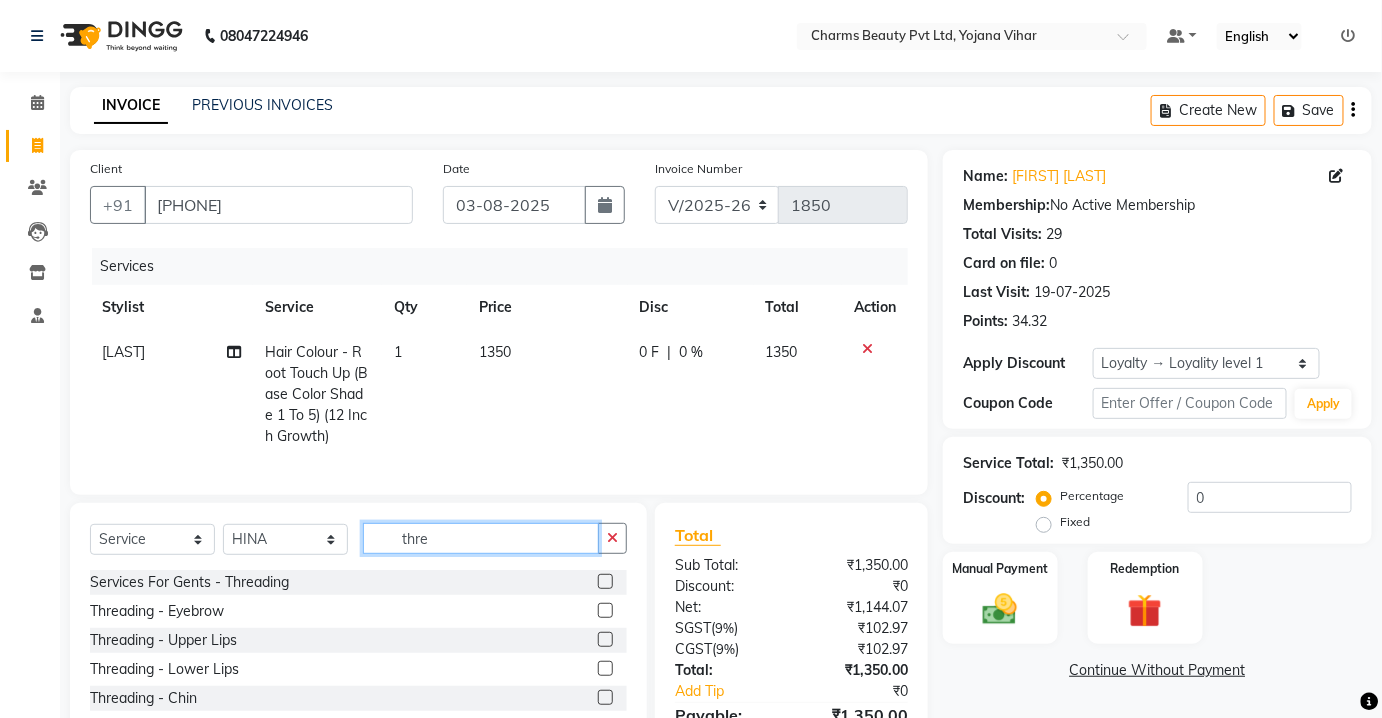 type on "thre" 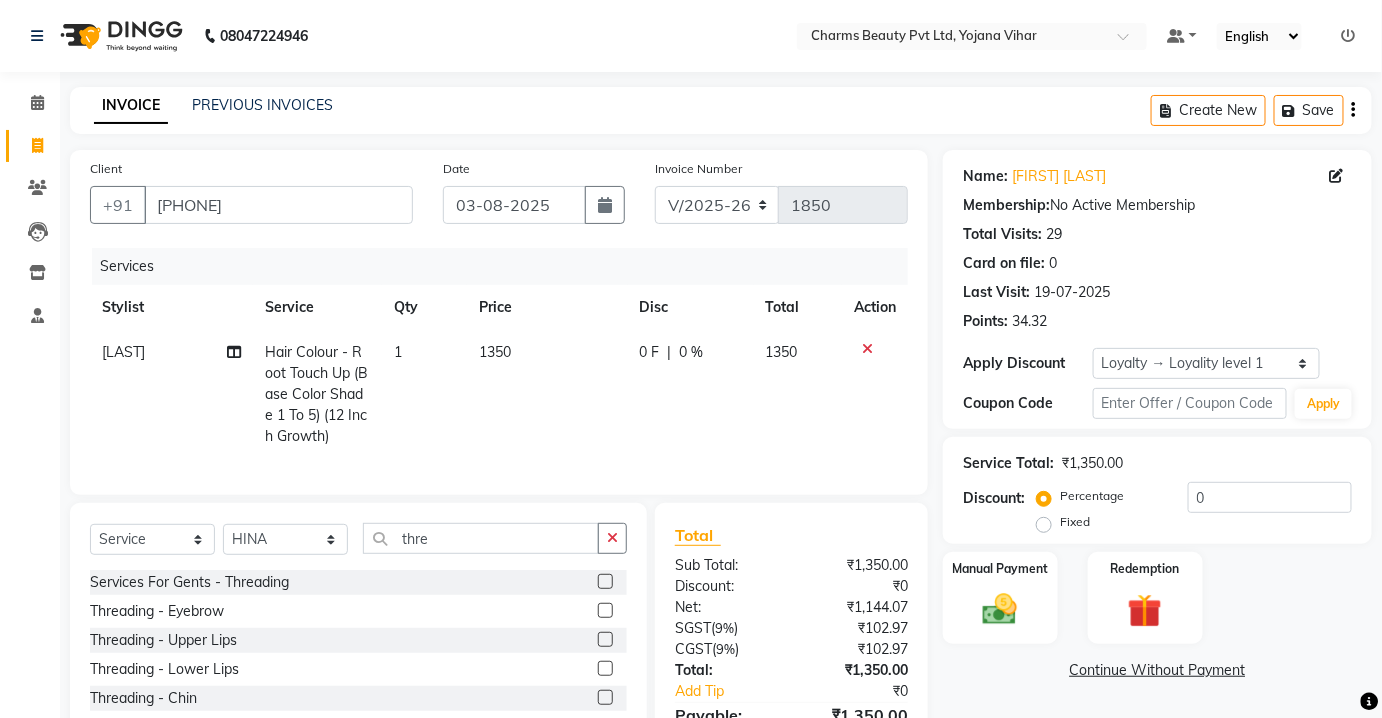 drag, startPoint x: 587, startPoint y: 626, endPoint x: 567, endPoint y: 596, distance: 36.05551 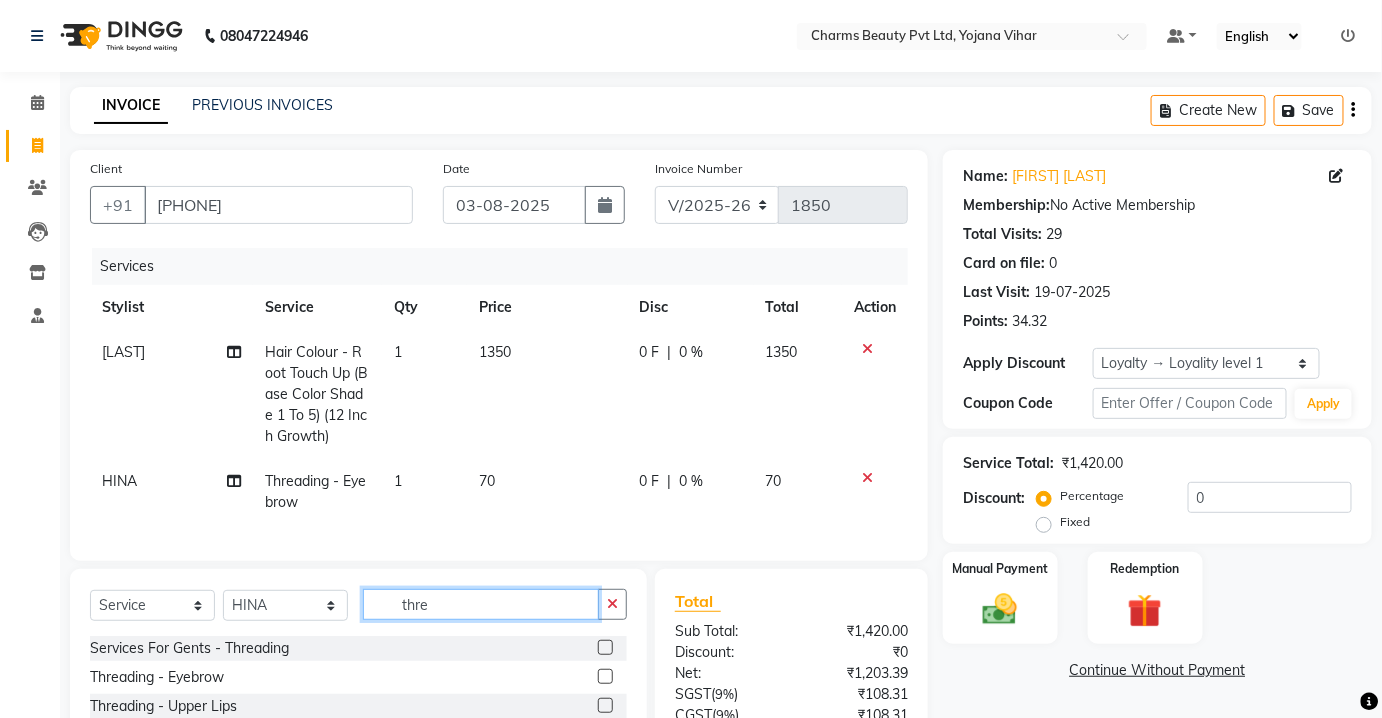 checkbox on "false" 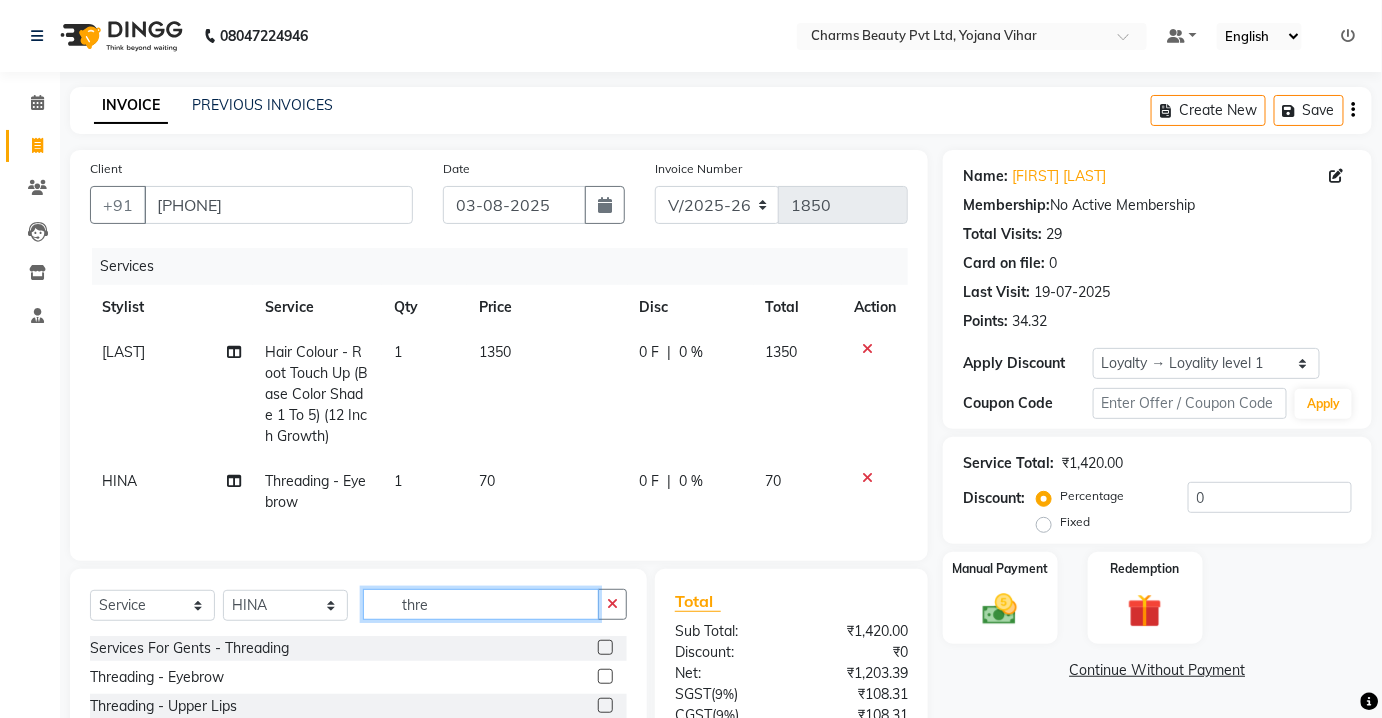 click on "thre" 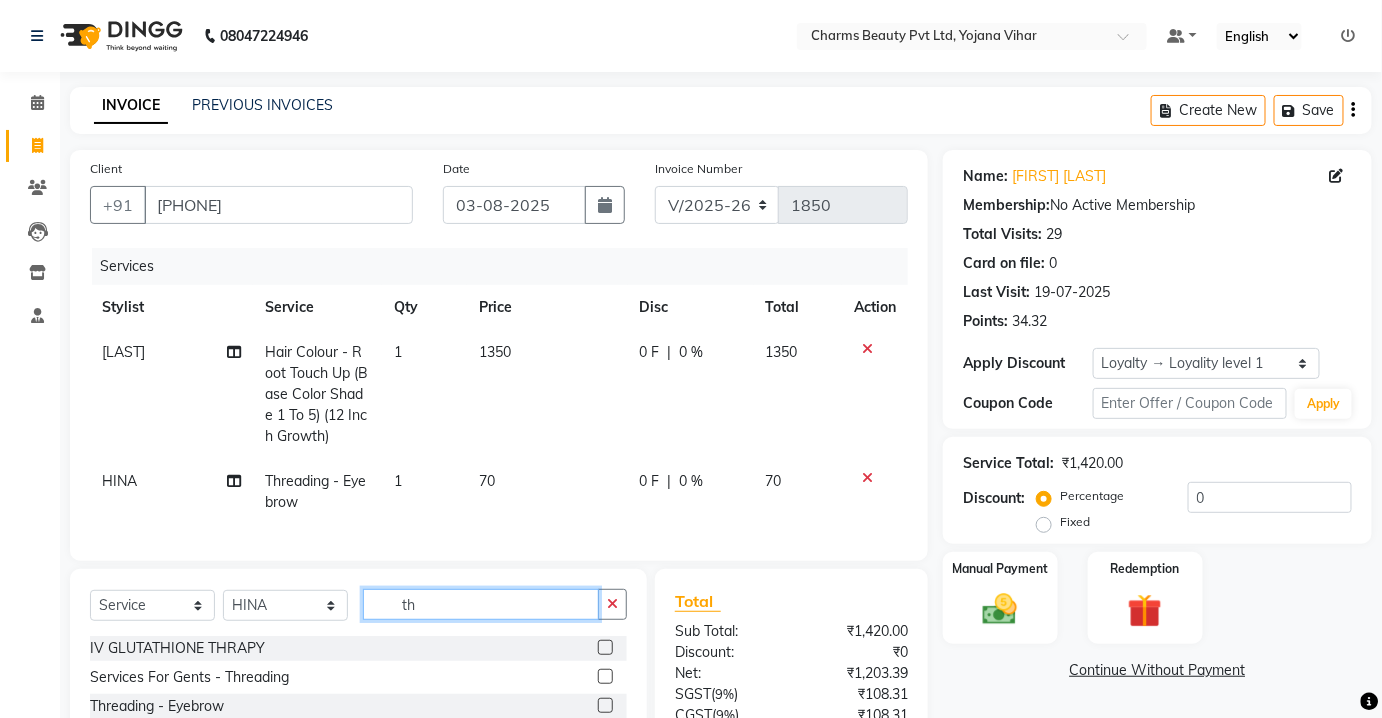 type on "t" 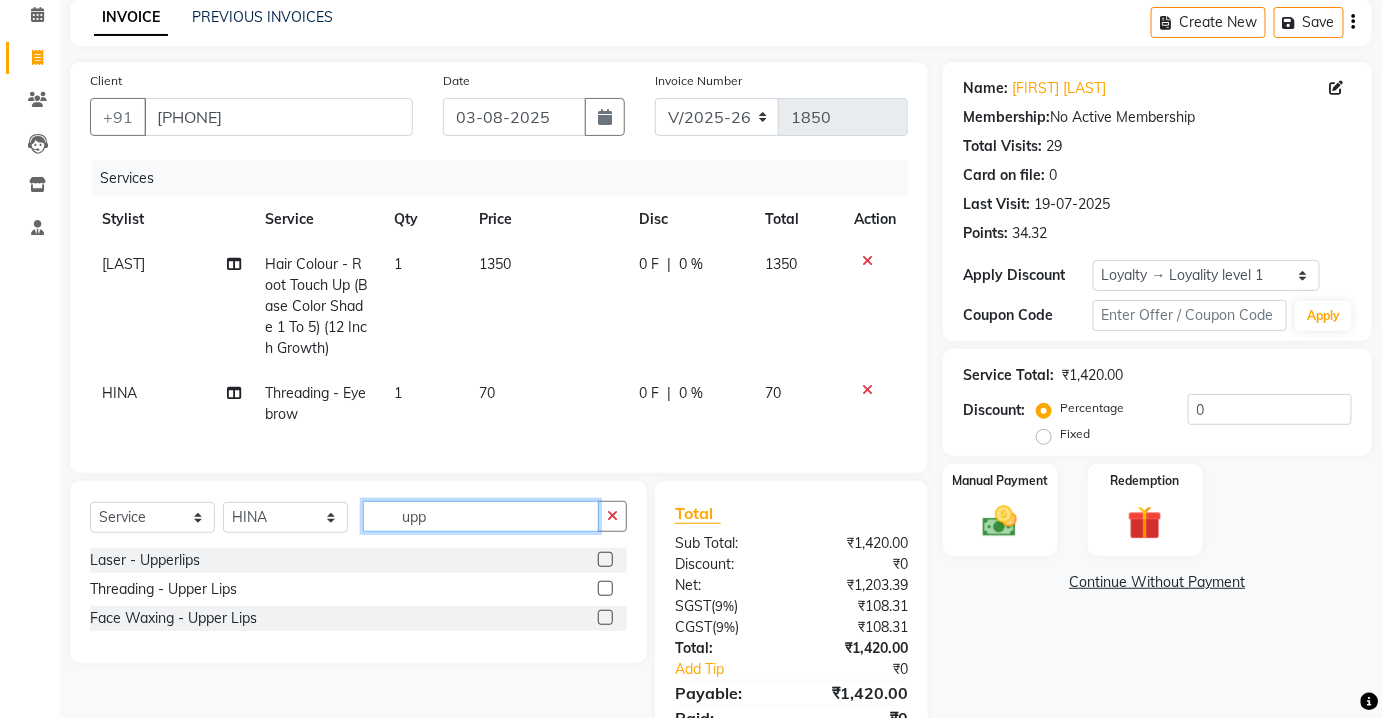 scroll, scrollTop: 187, scrollLeft: 0, axis: vertical 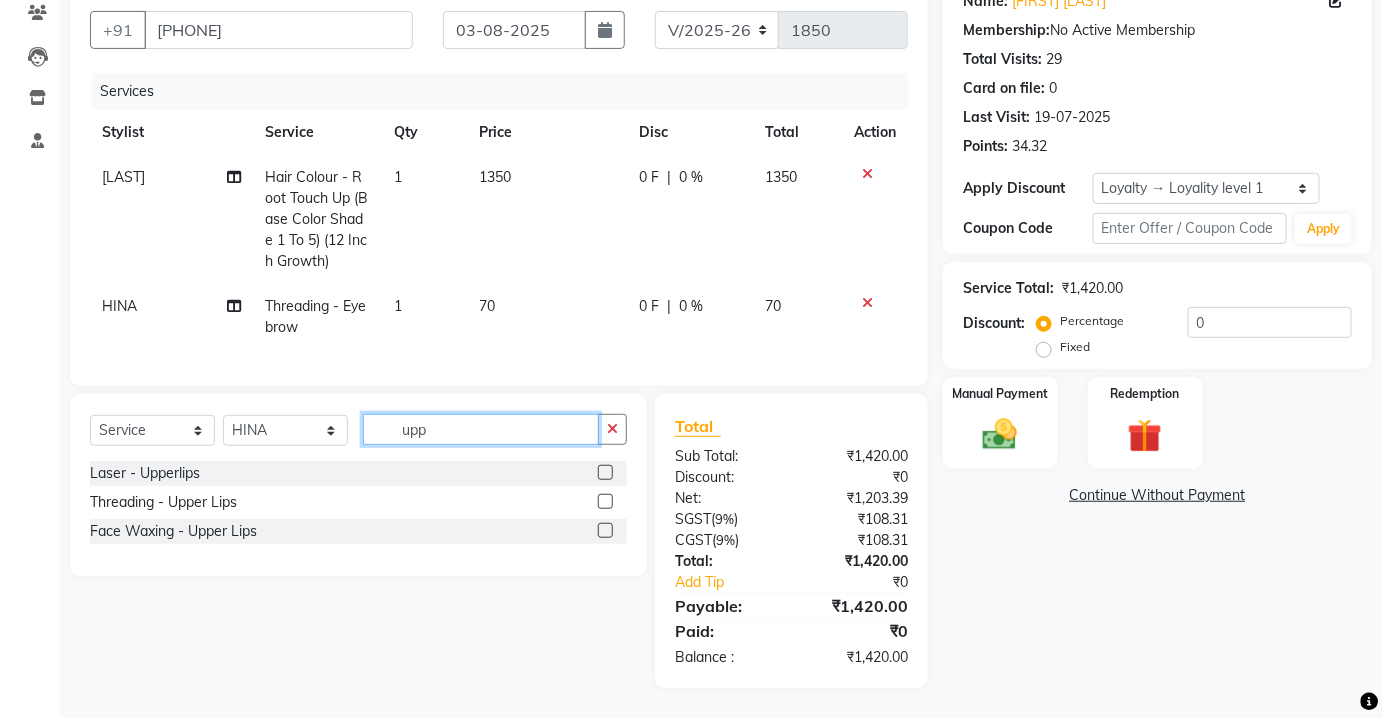 type on "upp" 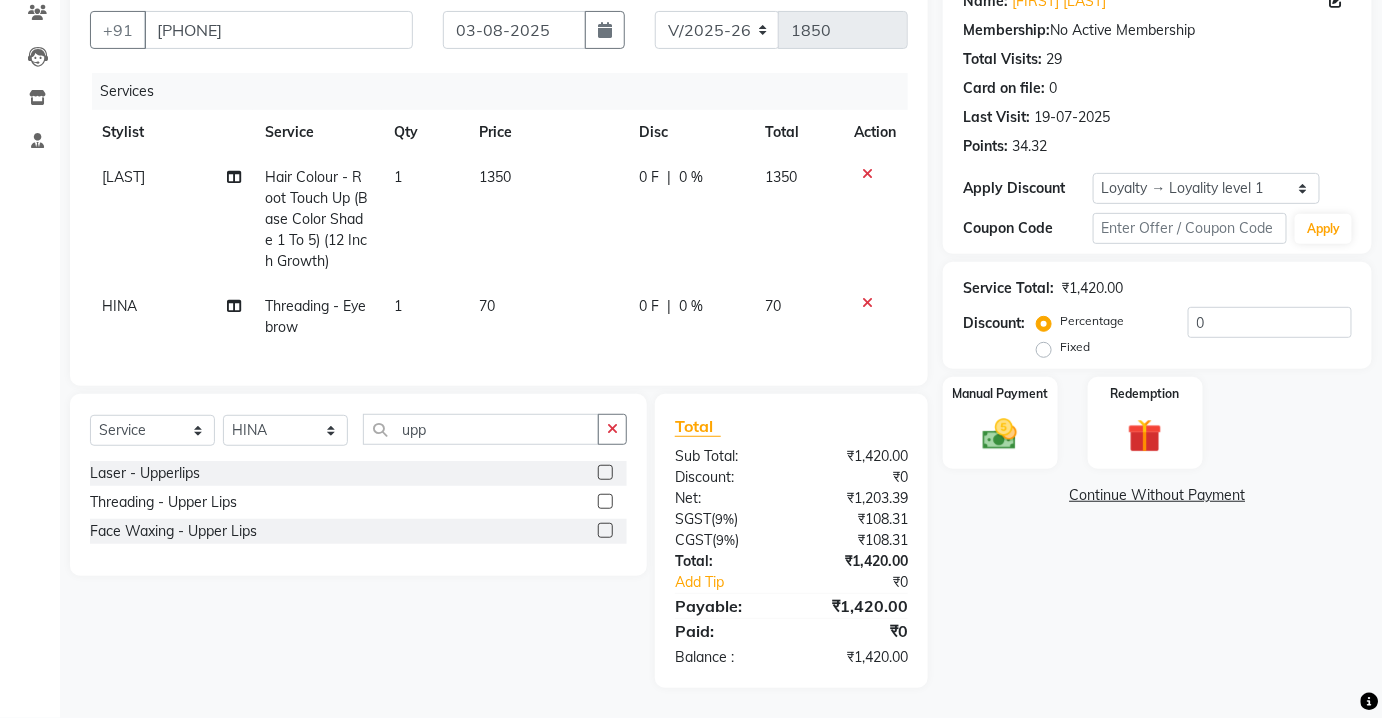 click 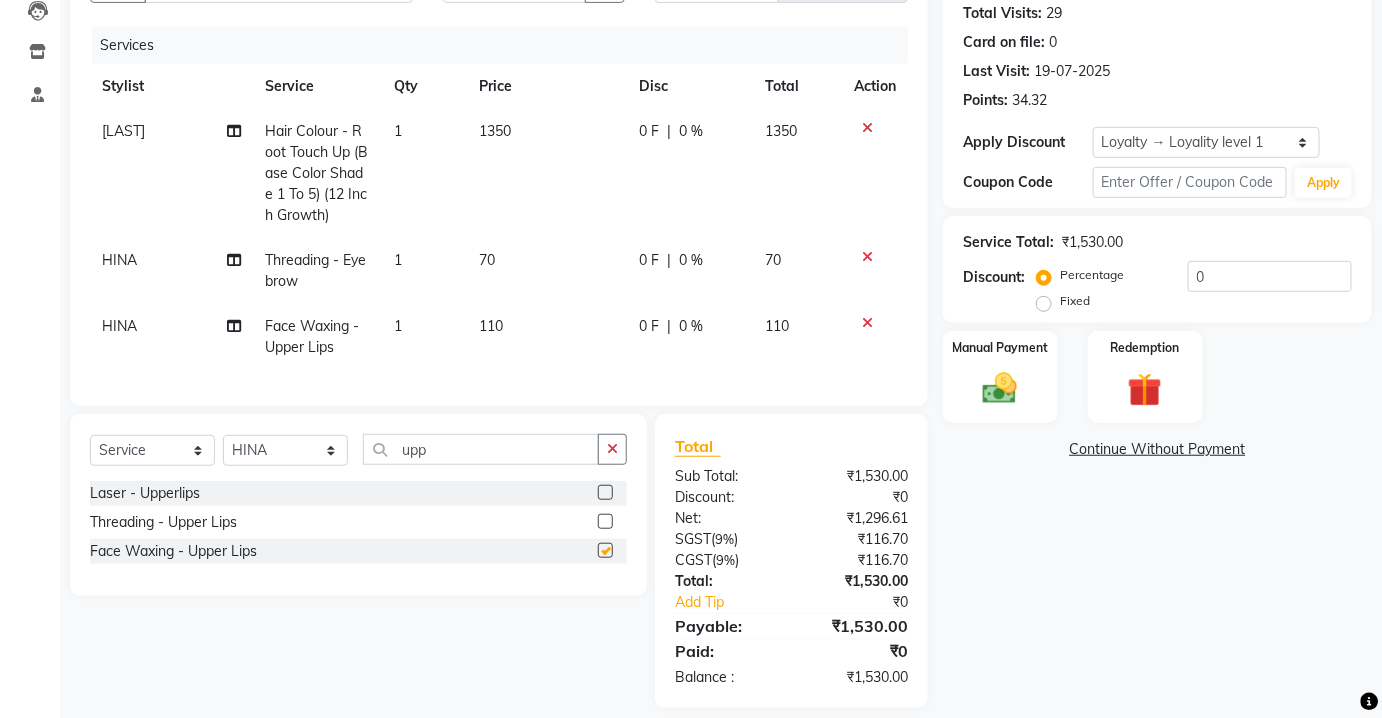 scroll, scrollTop: 253, scrollLeft: 0, axis: vertical 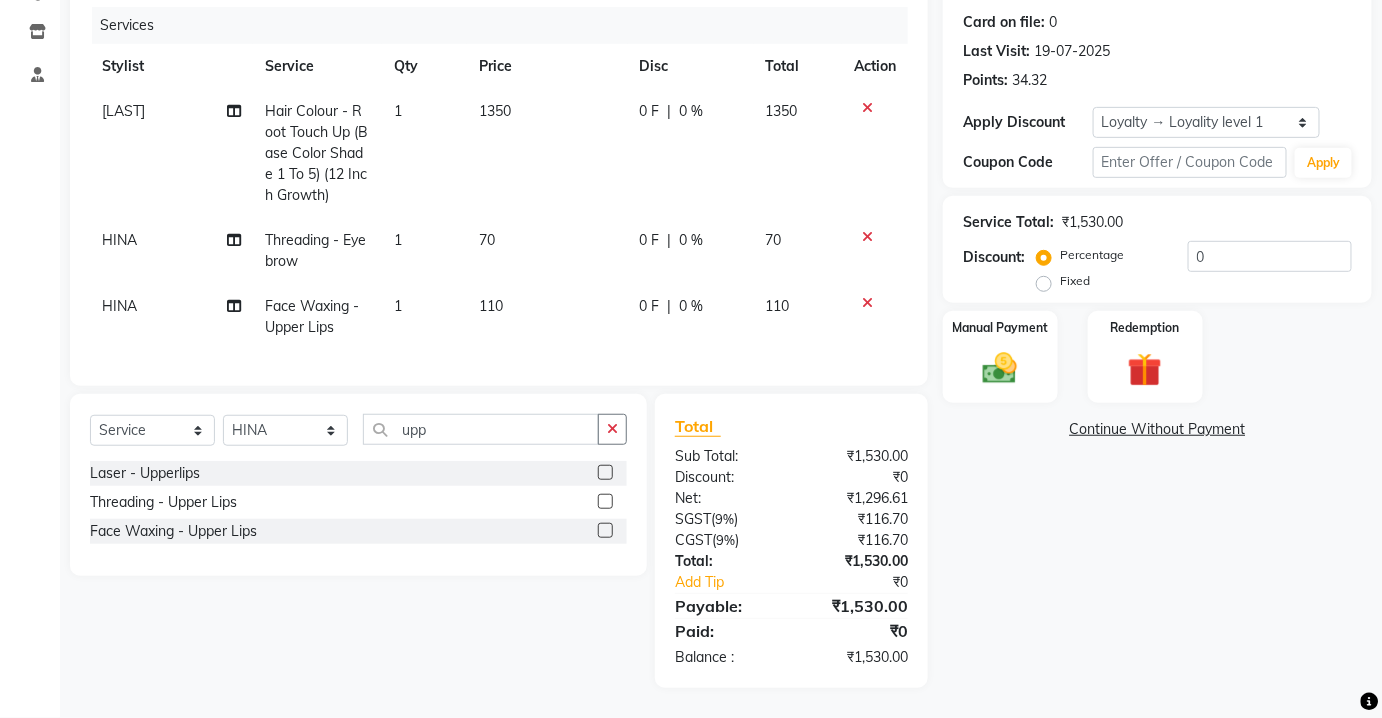 checkbox on "false" 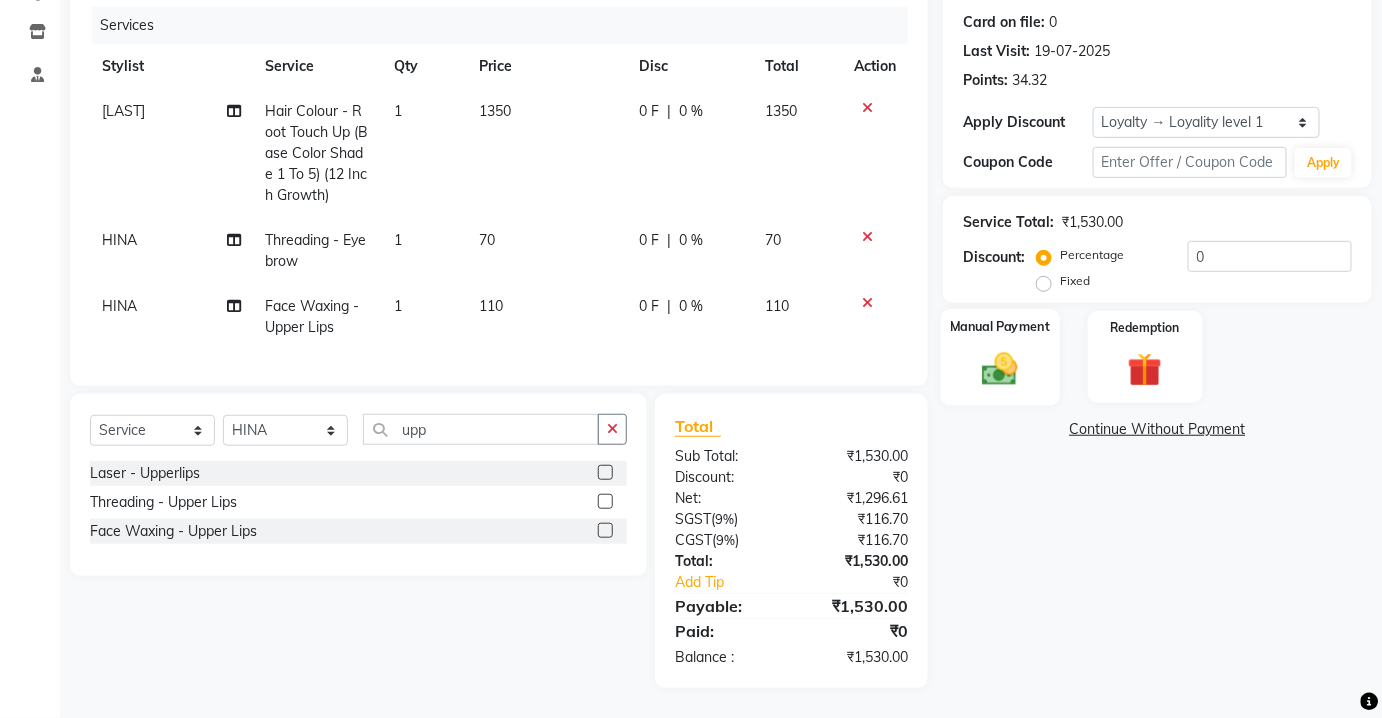 click 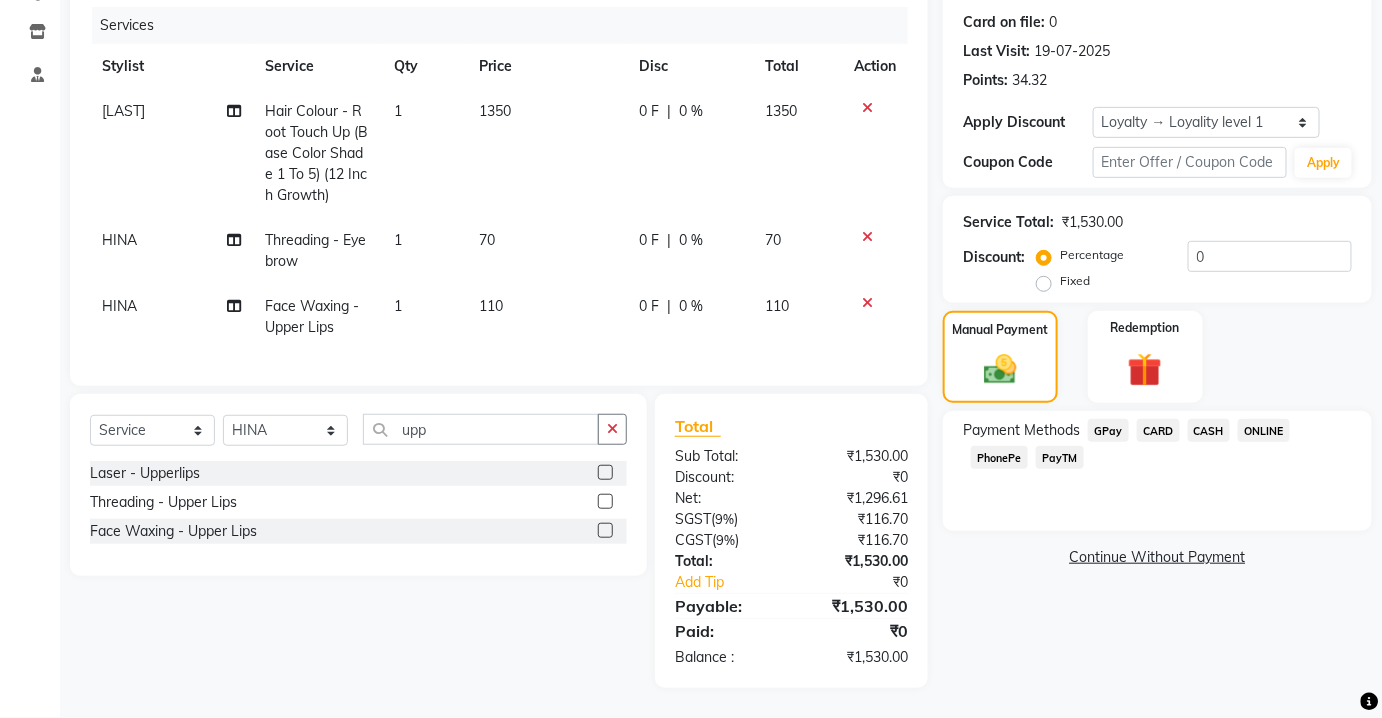 drag, startPoint x: 1091, startPoint y: 443, endPoint x: 1073, endPoint y: 444, distance: 18.027756 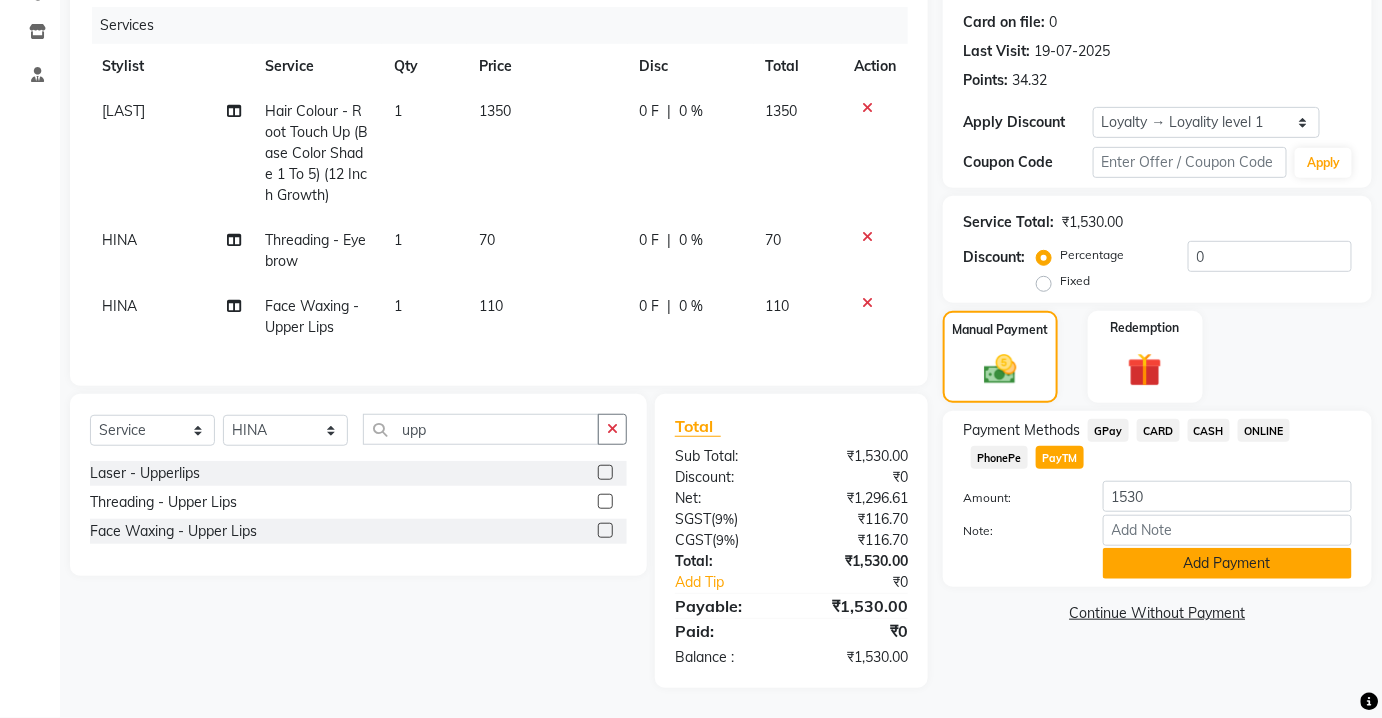 click on "Add Payment" 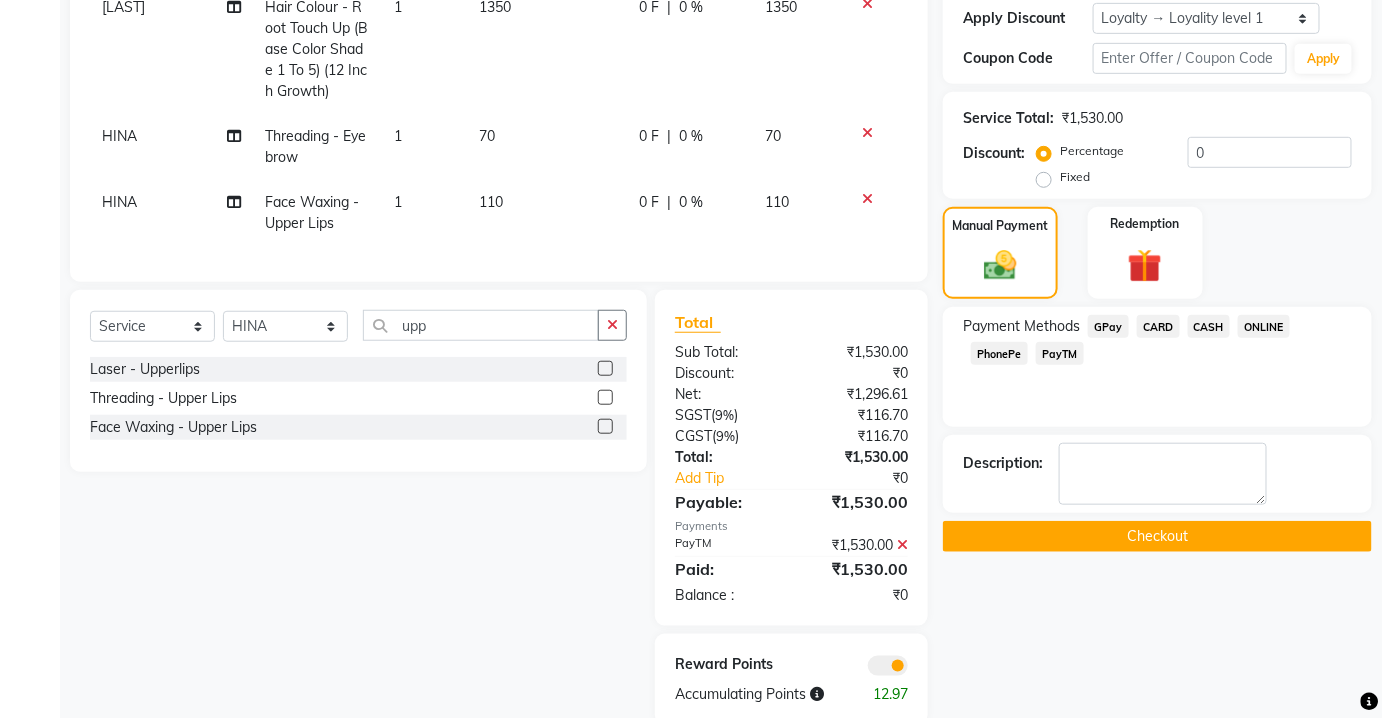 scroll, scrollTop: 415, scrollLeft: 0, axis: vertical 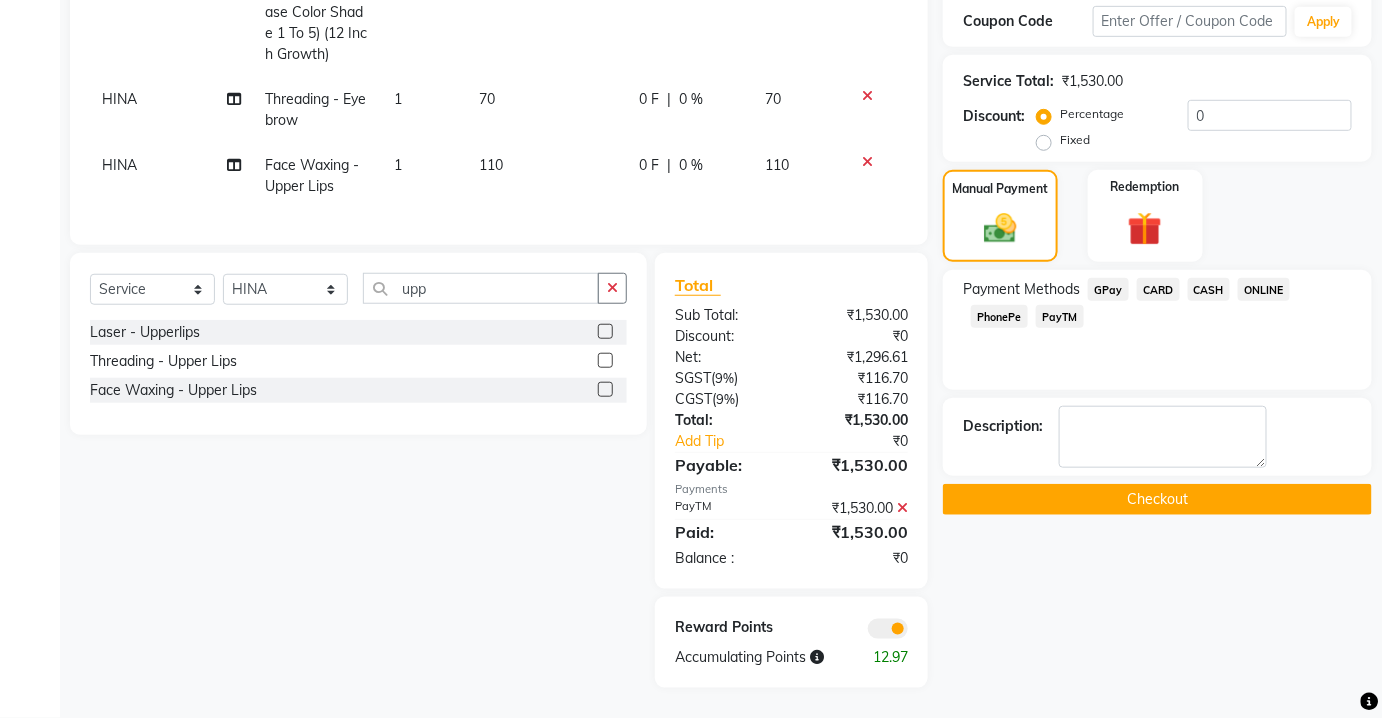 click on "Checkout" 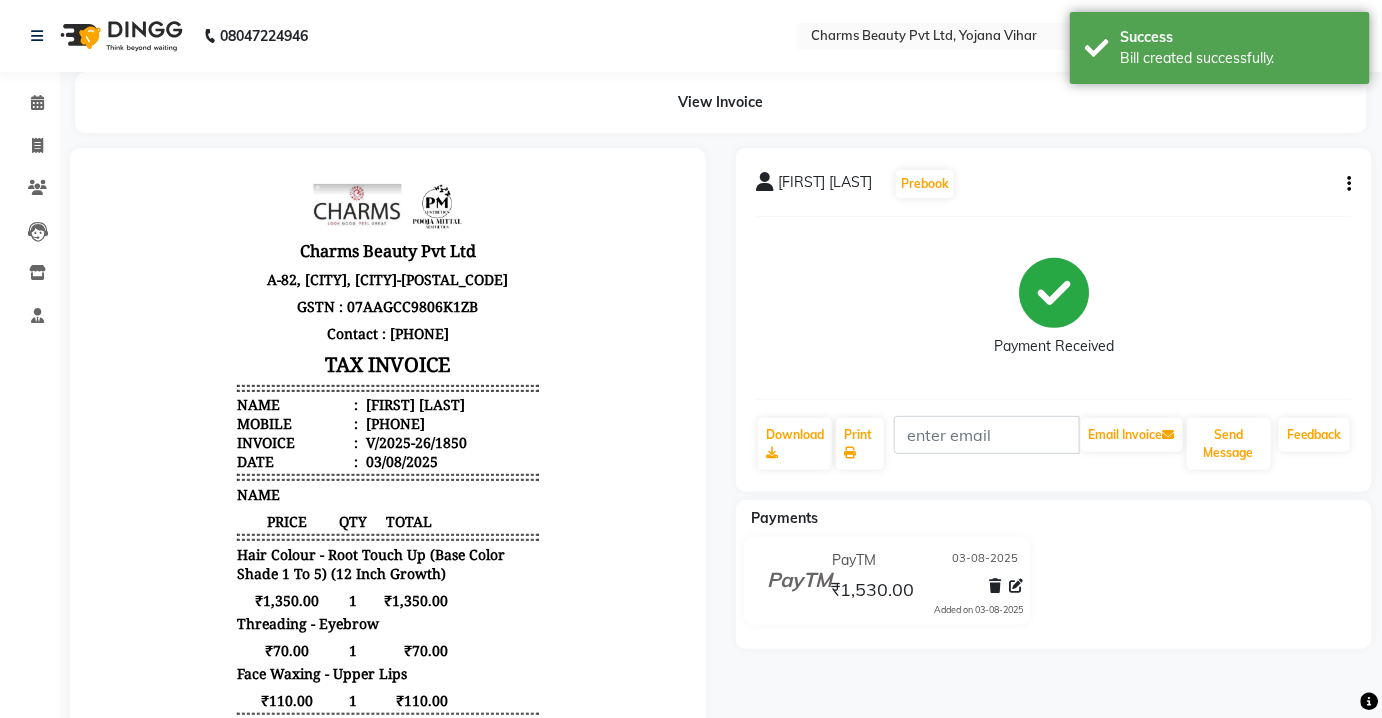 scroll, scrollTop: 0, scrollLeft: 0, axis: both 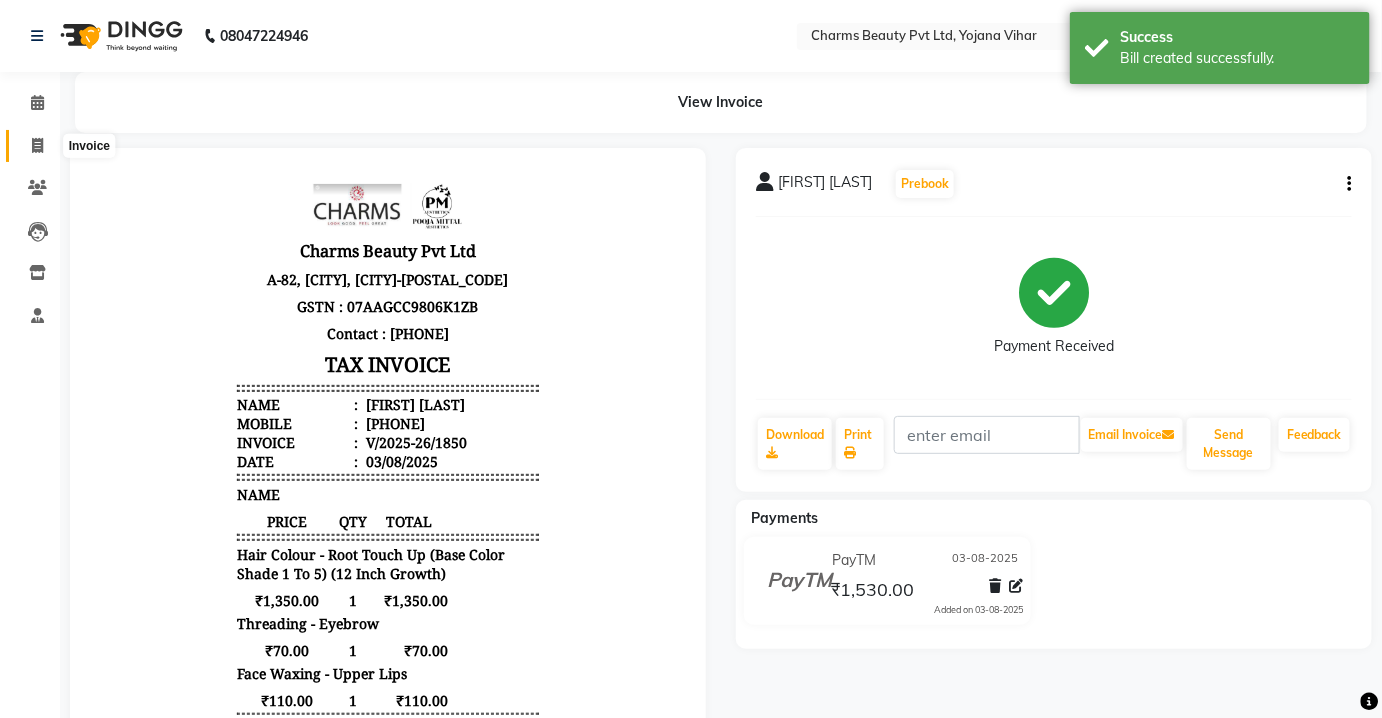 click 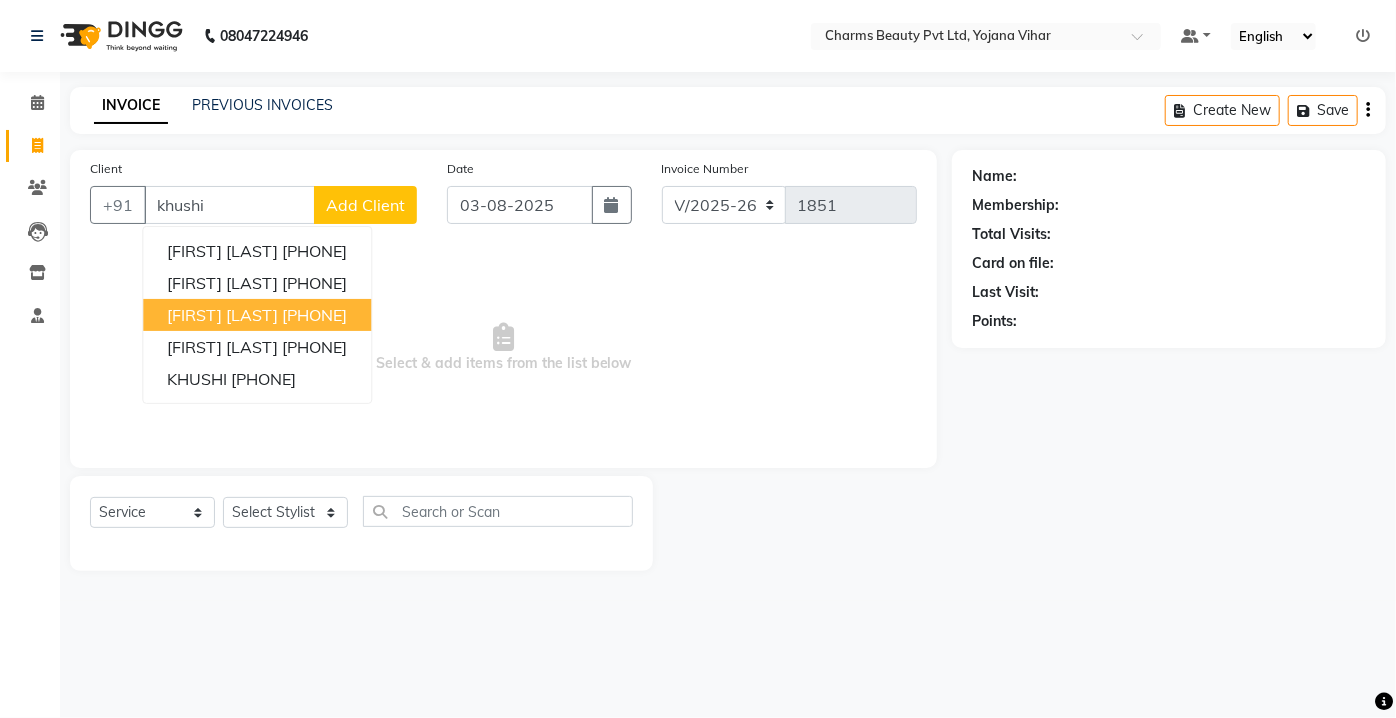 click on "[FIRST] [LAST]" at bounding box center [222, 315] 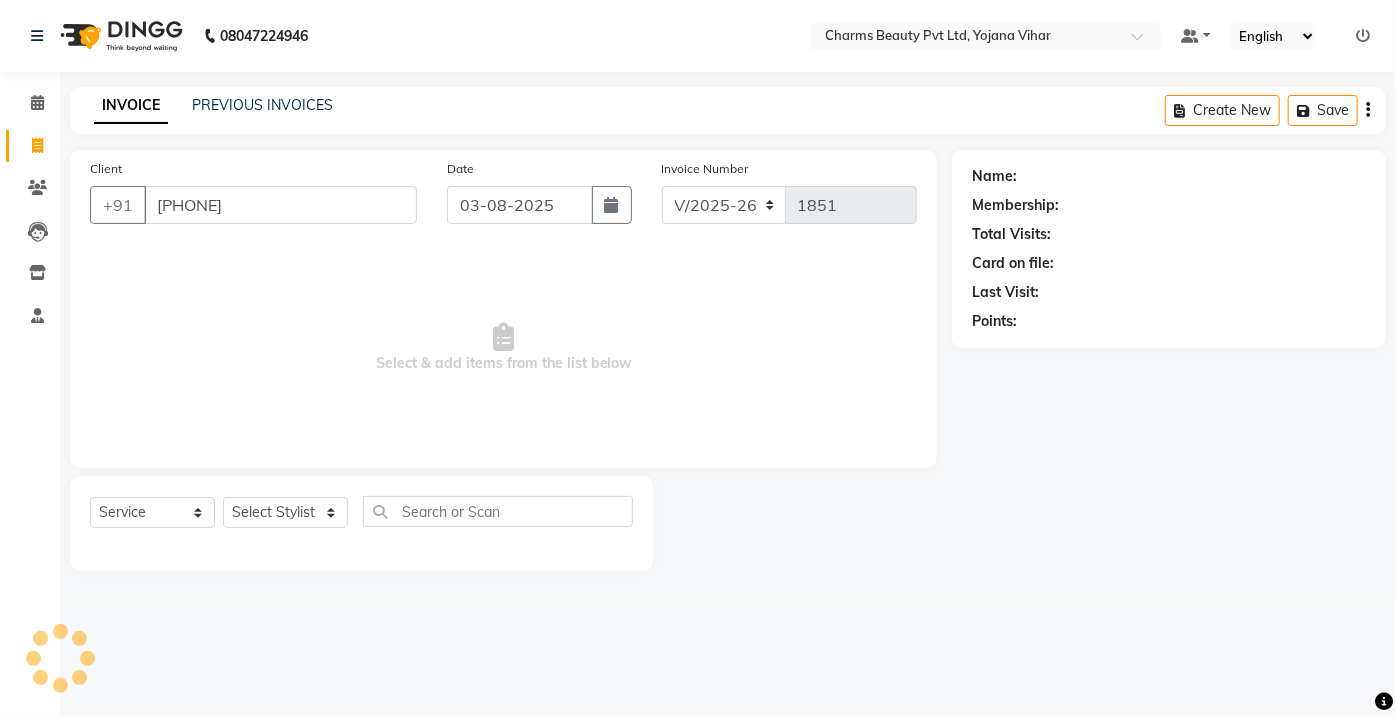 type on "[PHONE]" 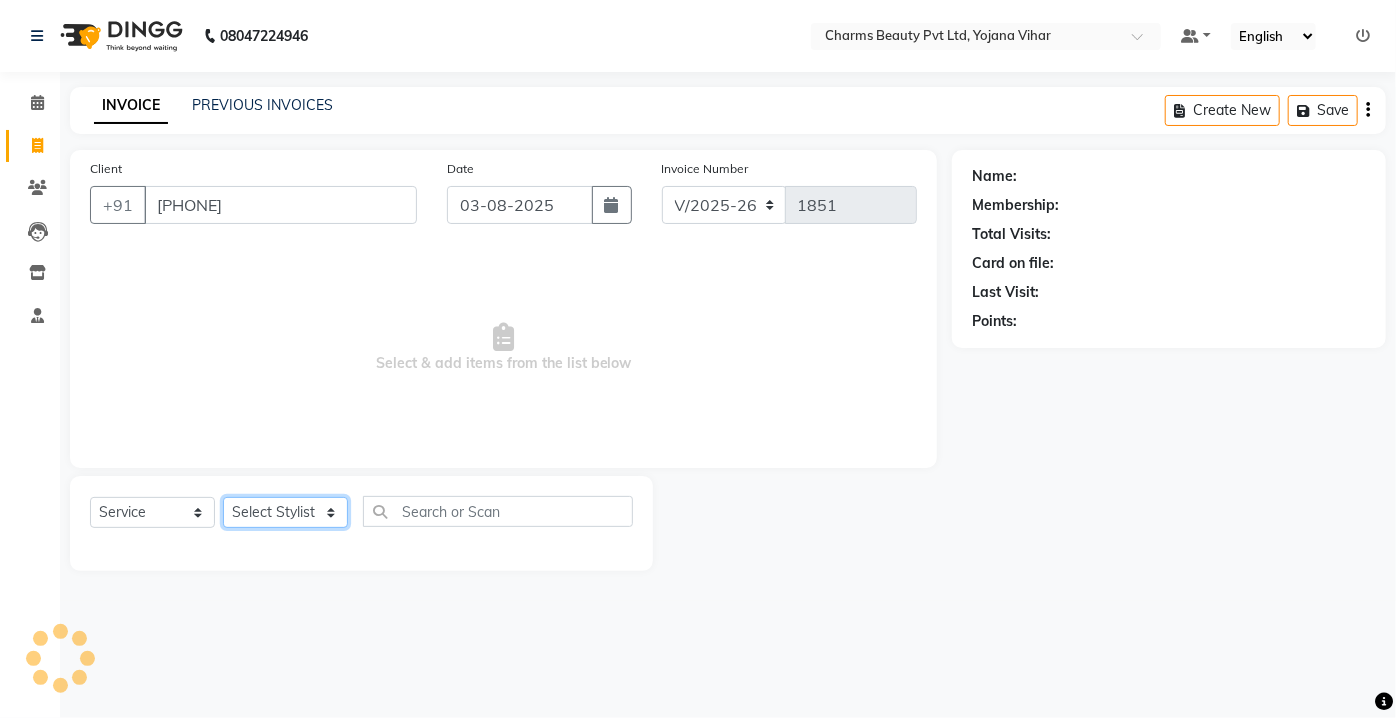 drag, startPoint x: 290, startPoint y: 508, endPoint x: 289, endPoint y: 494, distance: 14.035668 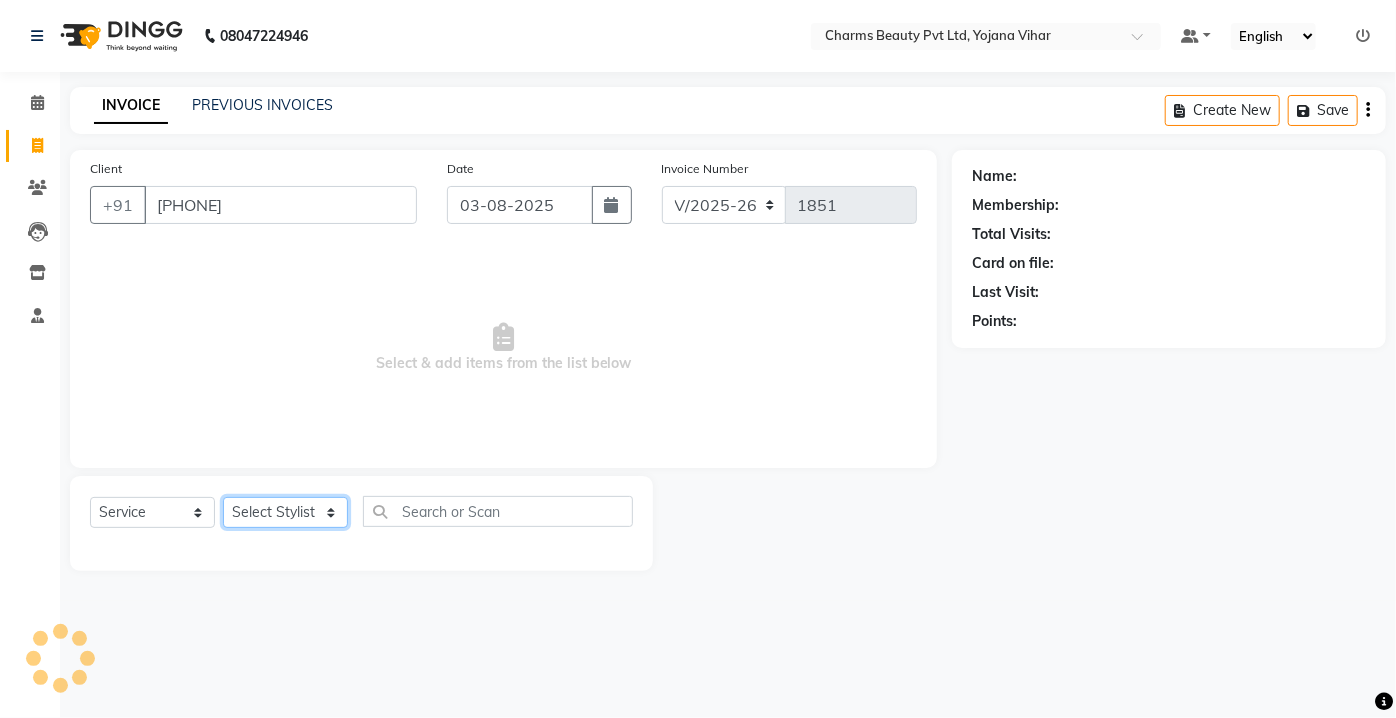 click on "Select Service Product Membership Package Voucher Prepaid Gift Card Select Stylist Aarti Asif AZIZA BOBBY CHARMAYNE CHARMS DR. [FIRST] [LAST] HINA HUSSAN NOSHAD RANI RAVI SOOD SAKSHI SANTOSH SAPNA TABBASUM" 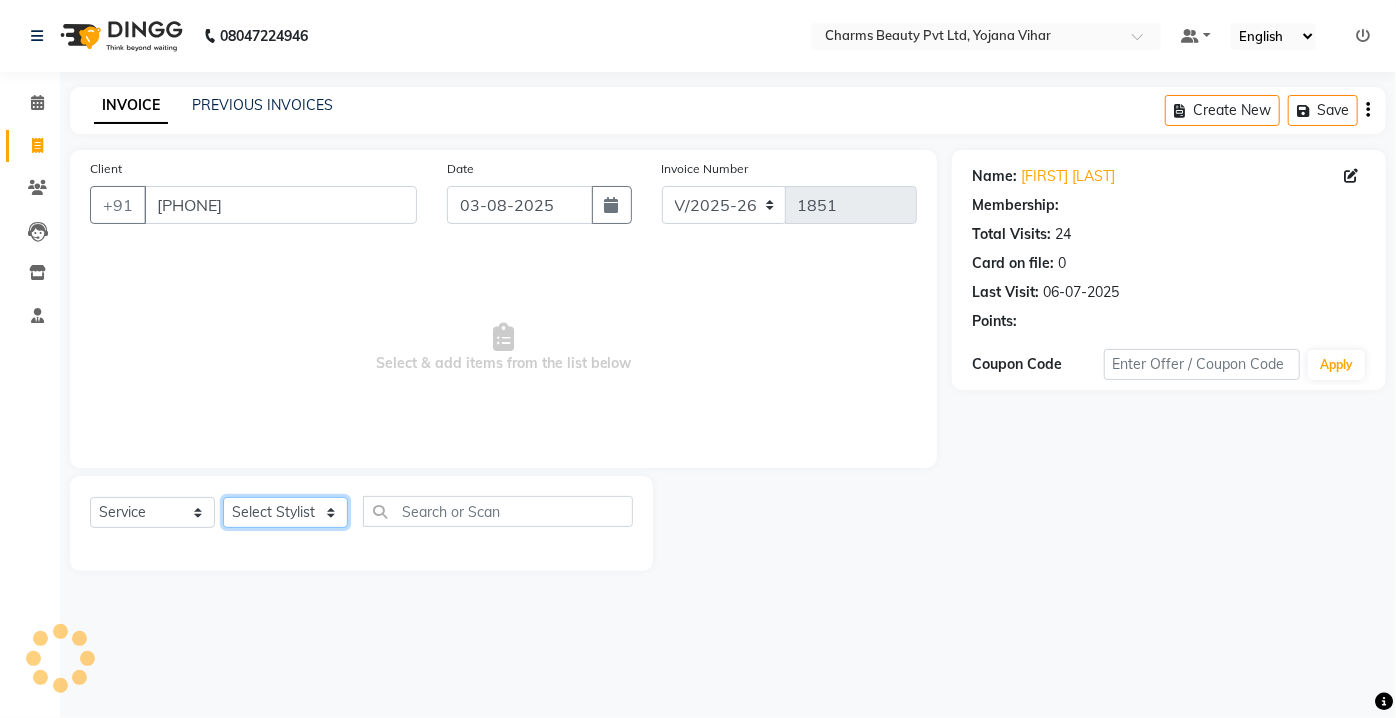 select on "1: Object" 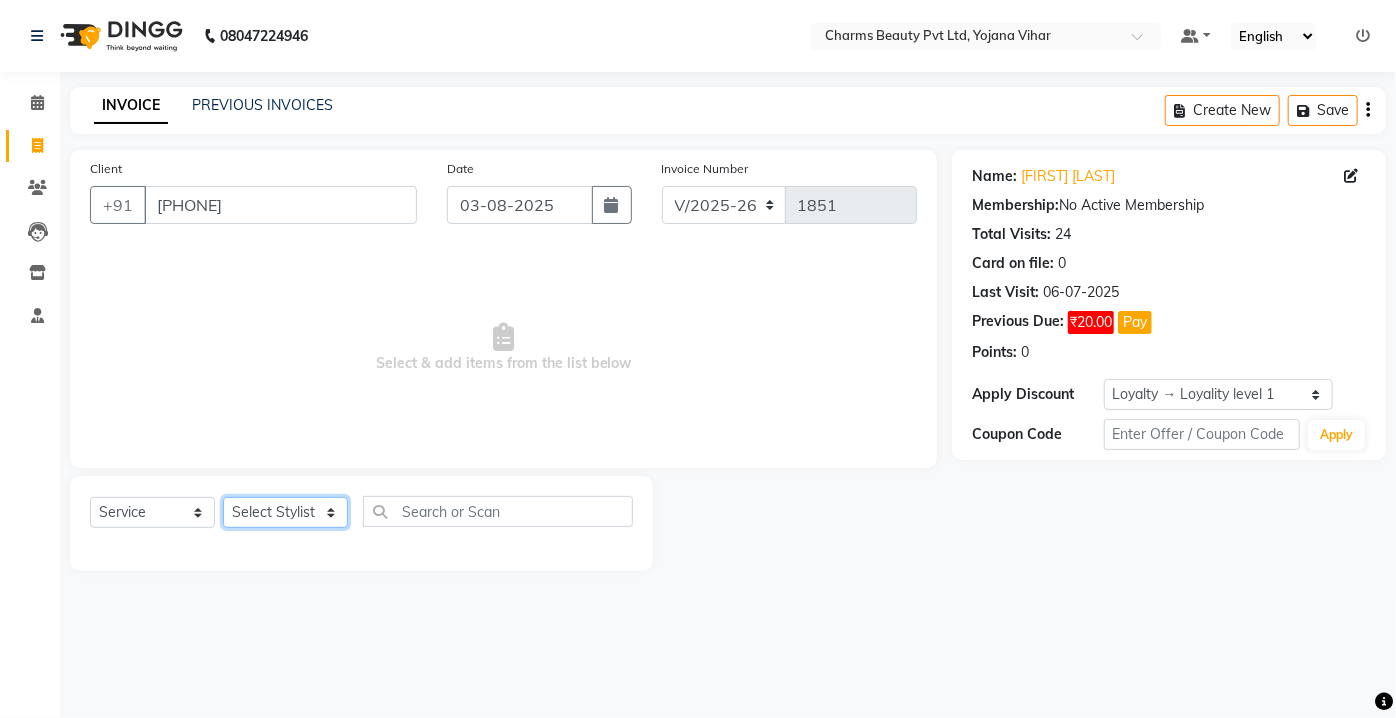 select on "17842" 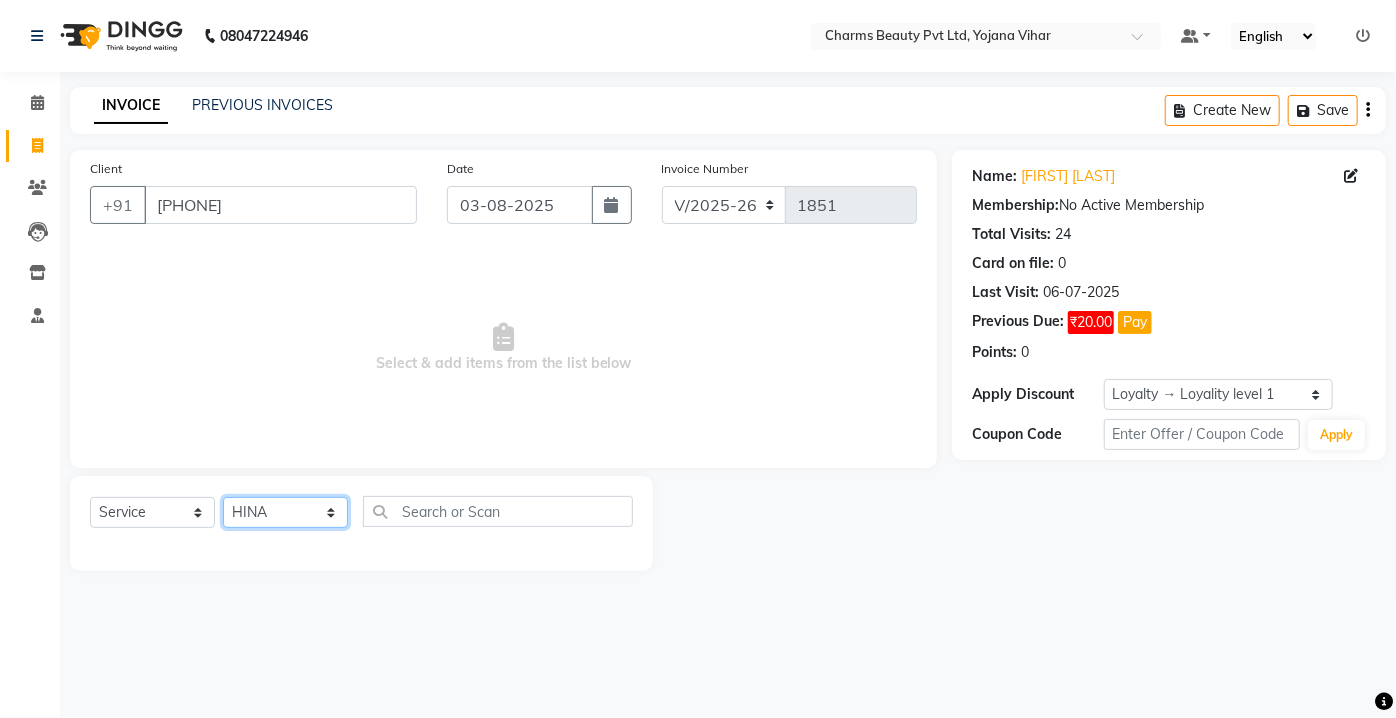 click on "Select Stylist Aarti Asif AZIZA BOBBY CHARMAYNE CHARMS DR. POOJA MITTAL HINA HUSSAN NOSHAD RANI RAVI SOOD  SAKSHI SANTOSH SAPNA TABBASUM" 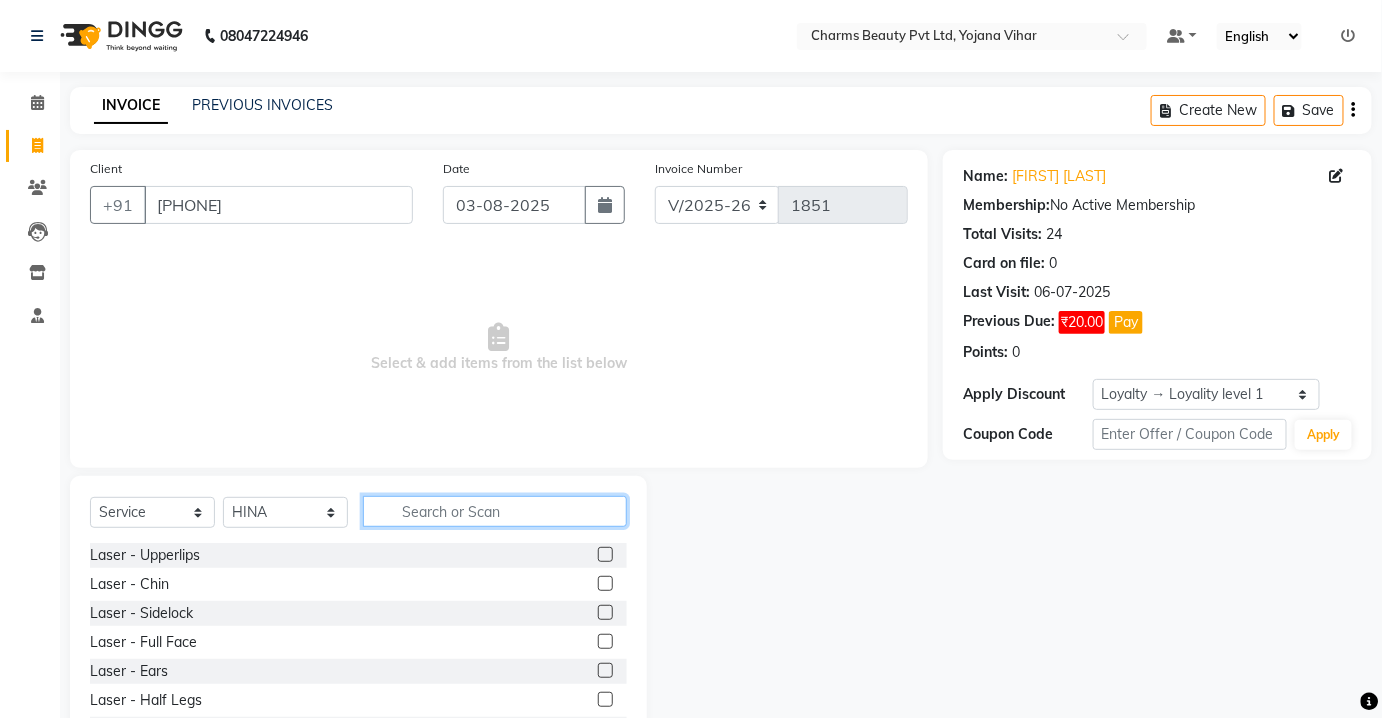 click 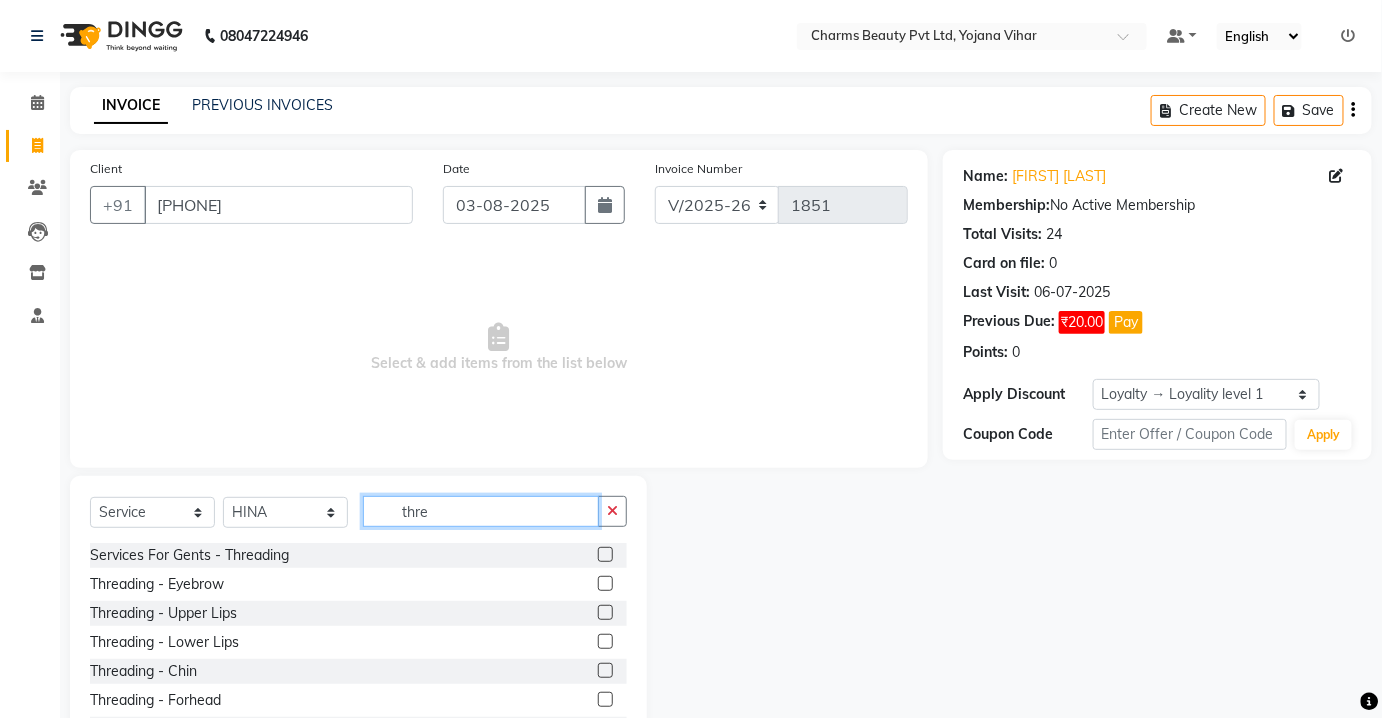 type on "thre" 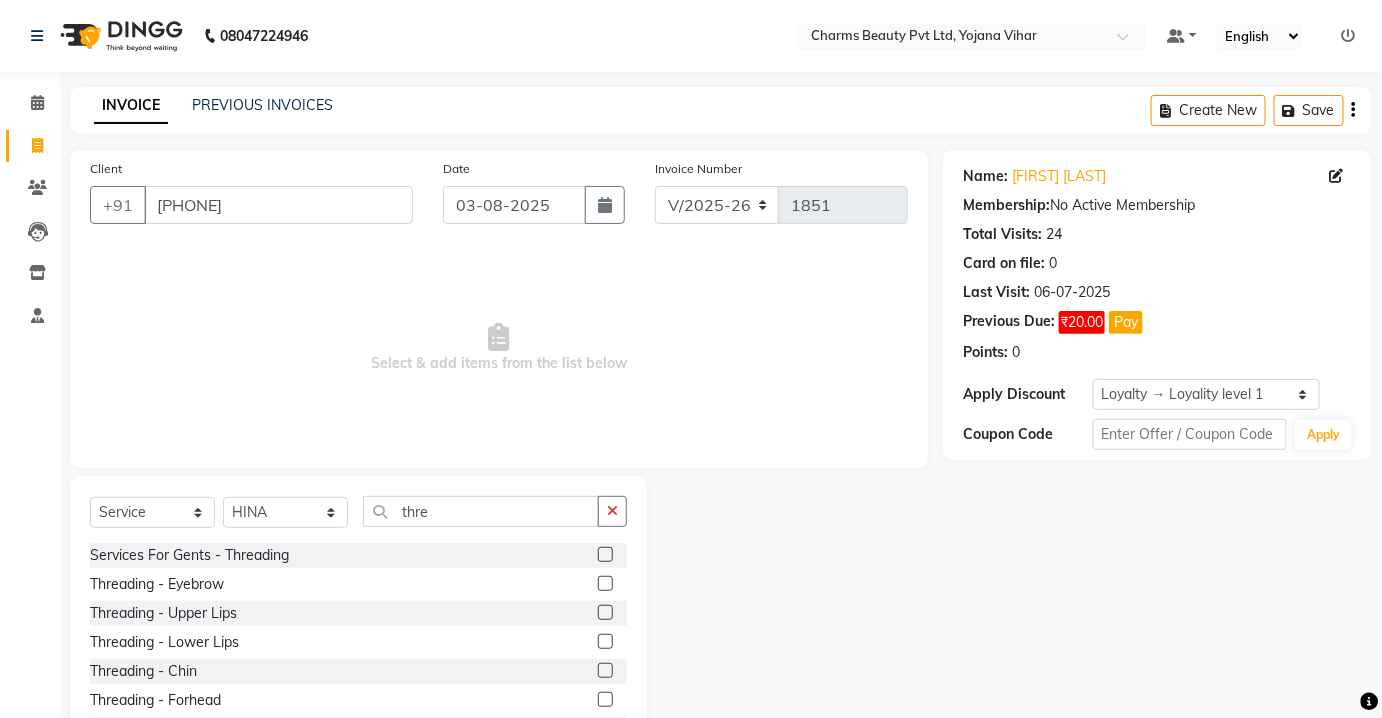 click 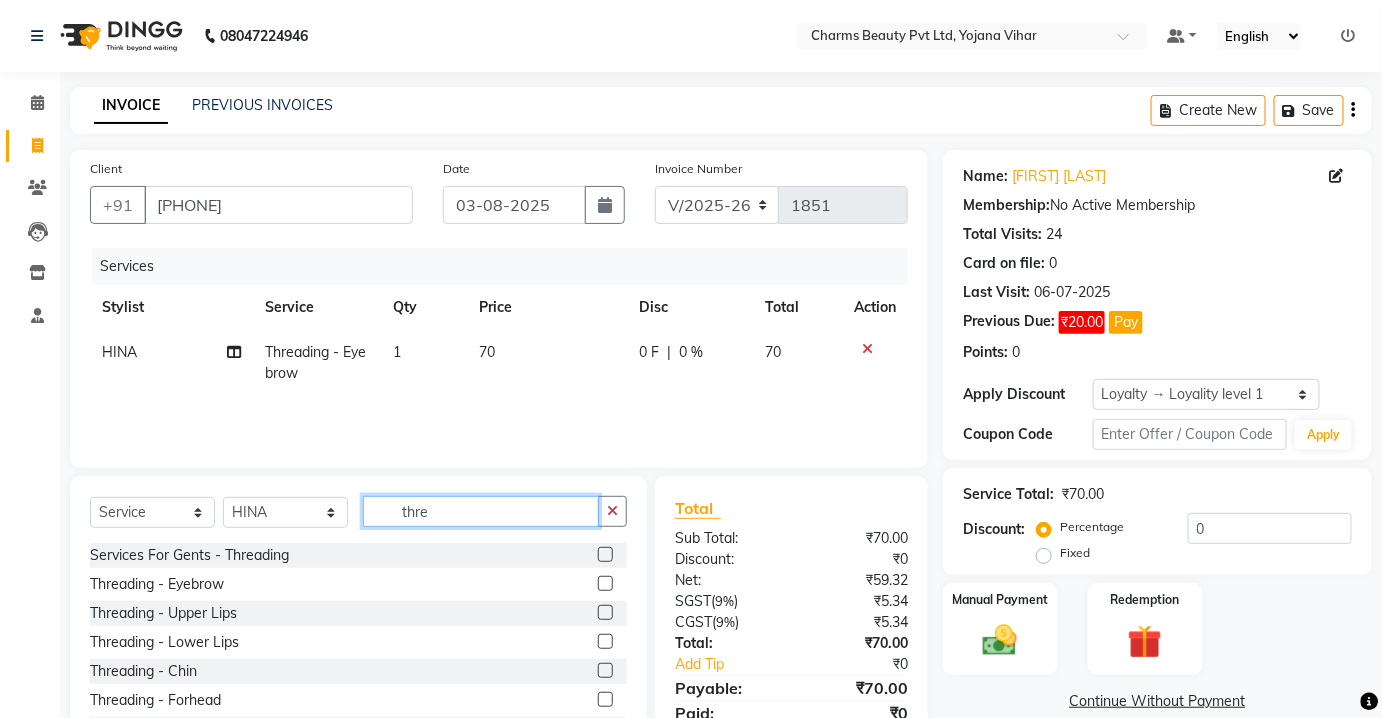 checkbox on "false" 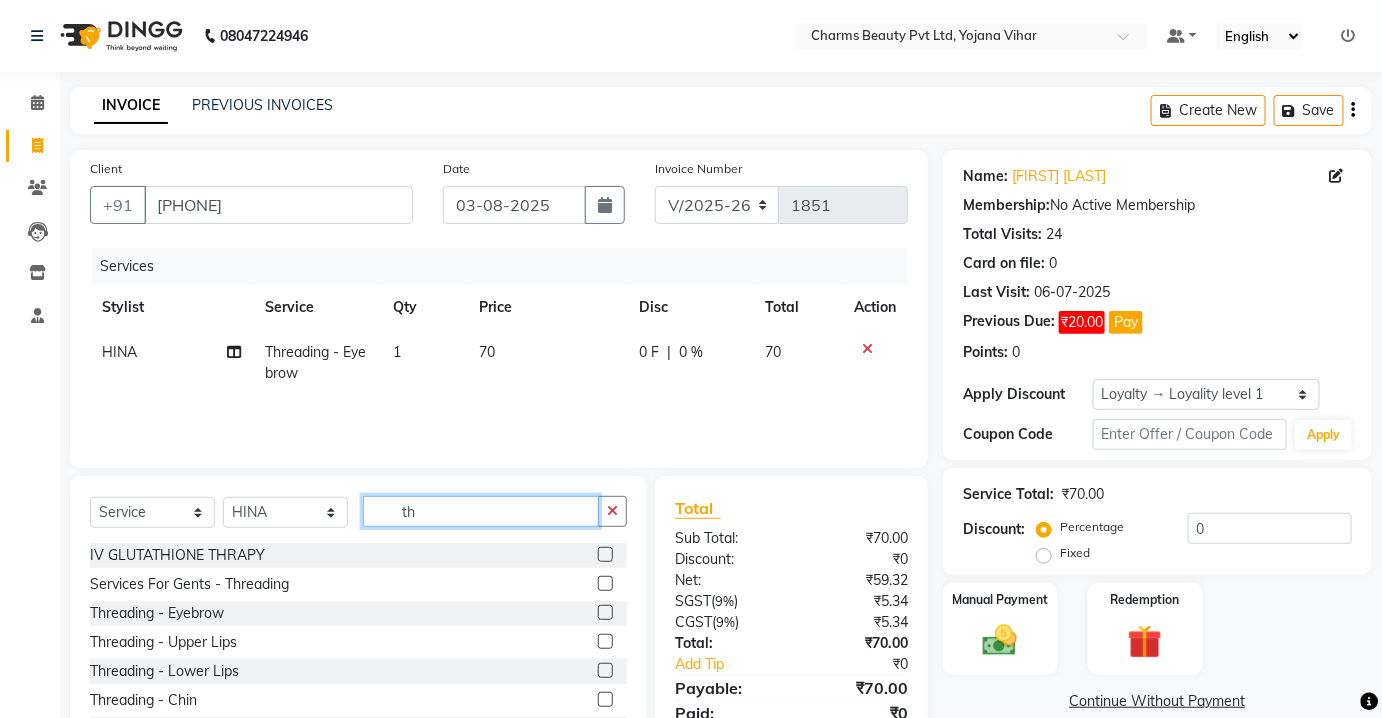 type on "t" 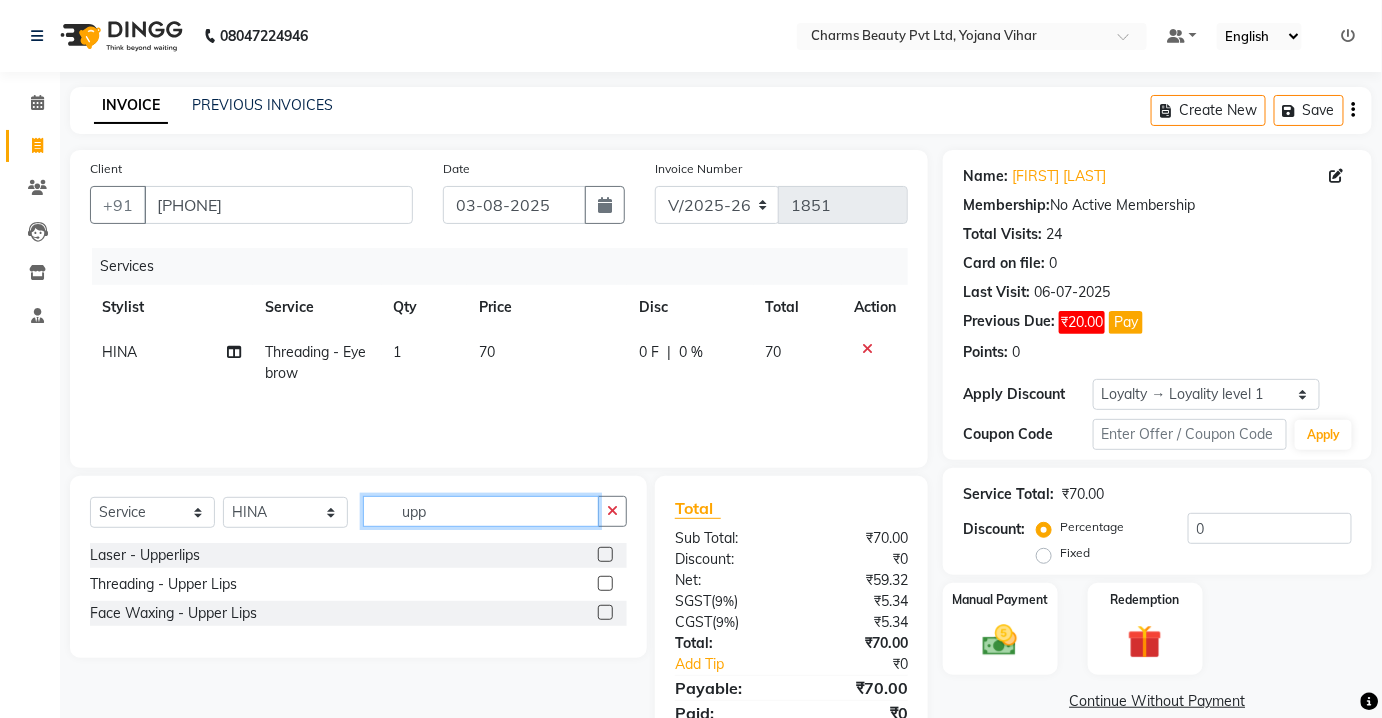 type on "upp" 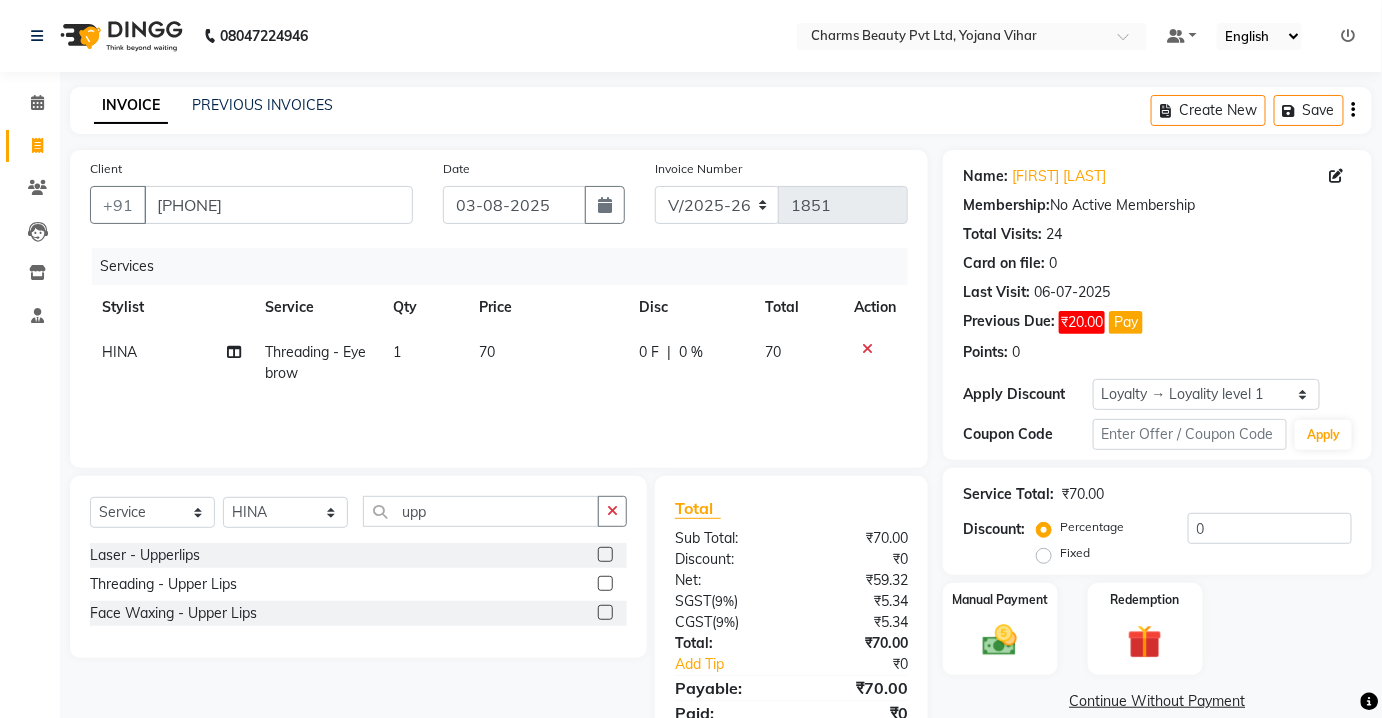 click 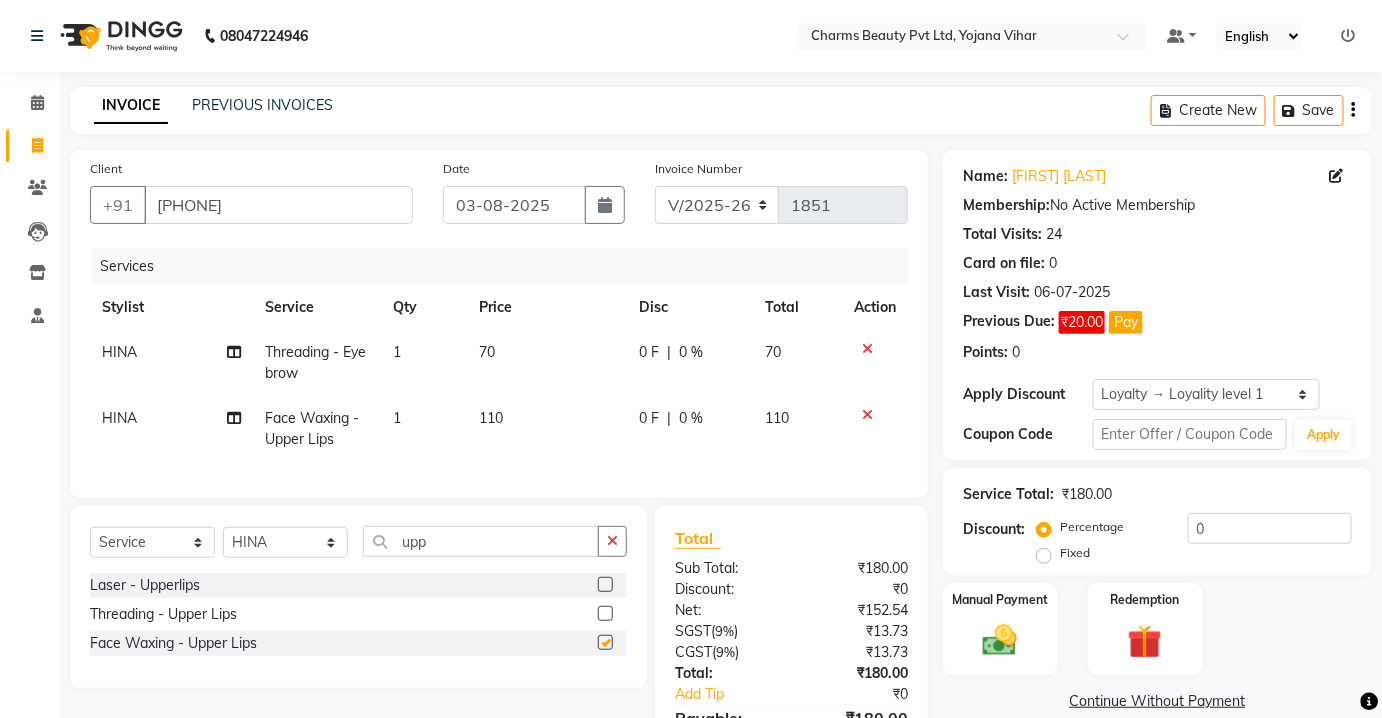 checkbox on "false" 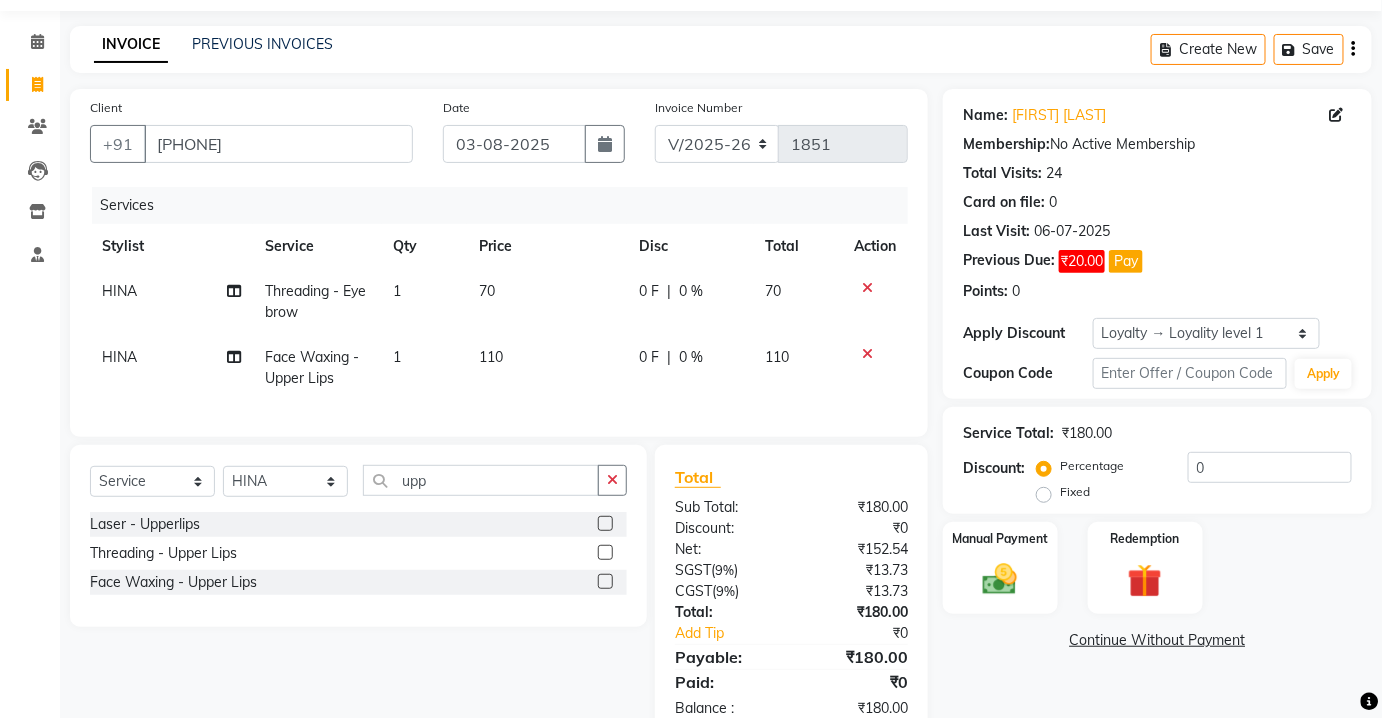 scroll, scrollTop: 124, scrollLeft: 0, axis: vertical 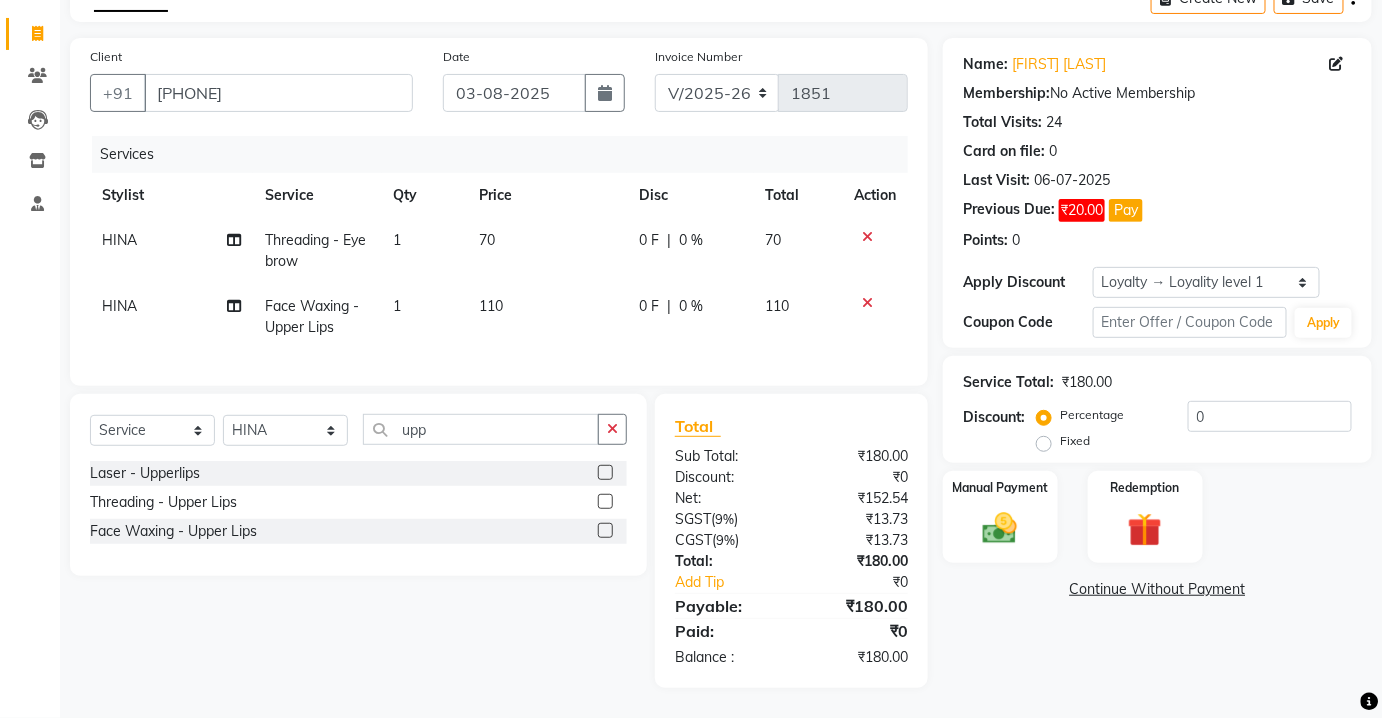 click 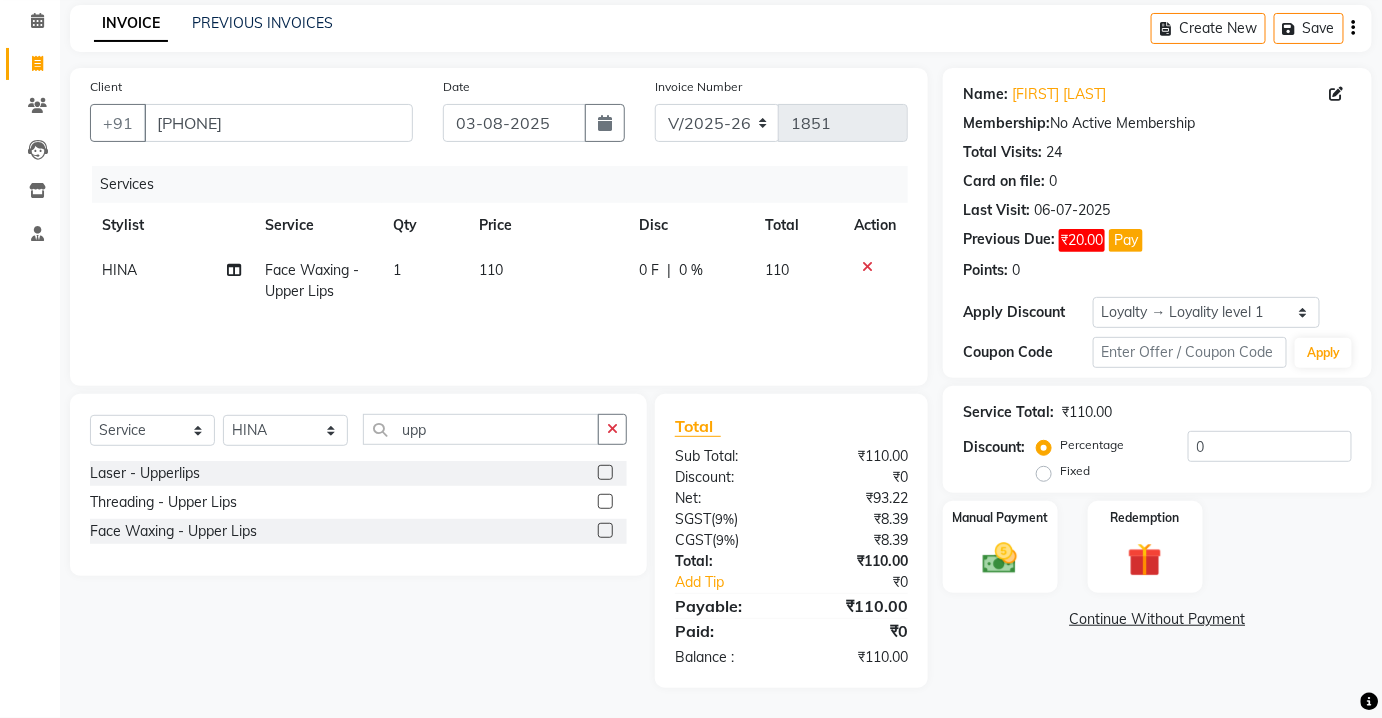 scroll, scrollTop: 80, scrollLeft: 0, axis: vertical 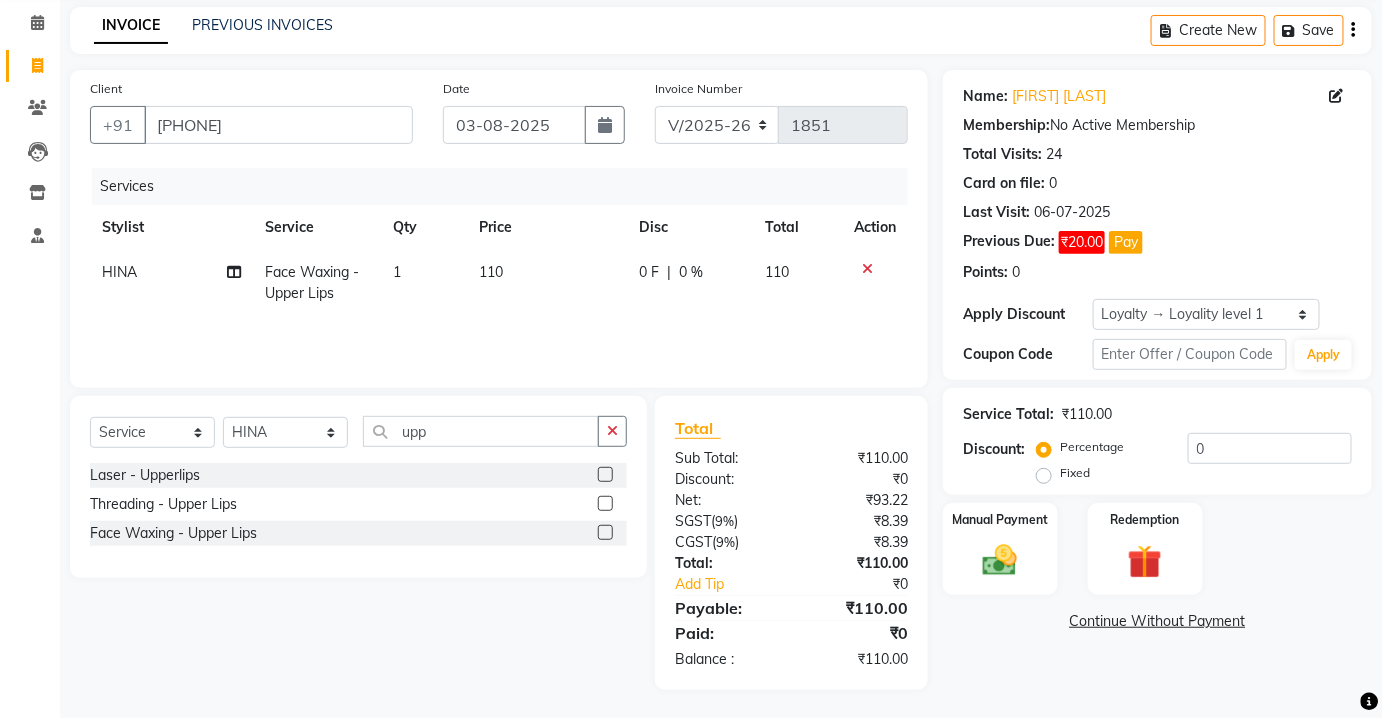 click on "Select Service Product Membership Package Voucher Prepaid Gift Card Select Stylist Aarti Asif AZIZA BOBBY CHARMAYNE CHARMS DR. [FIRST] [LAST] HINA HUSSAN NOSHAD RANI RAVI SOOD SAKSHI SANTOSH SAPNA TABBASUM upp" 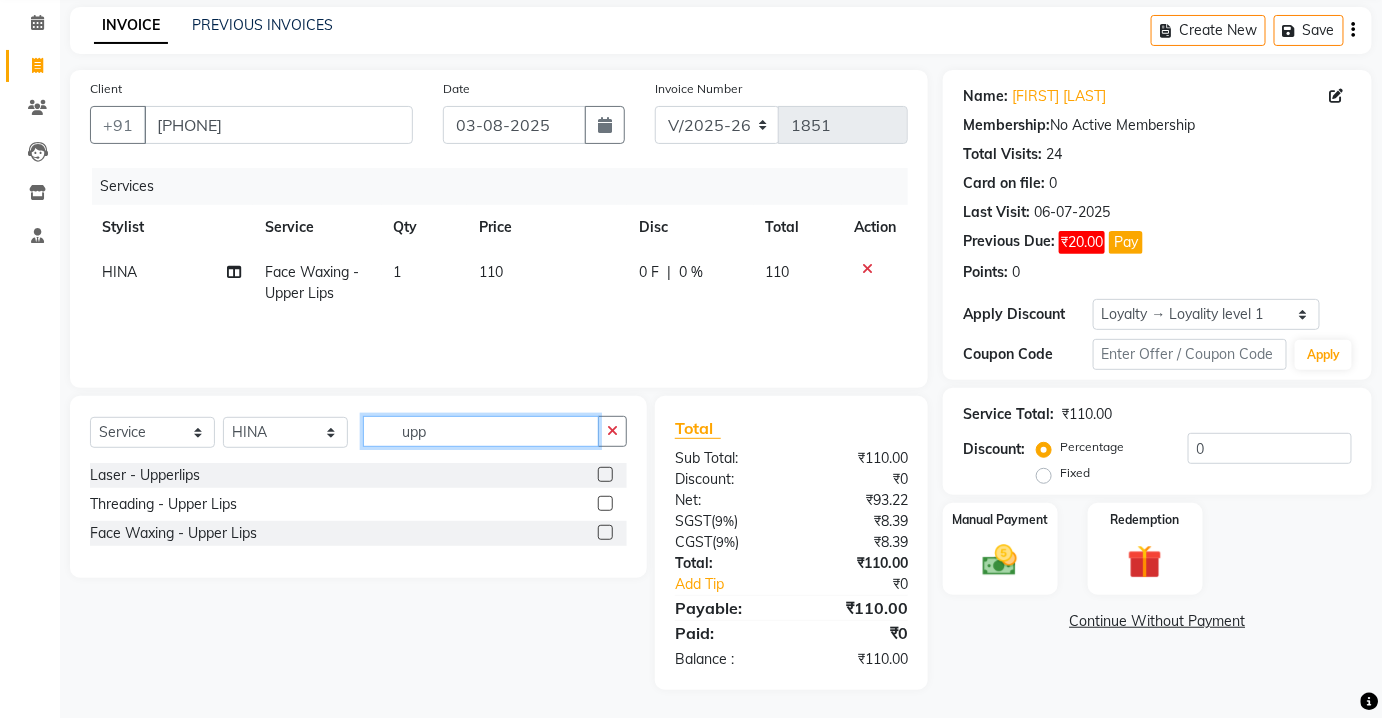 click on "upp" 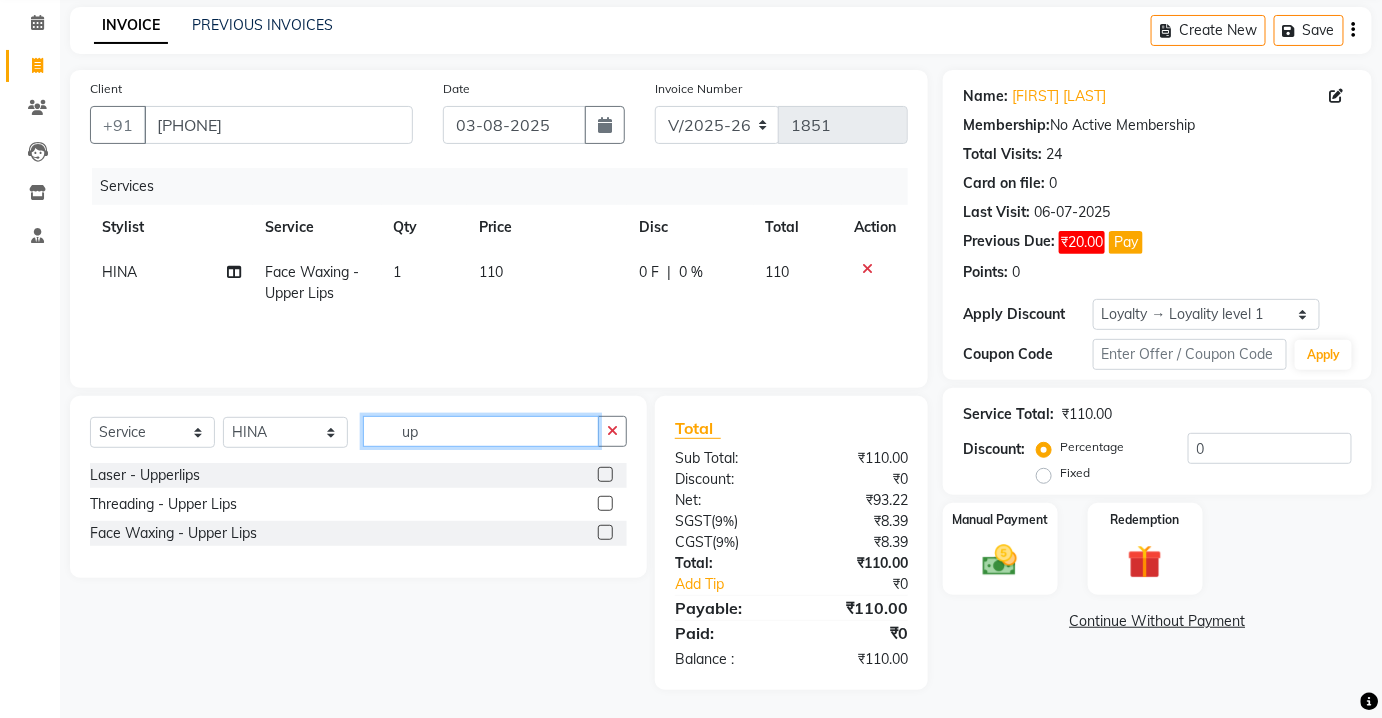 type on "u" 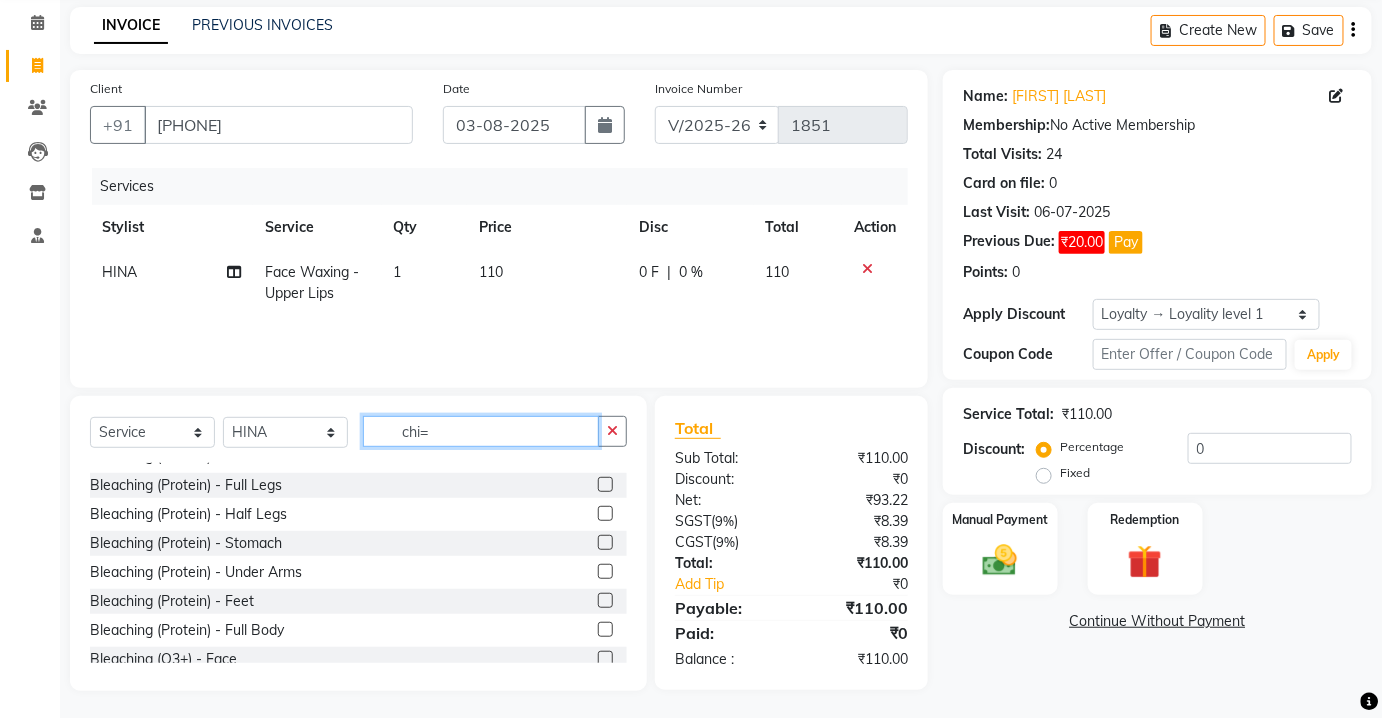 scroll, scrollTop: 0, scrollLeft: 0, axis: both 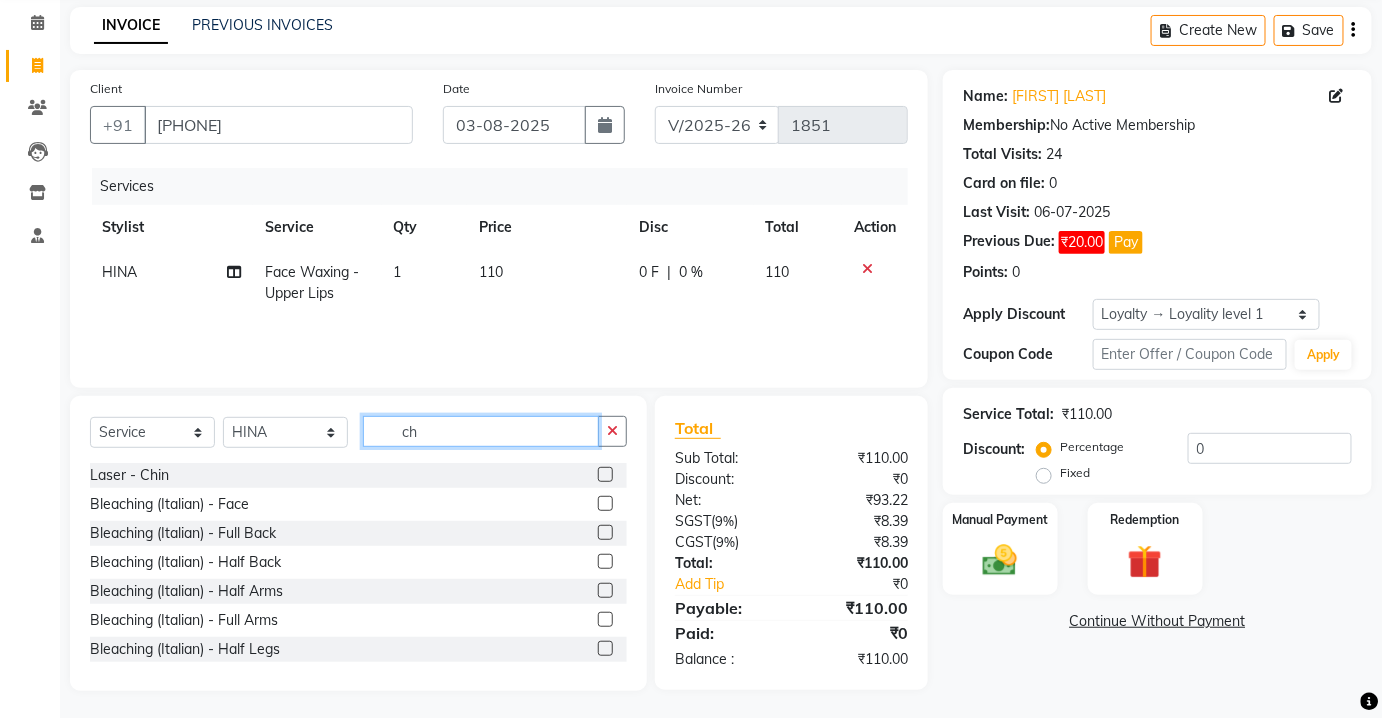 type on "c" 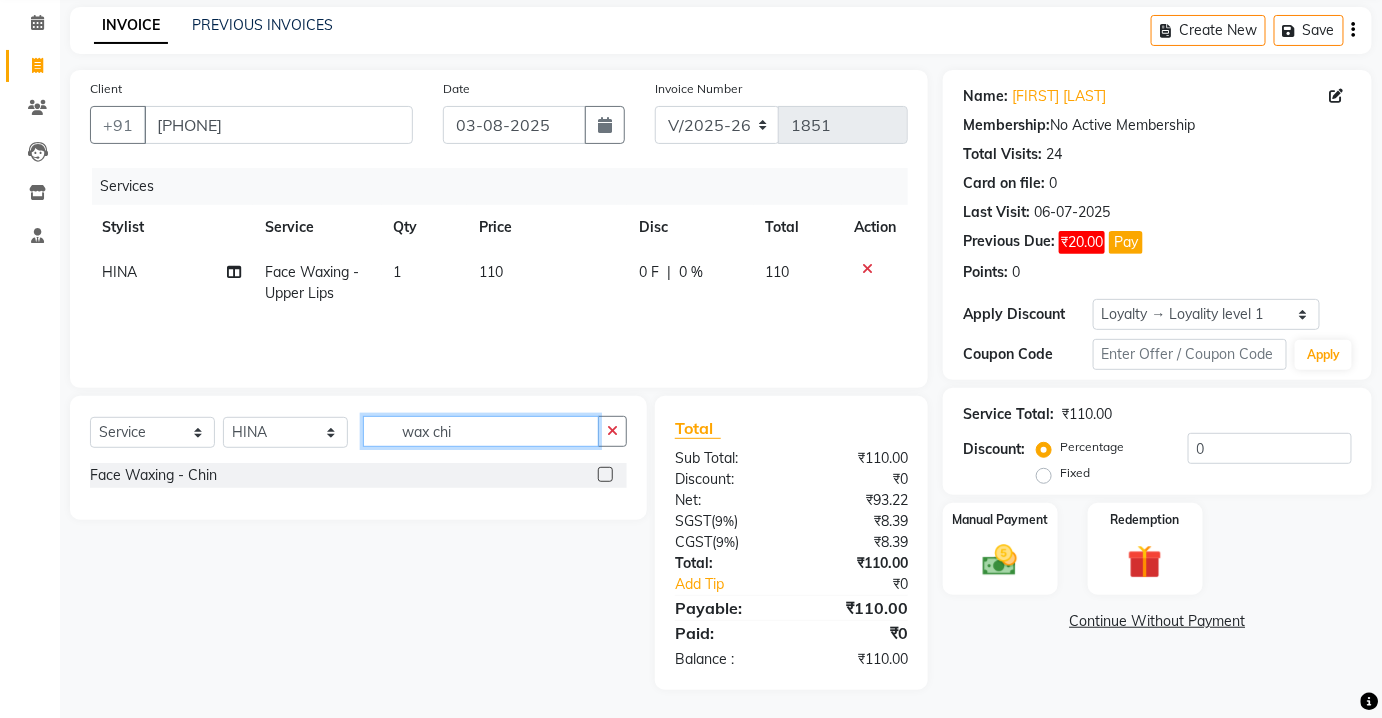 scroll, scrollTop: 0, scrollLeft: 0, axis: both 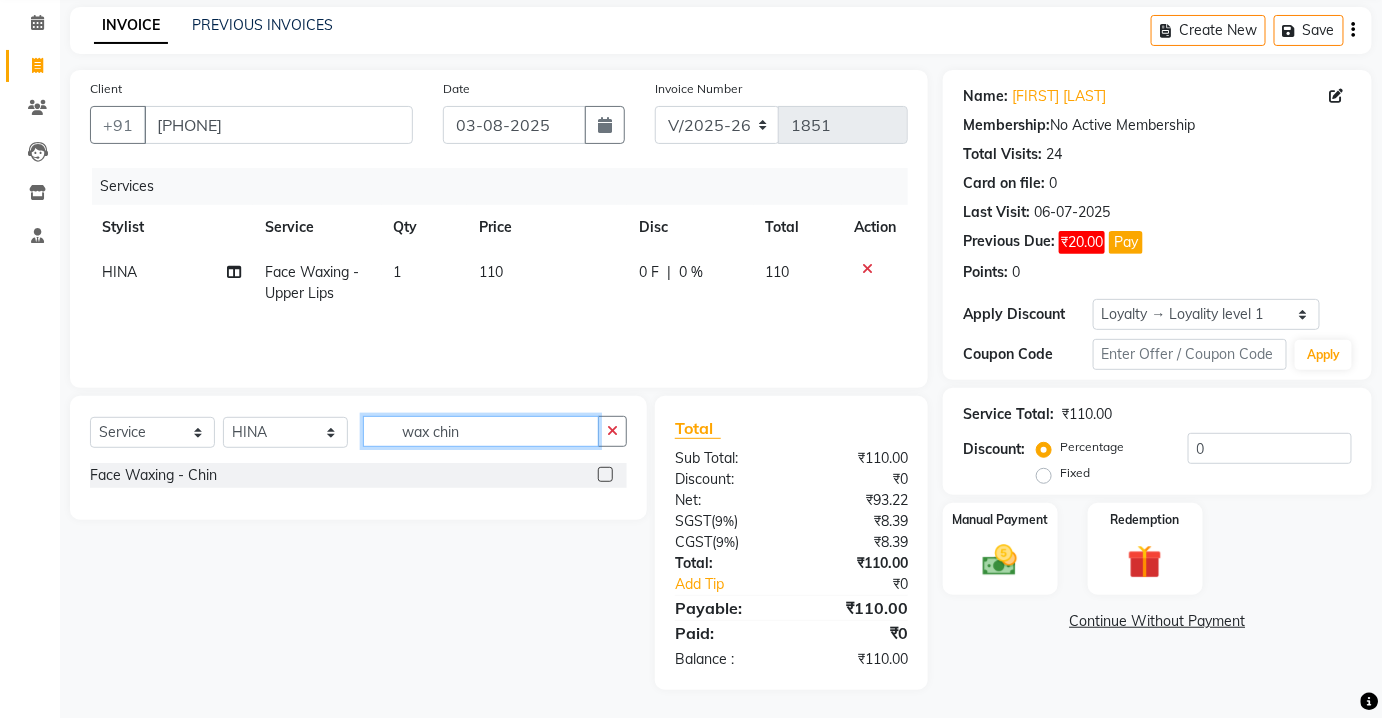 type on "wax chin" 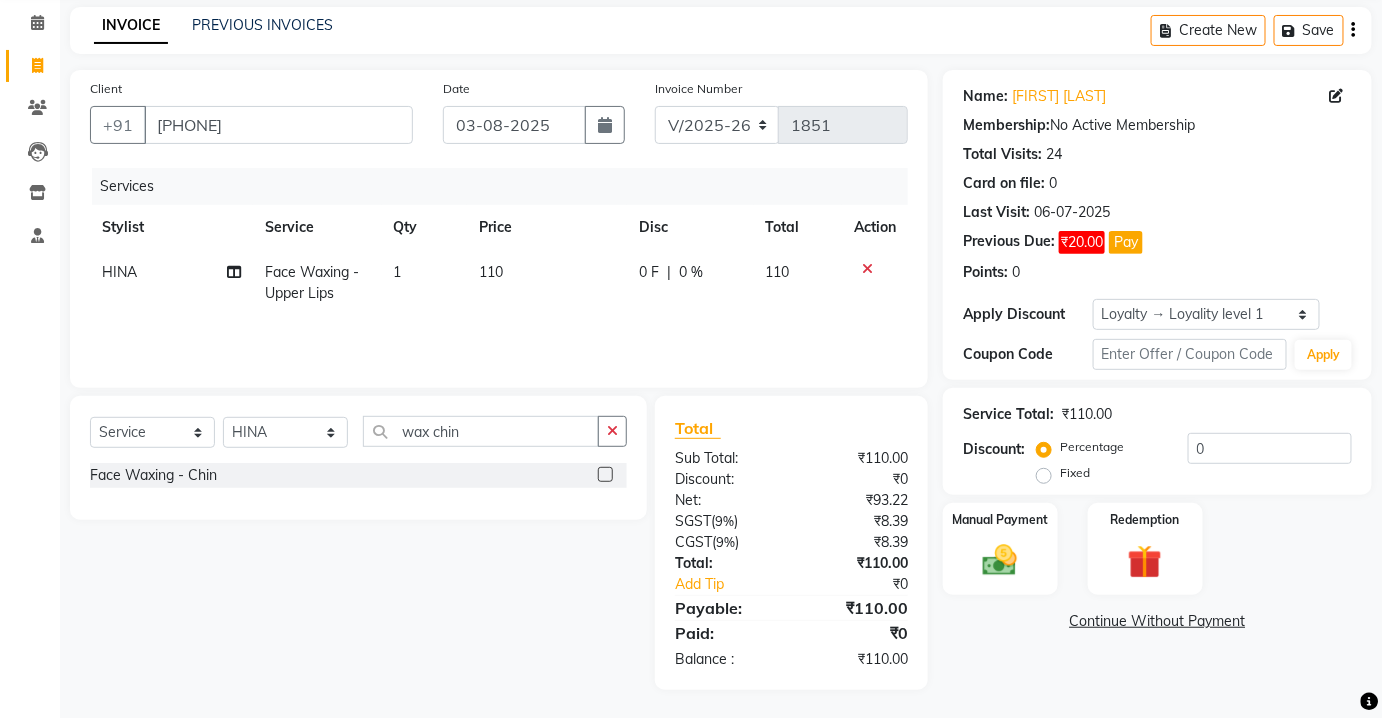 click 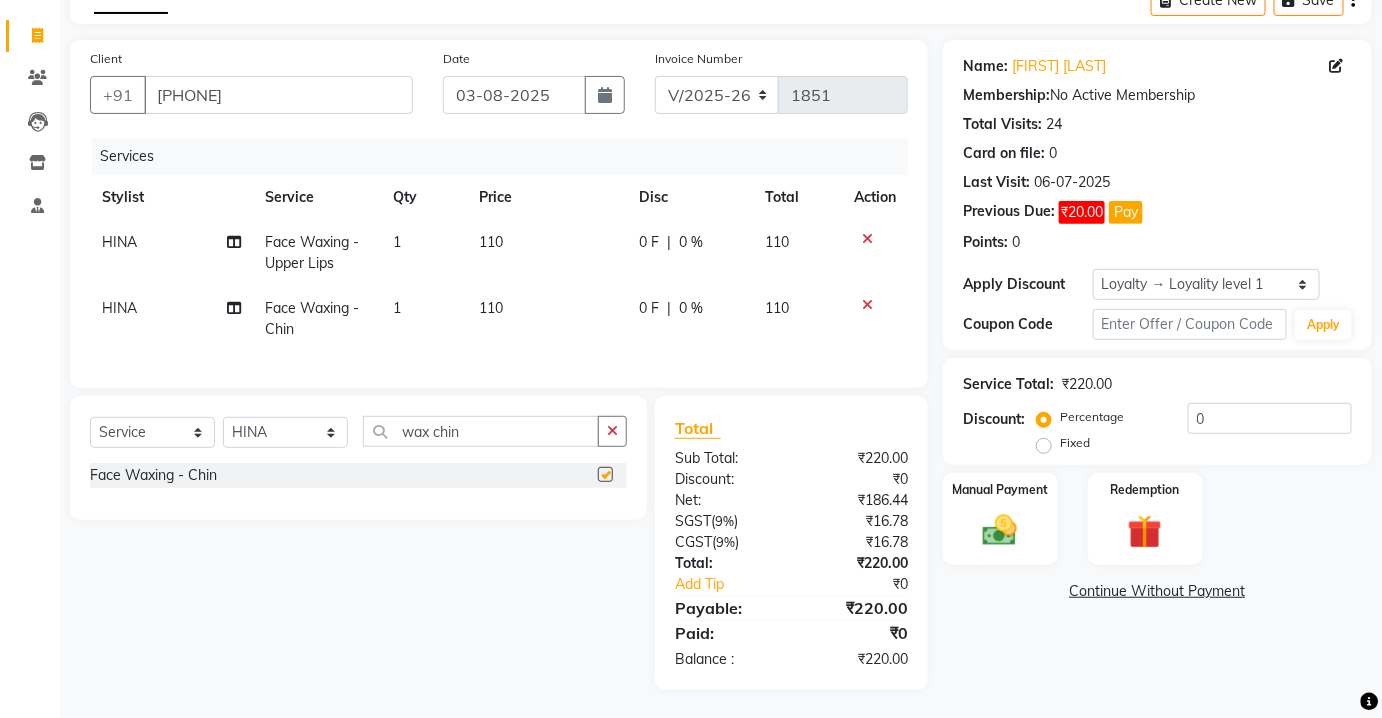 scroll, scrollTop: 124, scrollLeft: 0, axis: vertical 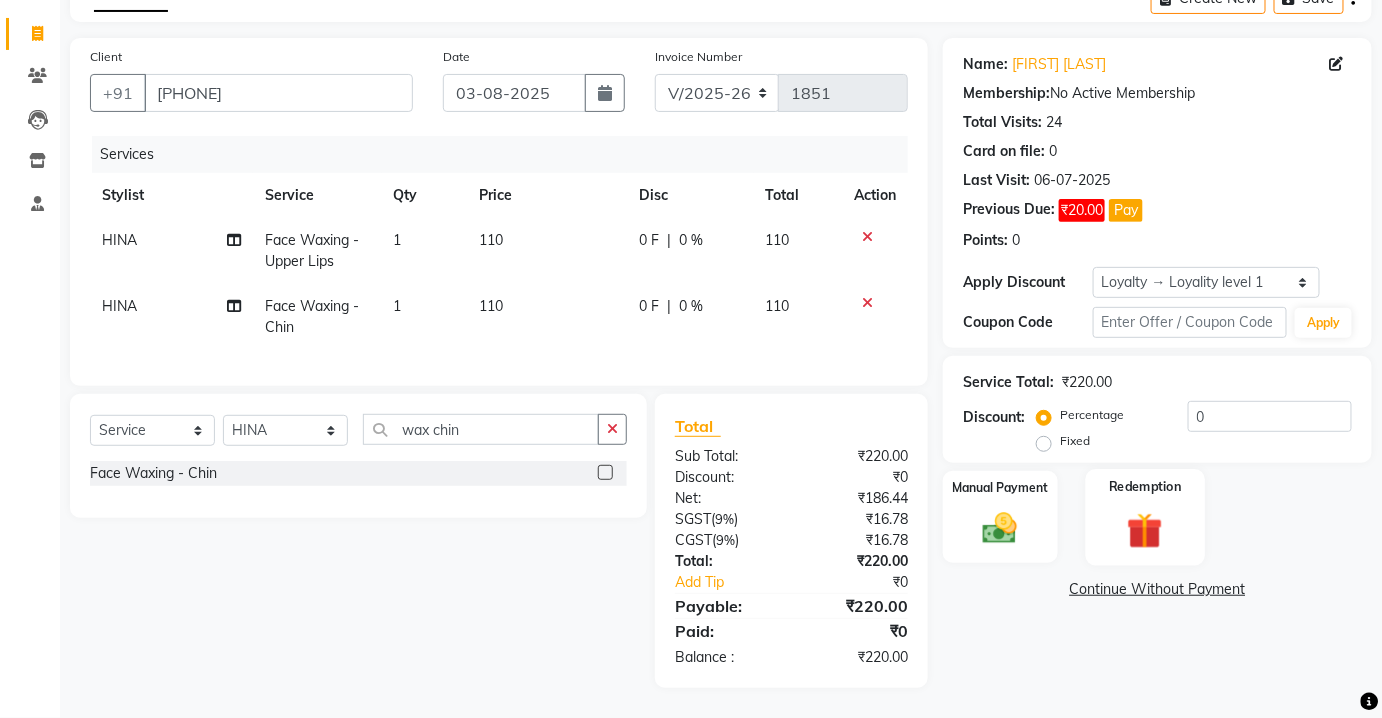 checkbox on "false" 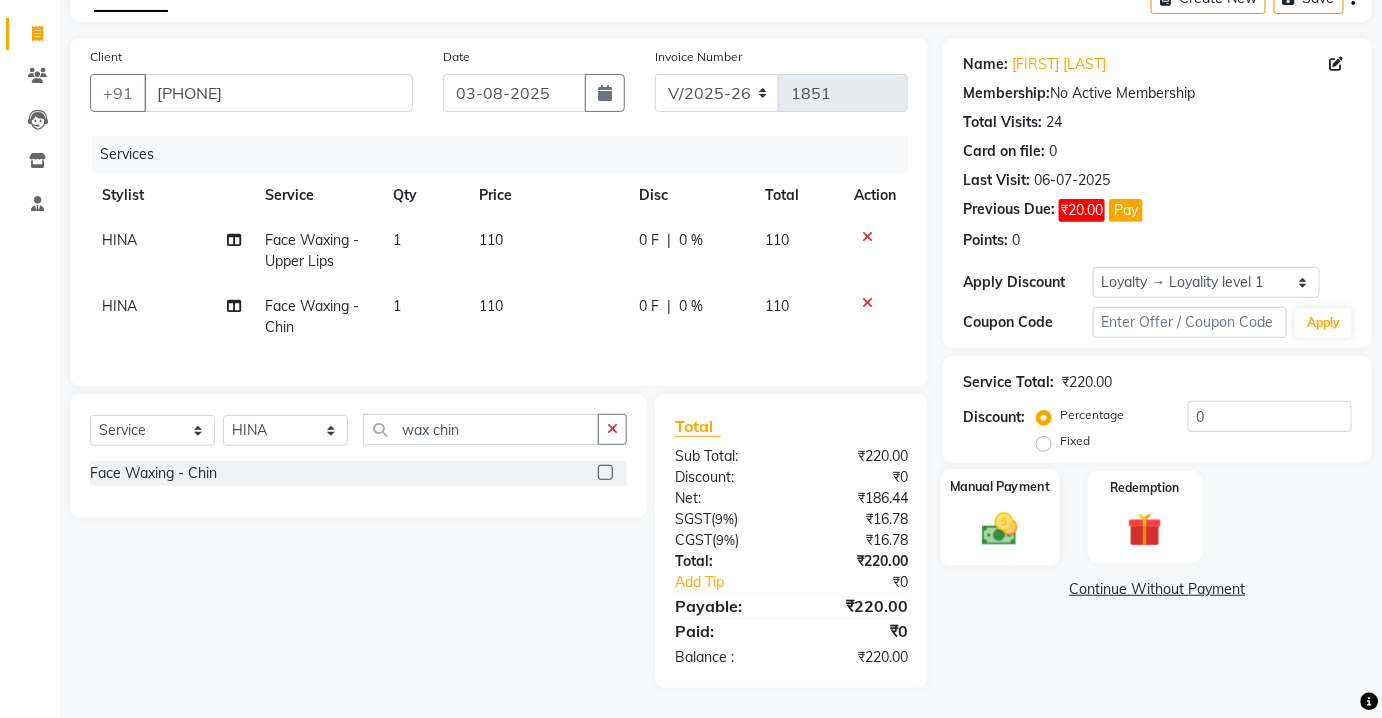 click 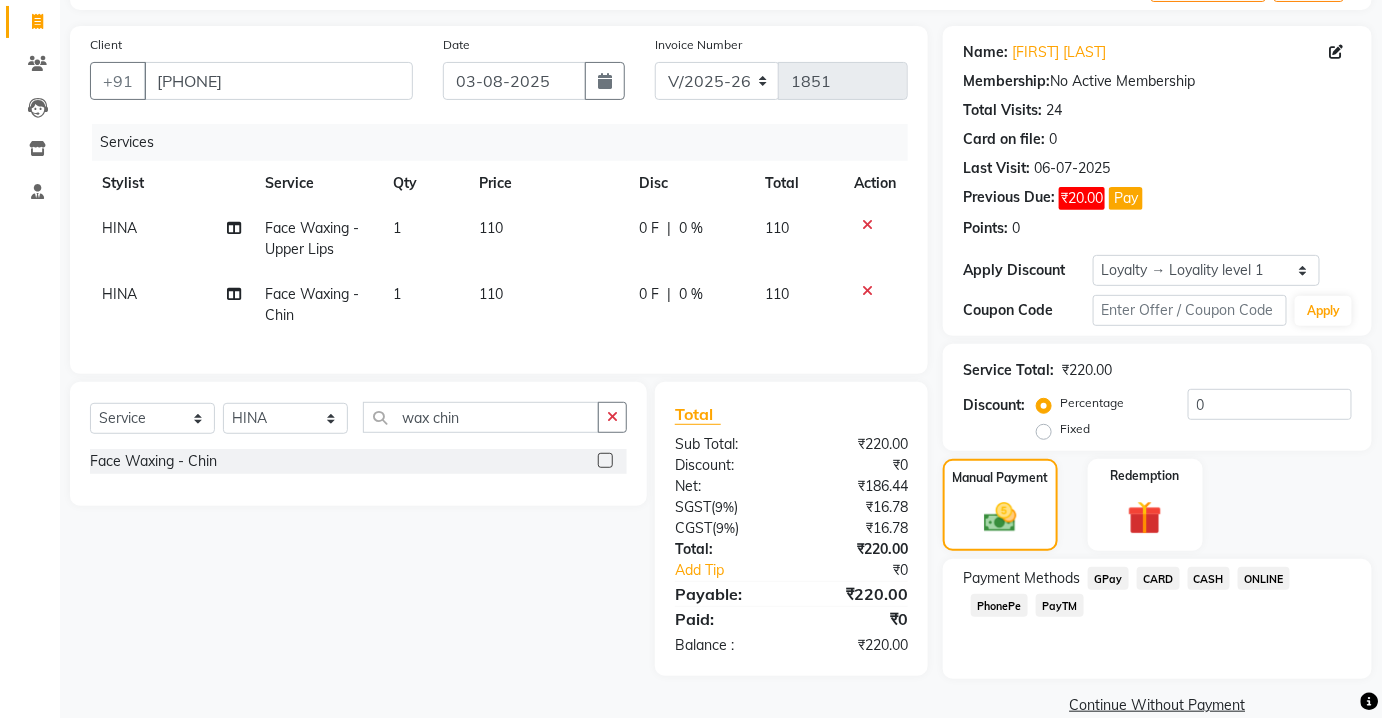 click on "PayTM" 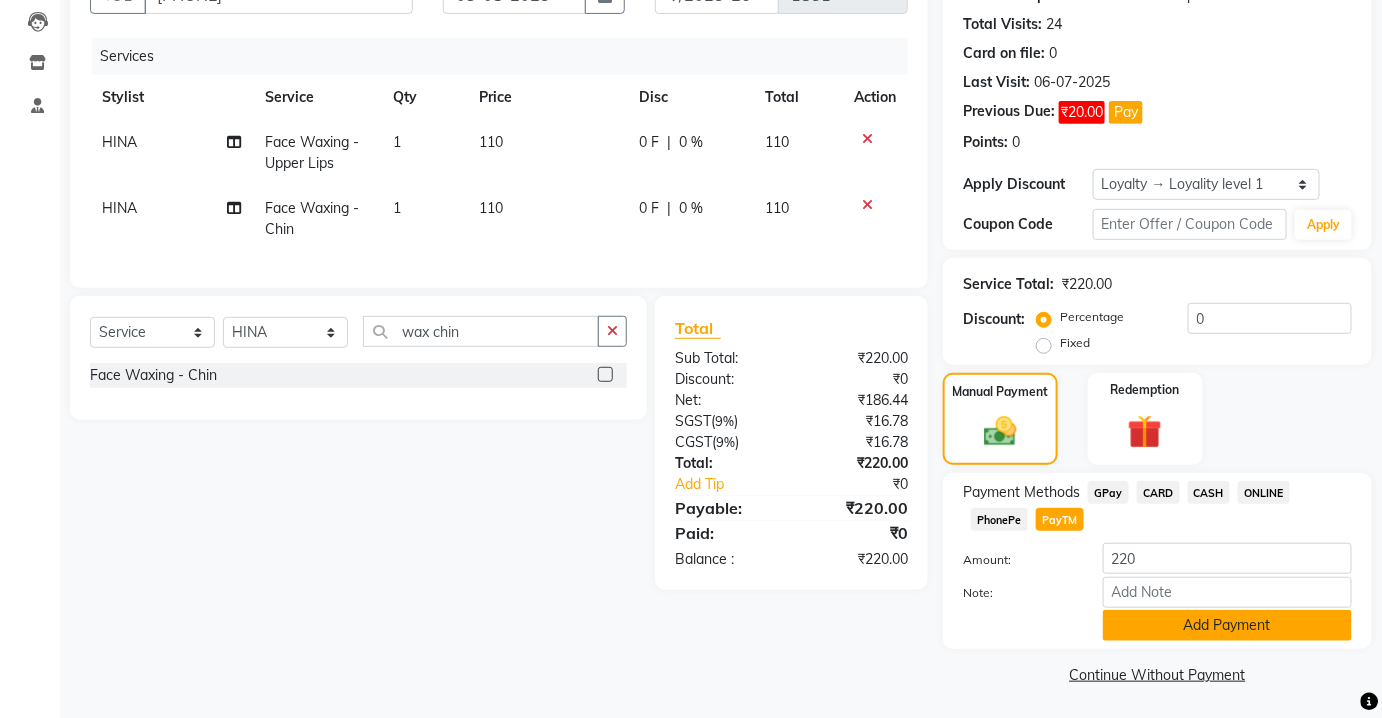 click on "Add Payment" 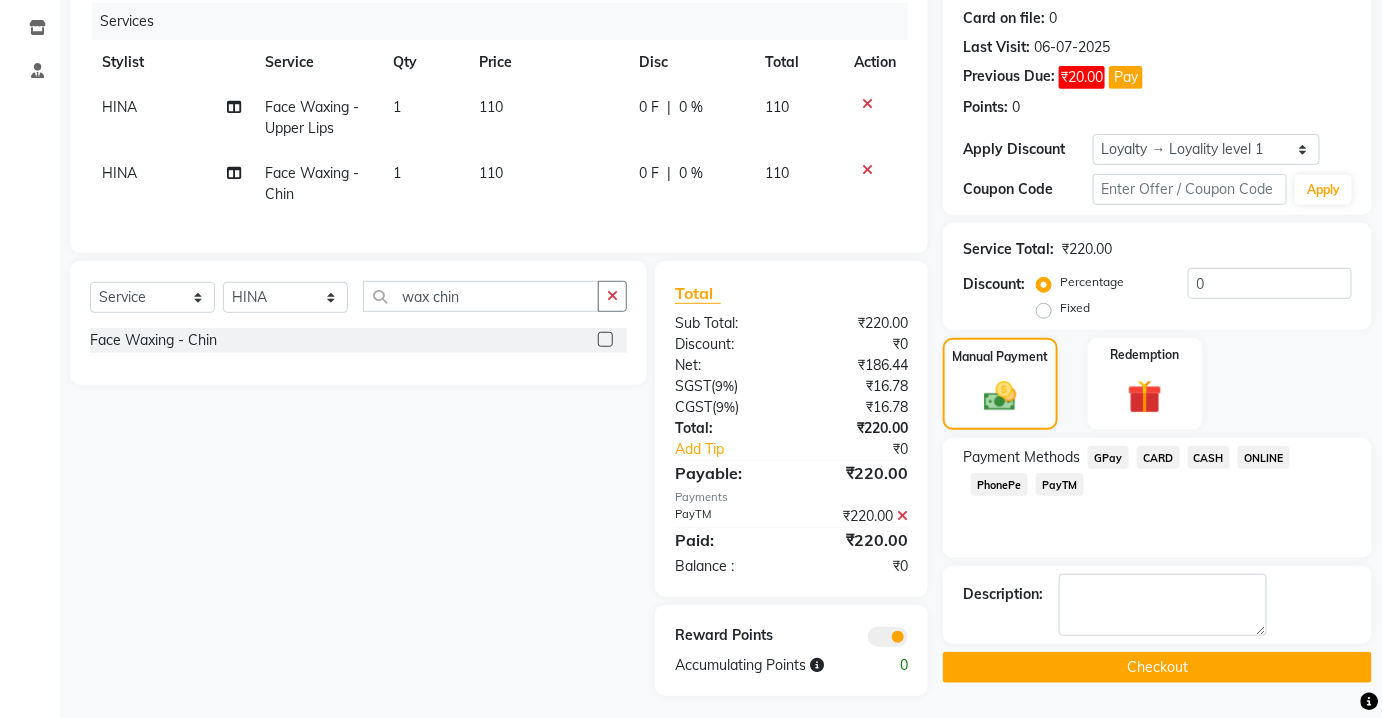 scroll, scrollTop: 265, scrollLeft: 0, axis: vertical 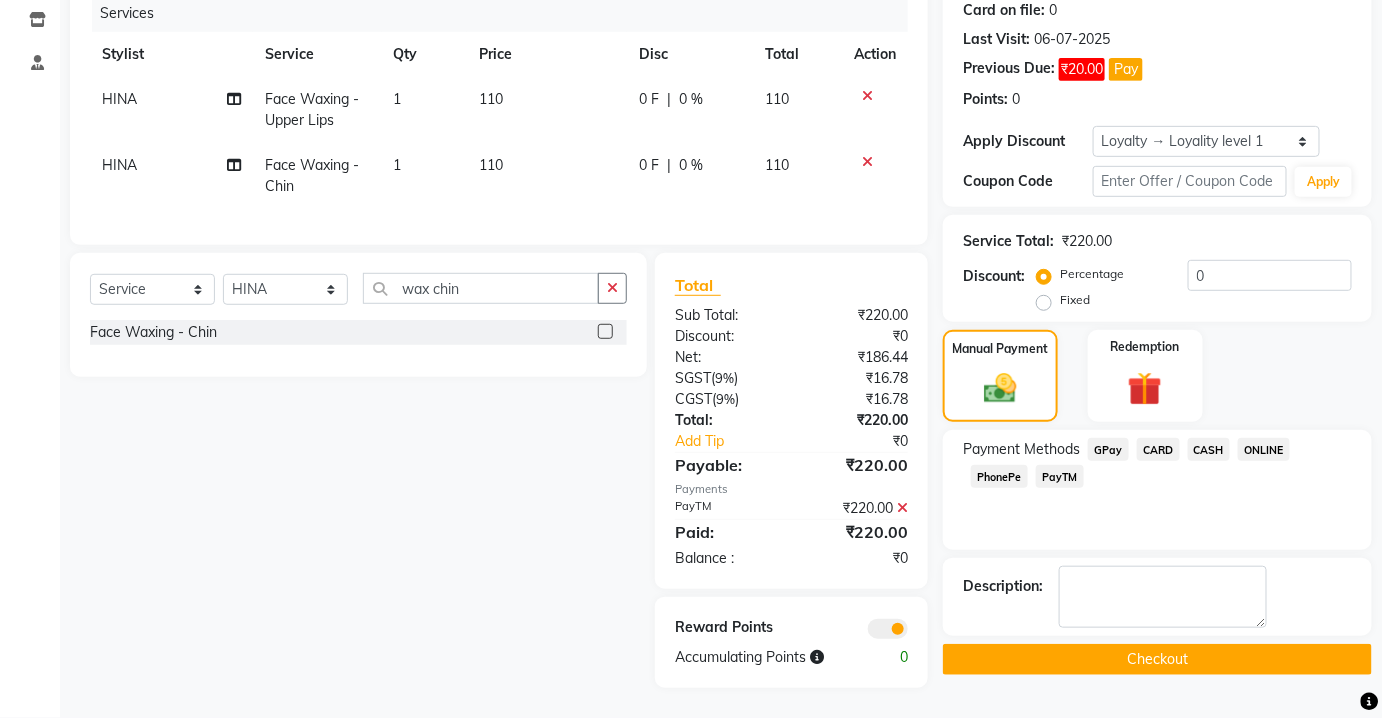 click on "Checkout" 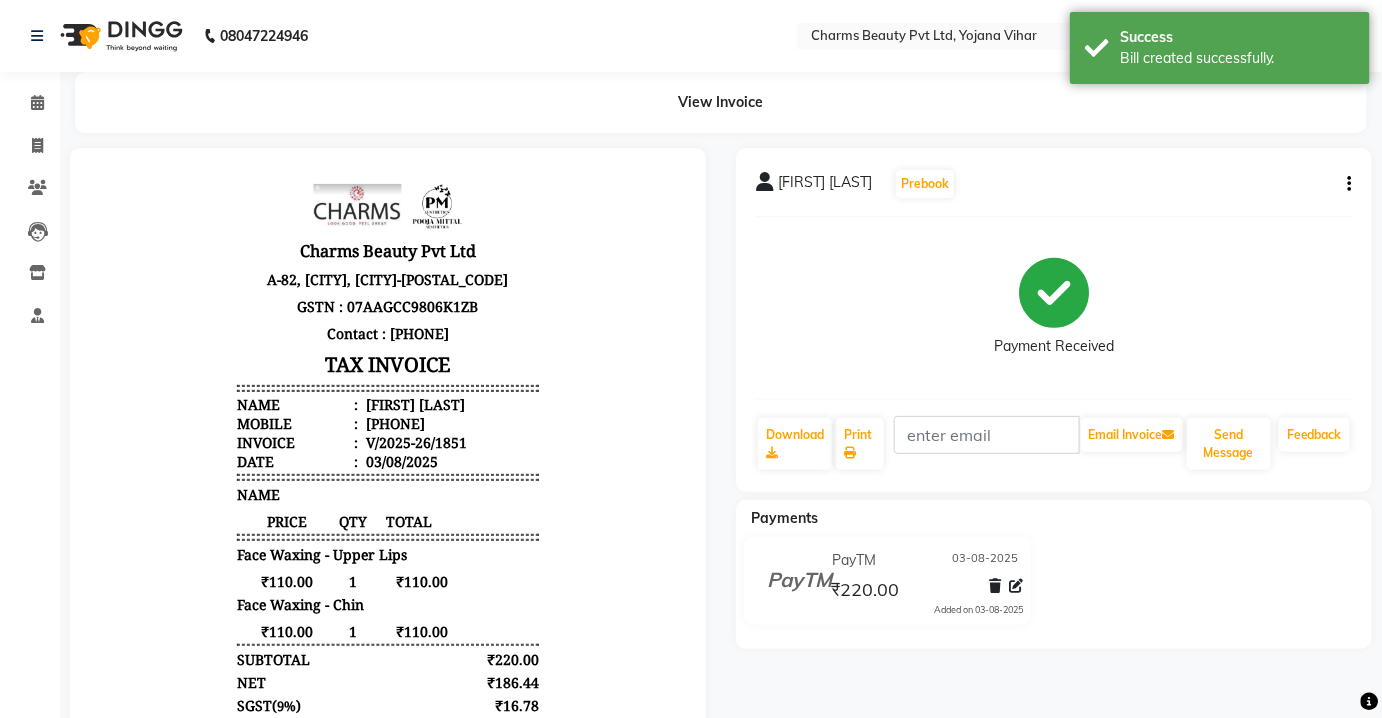 scroll, scrollTop: 0, scrollLeft: 0, axis: both 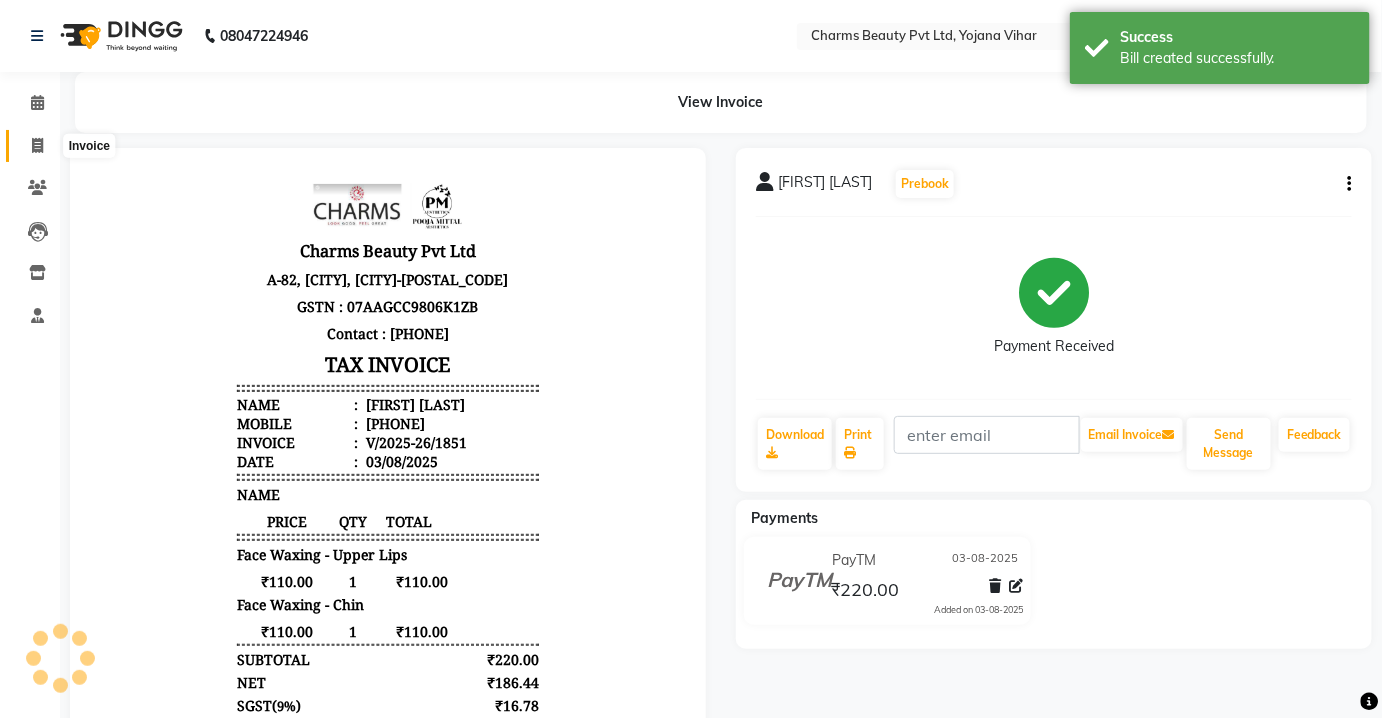 click 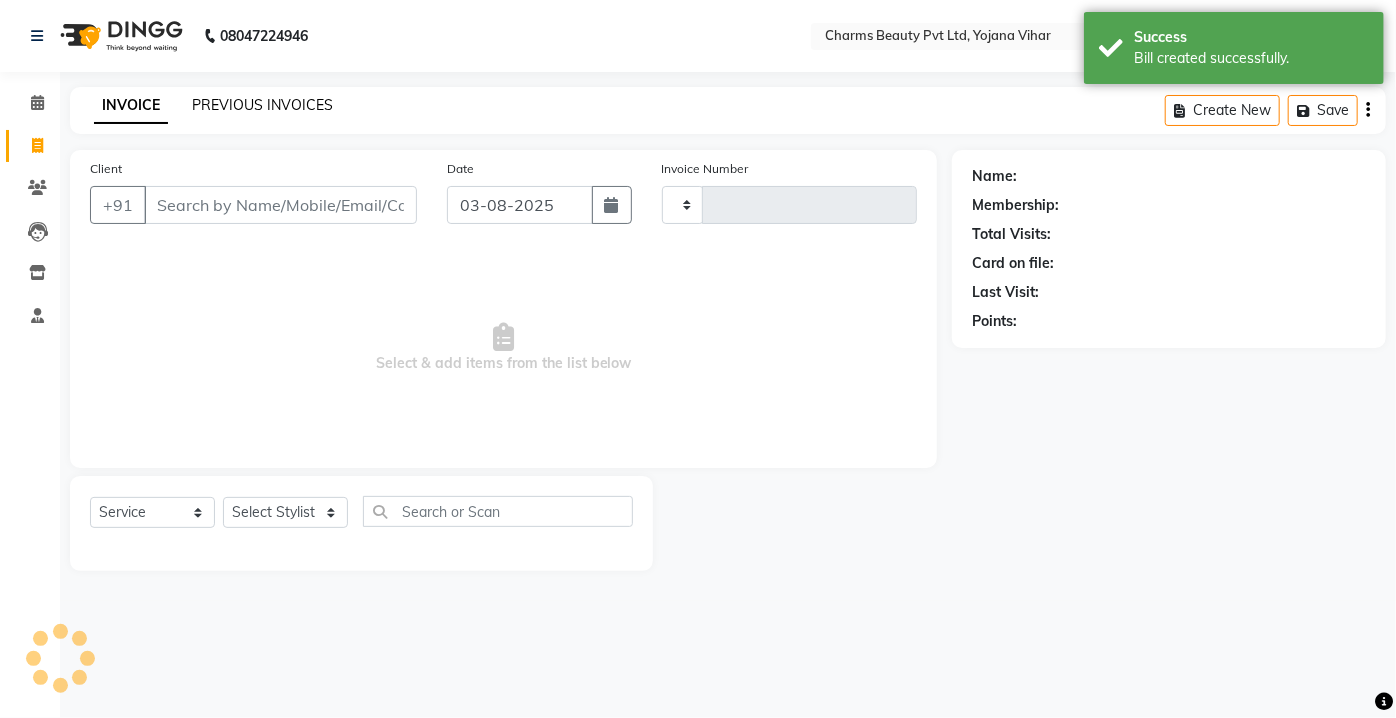 click on "PREVIOUS INVOICES" 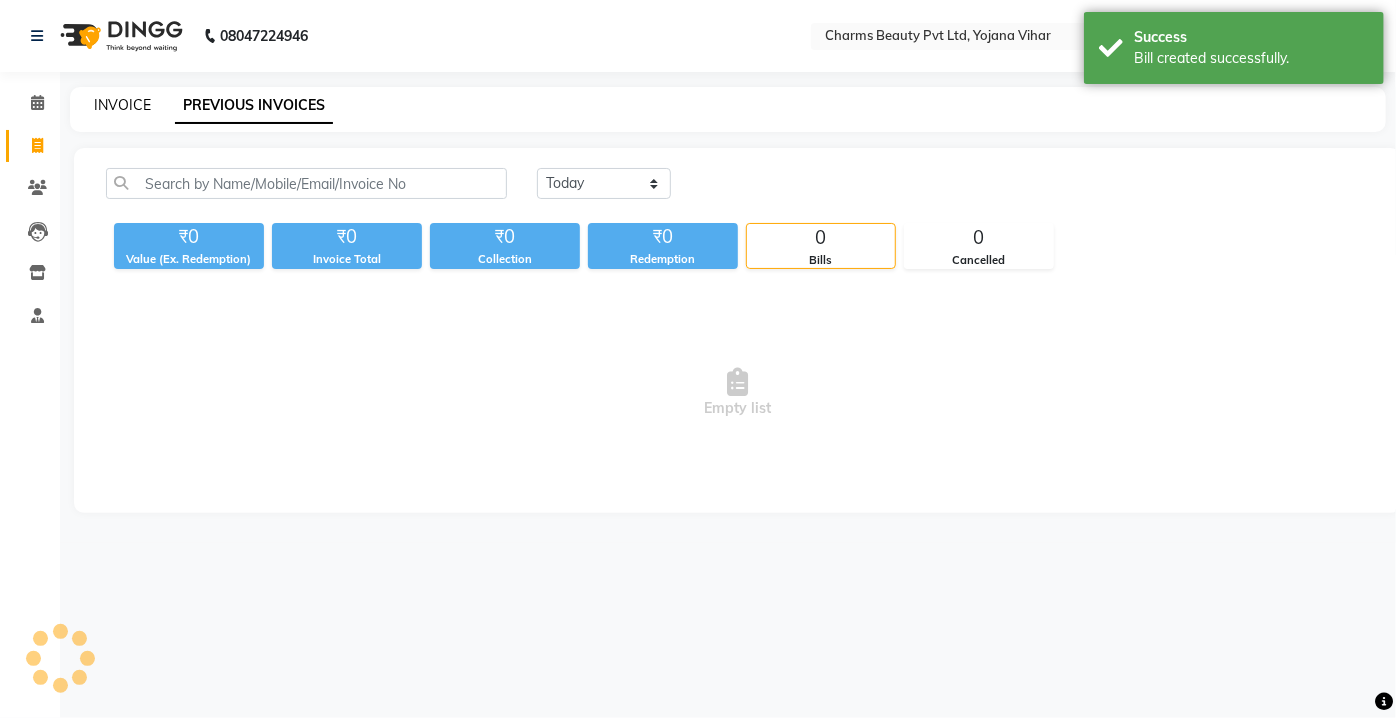click on "INVOICE" 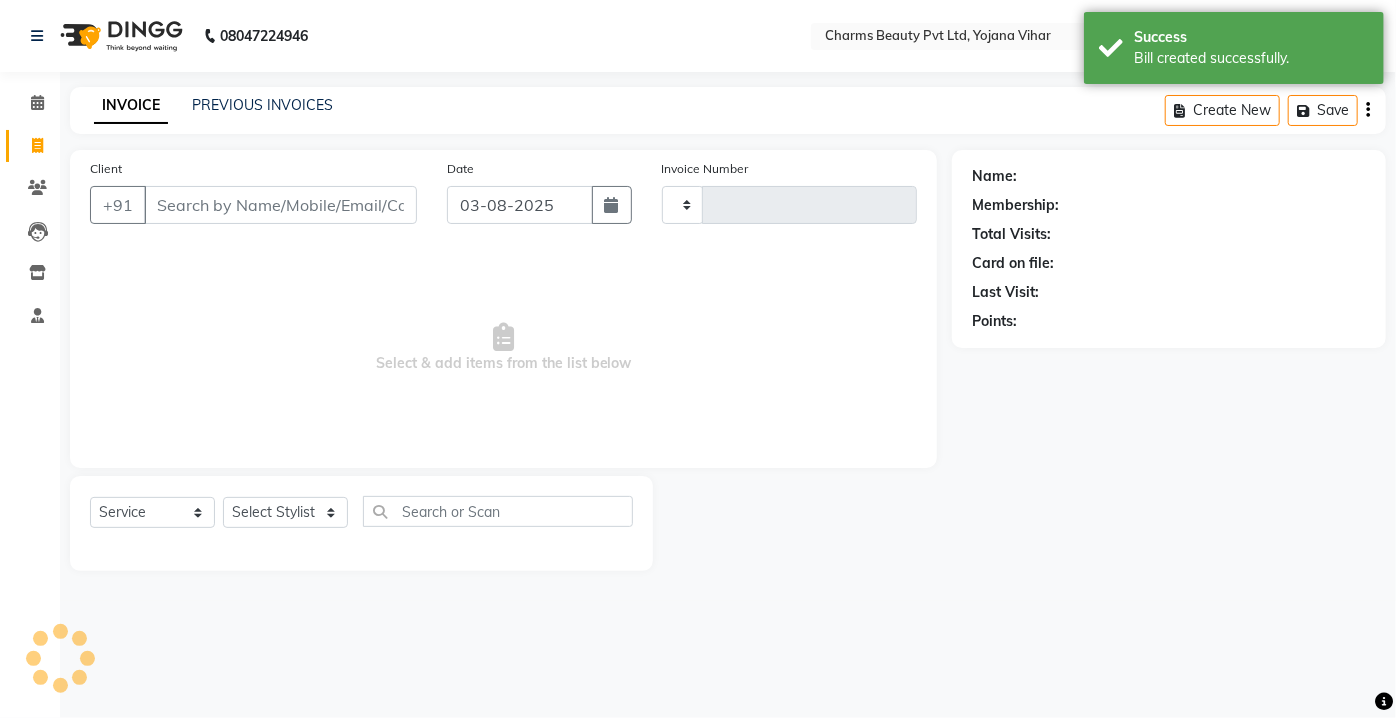 click on "Client" at bounding box center [280, 205] 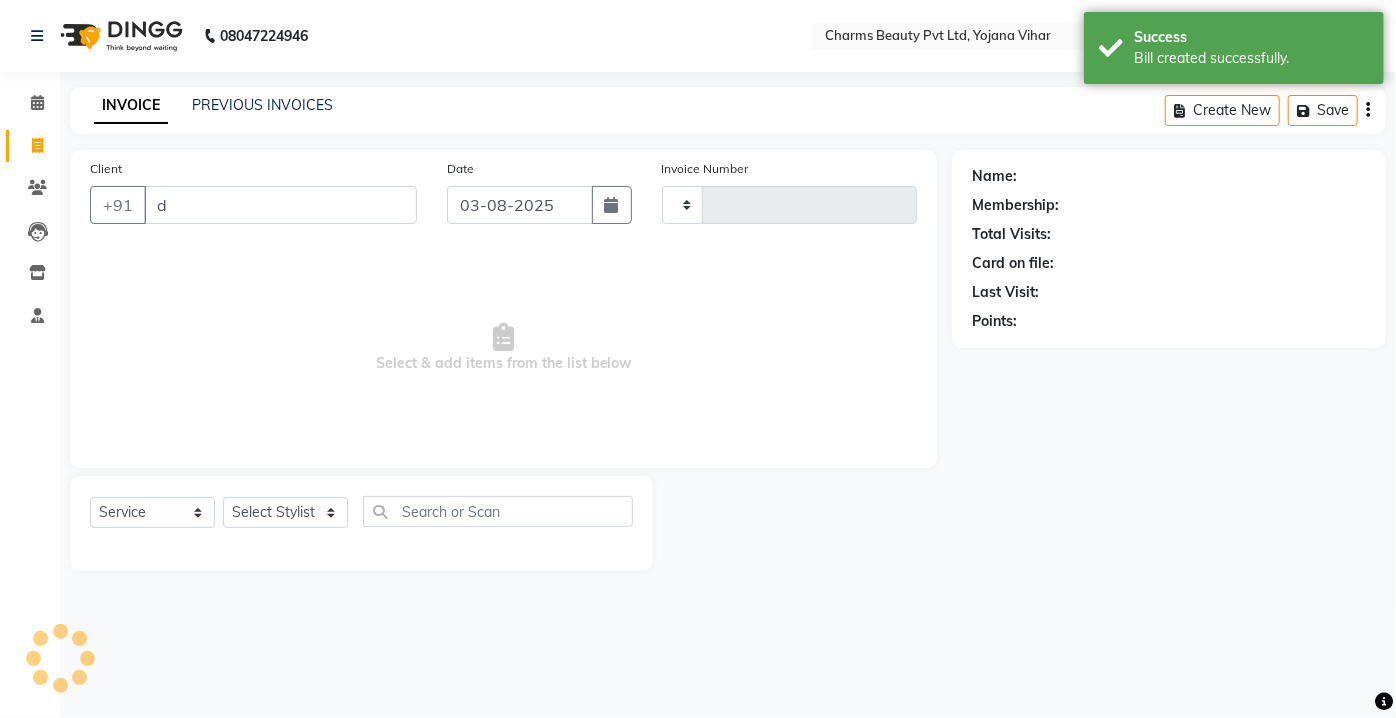 type on "dr" 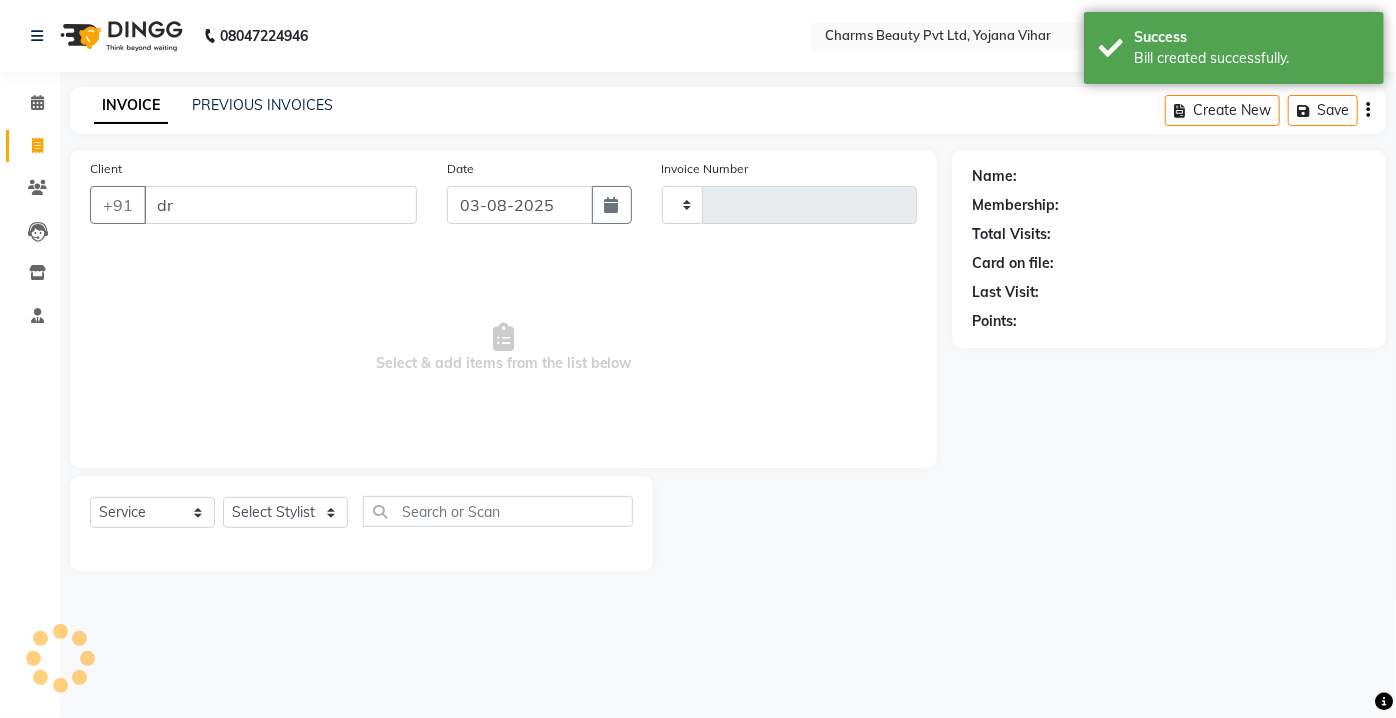 type on "1852" 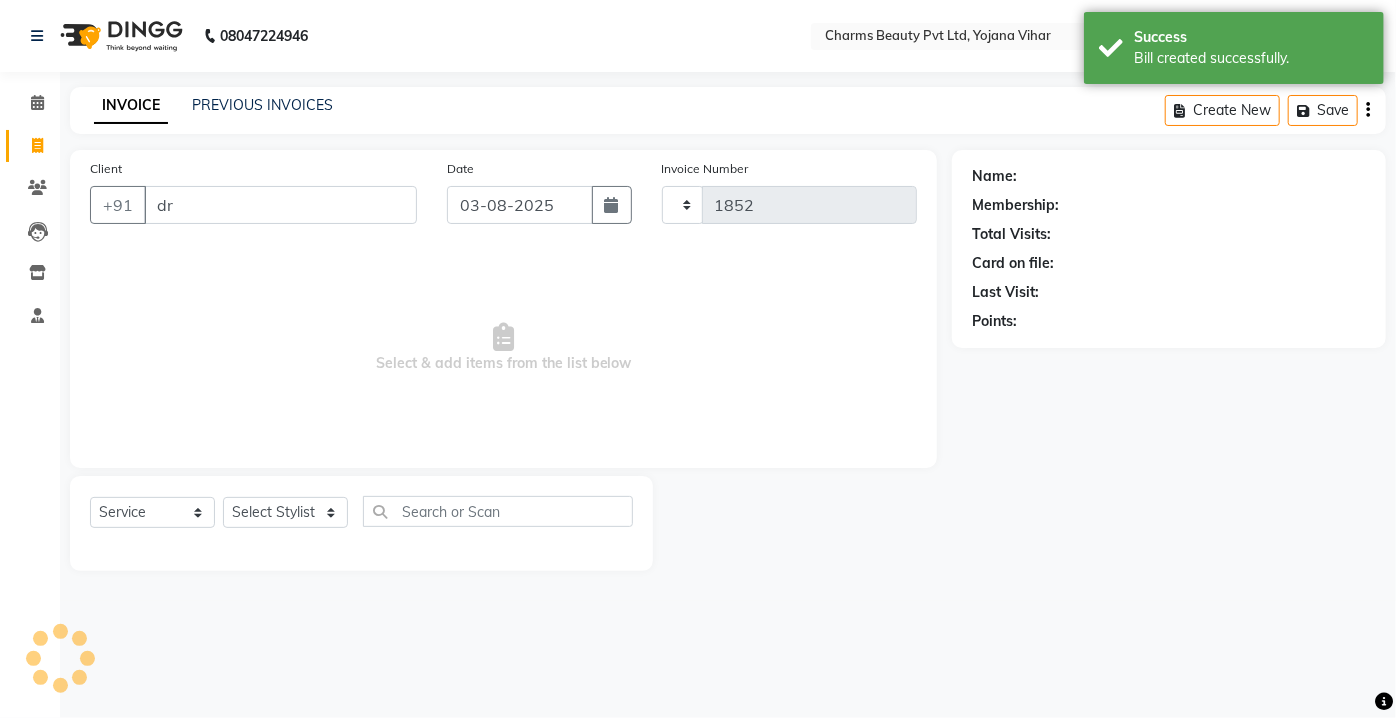 select on "3743" 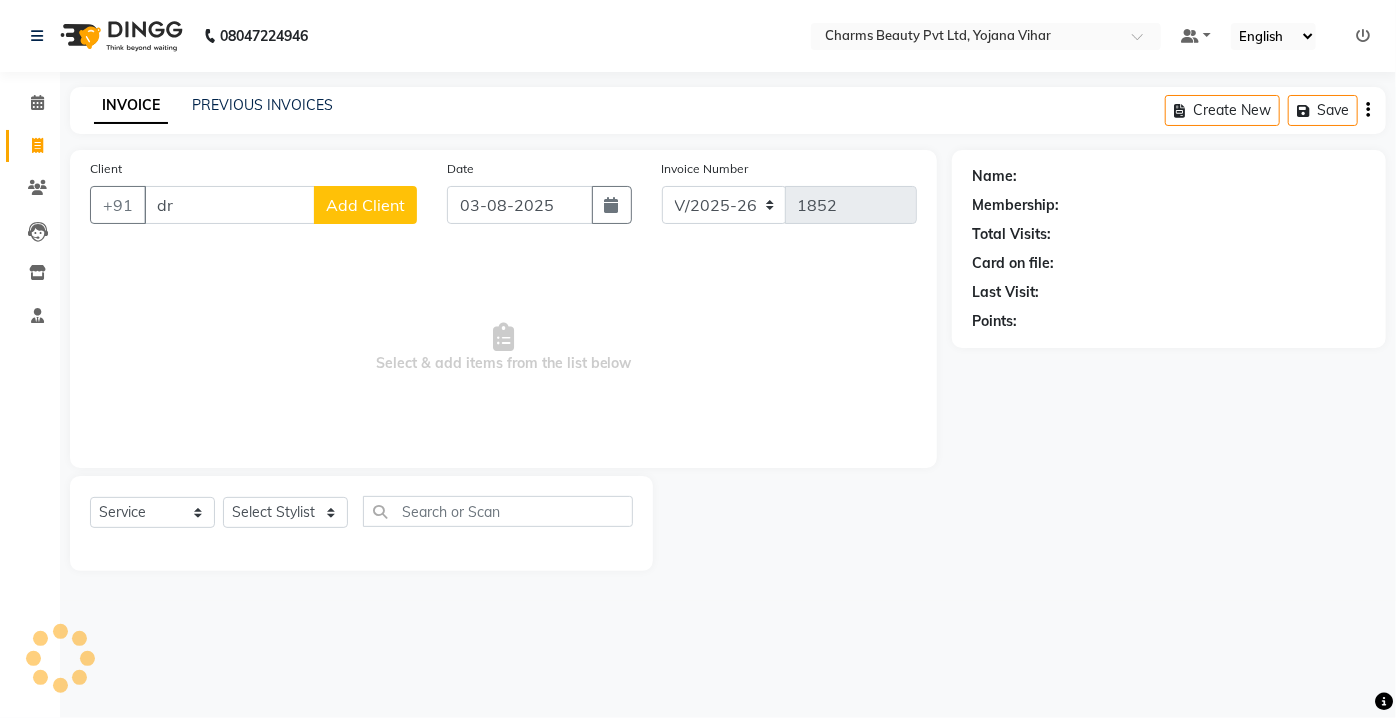 type on "d" 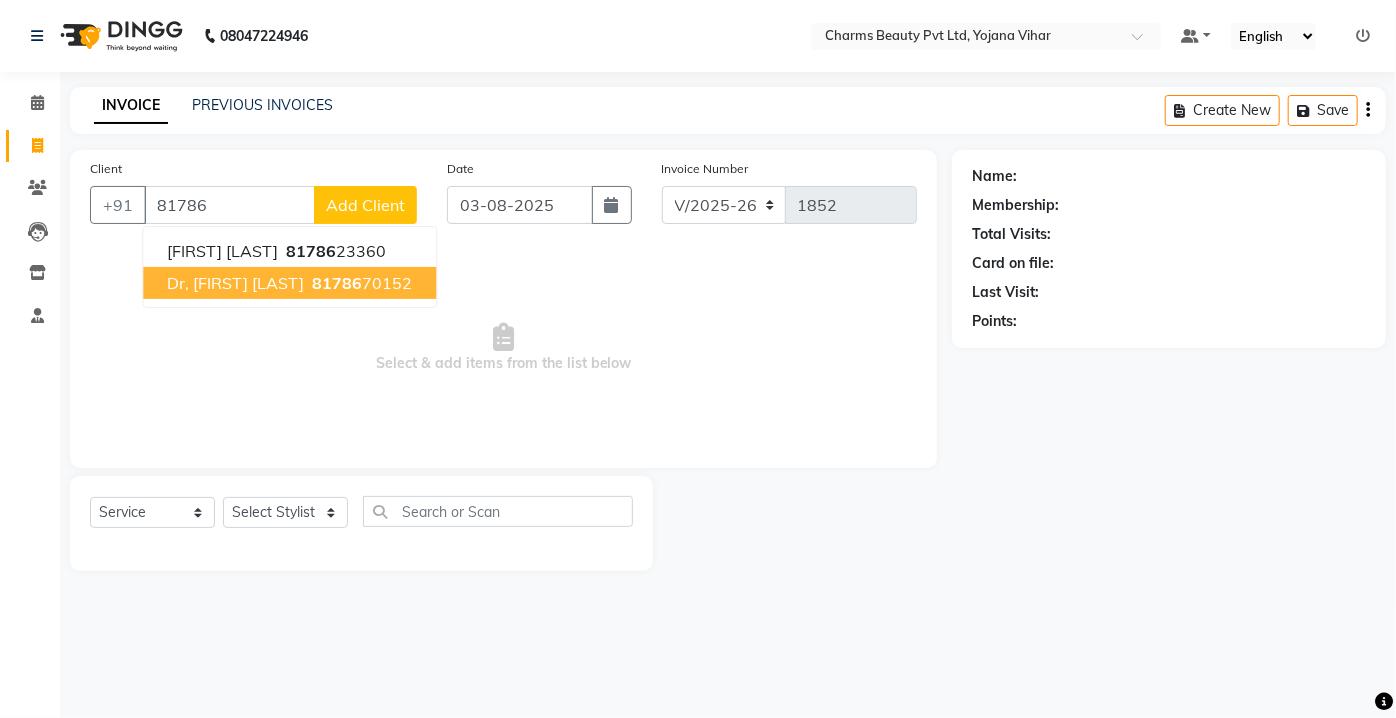 click on "81786" at bounding box center (337, 283) 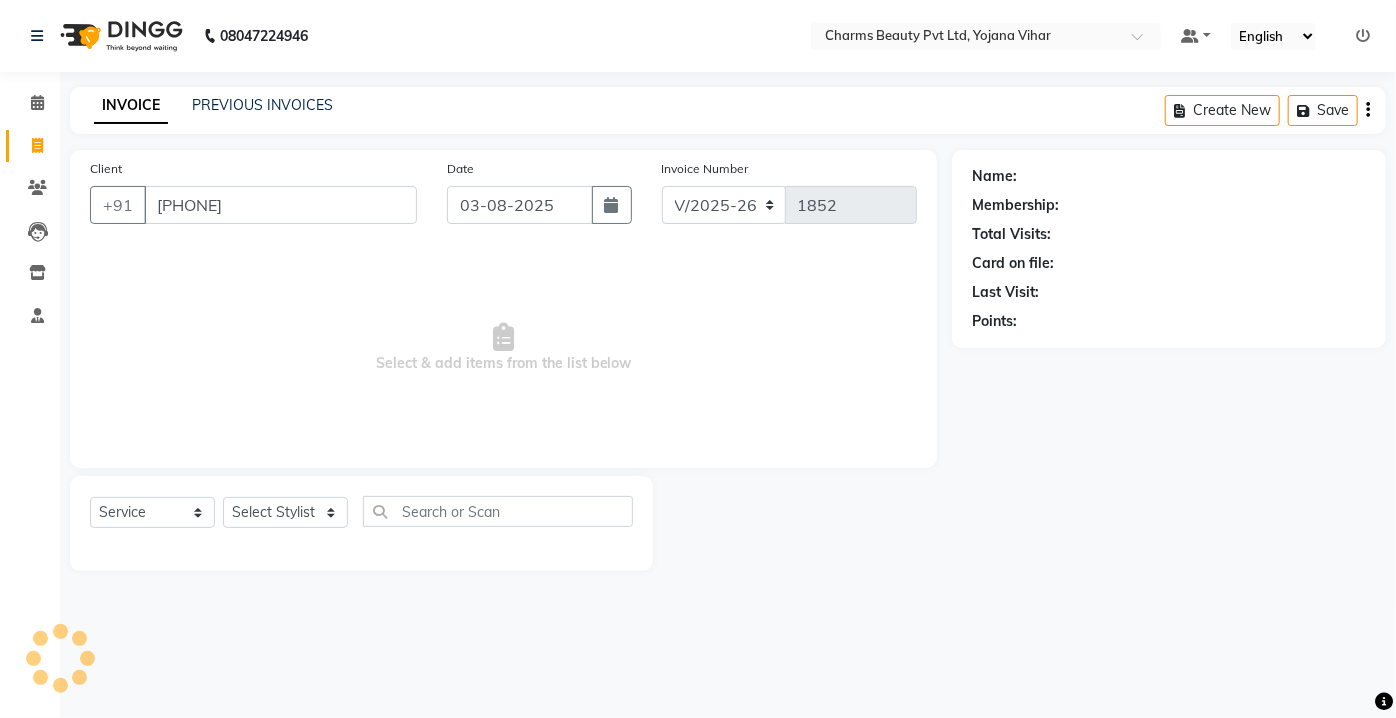 type on "[PHONE]" 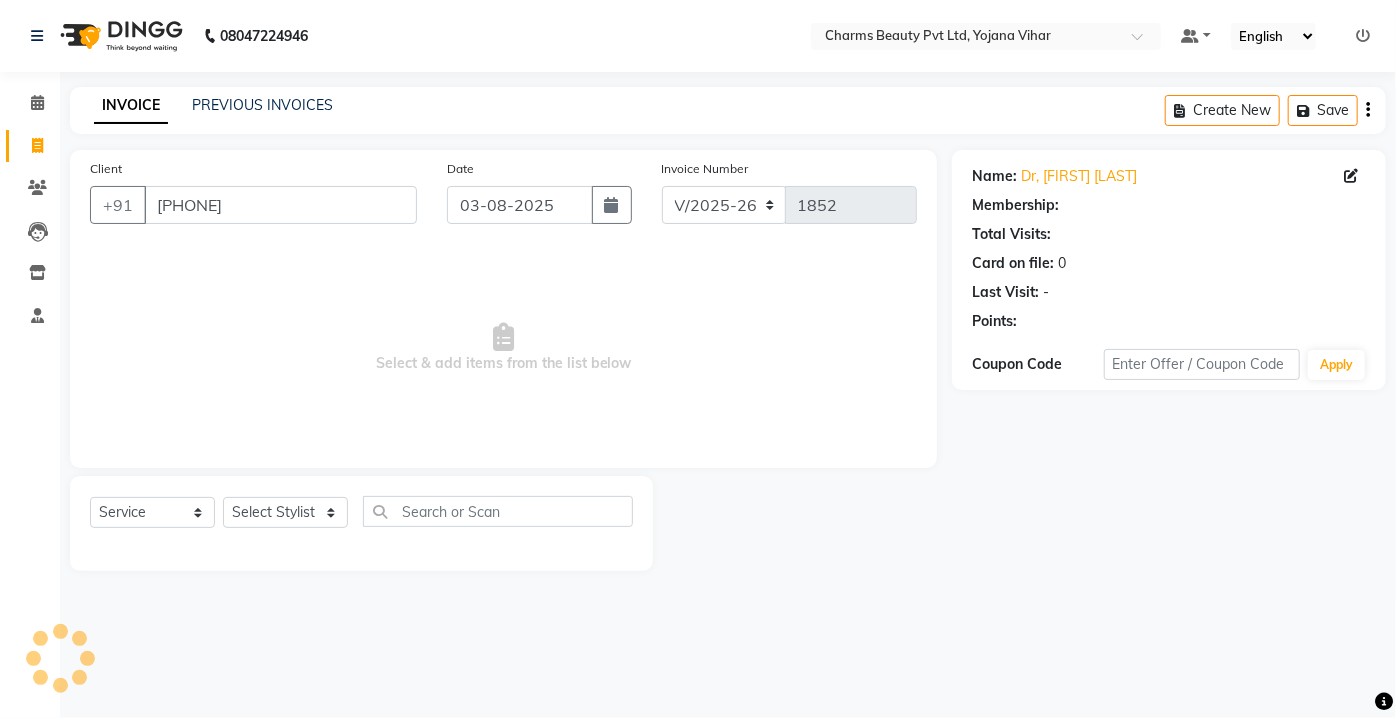 select on "1: Object" 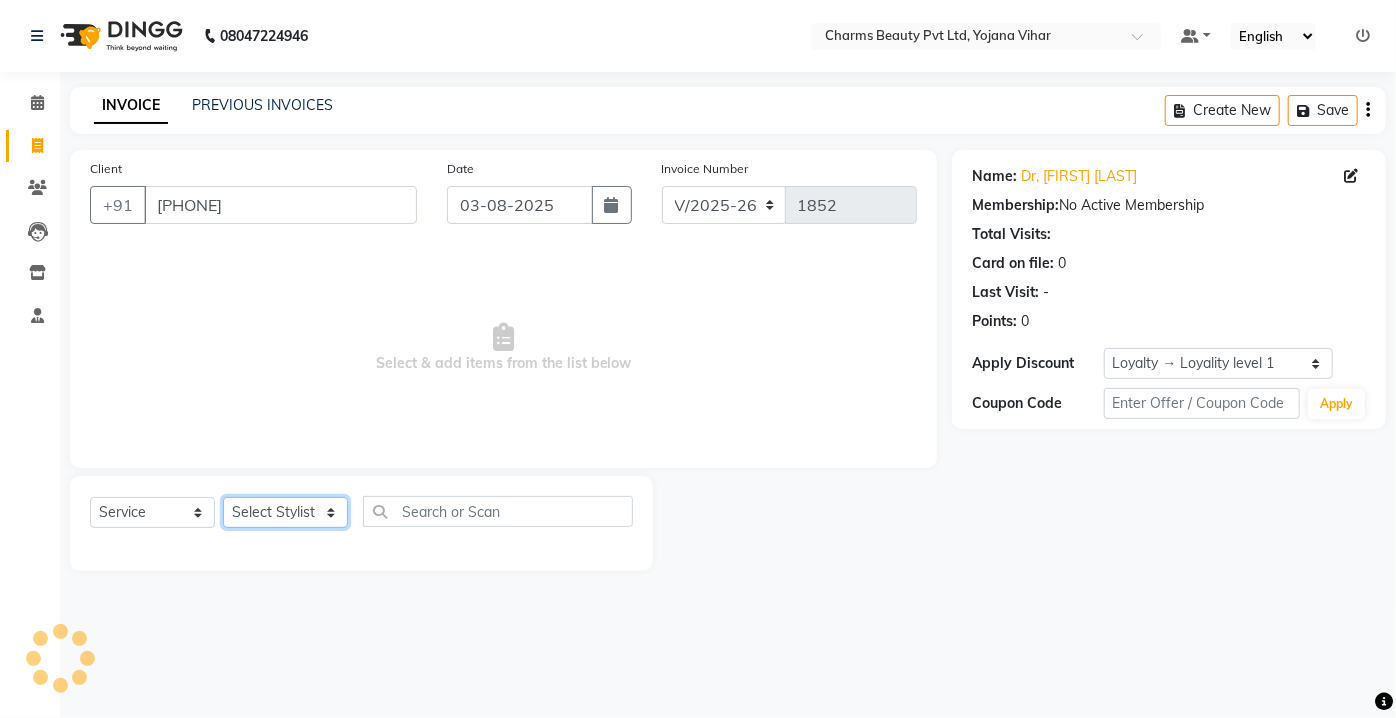 drag, startPoint x: 295, startPoint y: 525, endPoint x: 292, endPoint y: 513, distance: 12.369317 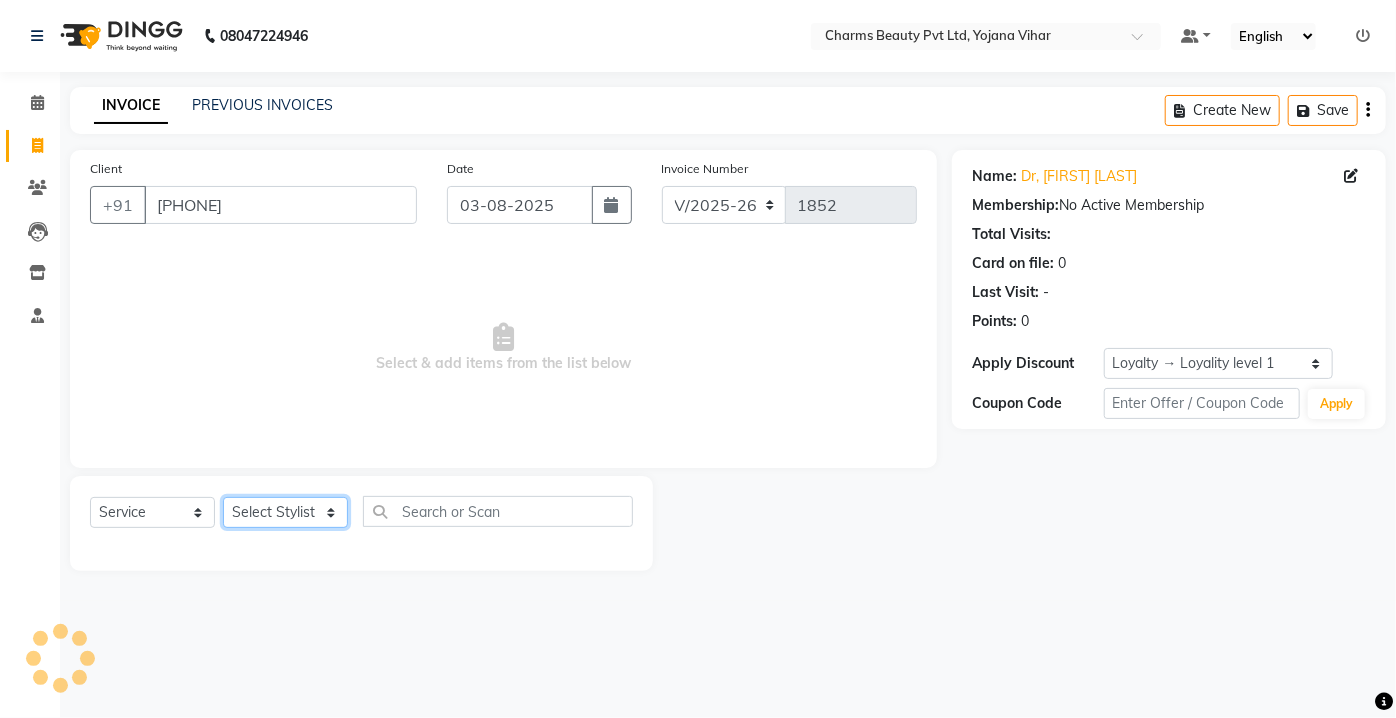 click on "Select Stylist Aarti Asif AZIZA BOBBY CHARMAYNE CHARMS DR. POOJA MITTAL HINA HUSSAN NOSHAD RANI RAVI SOOD  SAKSHI SANTOSH SAPNA TABBASUM" 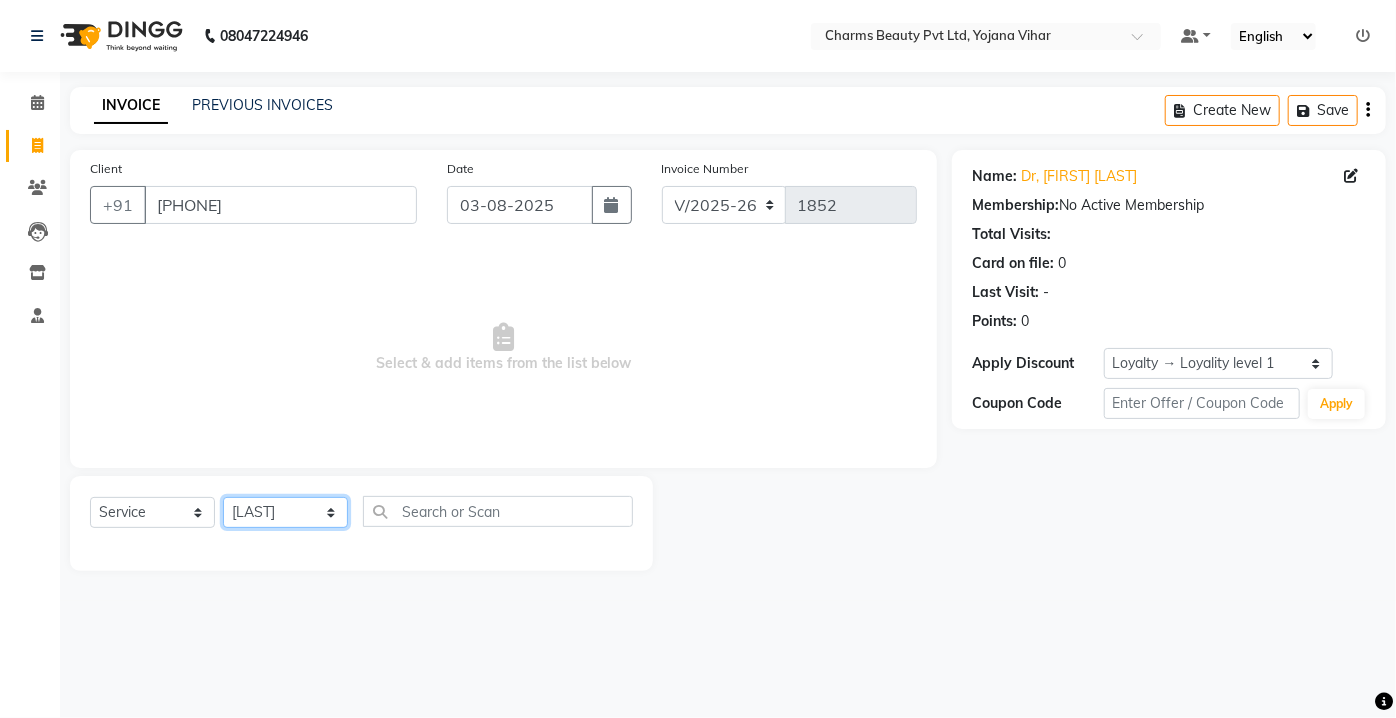click on "Select Stylist Aarti Asif AZIZA BOBBY CHARMAYNE CHARMS DR. POOJA MITTAL HINA HUSSAN NOSHAD RANI RAVI SOOD  SAKSHI SANTOSH SAPNA TABBASUM" 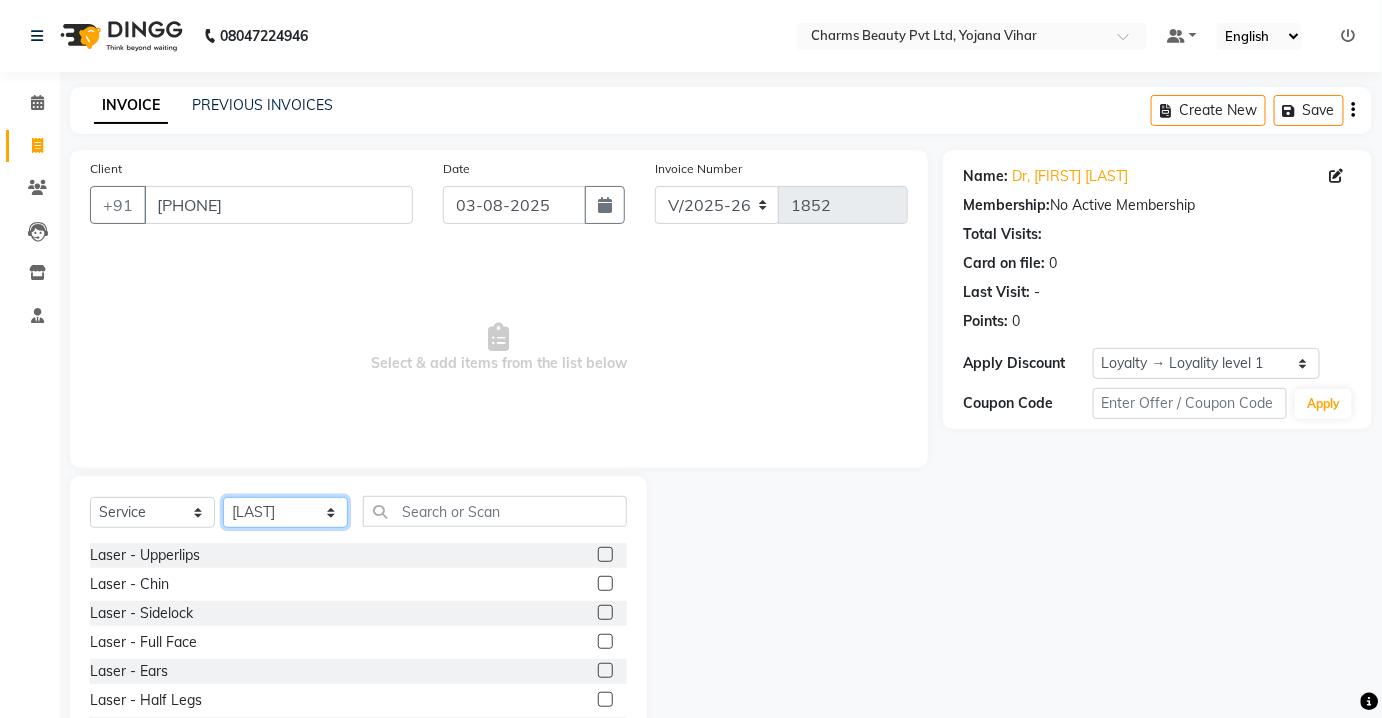 click on "Select Stylist Aarti Asif AZIZA BOBBY CHARMAYNE CHARMS DR. POOJA MITTAL HINA HUSSAN NOSHAD RANI RAVI SOOD  SAKSHI SANTOSH SAPNA TABBASUM" 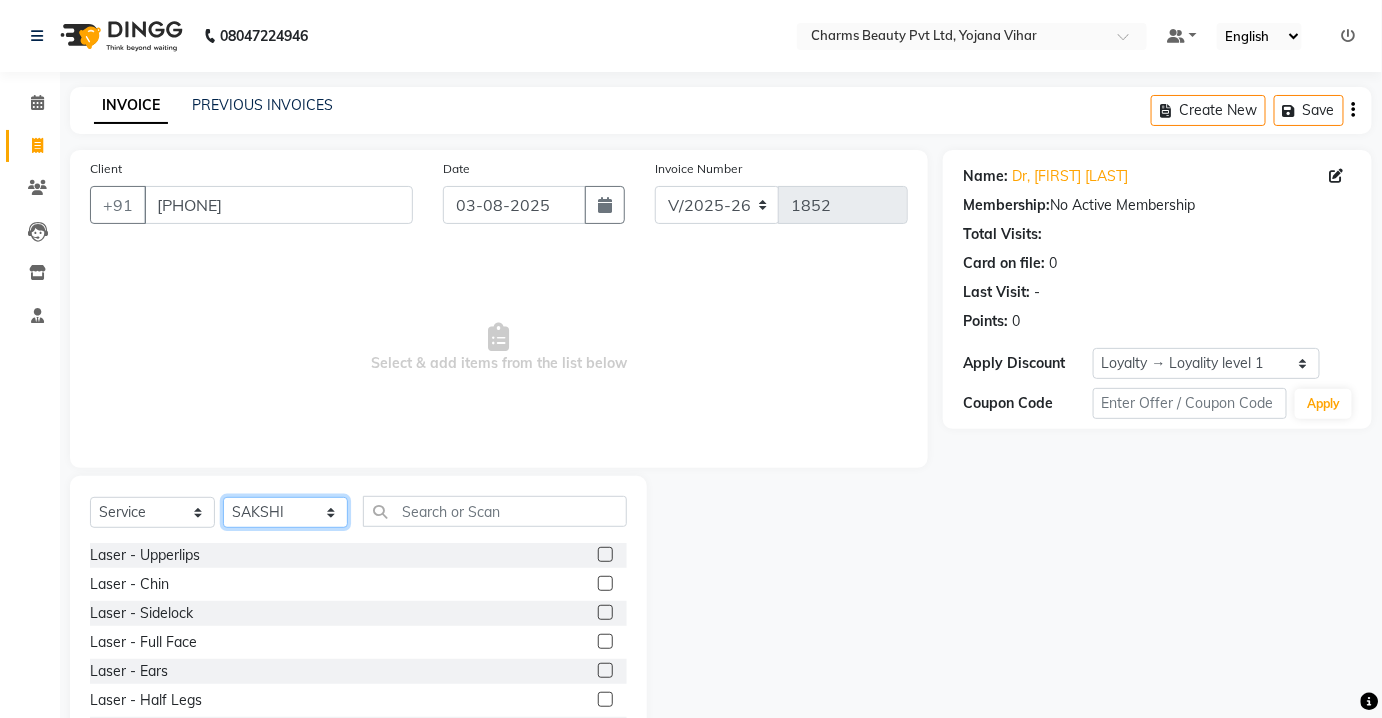 click on "Select Stylist Aarti Asif AZIZA BOBBY CHARMAYNE CHARMS DR. POOJA MITTAL HINA HUSSAN NOSHAD RANI RAVI SOOD  SAKSHI SANTOSH SAPNA TABBASUM" 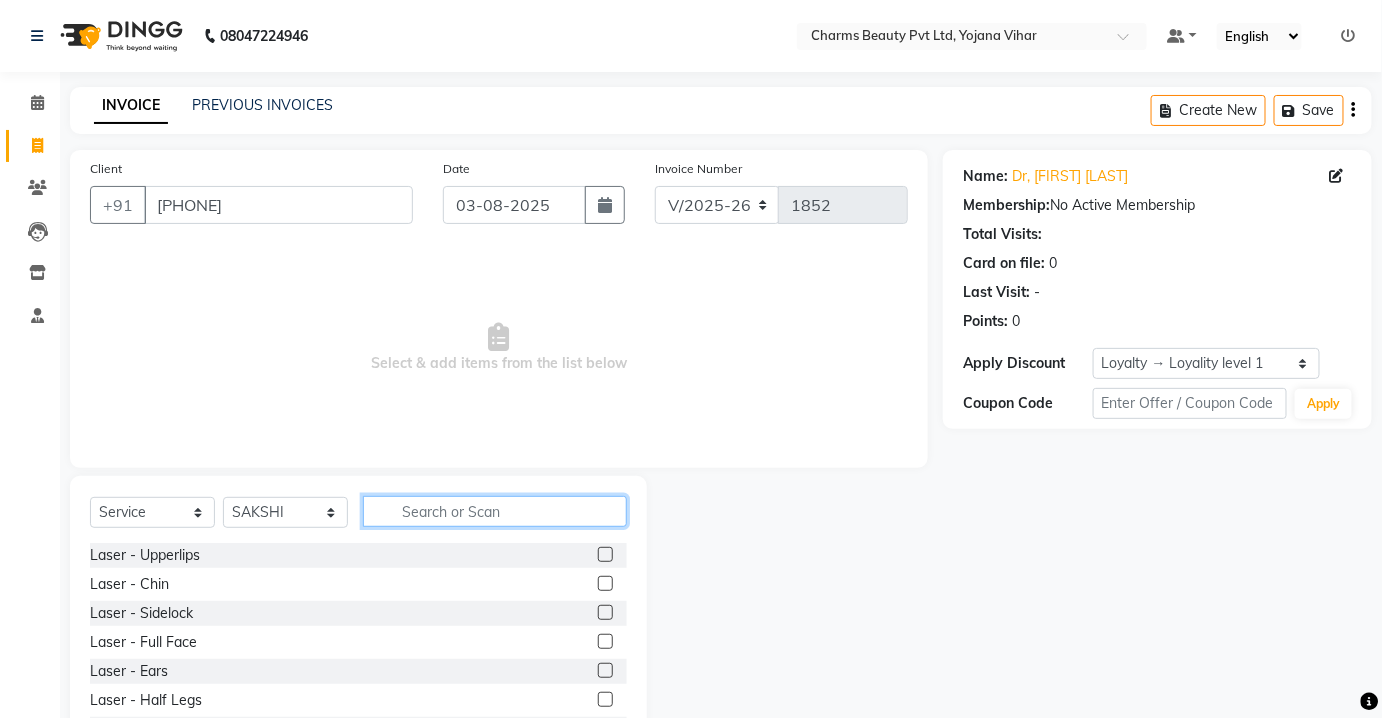 click 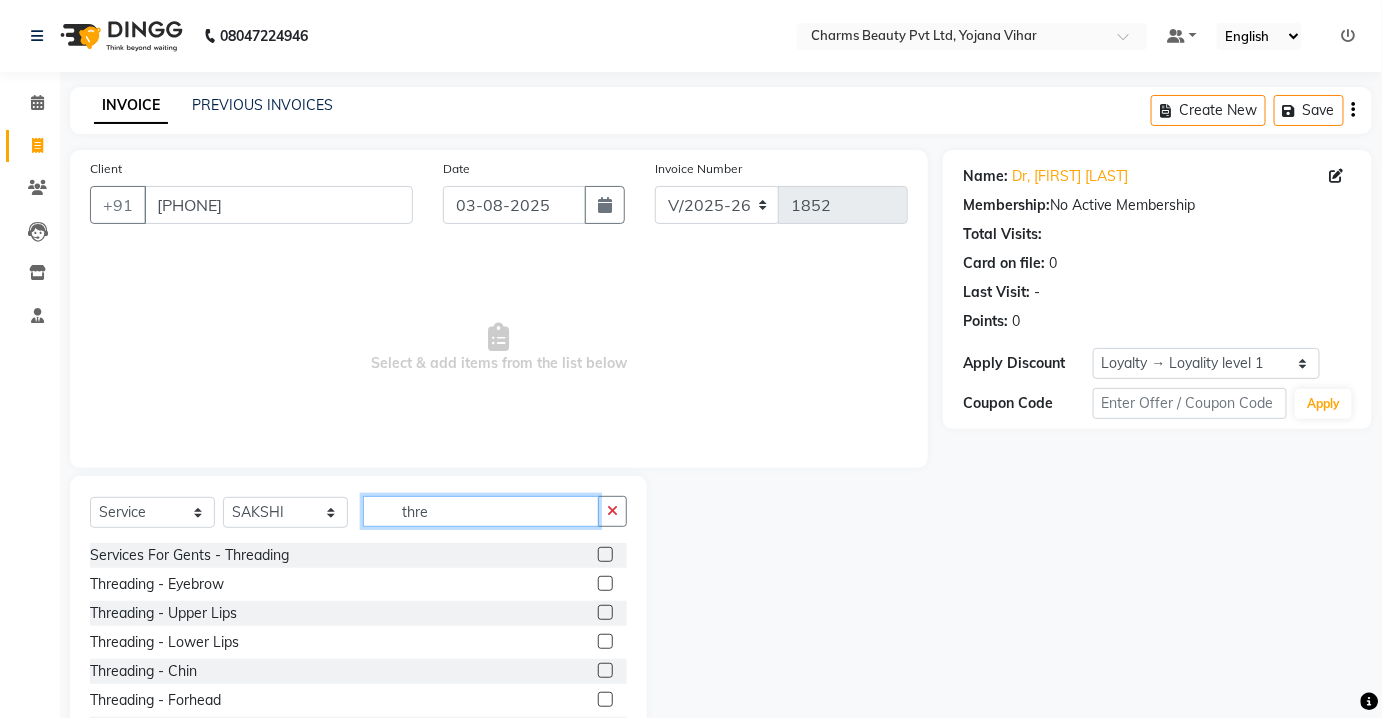 type on "thre" 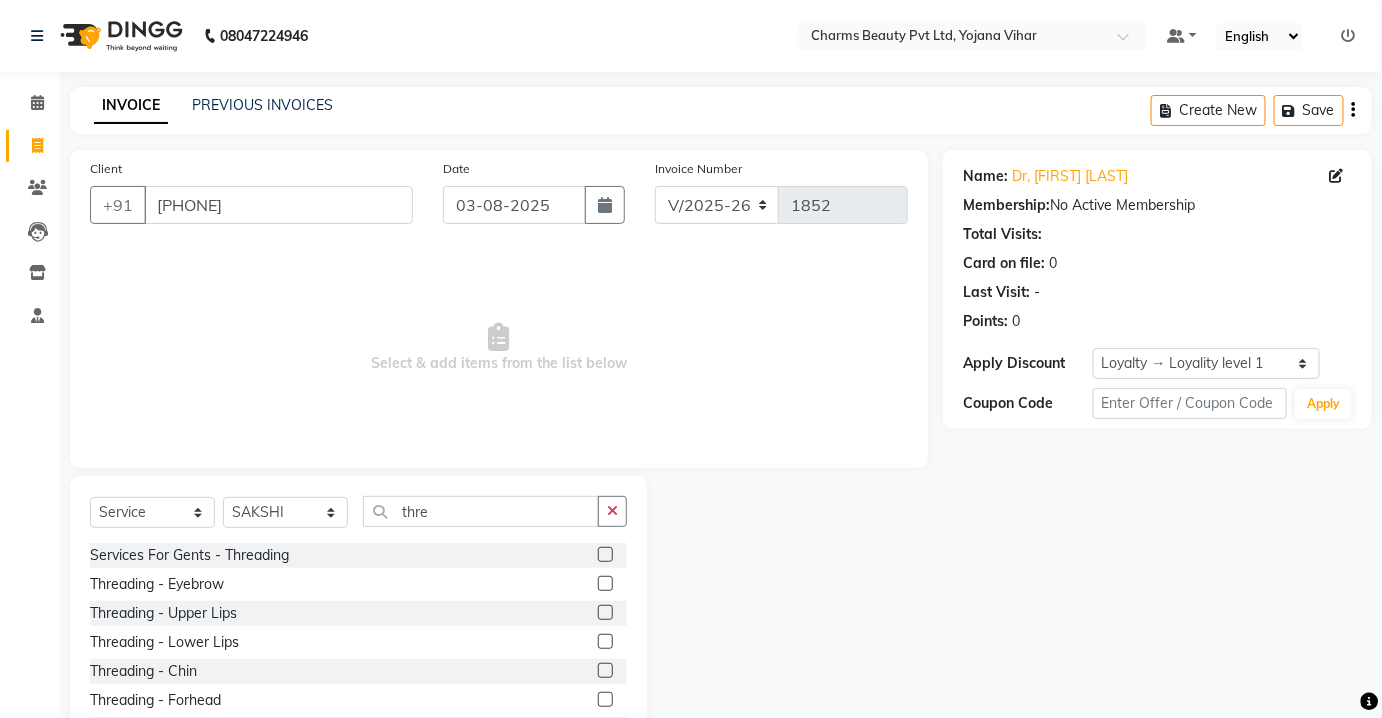 click 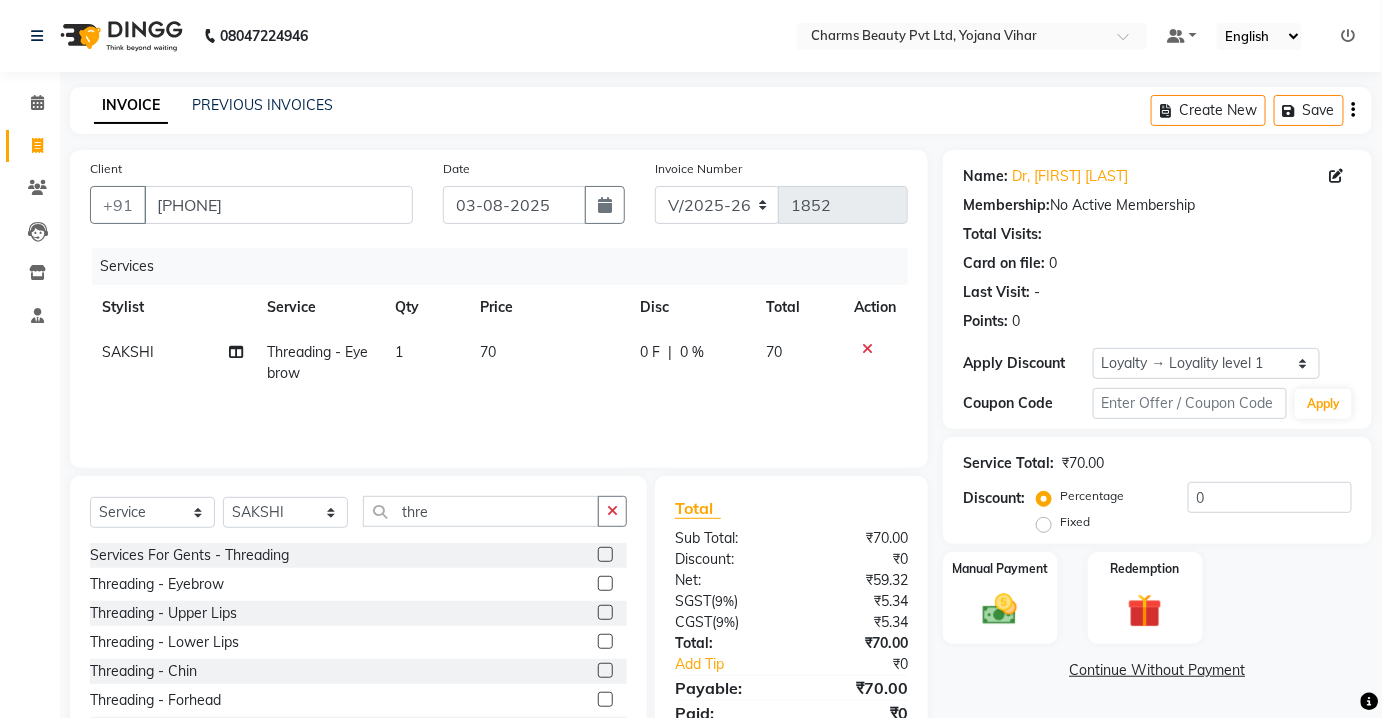 checkbox on "false" 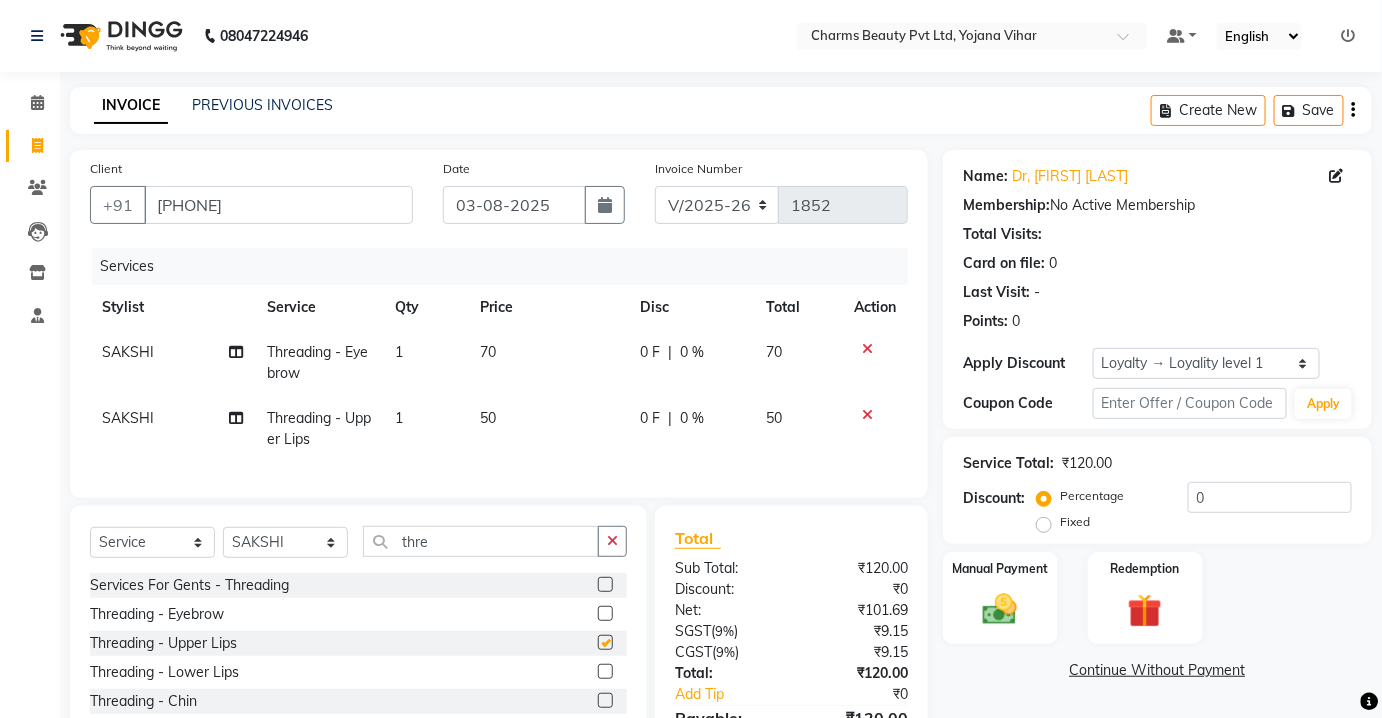checkbox on "false" 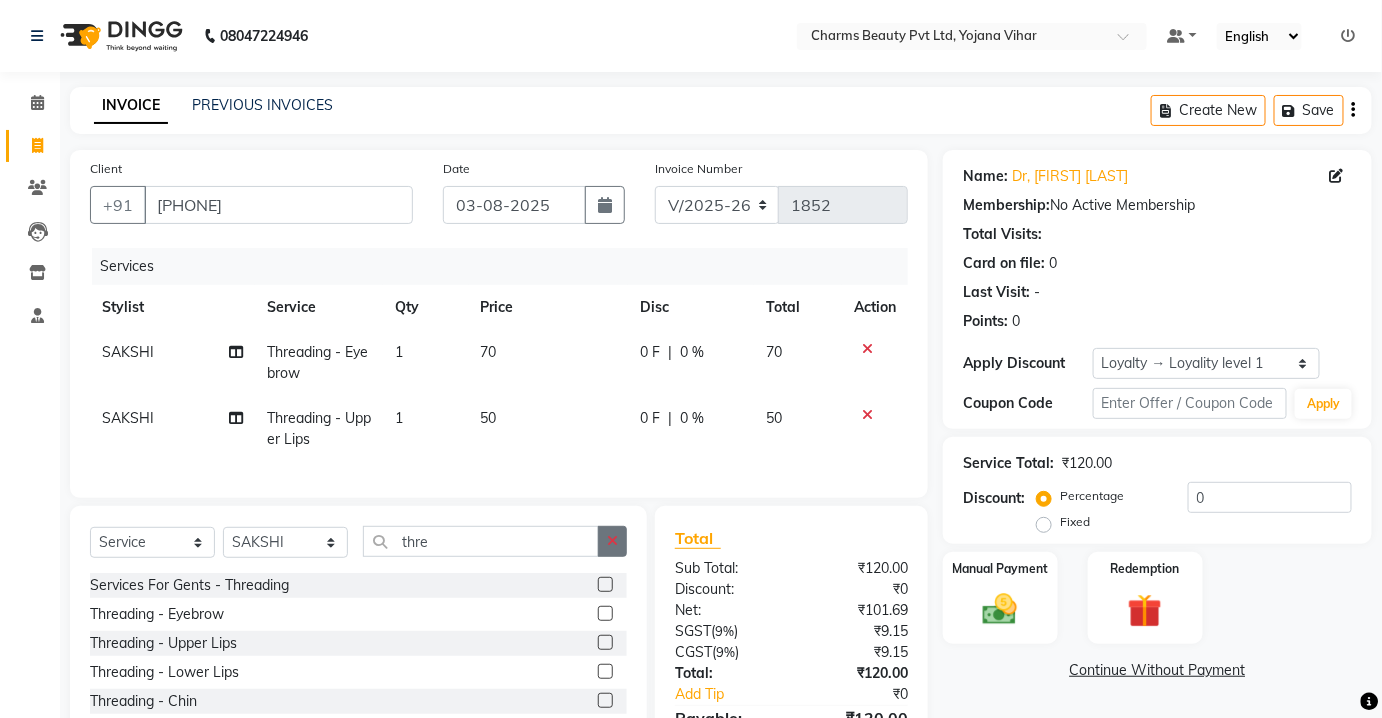 drag, startPoint x: 588, startPoint y: 687, endPoint x: 602, endPoint y: 608, distance: 80.23092 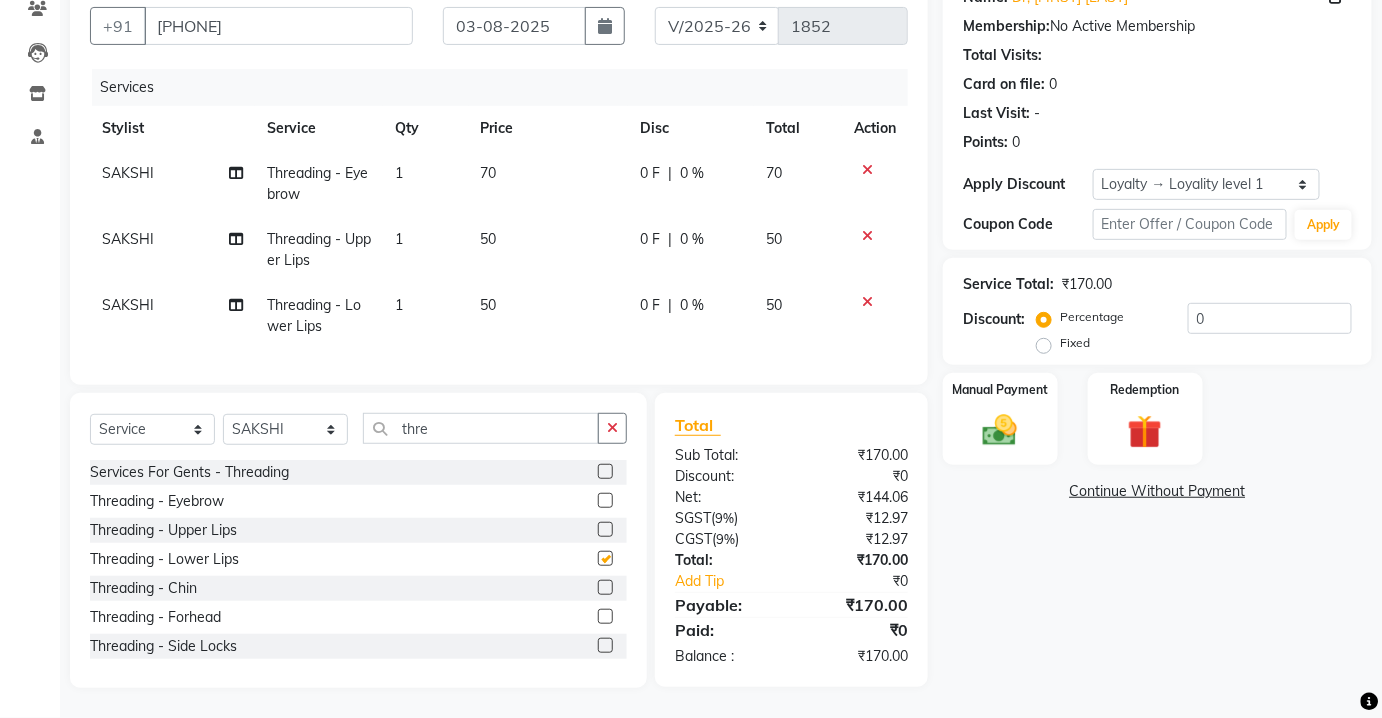 checkbox on "false" 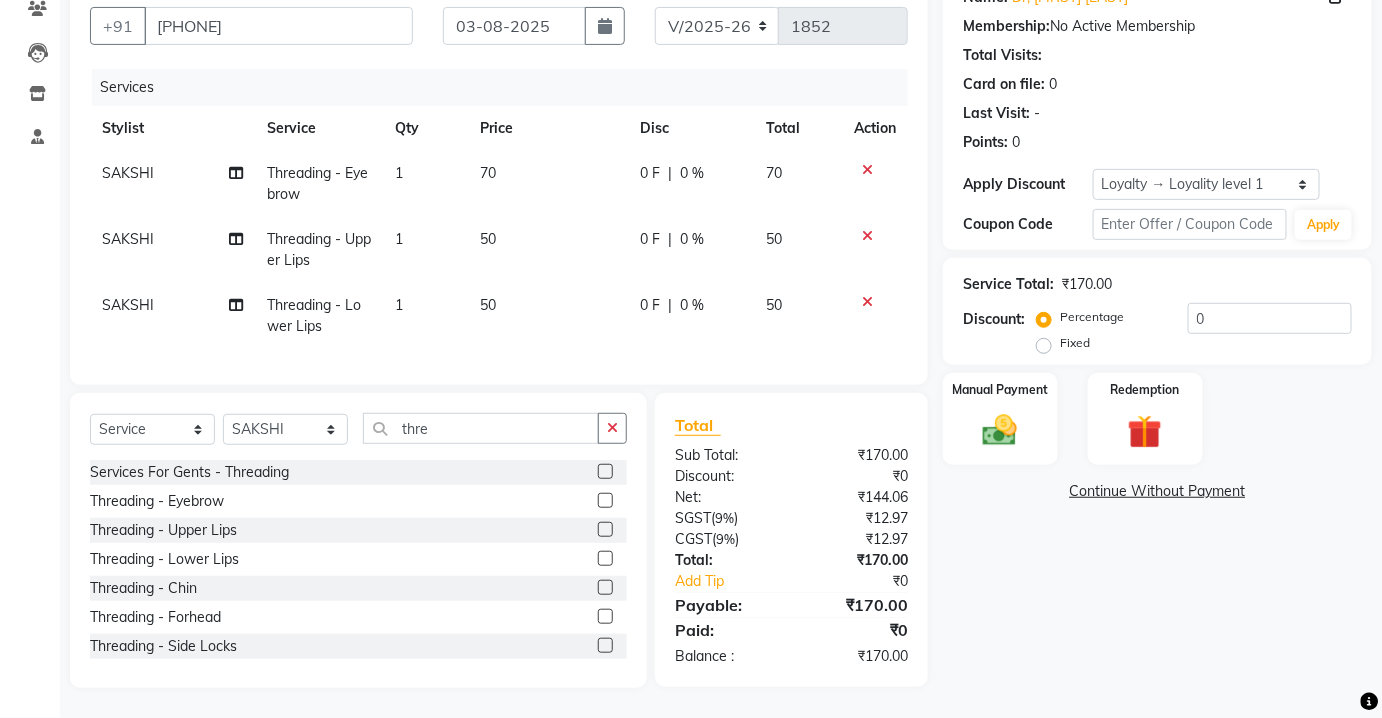 scroll, scrollTop: 192, scrollLeft: 0, axis: vertical 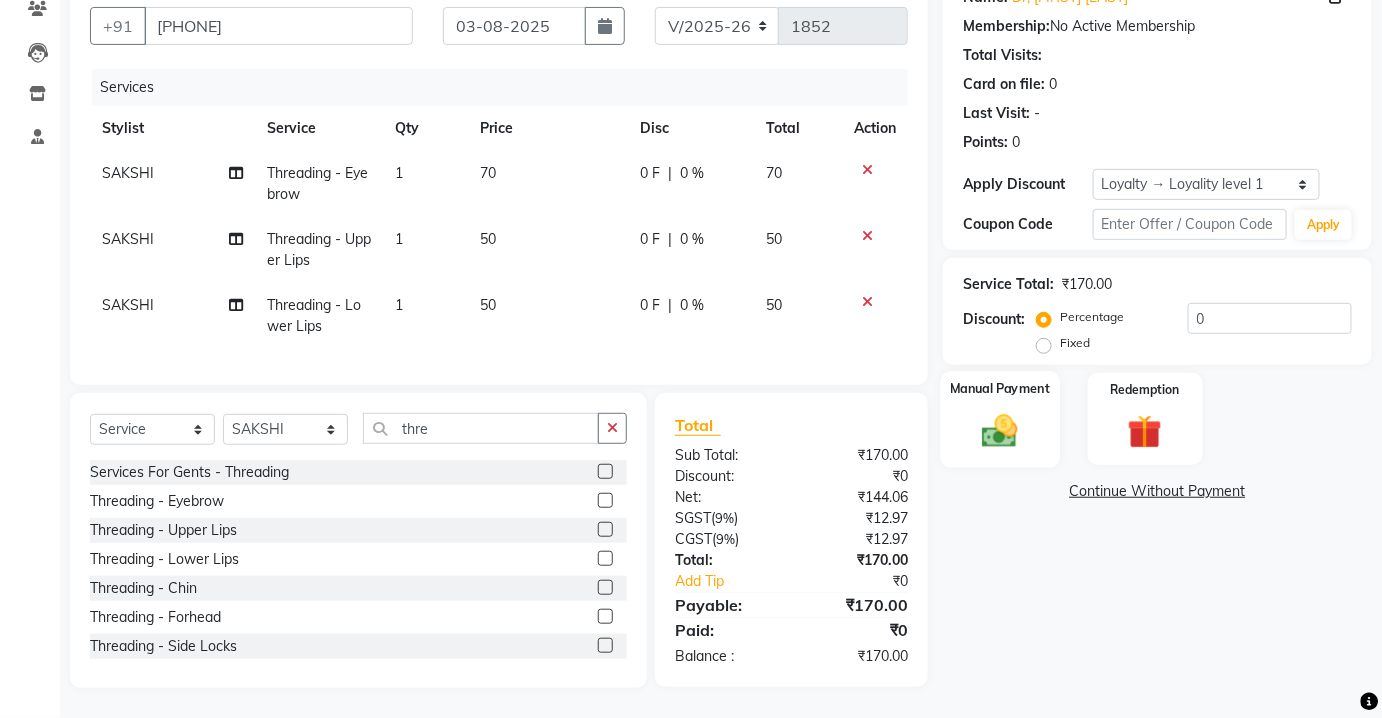 click on "Manual Payment" 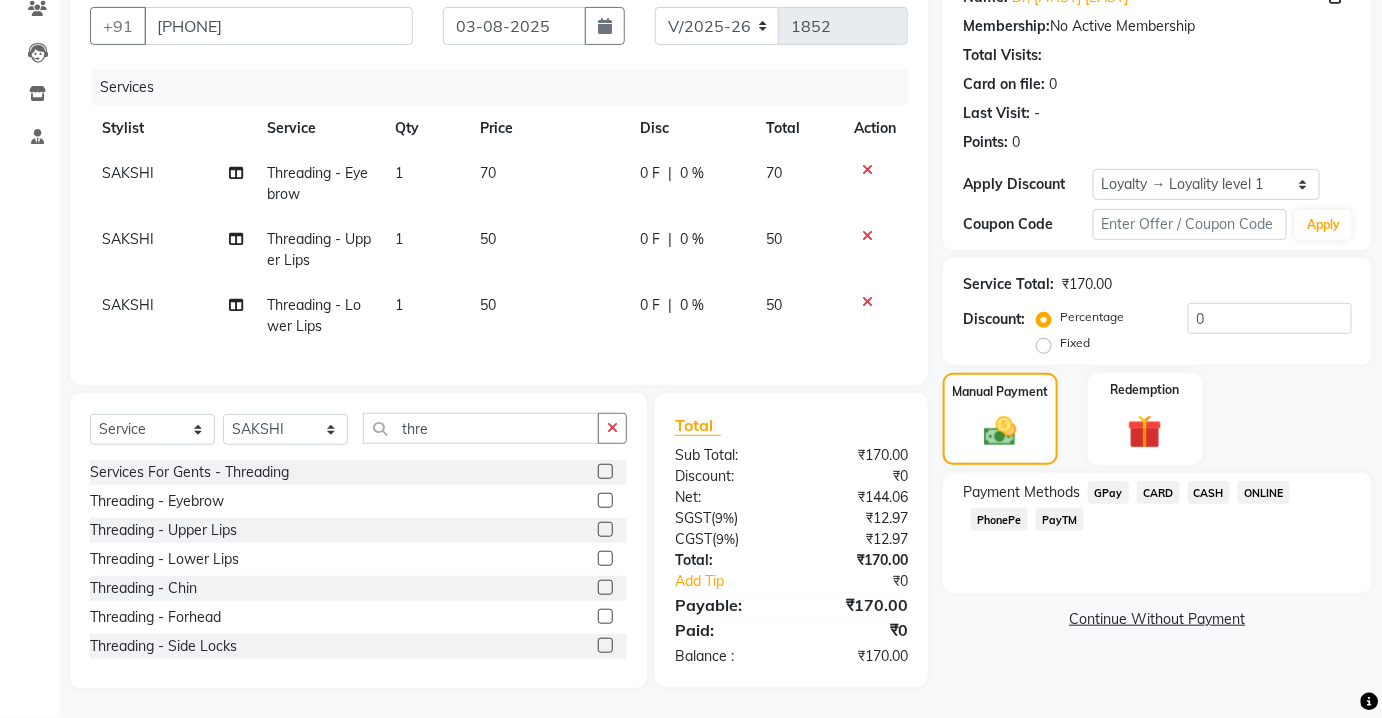 click on "CASH" 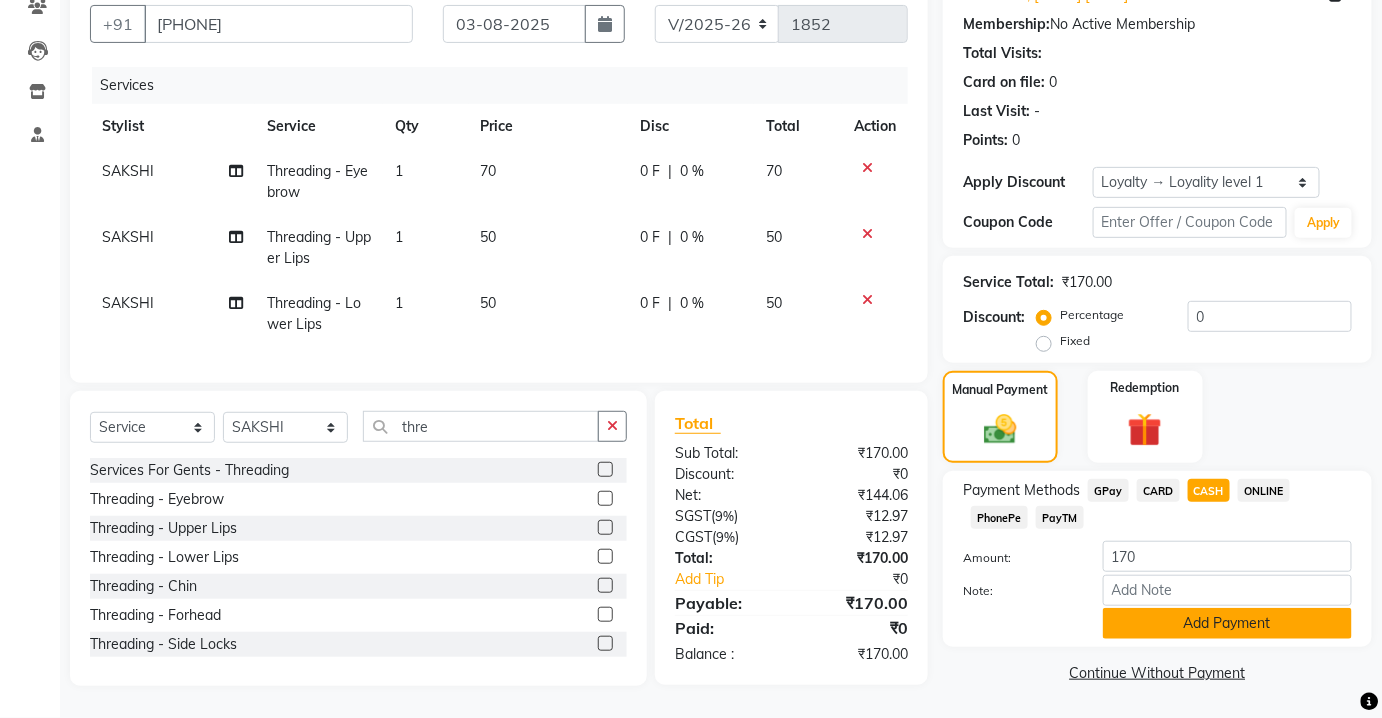 click on "Add Payment" 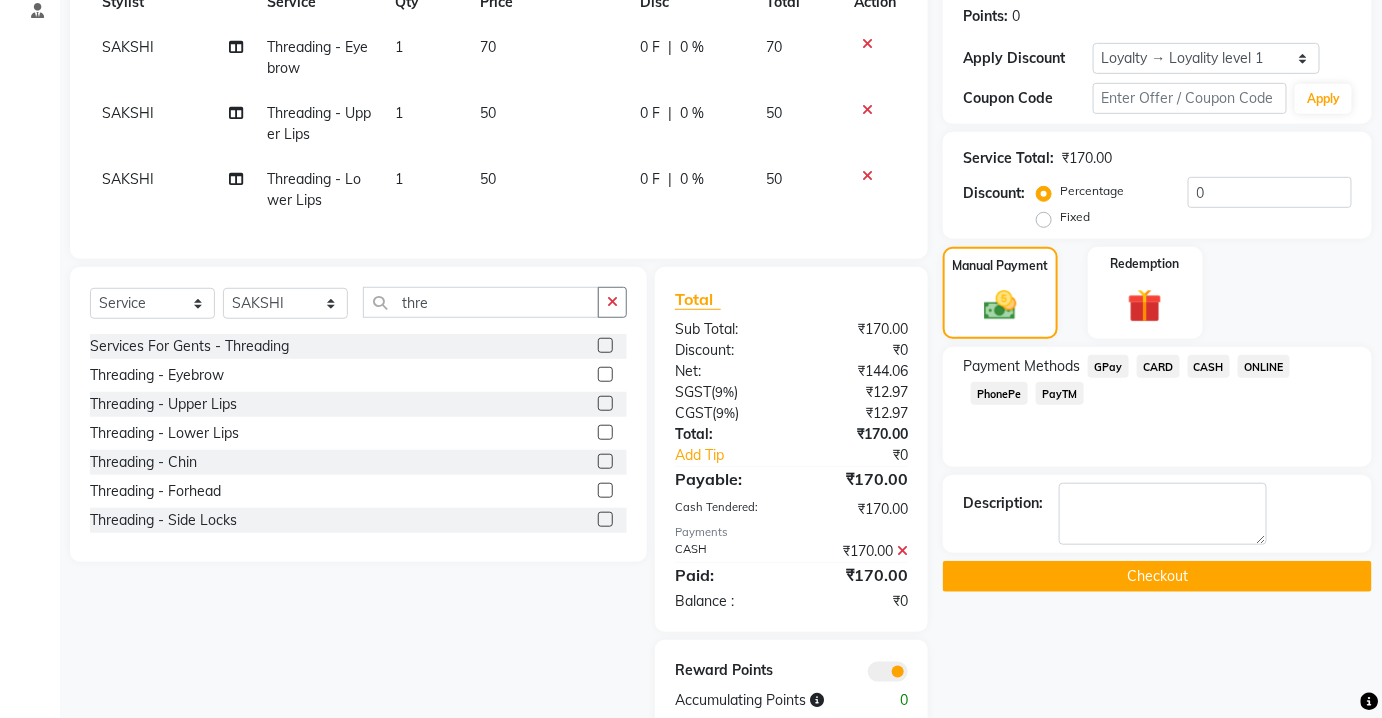 scroll, scrollTop: 360, scrollLeft: 0, axis: vertical 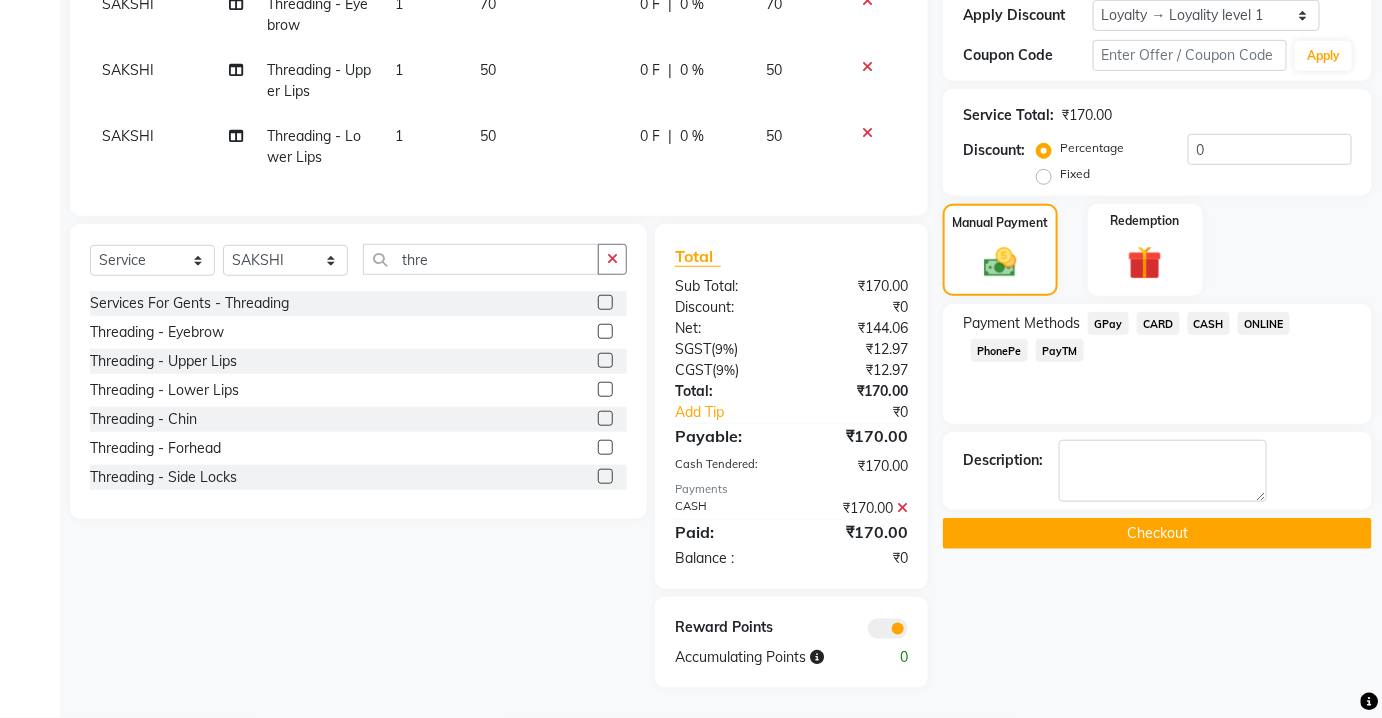 click on "Checkout" 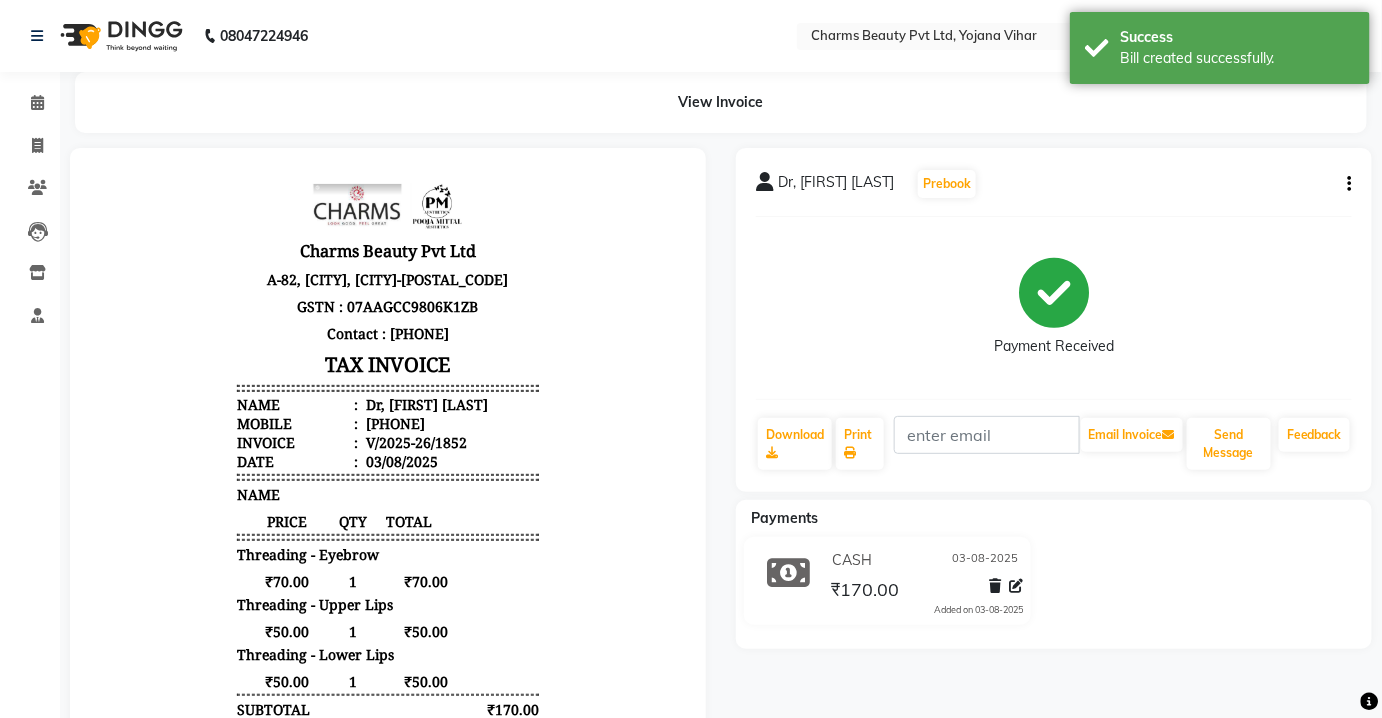scroll, scrollTop: 0, scrollLeft: 0, axis: both 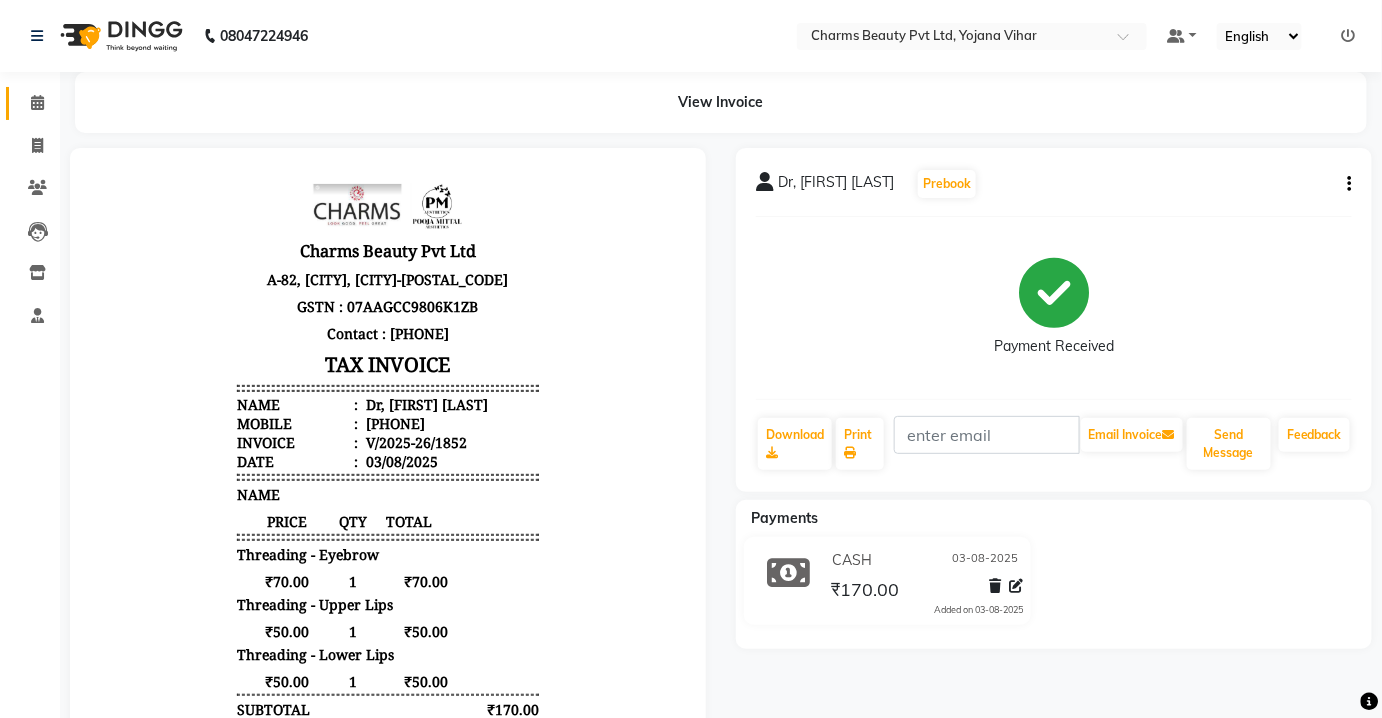 click on "Calendar" 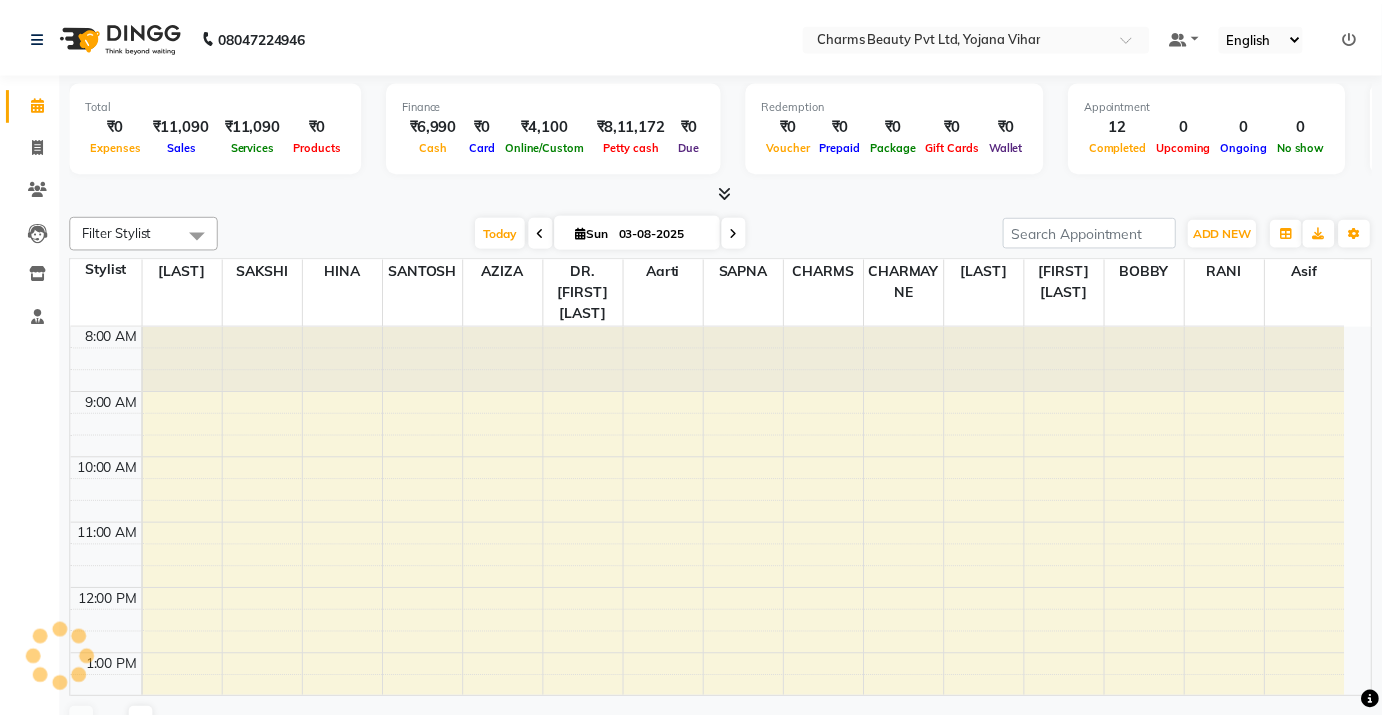 scroll, scrollTop: 0, scrollLeft: 0, axis: both 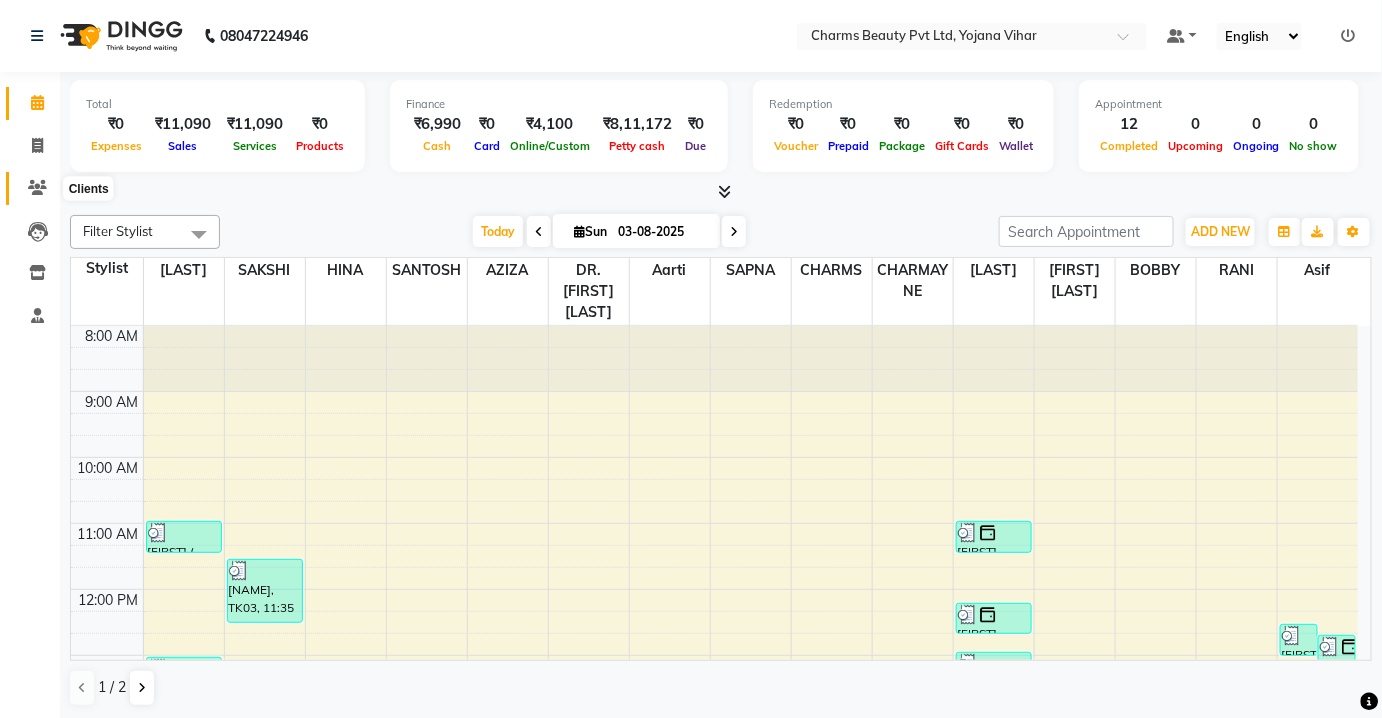 click 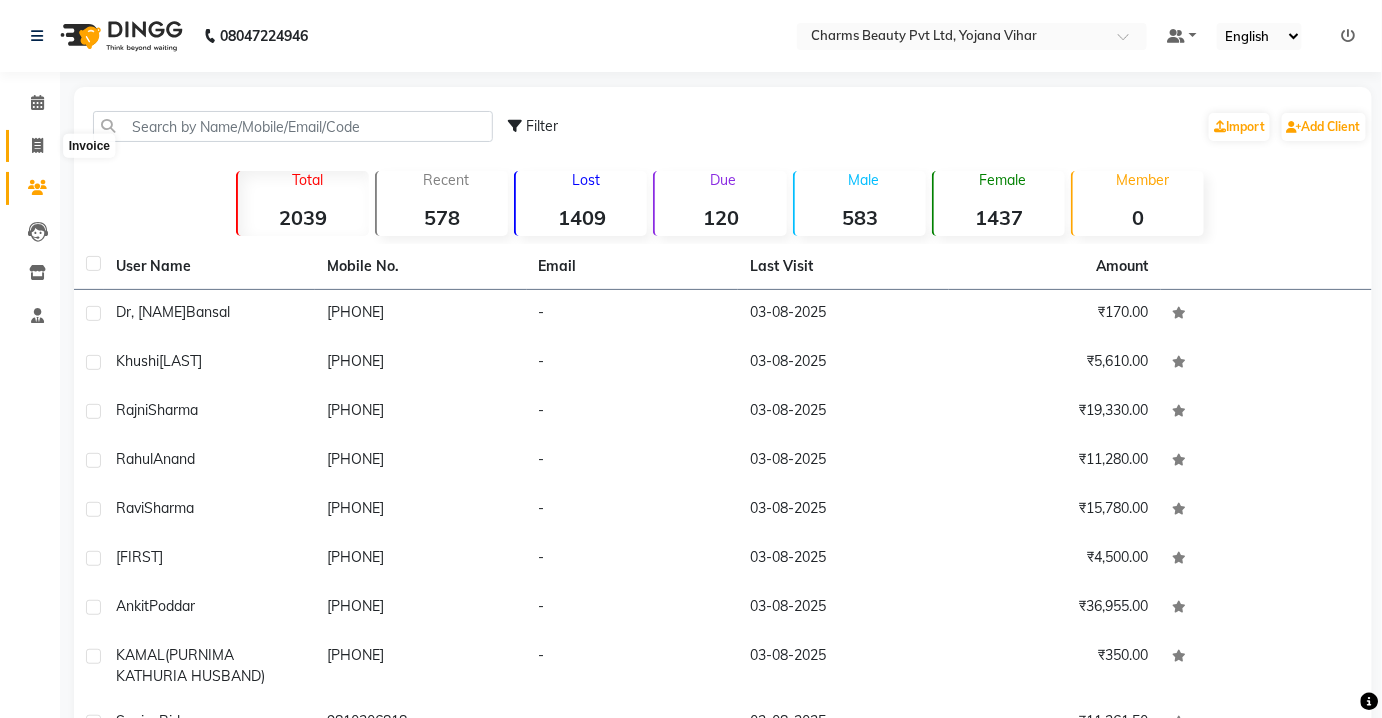 click 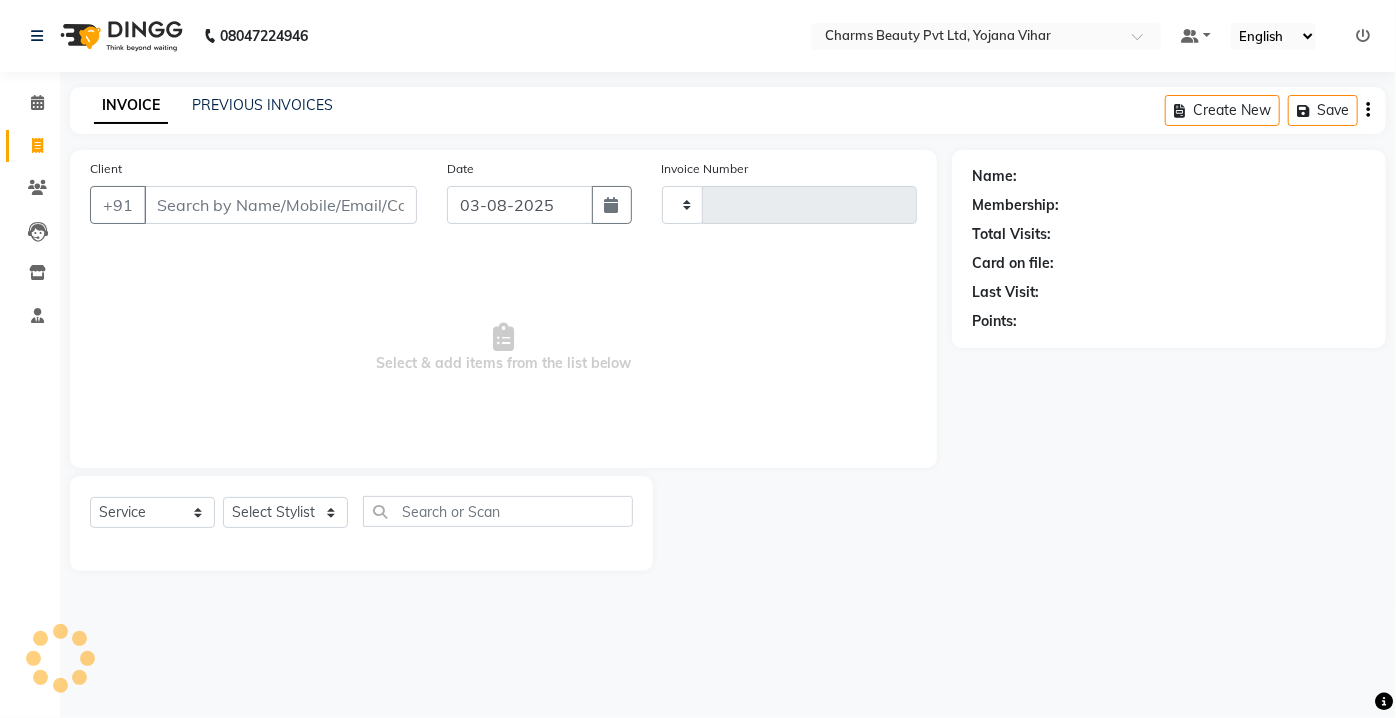 type on "1853" 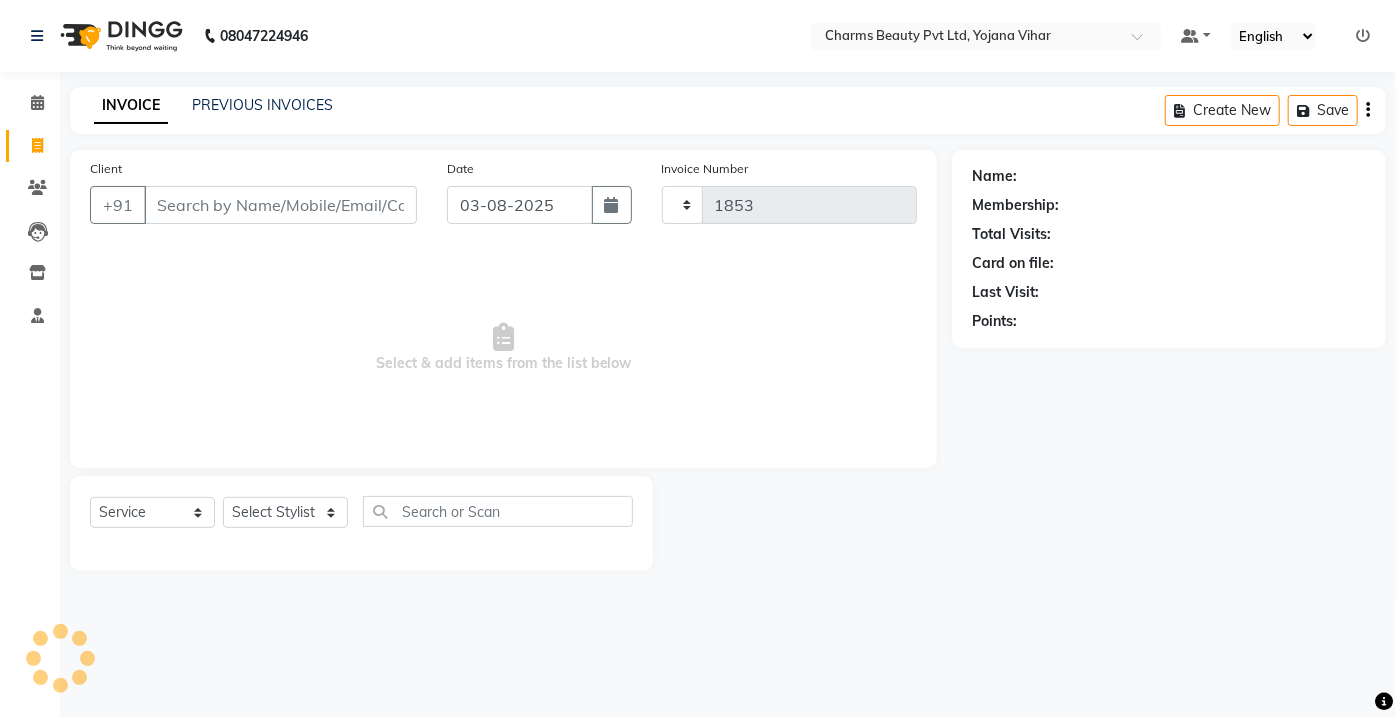 select on "3743" 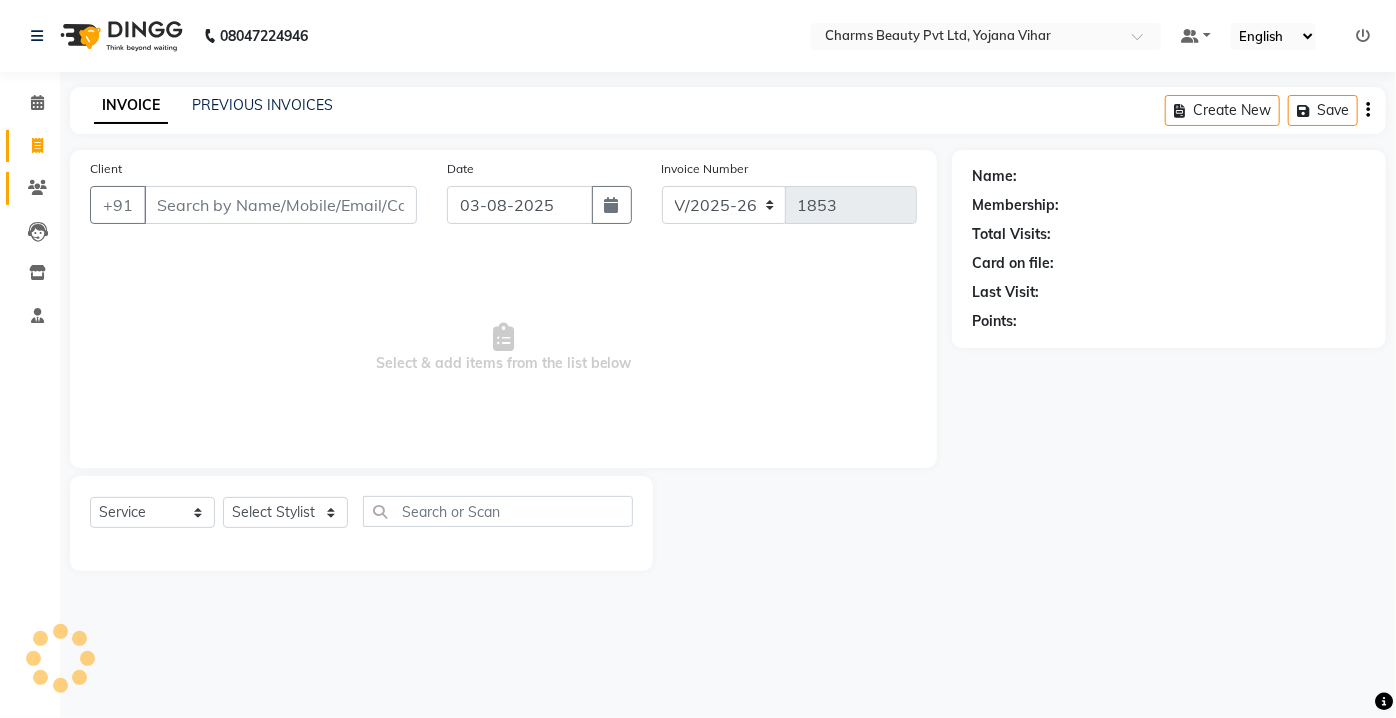click on "Clients" 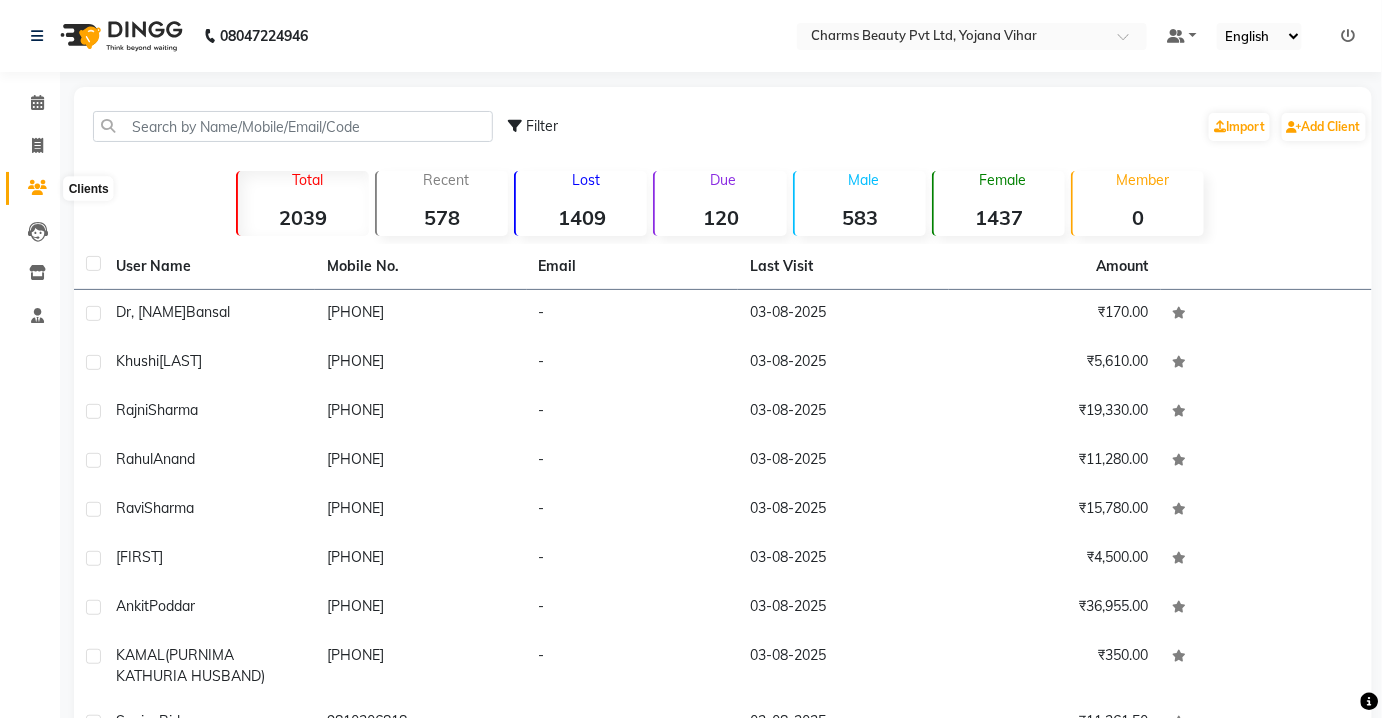 click 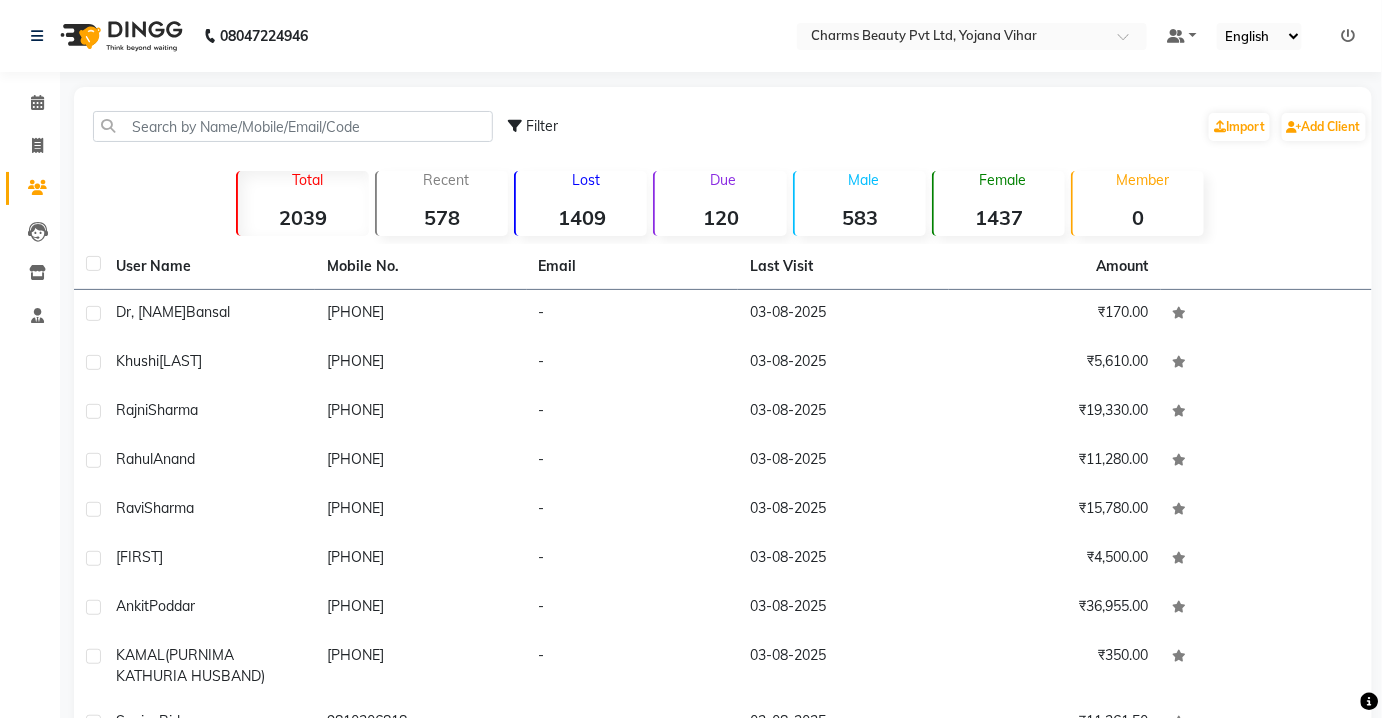 drag, startPoint x: 13, startPoint y: 195, endPoint x: 25, endPoint y: 173, distance: 25.059929 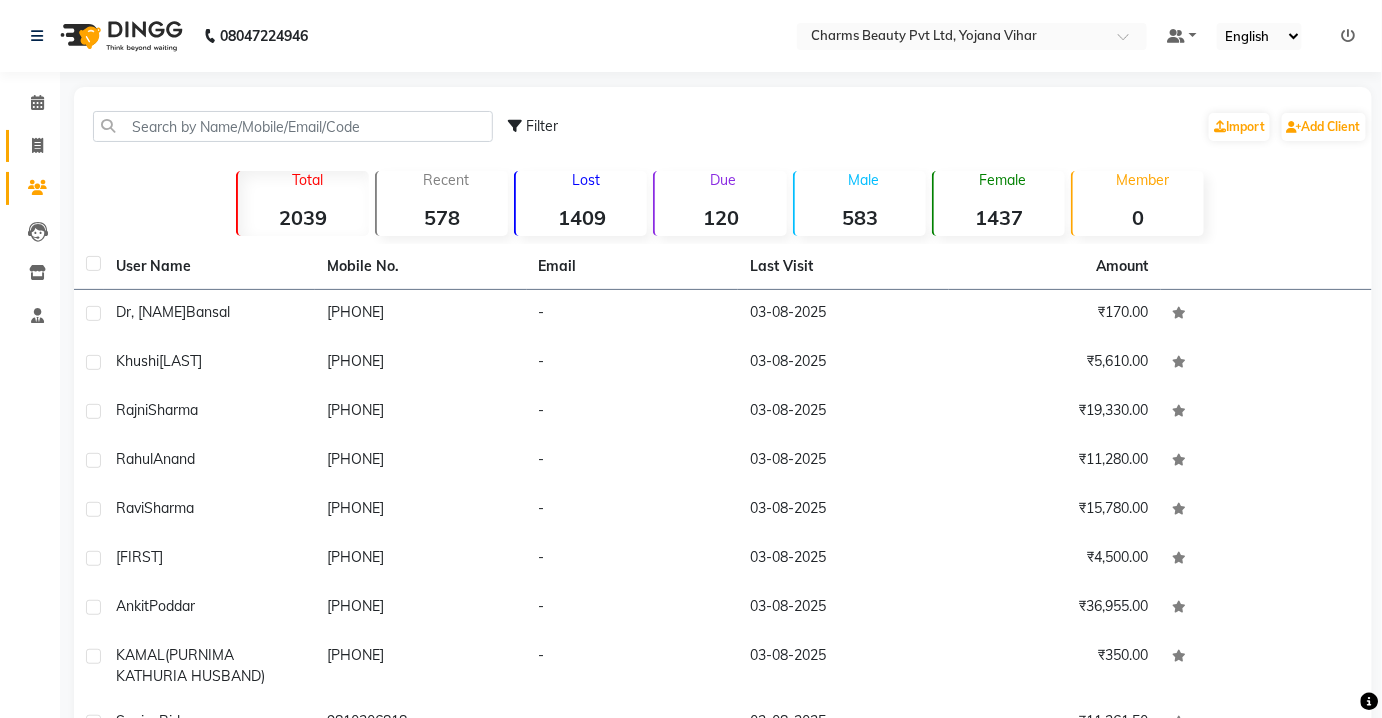click on "Invoice" 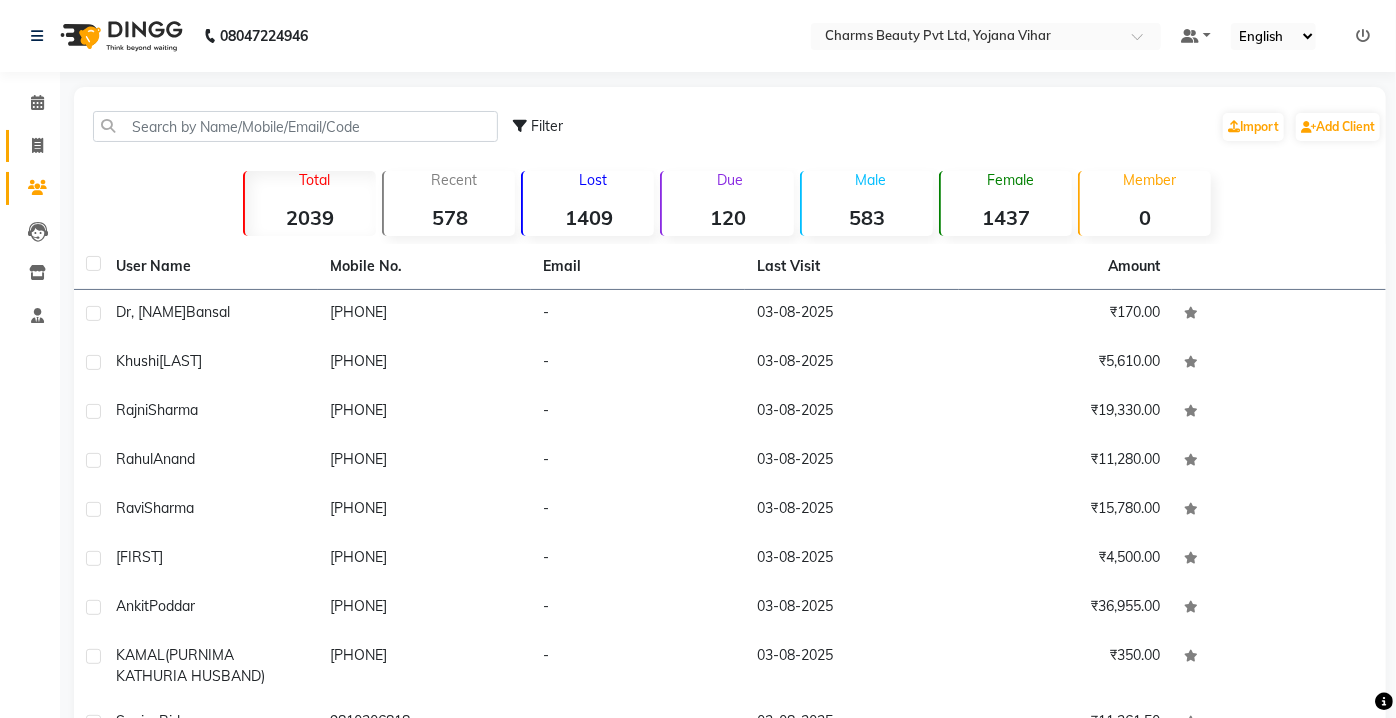select on "service" 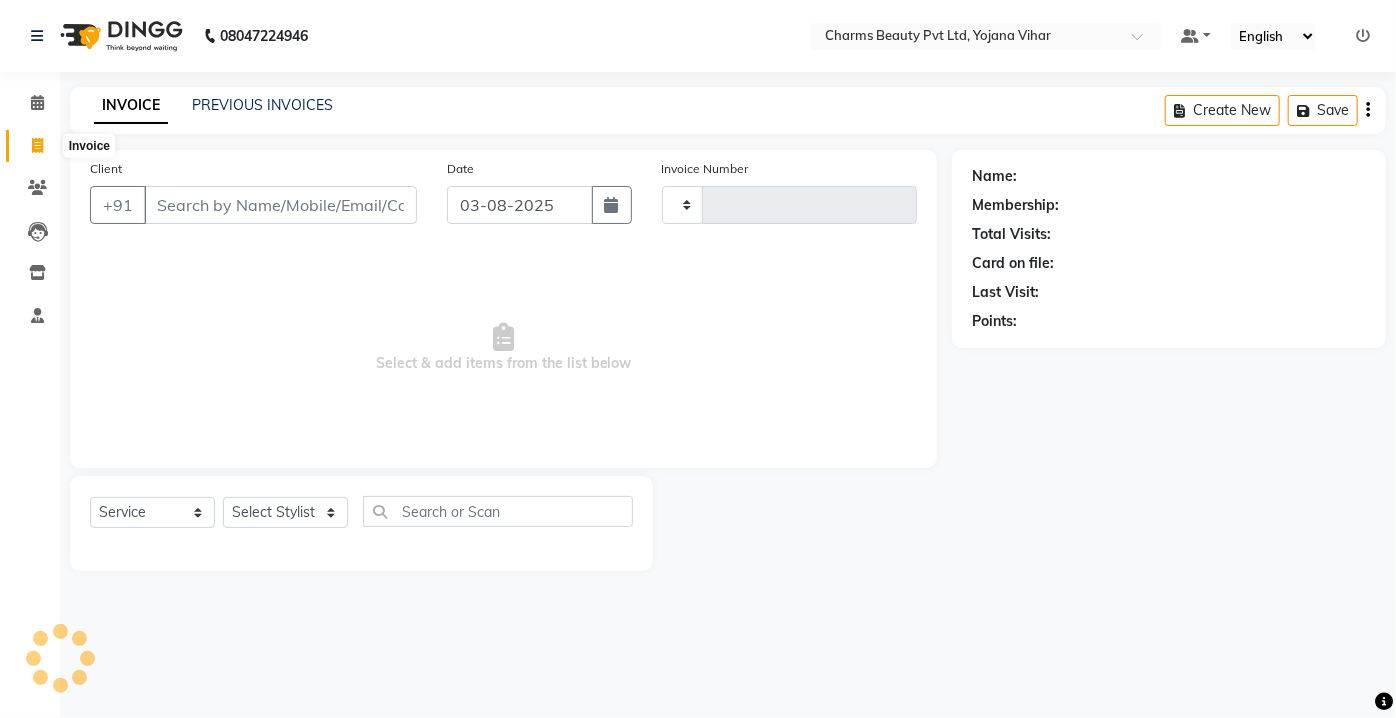 type on "1853" 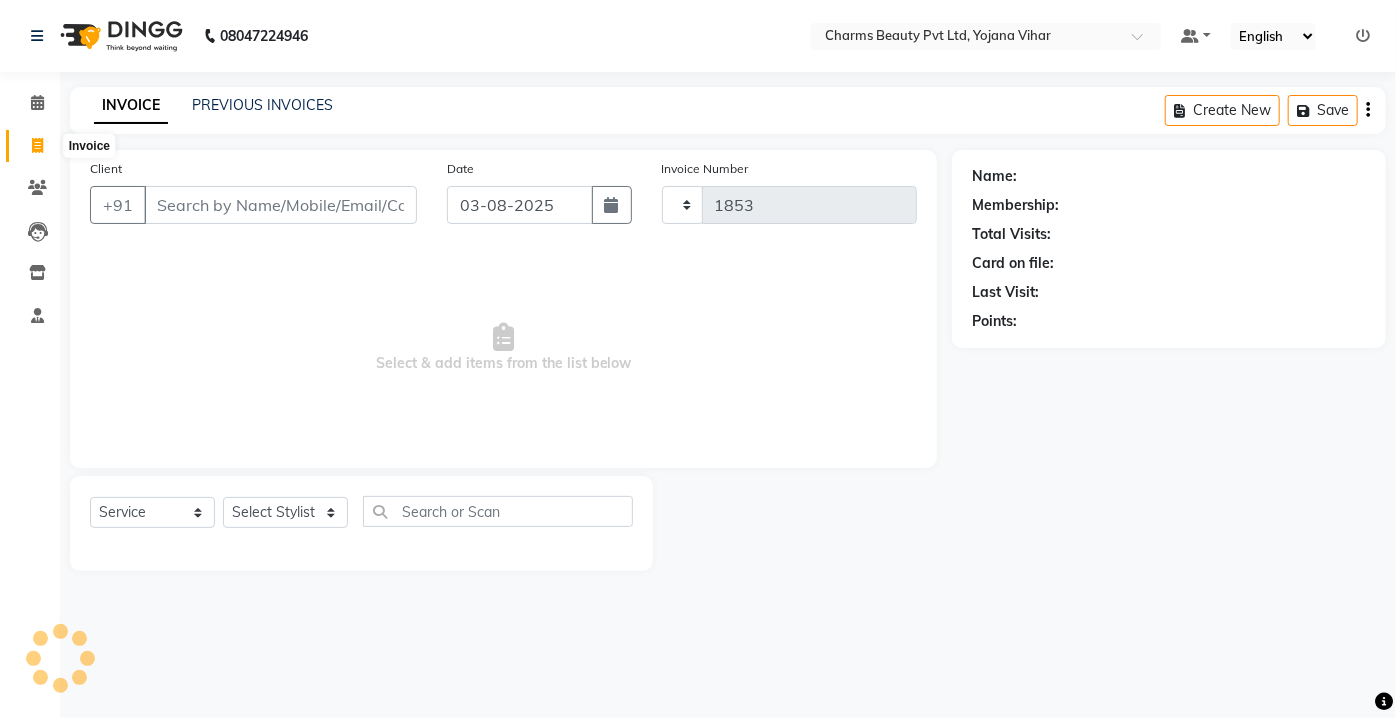 select on "3743" 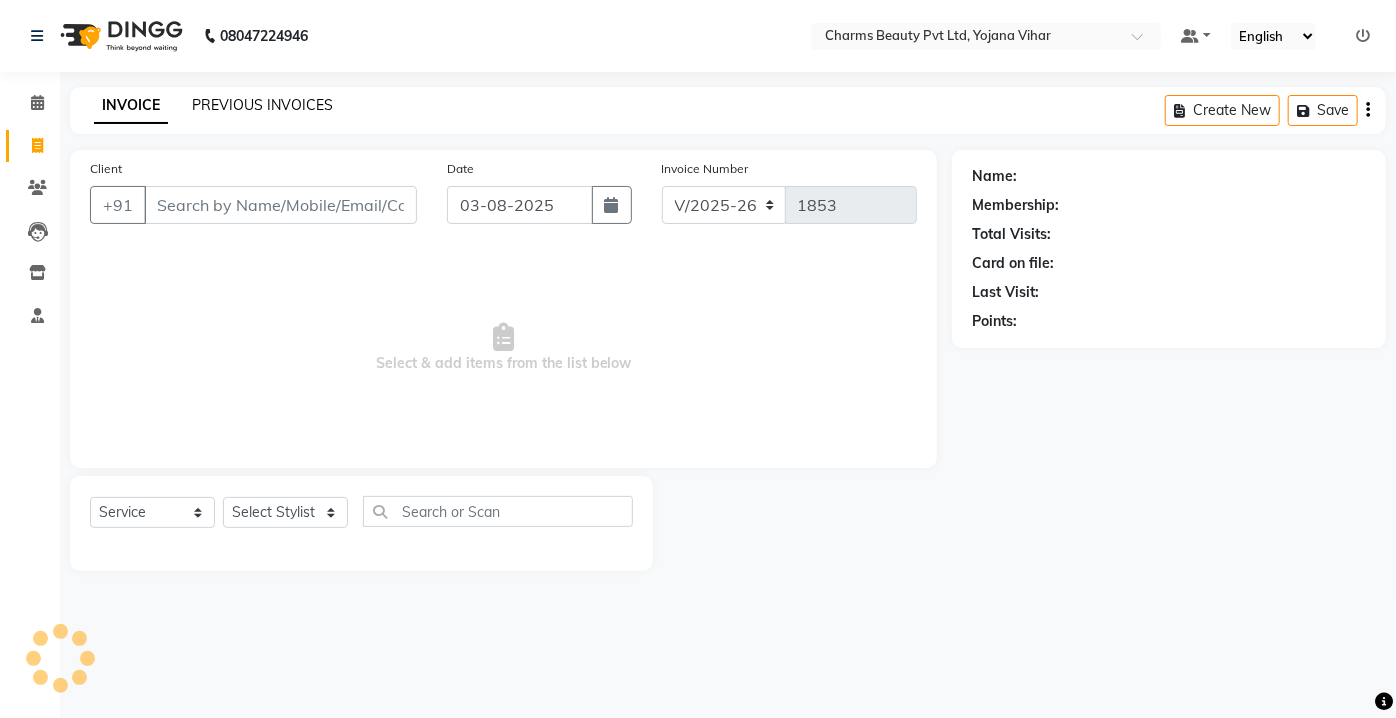 click on "PREVIOUS INVOICES" 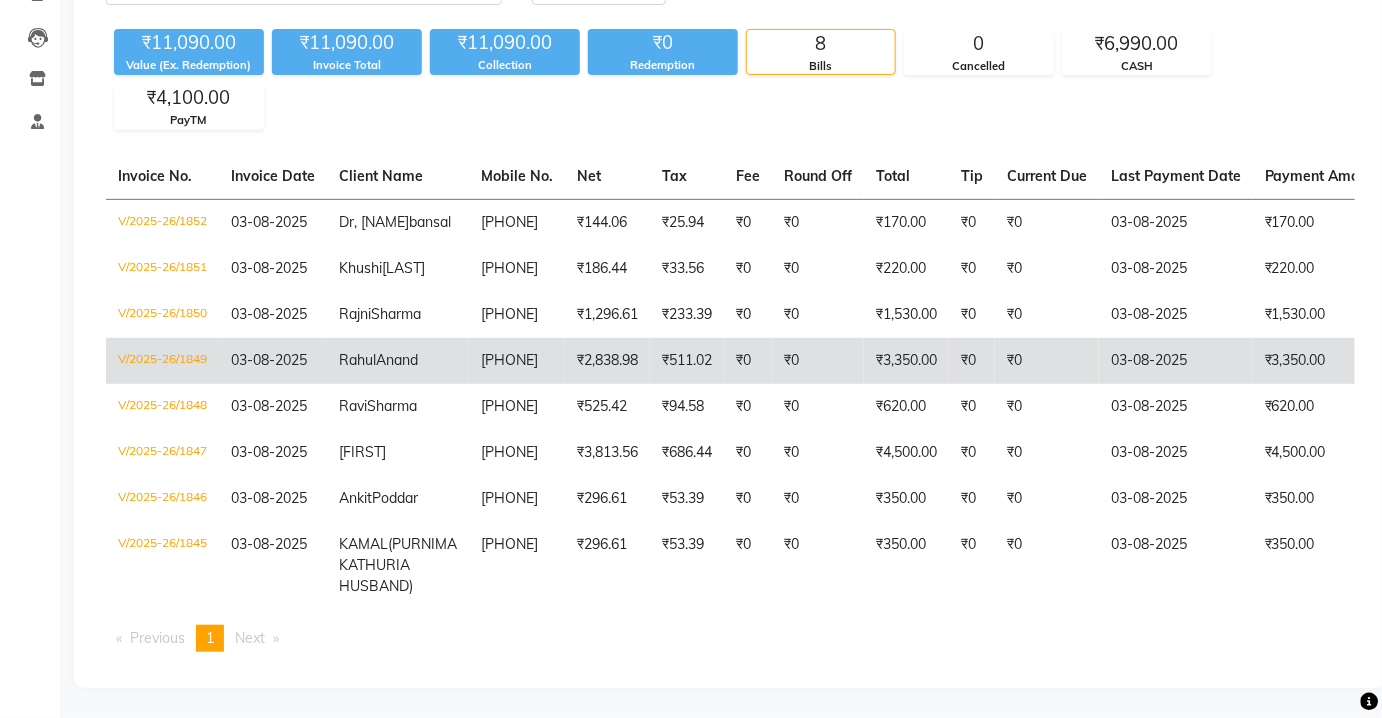 scroll, scrollTop: 367, scrollLeft: 0, axis: vertical 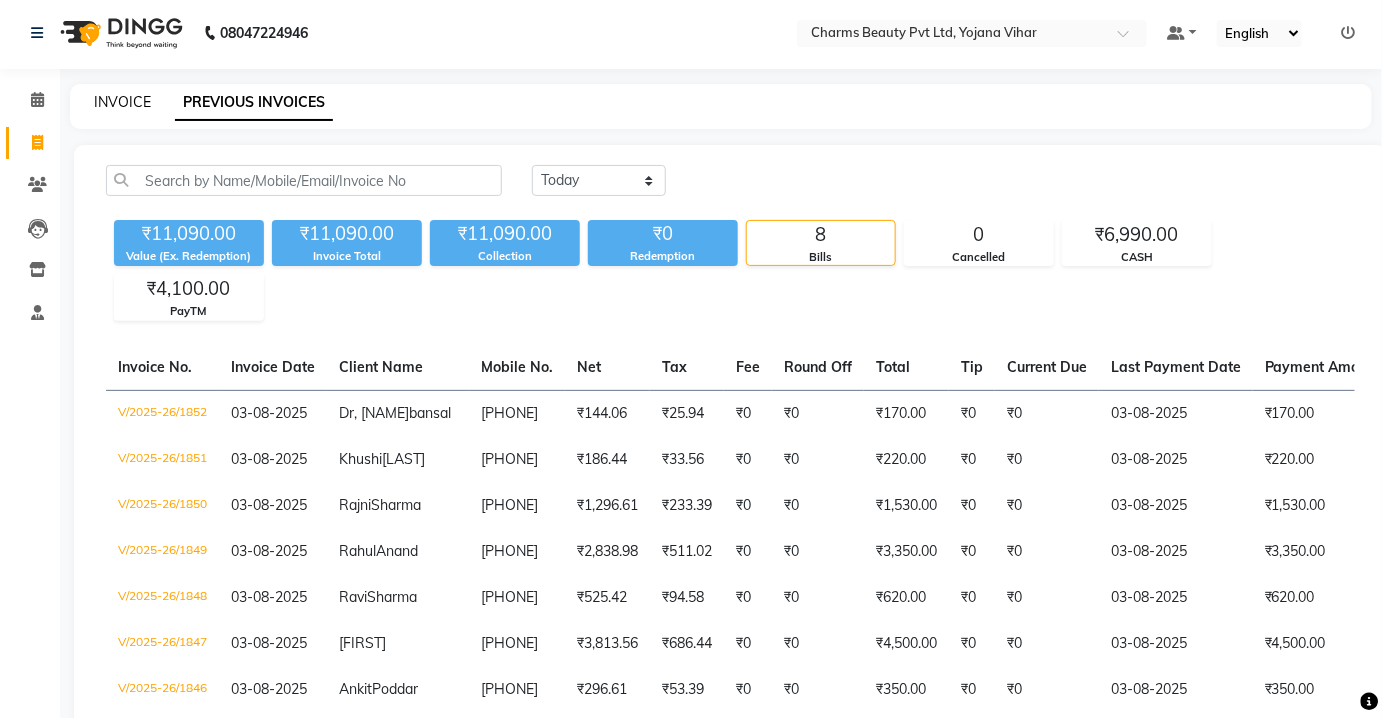 click on "INVOICE" 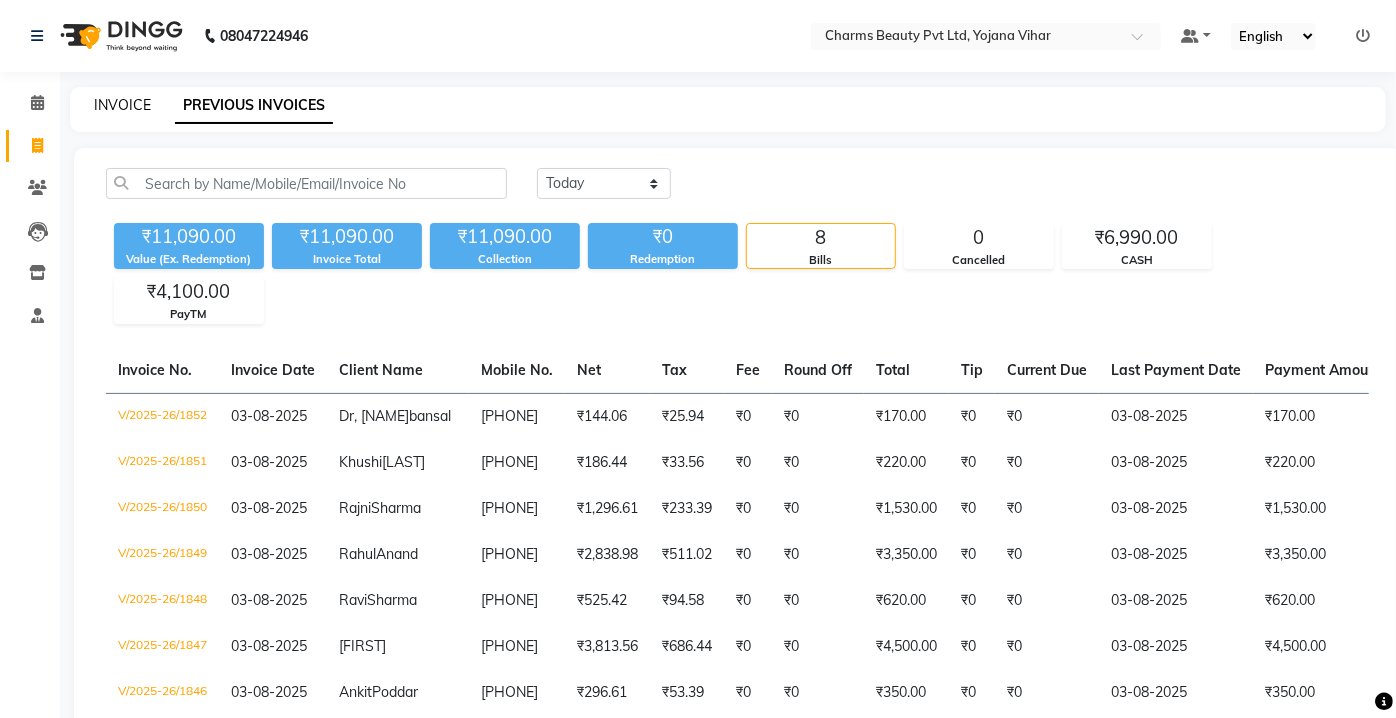 select on "3743" 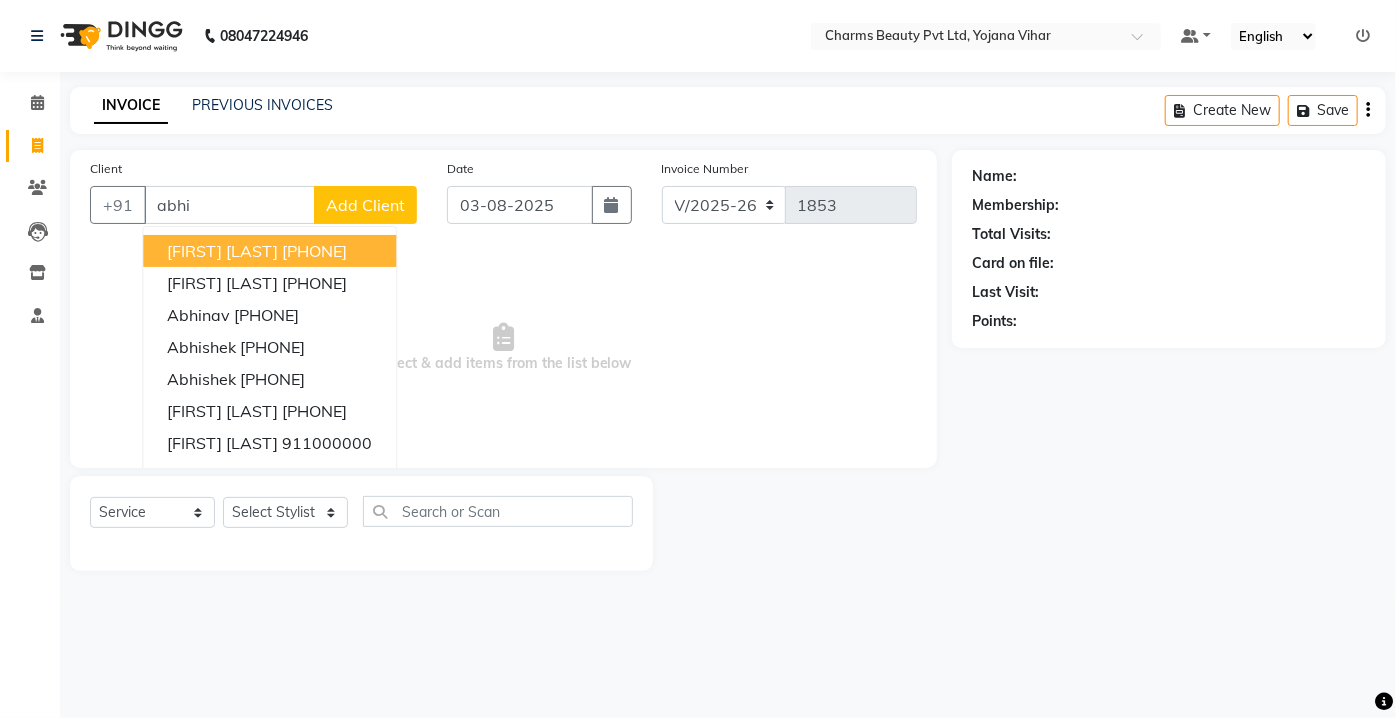click on "[FIRST] [LAST]" at bounding box center [222, 251] 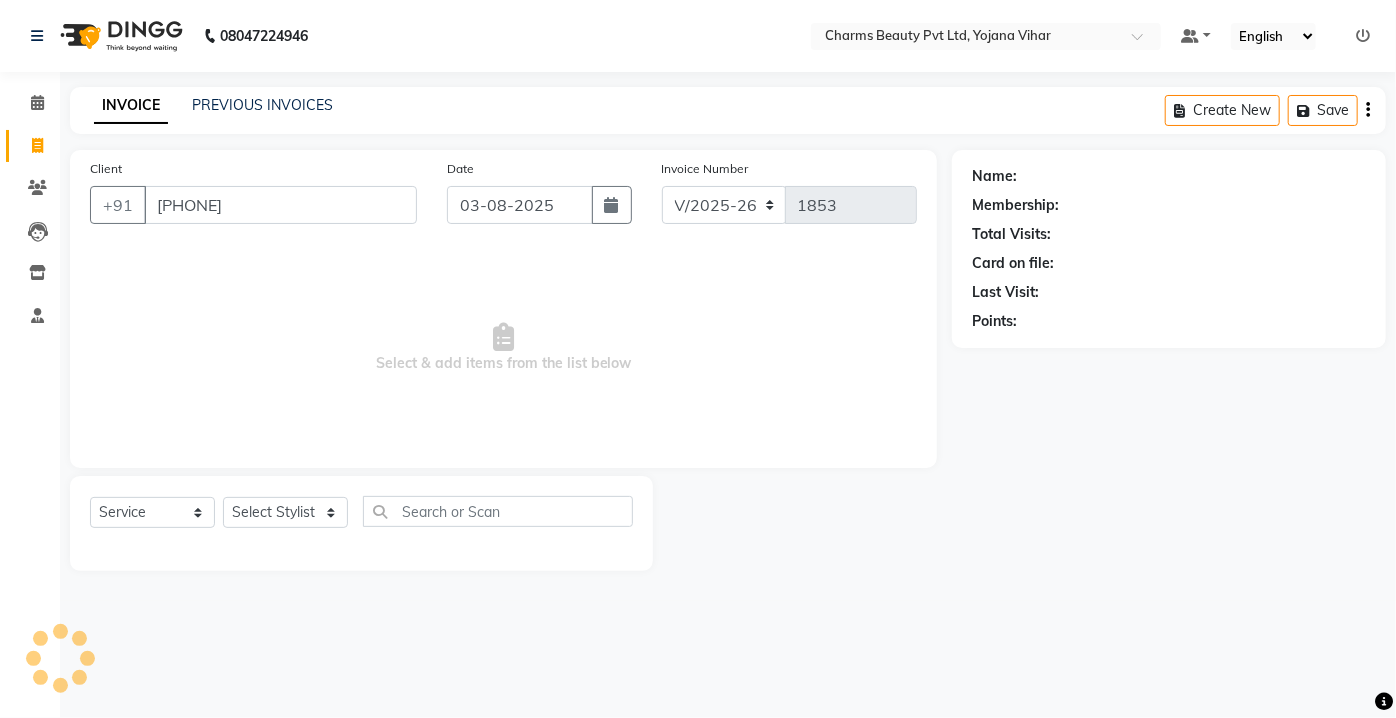 type on "[PHONE]" 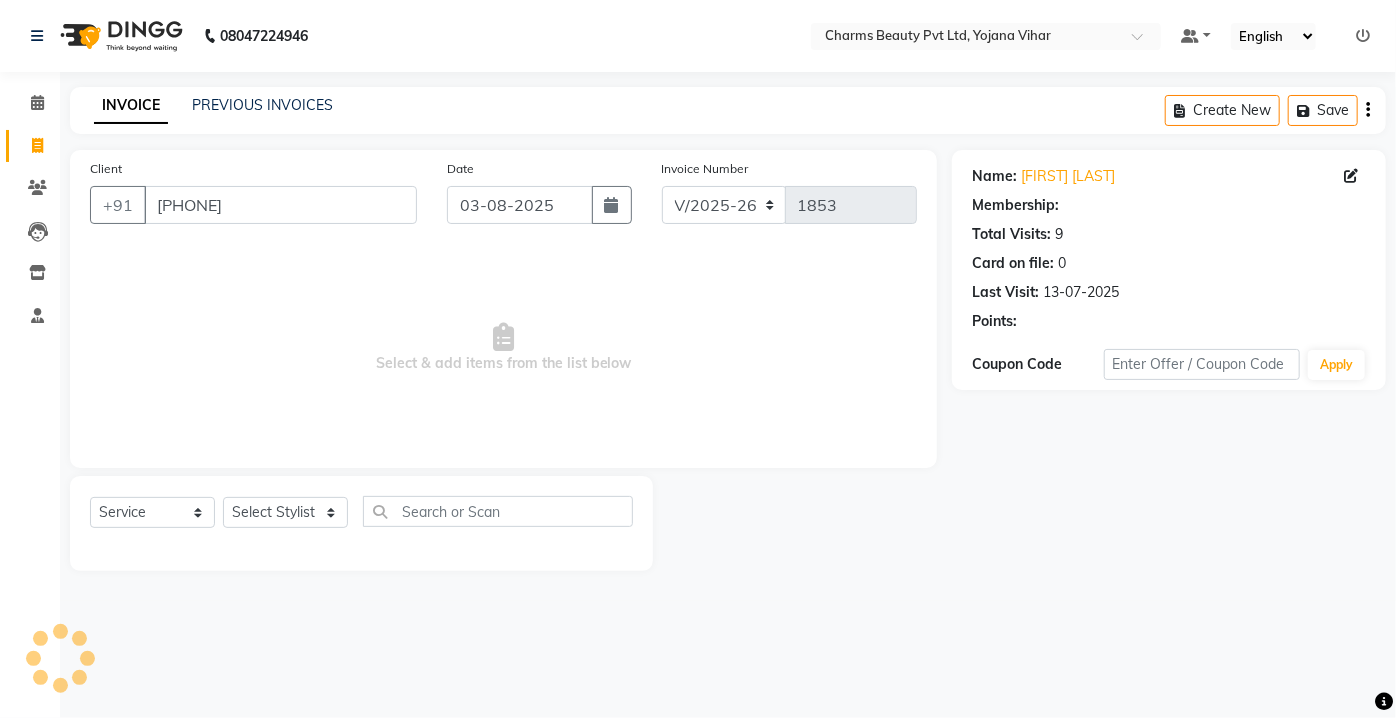 select on "1: Object" 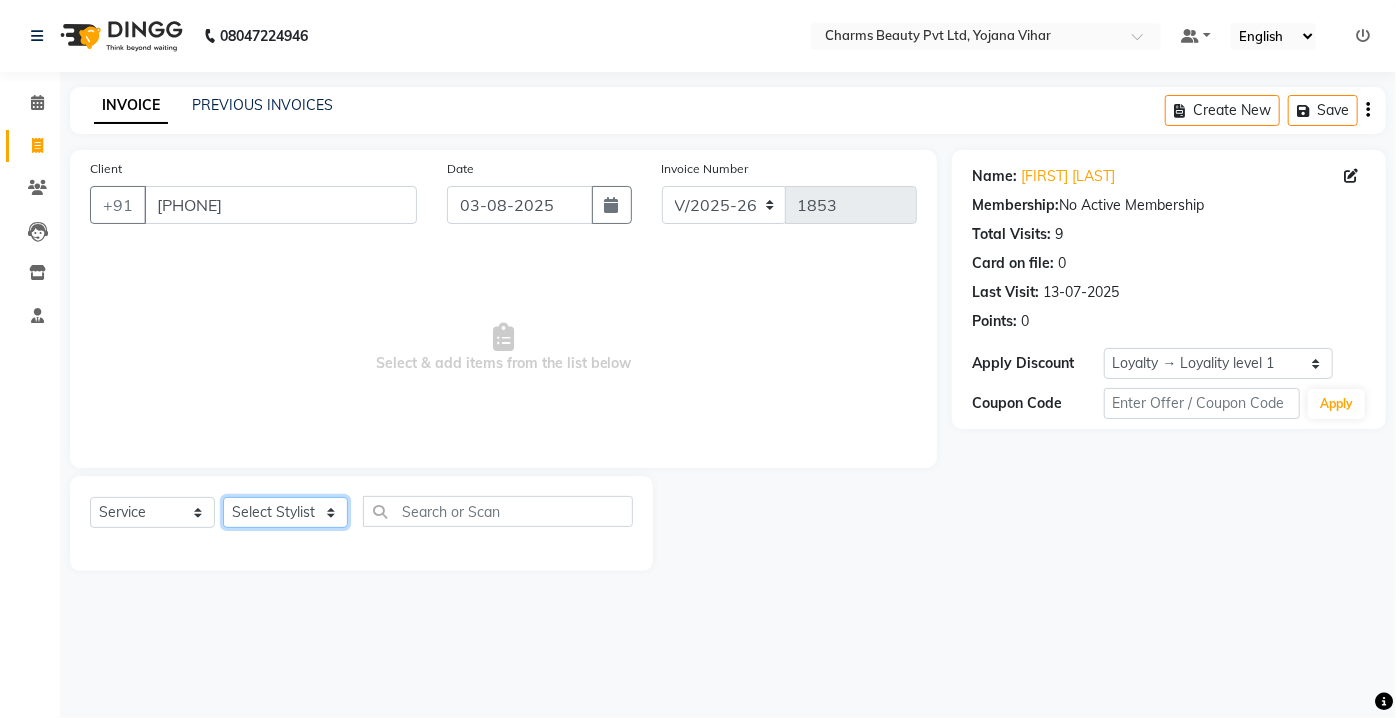 drag, startPoint x: 305, startPoint y: 516, endPoint x: 306, endPoint y: 498, distance: 18.027756 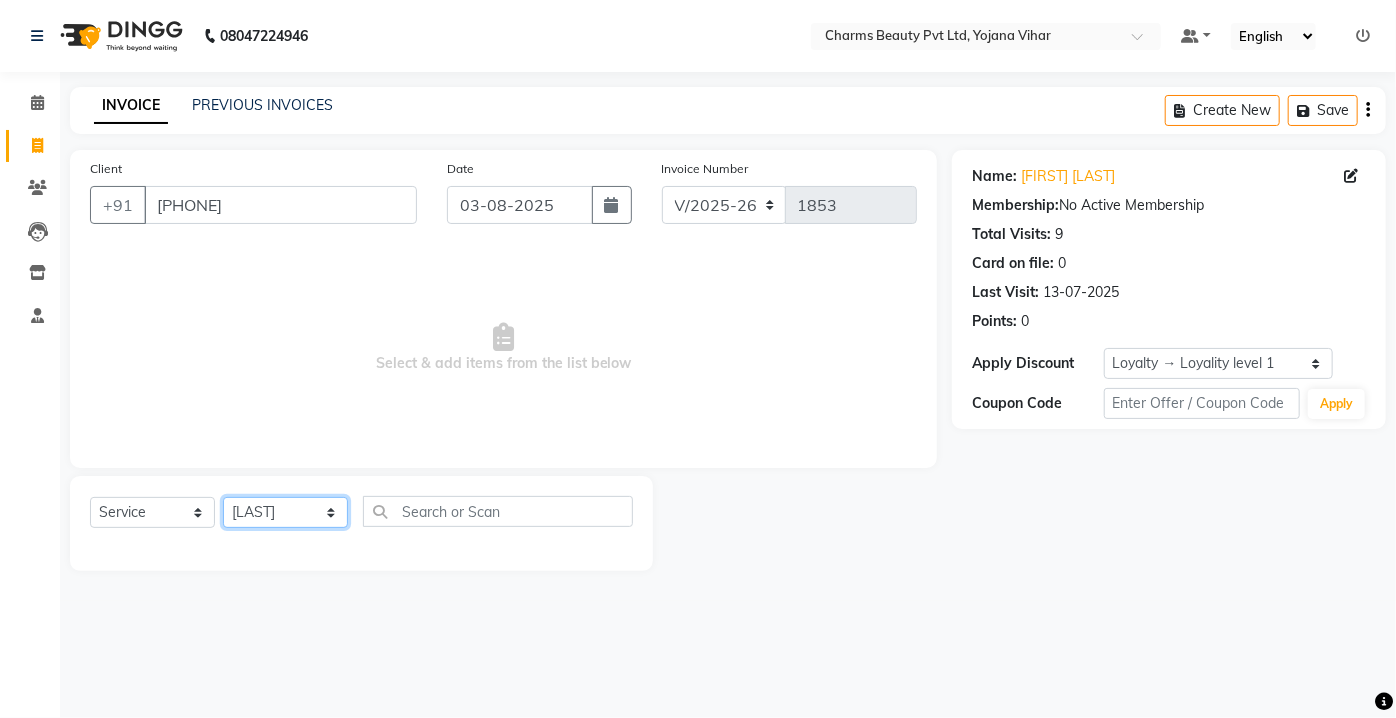 click on "Select Stylist Aarti Asif AZIZA BOBBY CHARMAYNE CHARMS DR. POOJA MITTAL HINA HUSSAN NOSHAD RANI RAVI SOOD  SAKSHI SANTOSH SAPNA TABBASUM" 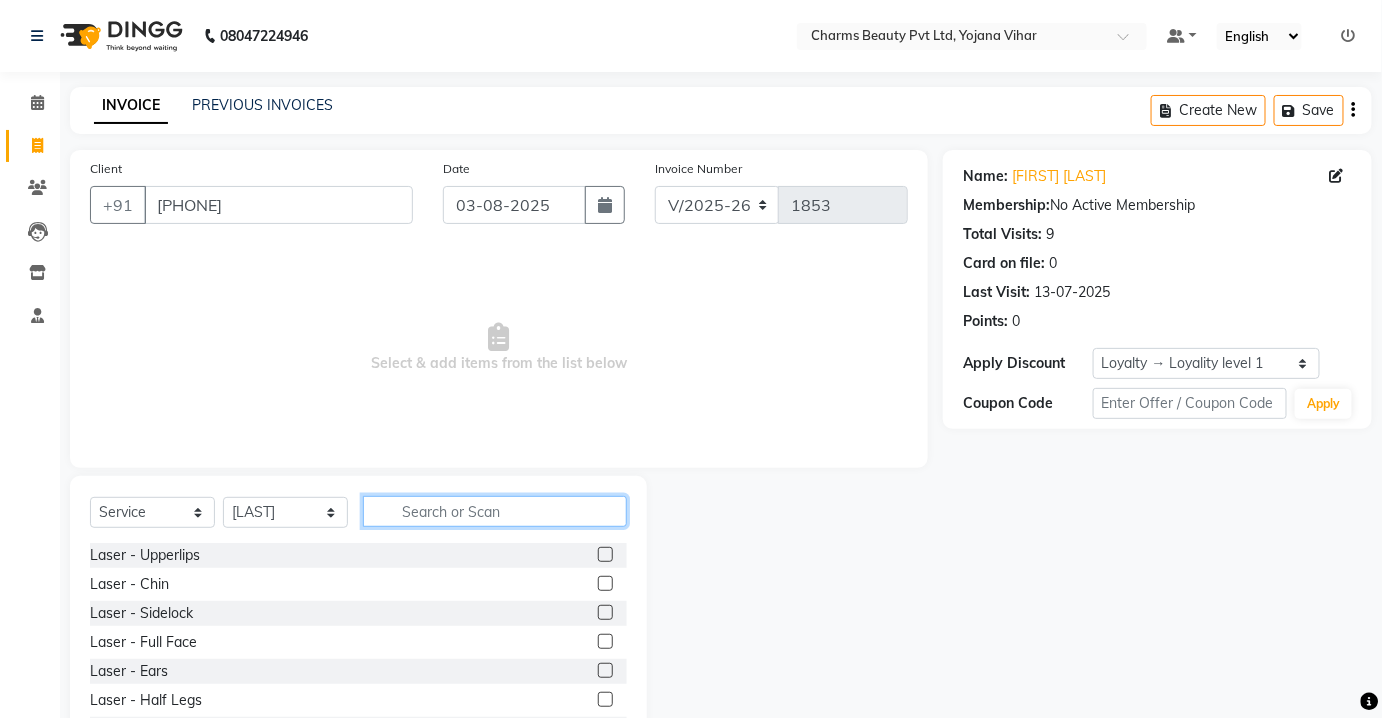 click 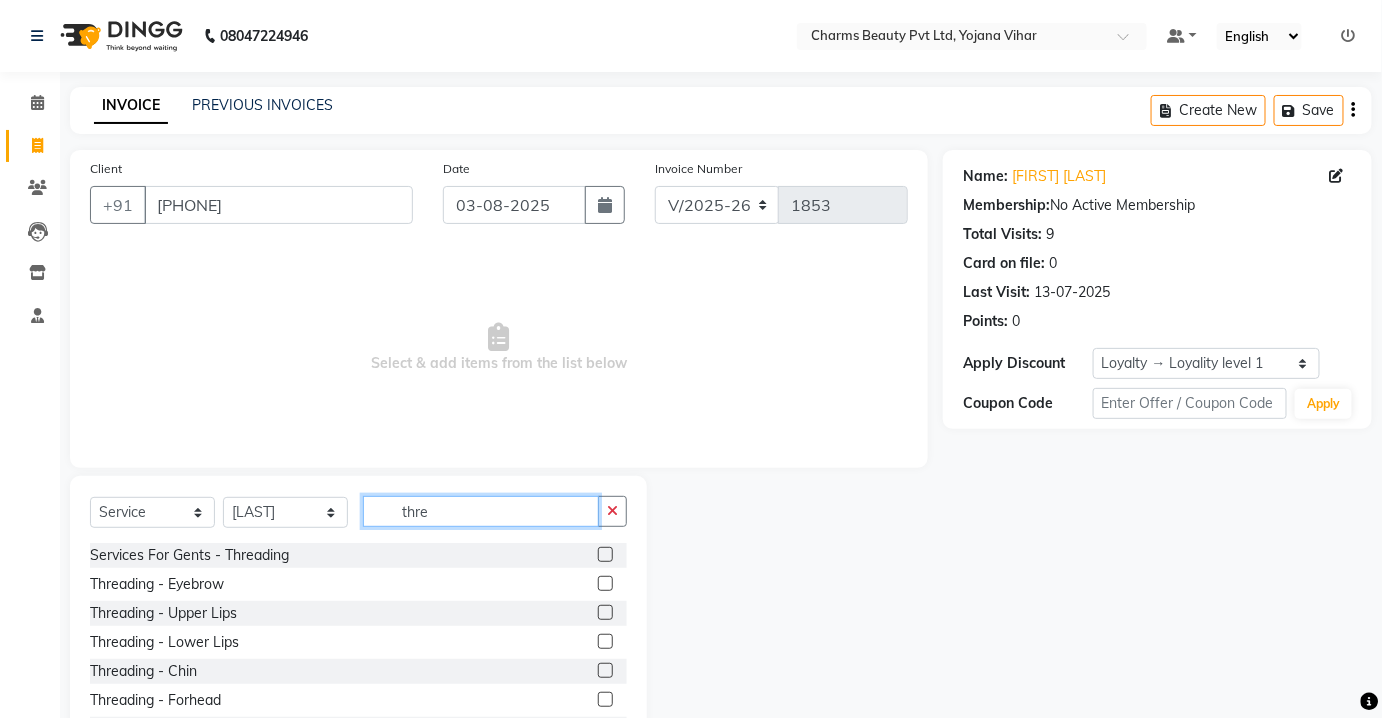 type on "thre" 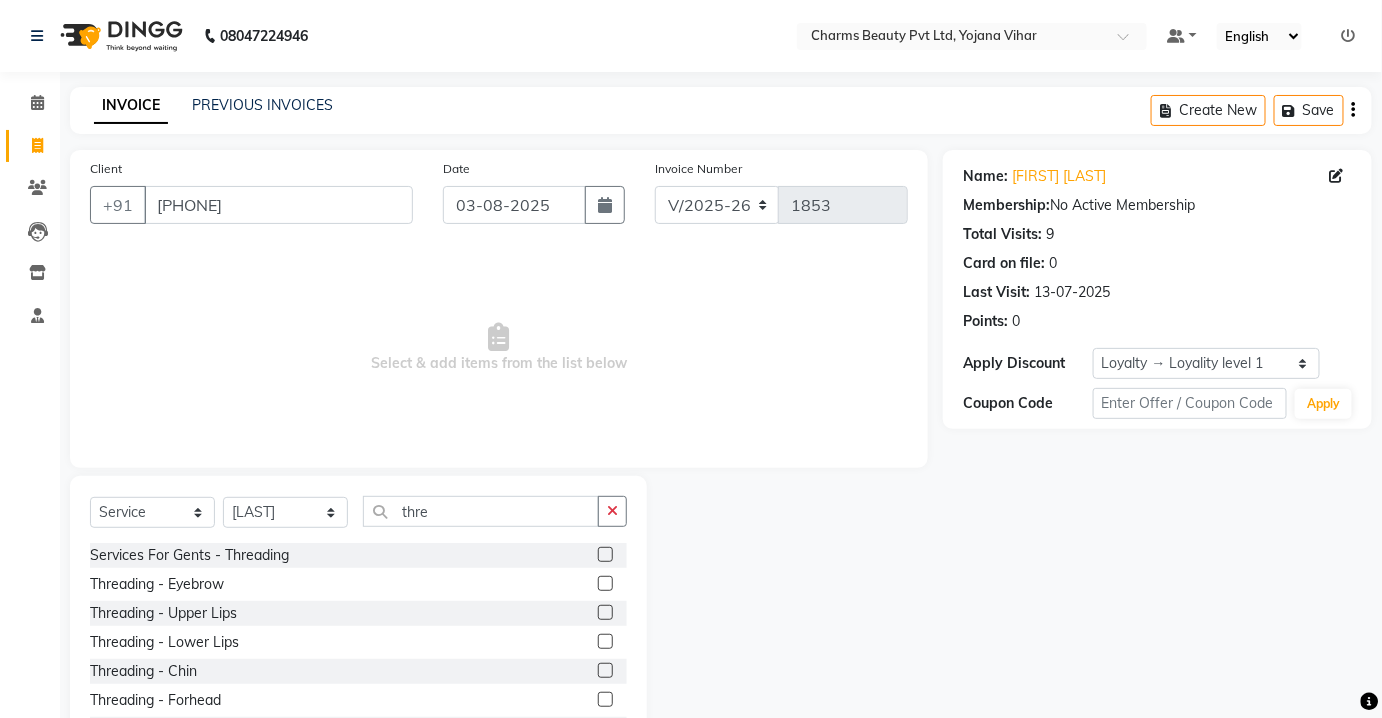 click 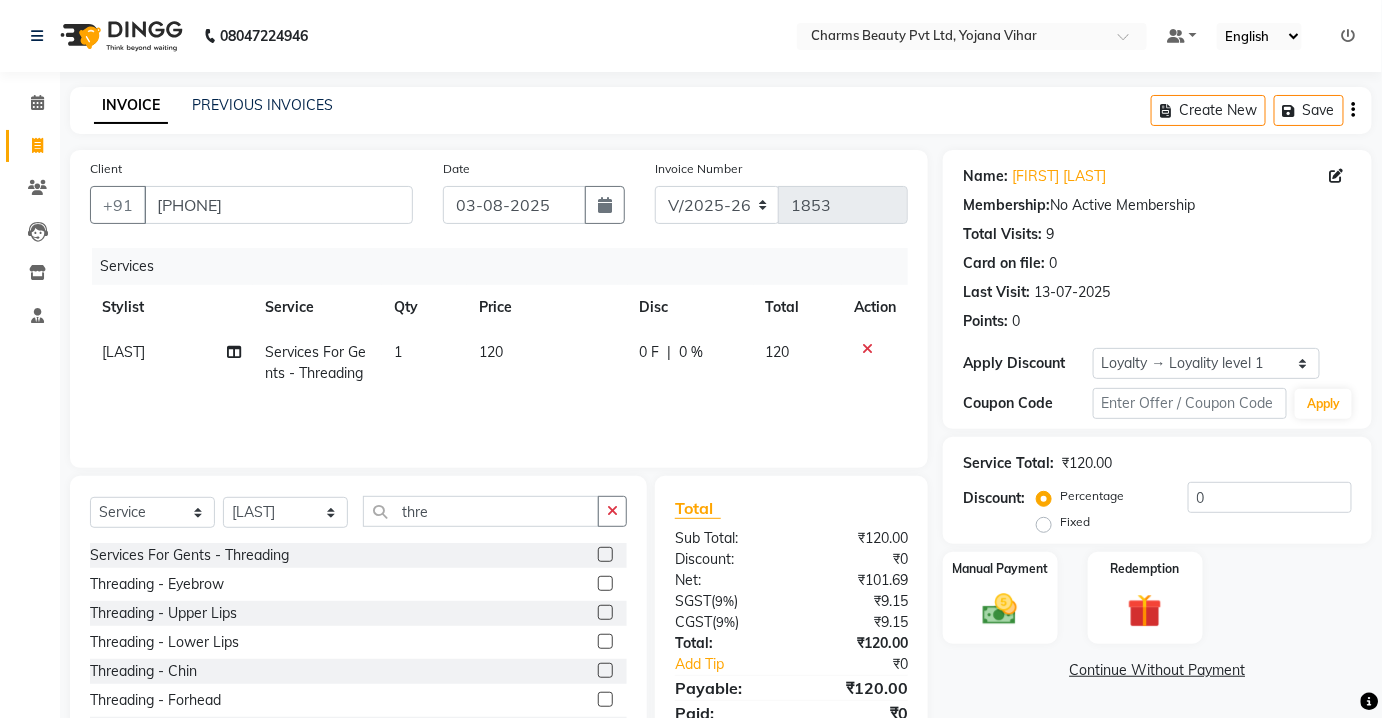 checkbox on "false" 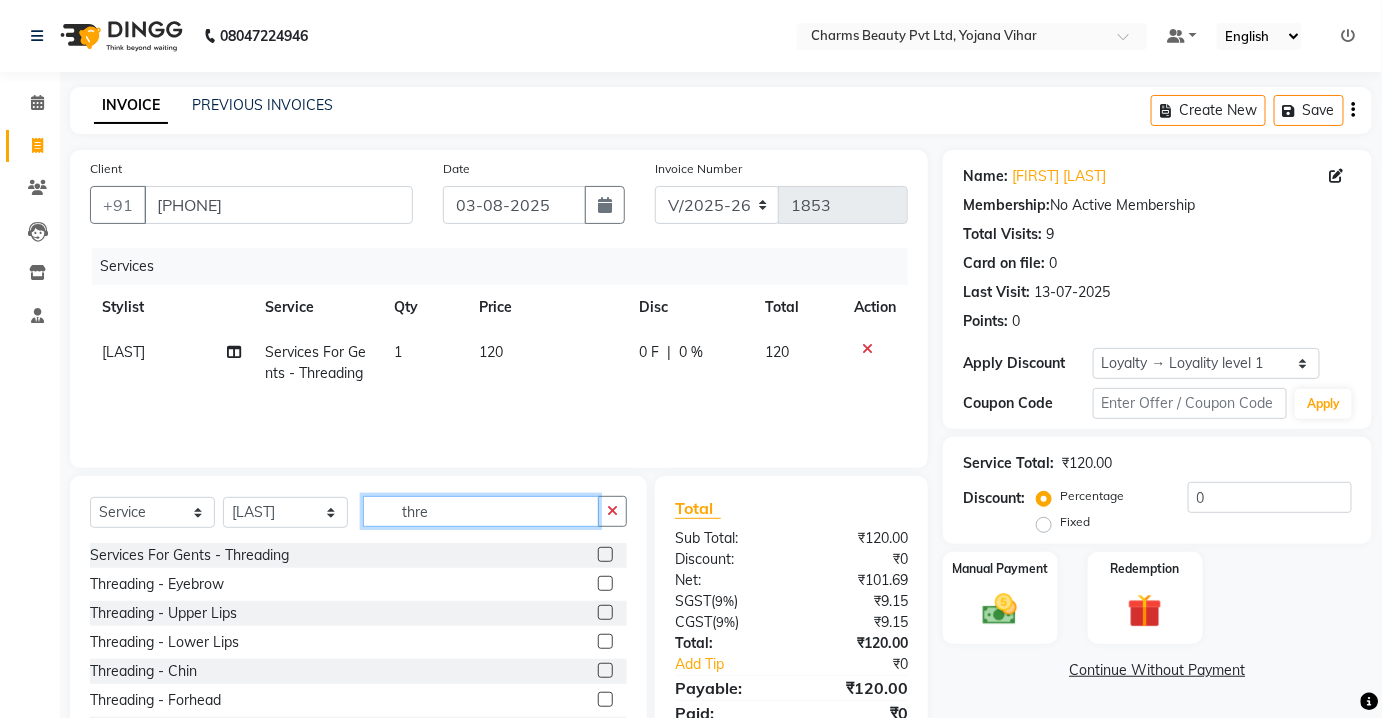 click on "thre" 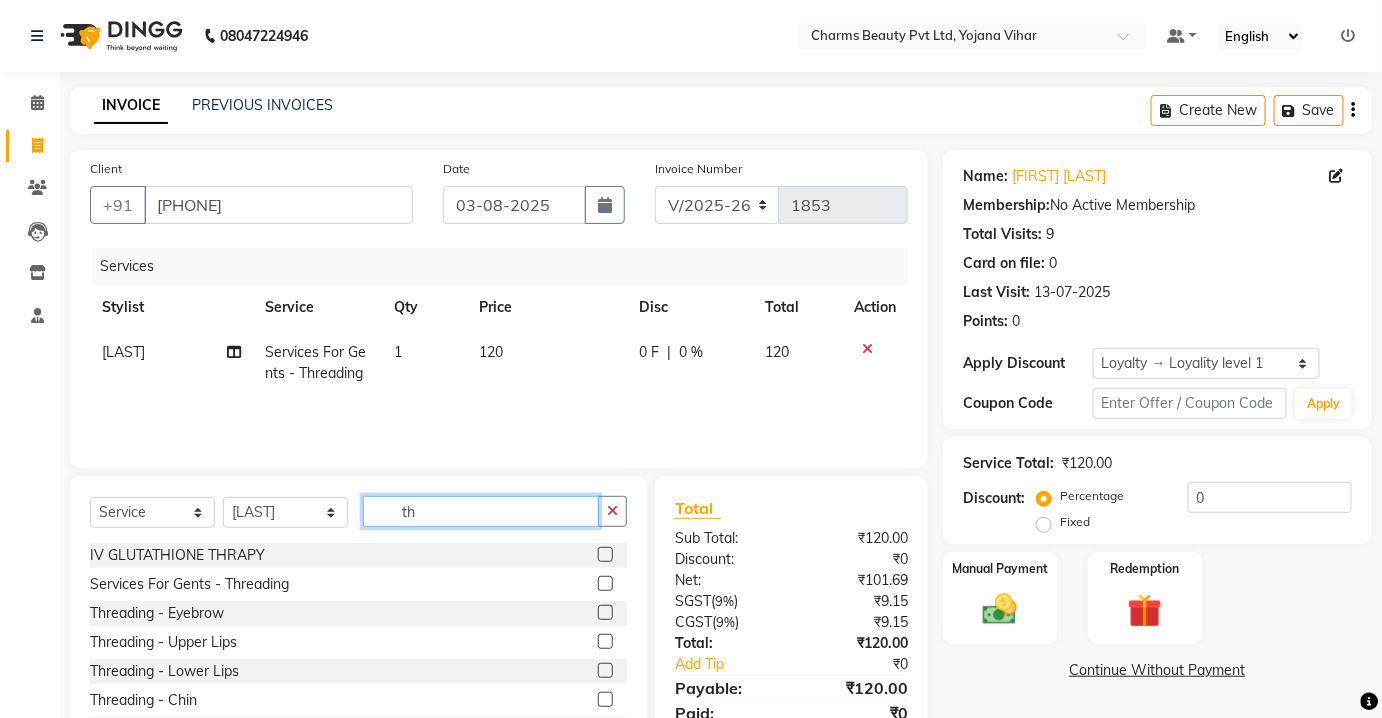 type on "t" 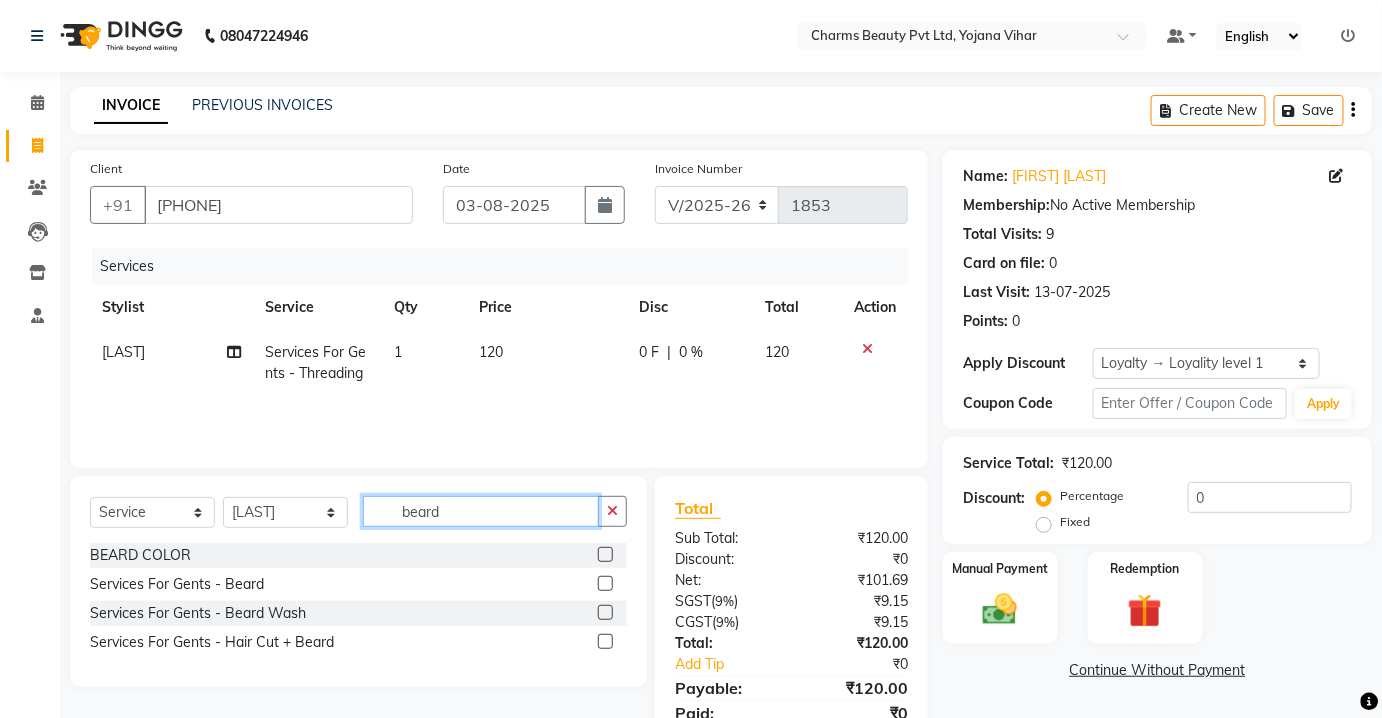 type on "beard" 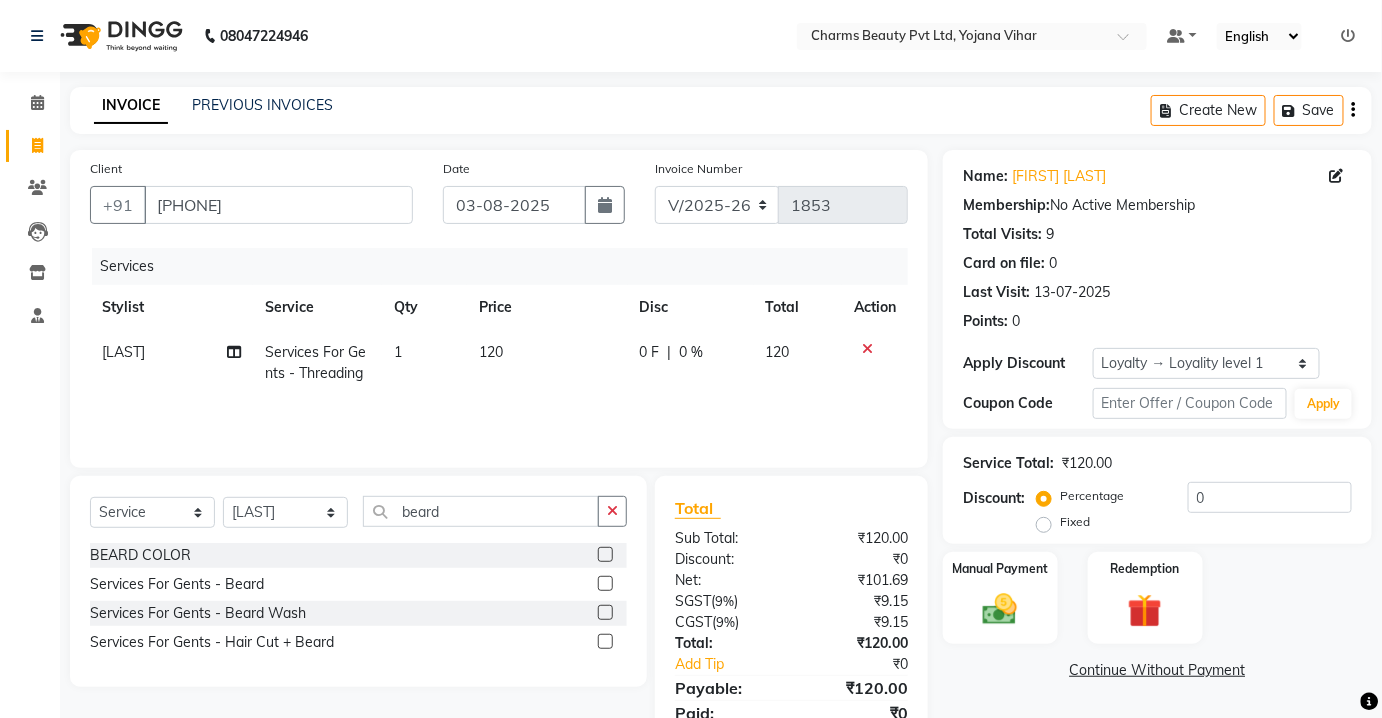 click on "Services For Gents  -  Beard" 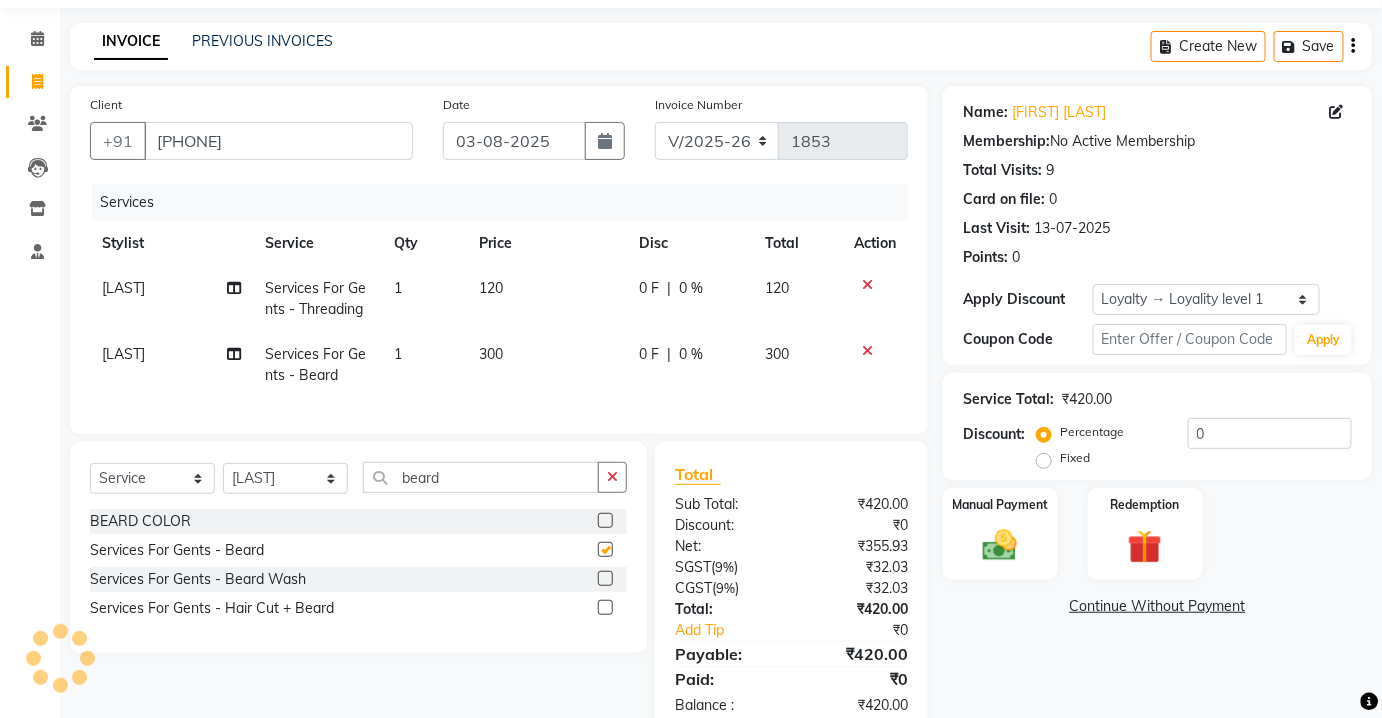 scroll, scrollTop: 124, scrollLeft: 0, axis: vertical 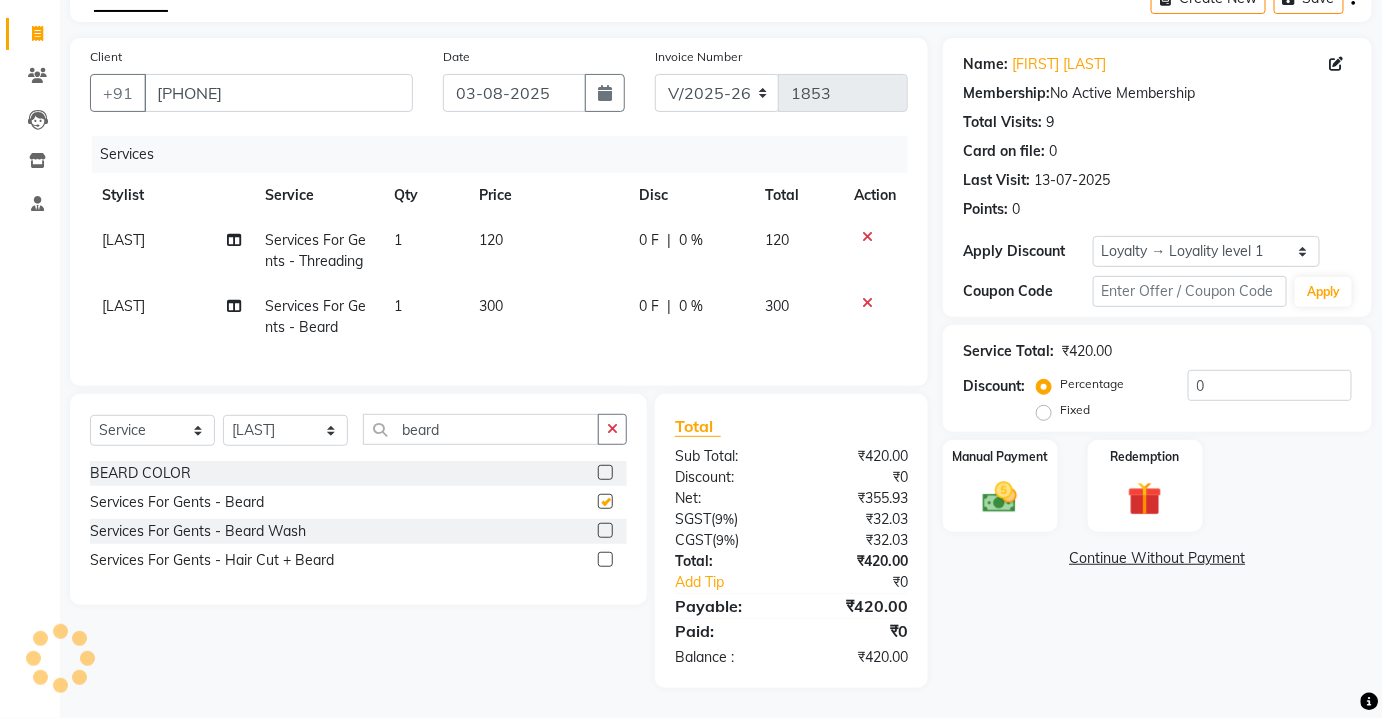 checkbox on "false" 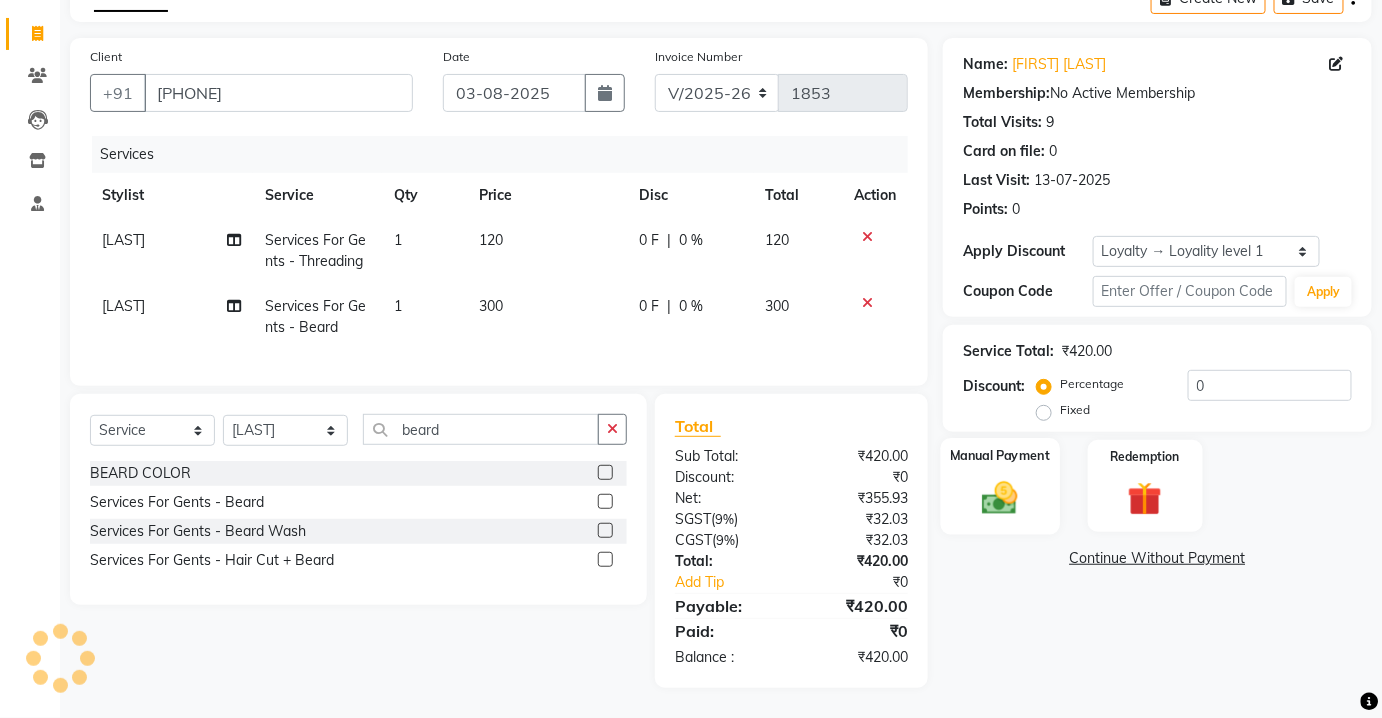 click 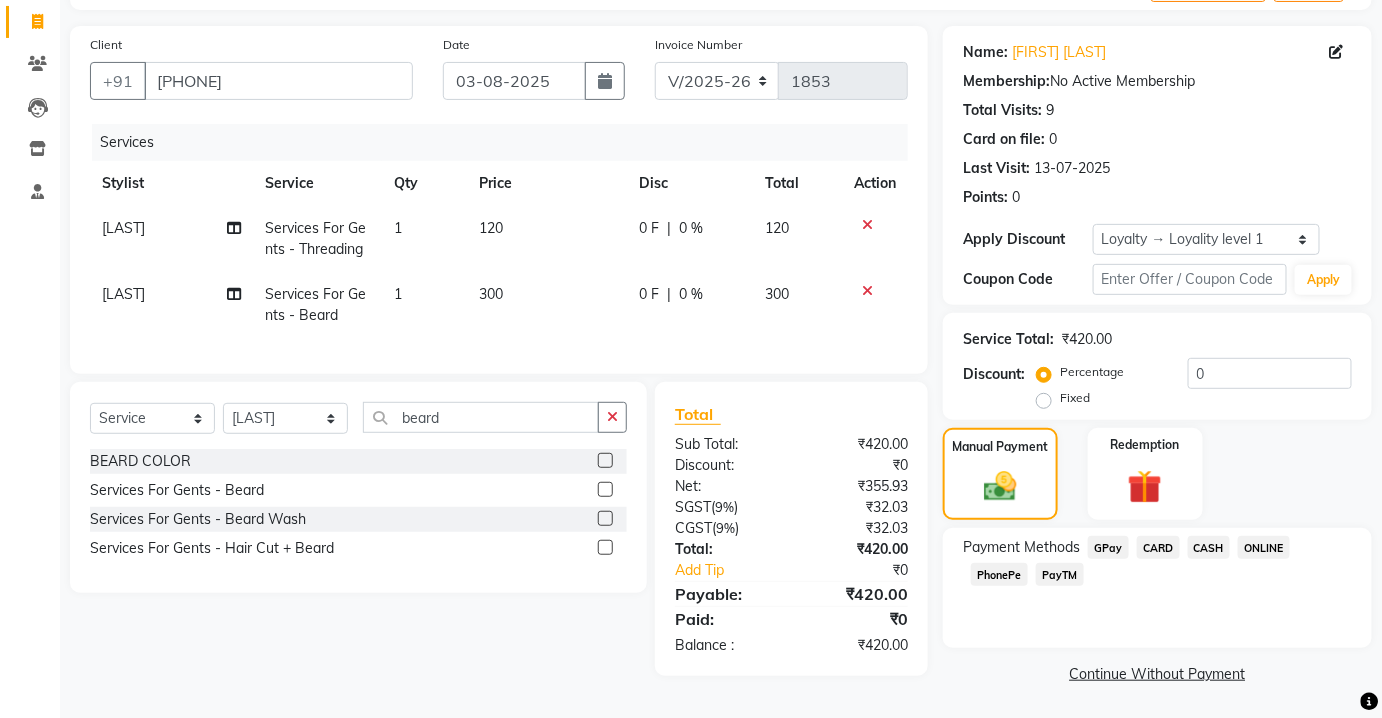 drag, startPoint x: 1192, startPoint y: 557, endPoint x: 1216, endPoint y: 548, distance: 25.632011 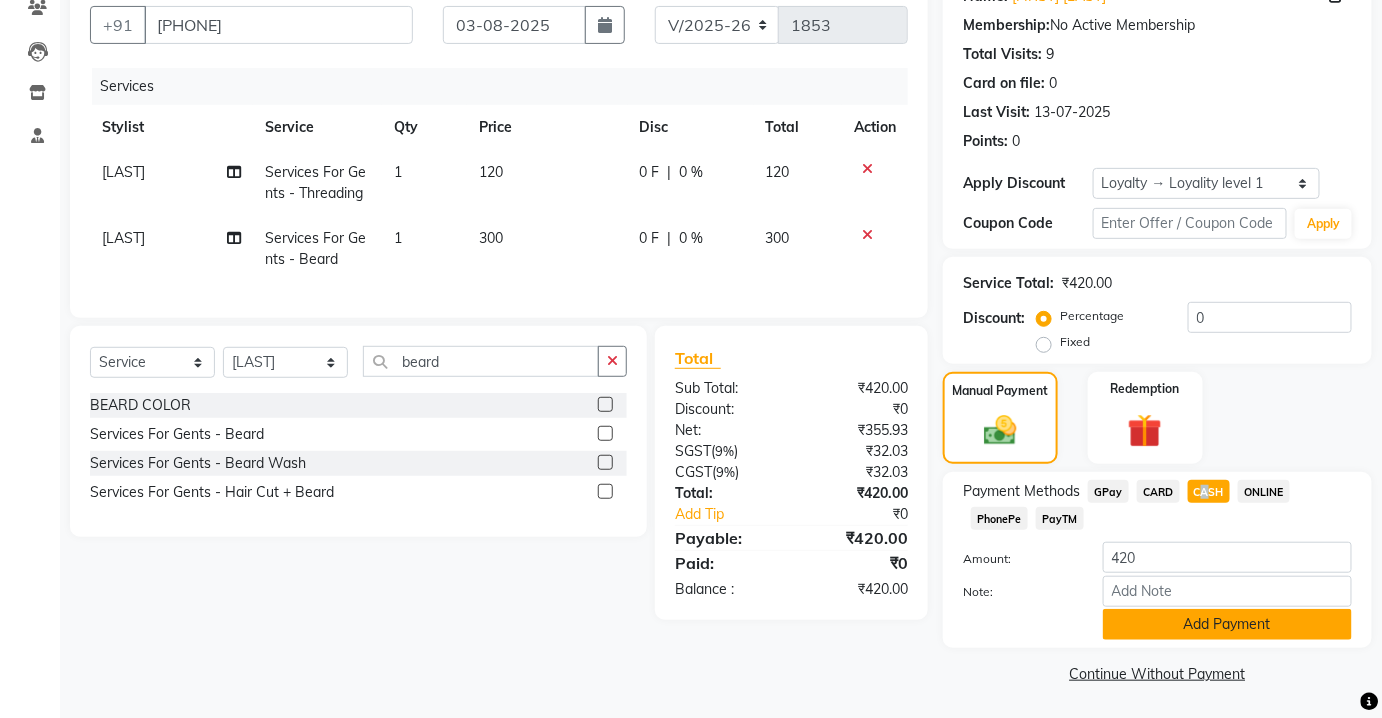 click on "Add Payment" 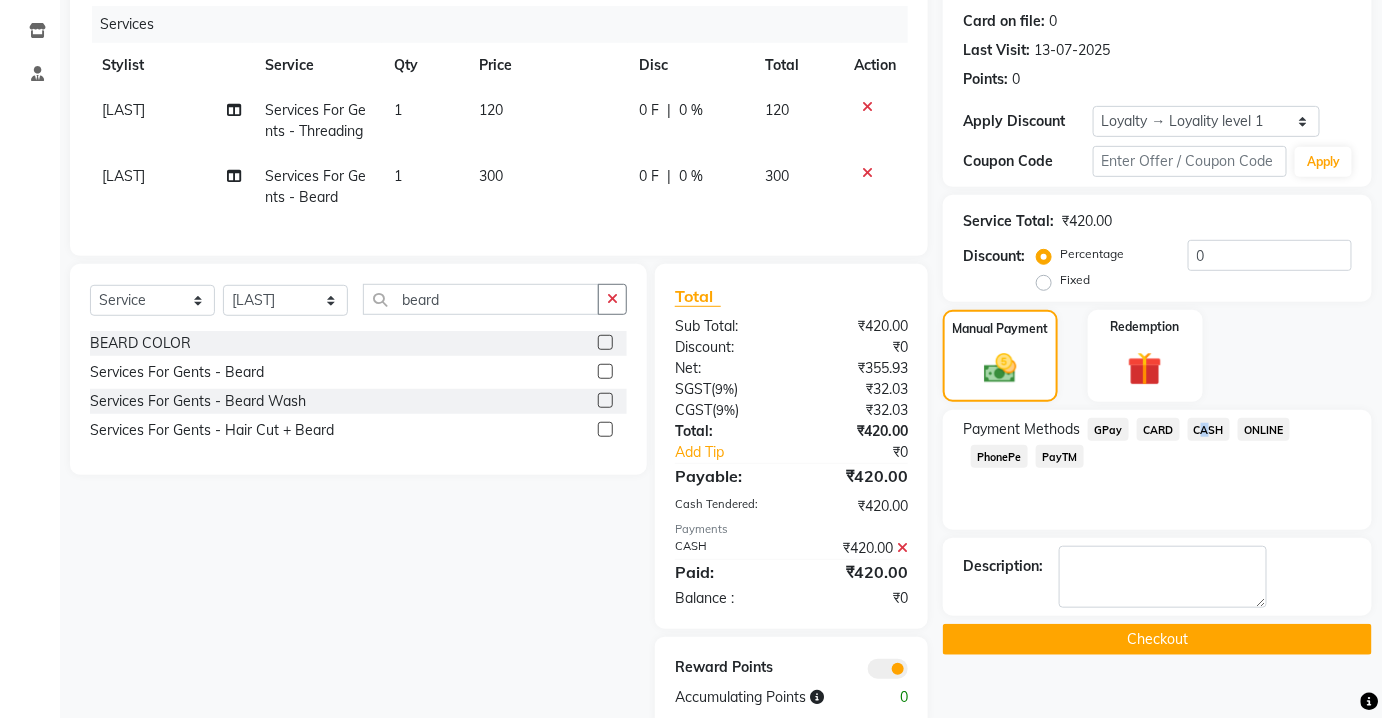 scroll, scrollTop: 294, scrollLeft: 0, axis: vertical 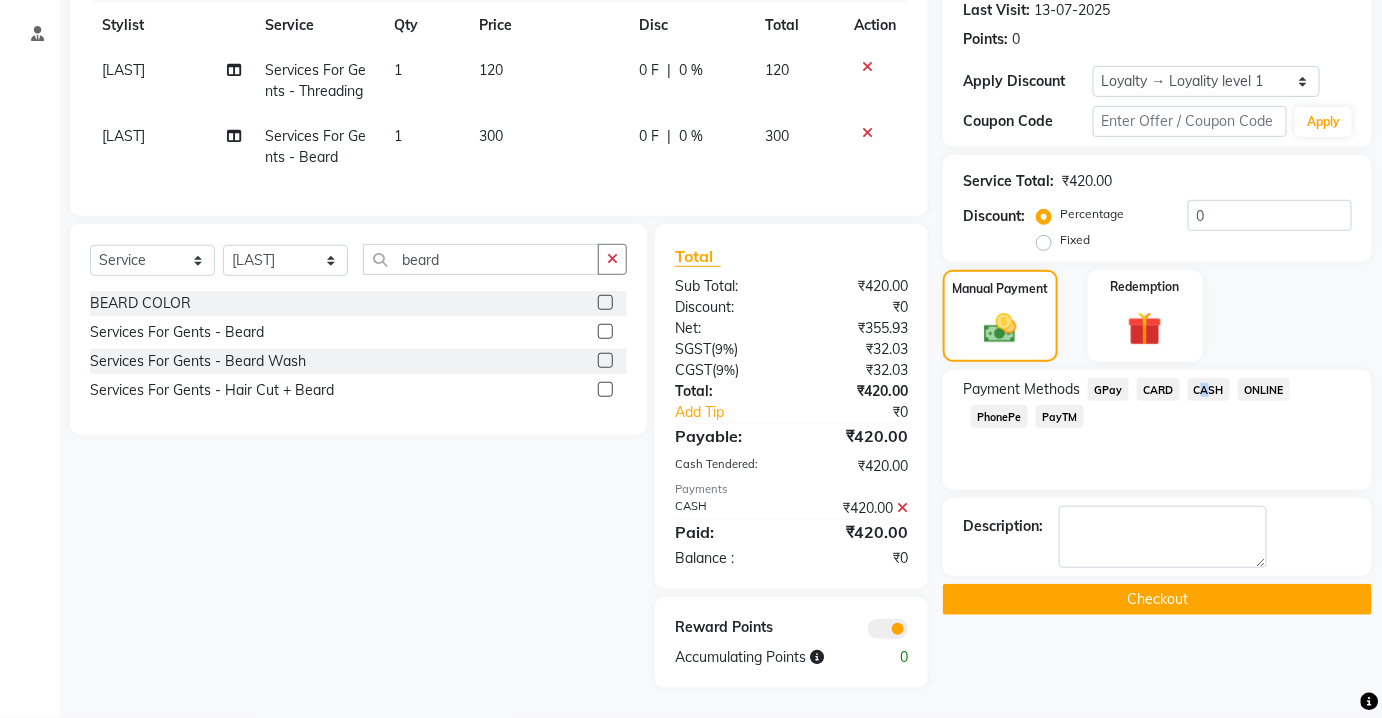 click on "Checkout" 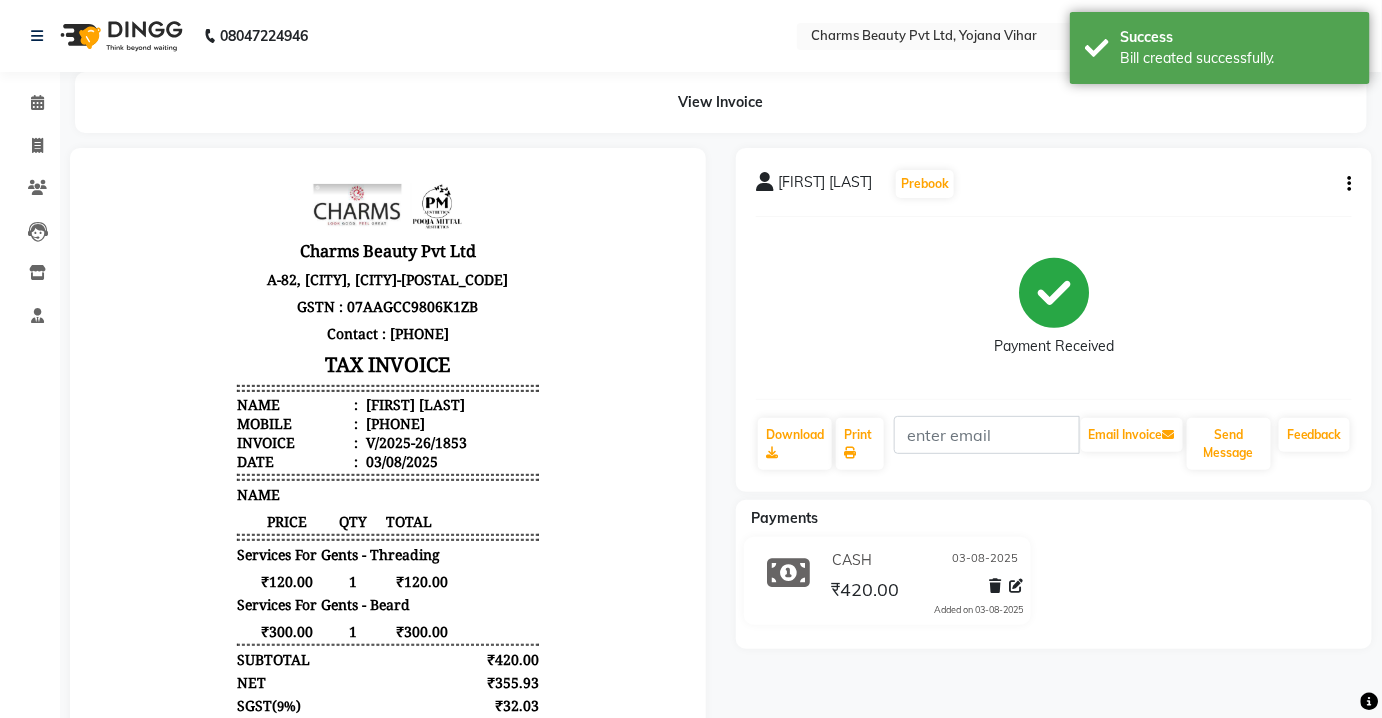 scroll, scrollTop: 0, scrollLeft: 0, axis: both 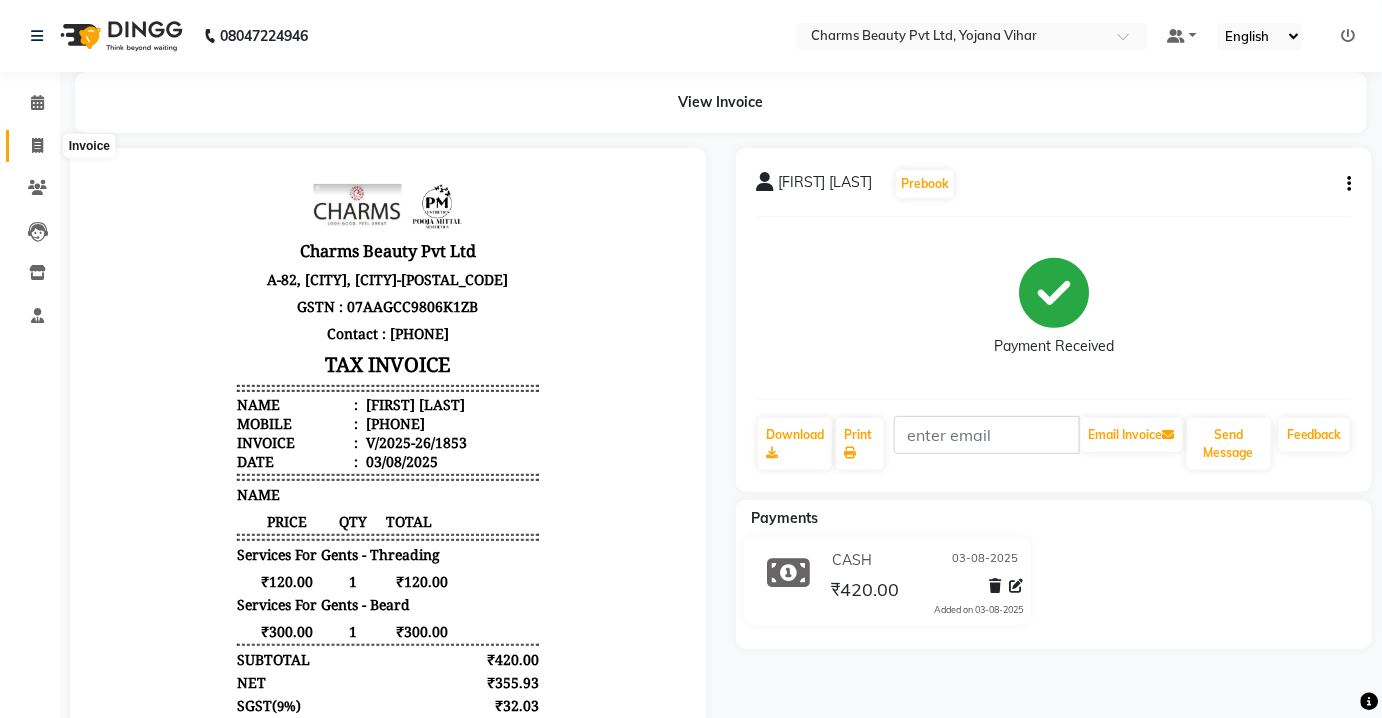 click 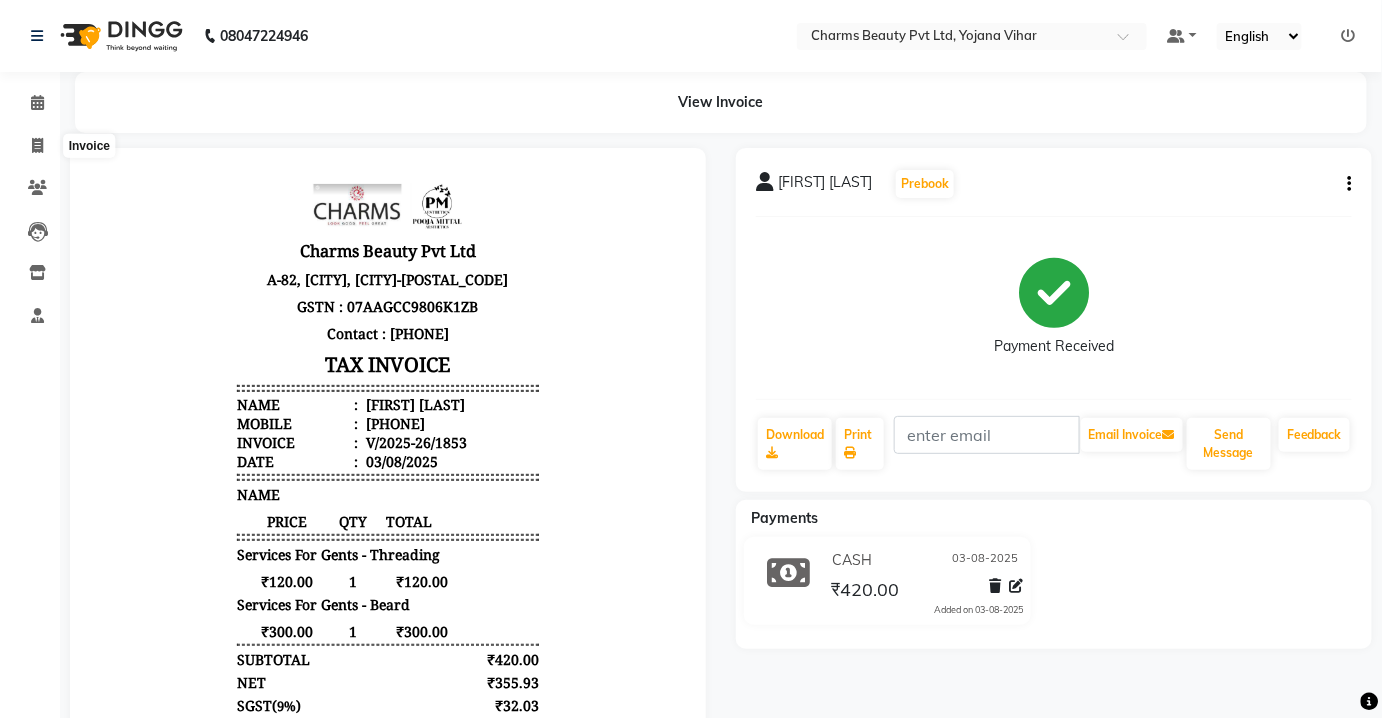 select on "service" 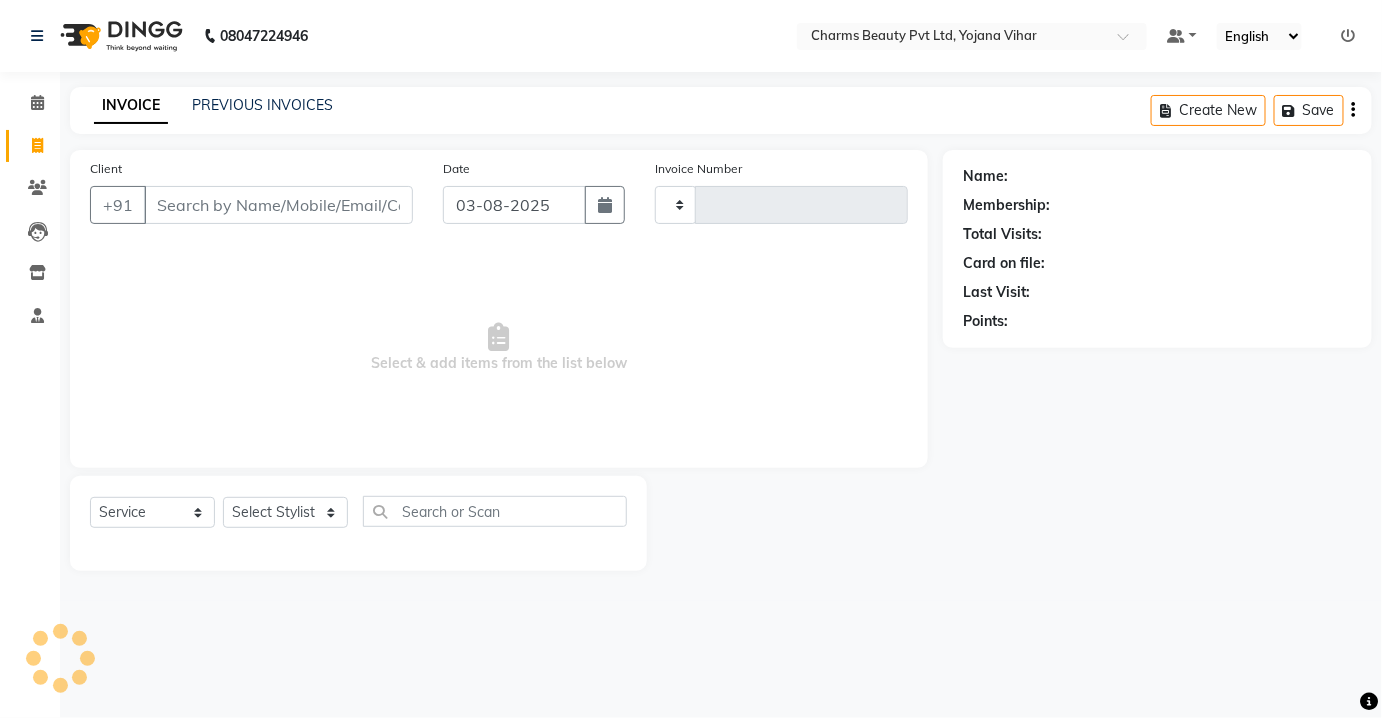 type on "1854" 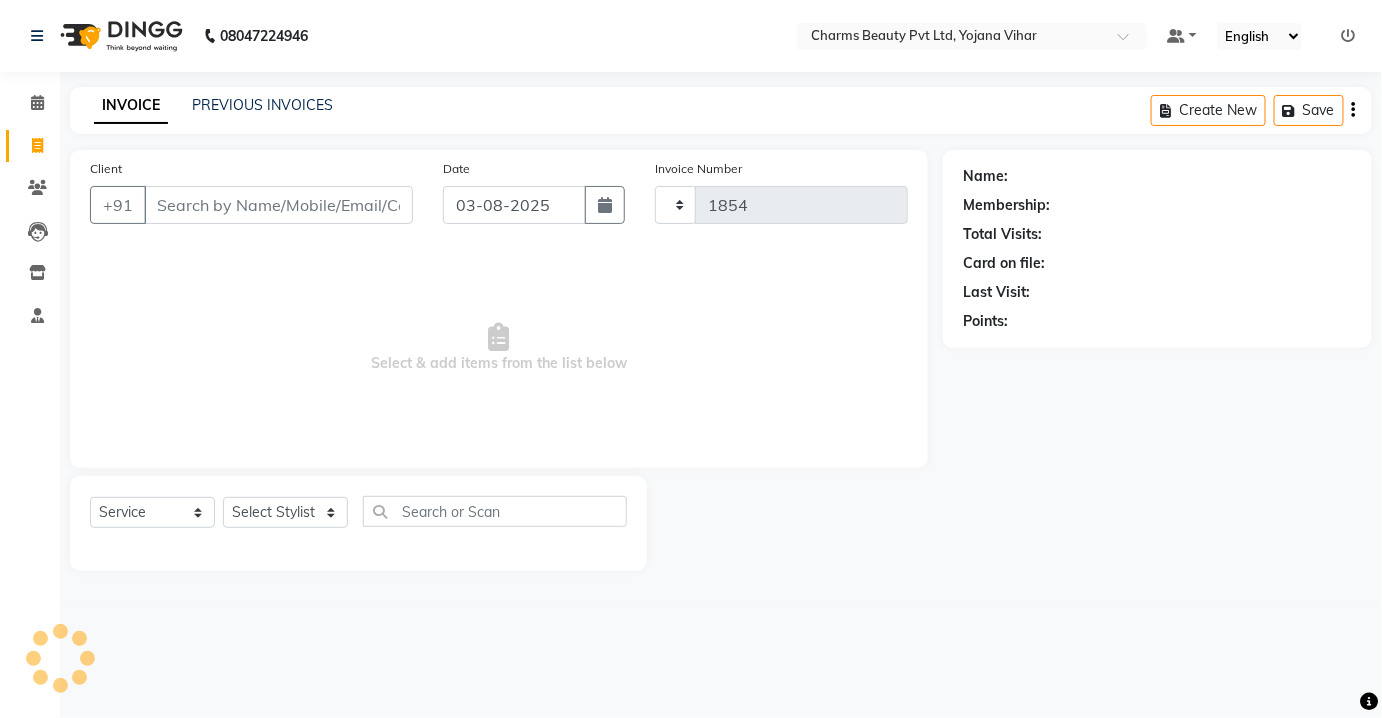select on "3743" 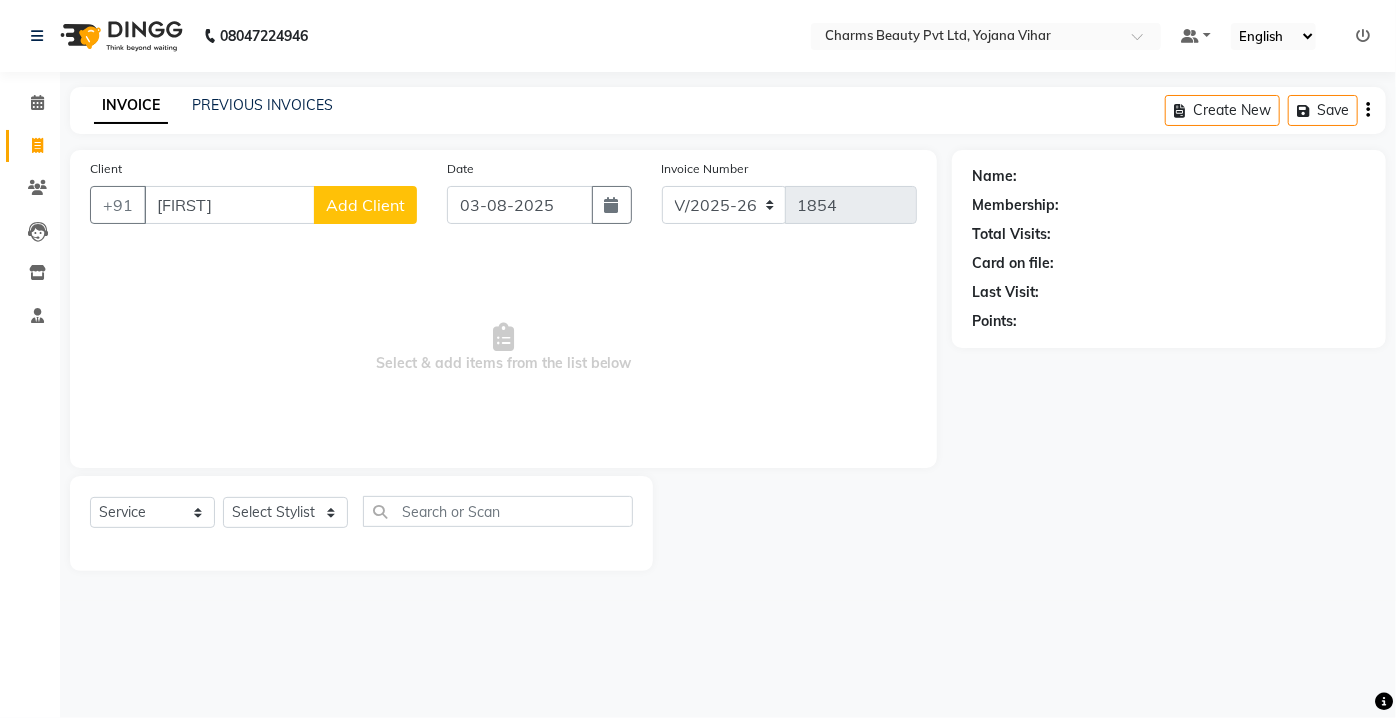 click on "[FIRST]" at bounding box center [229, 205] 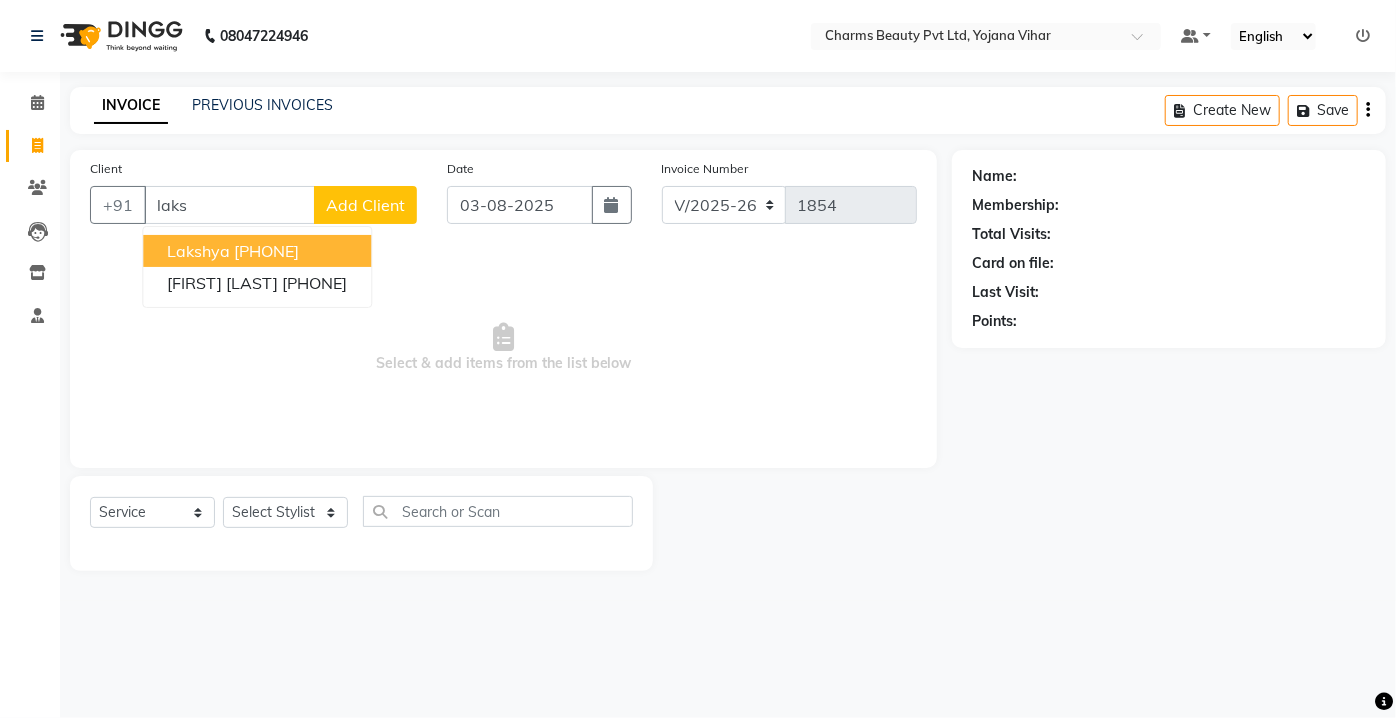 click on "[PHONE]" at bounding box center (266, 251) 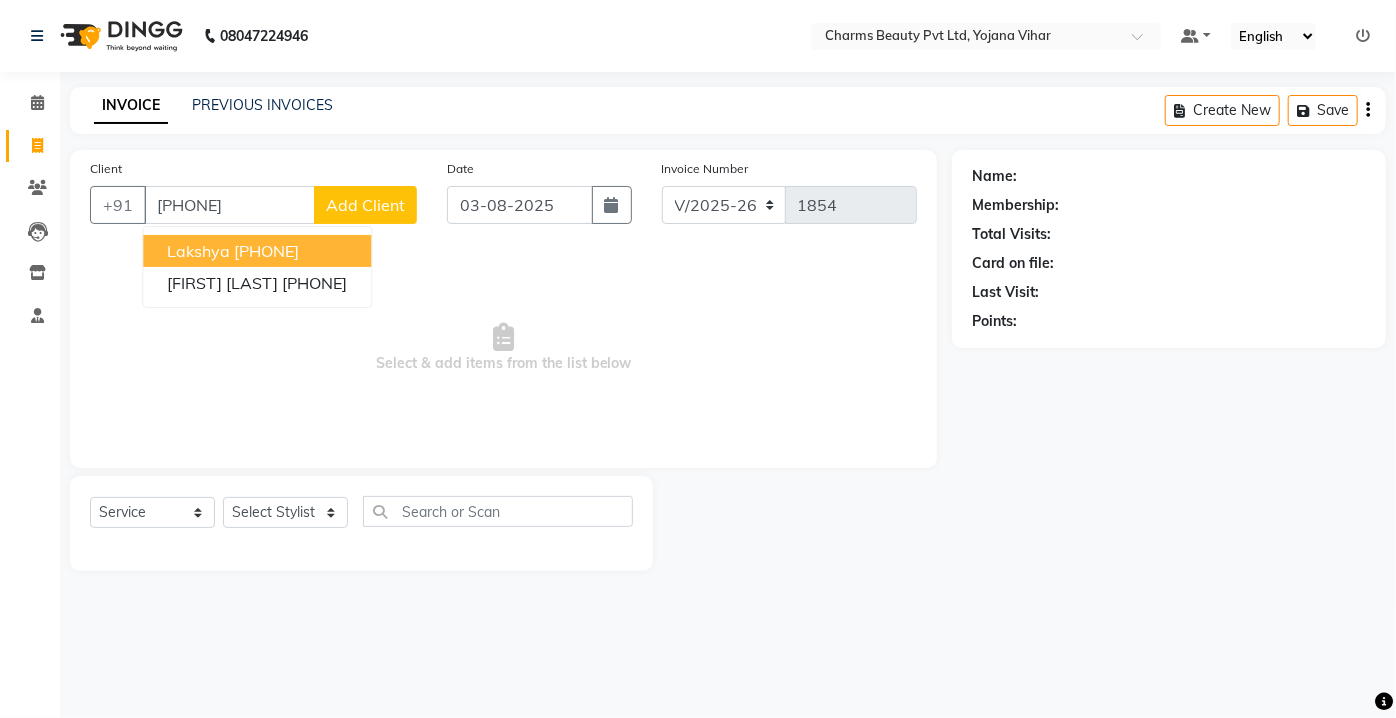 type on "[PHONE]" 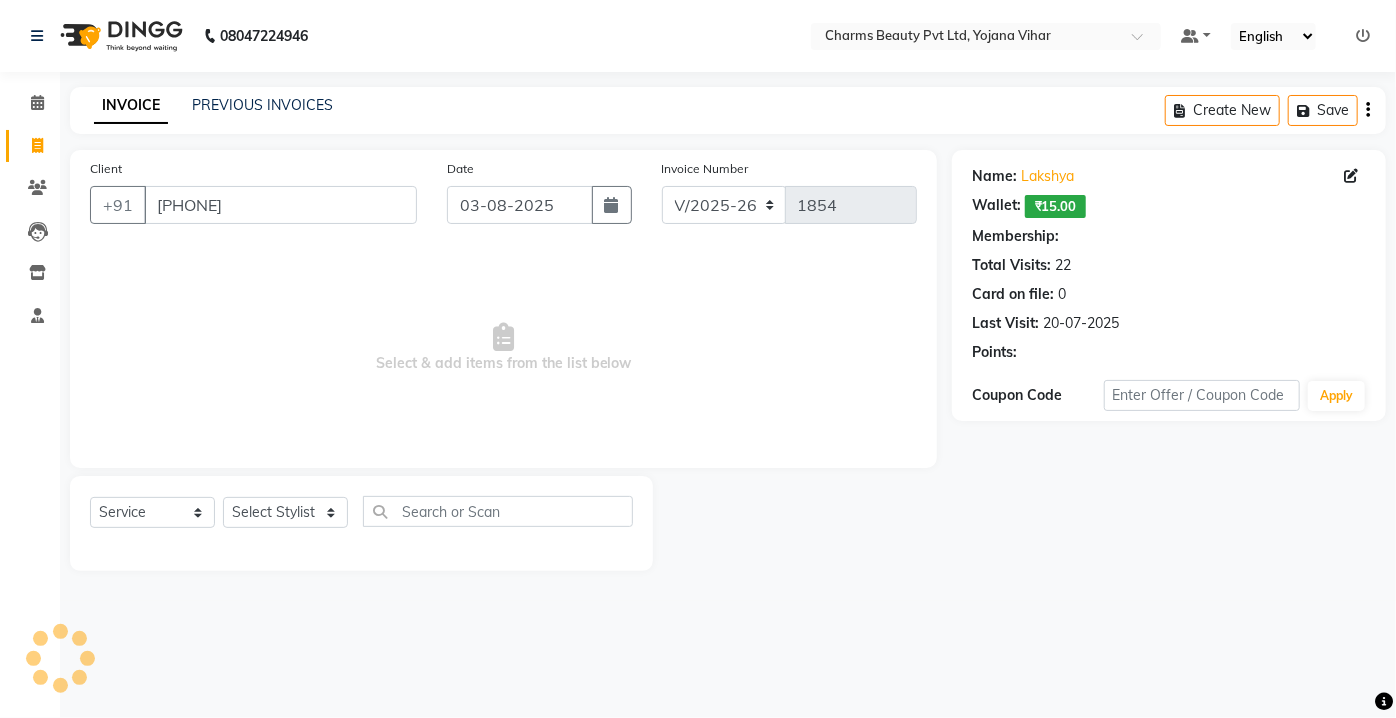 select on "1: Object" 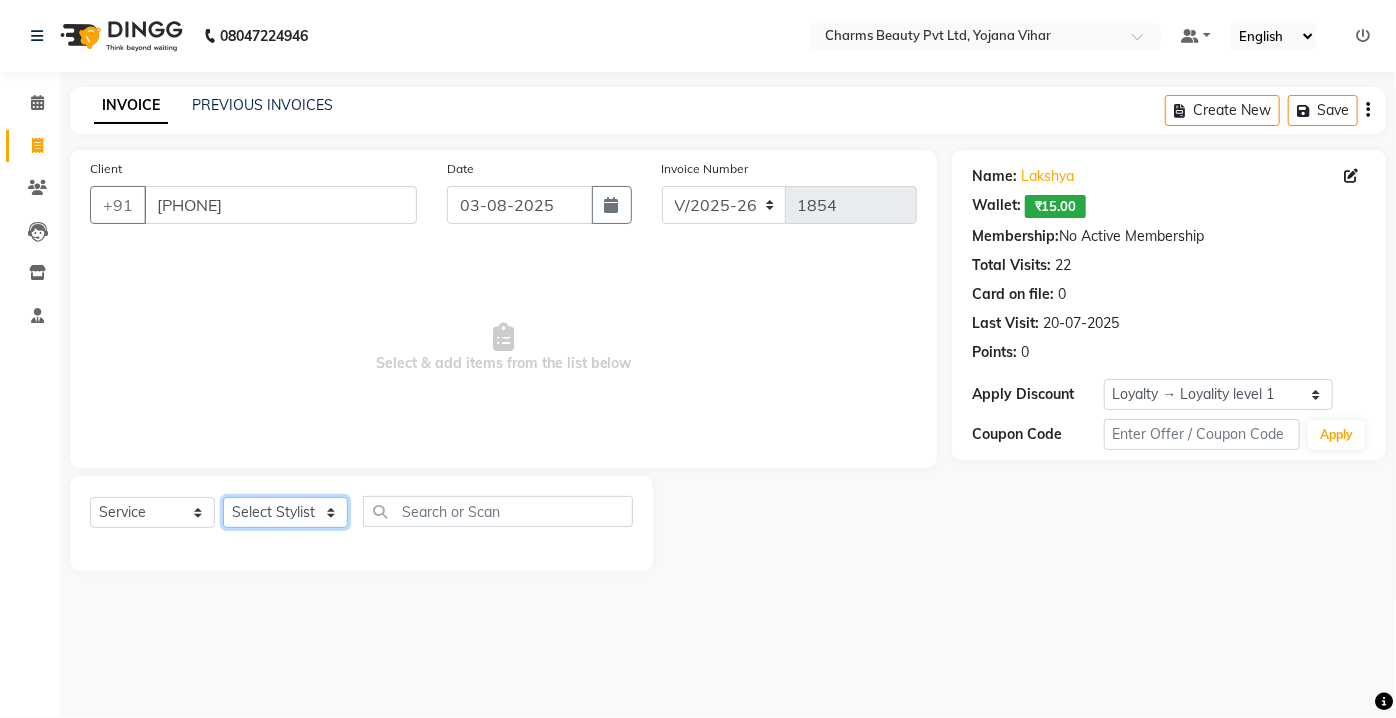 click on "Select Stylist Aarti Asif AZIZA BOBBY CHARMAYNE CHARMS DR. POOJA MITTAL HINA HUSSAN NOSHAD RANI RAVI SOOD  SAKSHI SANTOSH SAPNA TABBASUM" 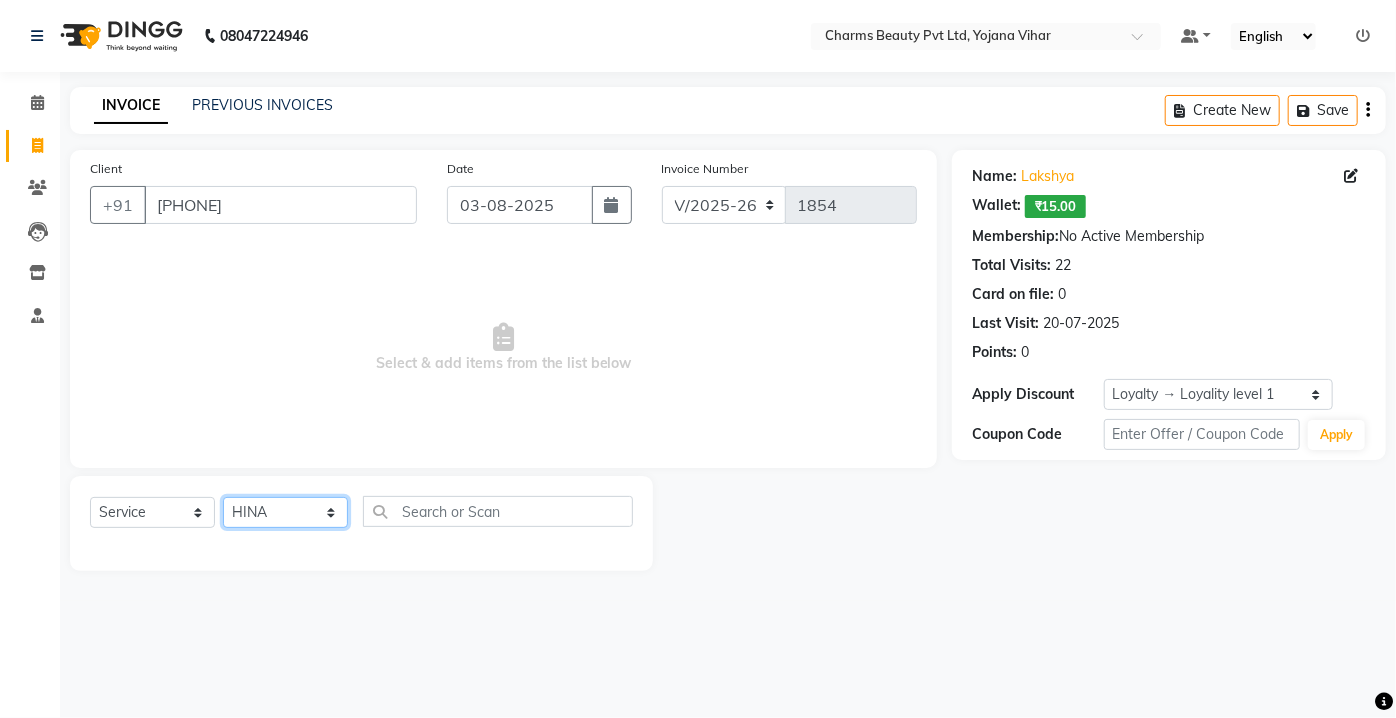 click on "Select Stylist Aarti Asif AZIZA BOBBY CHARMAYNE CHARMS DR. POOJA MITTAL HINA HUSSAN NOSHAD RANI RAVI SOOD  SAKSHI SANTOSH SAPNA TABBASUM" 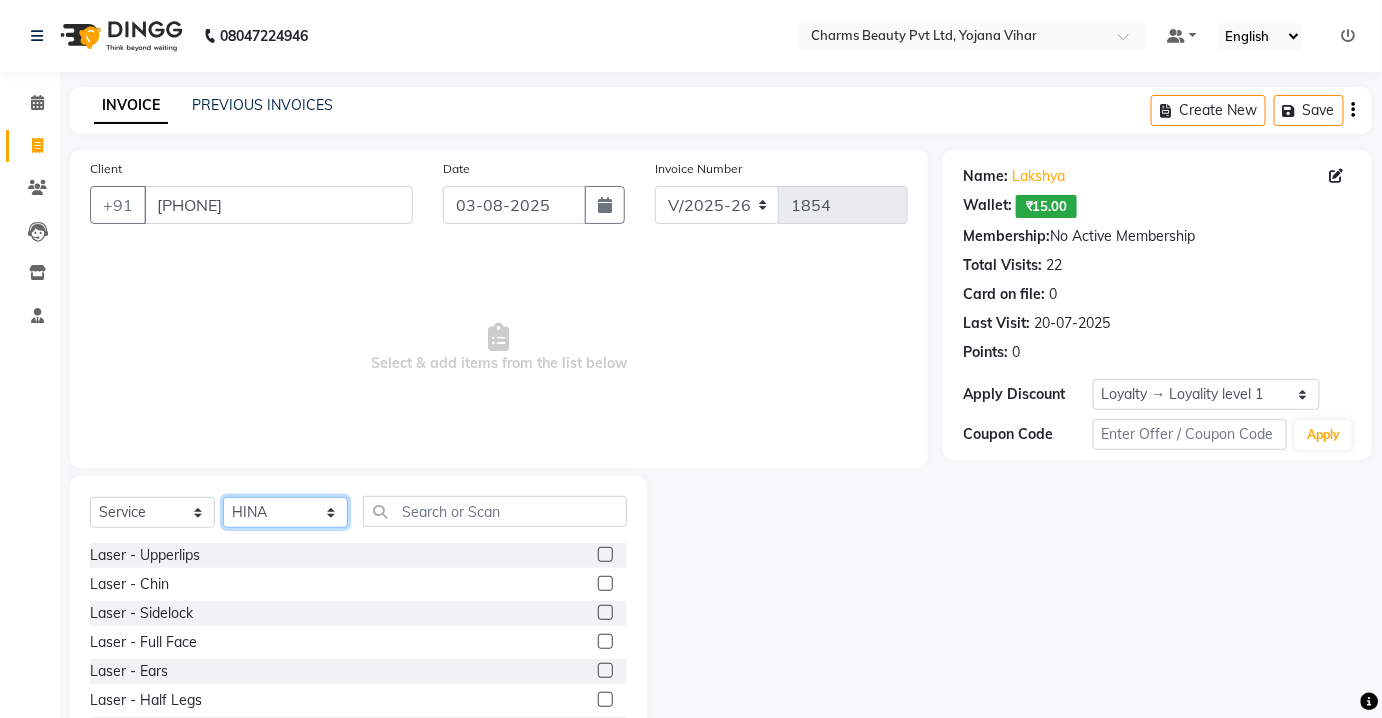 click on "Select Stylist Aarti Asif AZIZA BOBBY CHARMAYNE CHARMS DR. POOJA MITTAL HINA HUSSAN NOSHAD RANI RAVI SOOD  SAKSHI SANTOSH SAPNA TABBASUM" 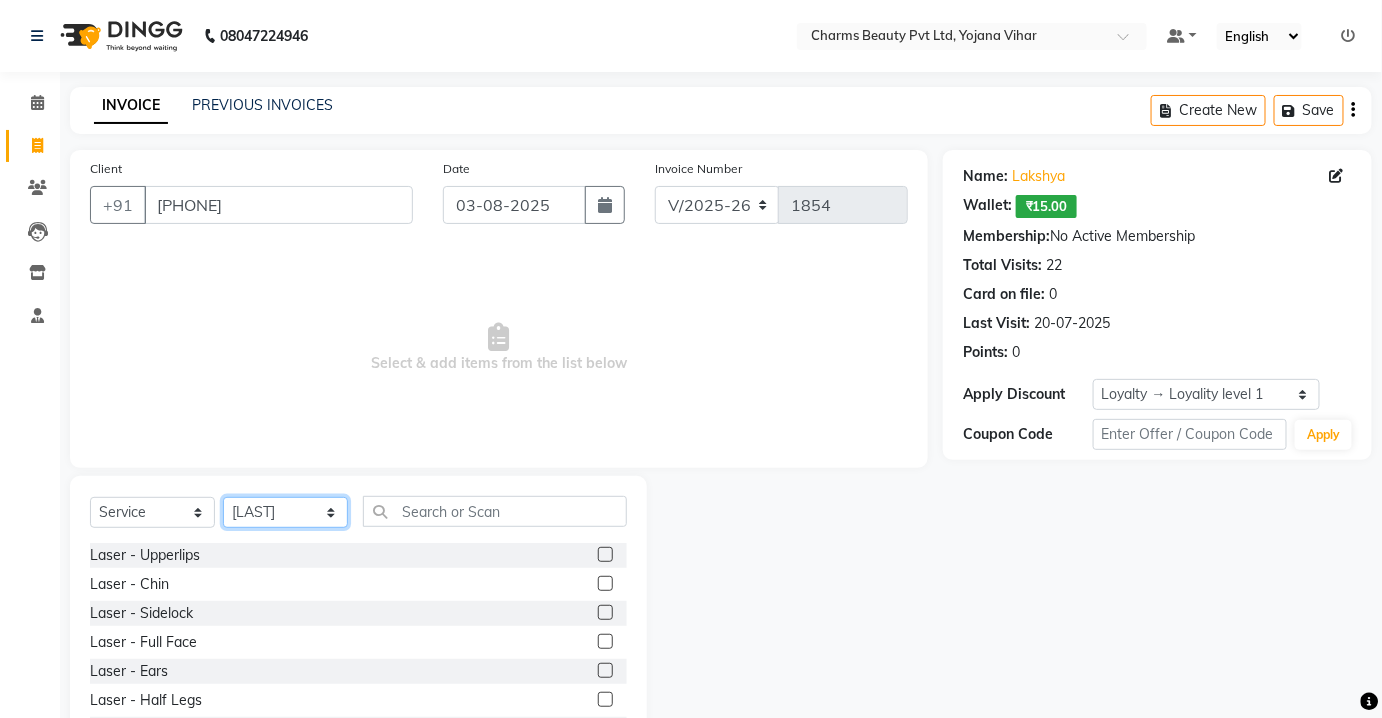 click on "Select Stylist Aarti Asif AZIZA BOBBY CHARMAYNE CHARMS DR. POOJA MITTAL HINA HUSSAN NOSHAD RANI RAVI SOOD  SAKSHI SANTOSH SAPNA TABBASUM" 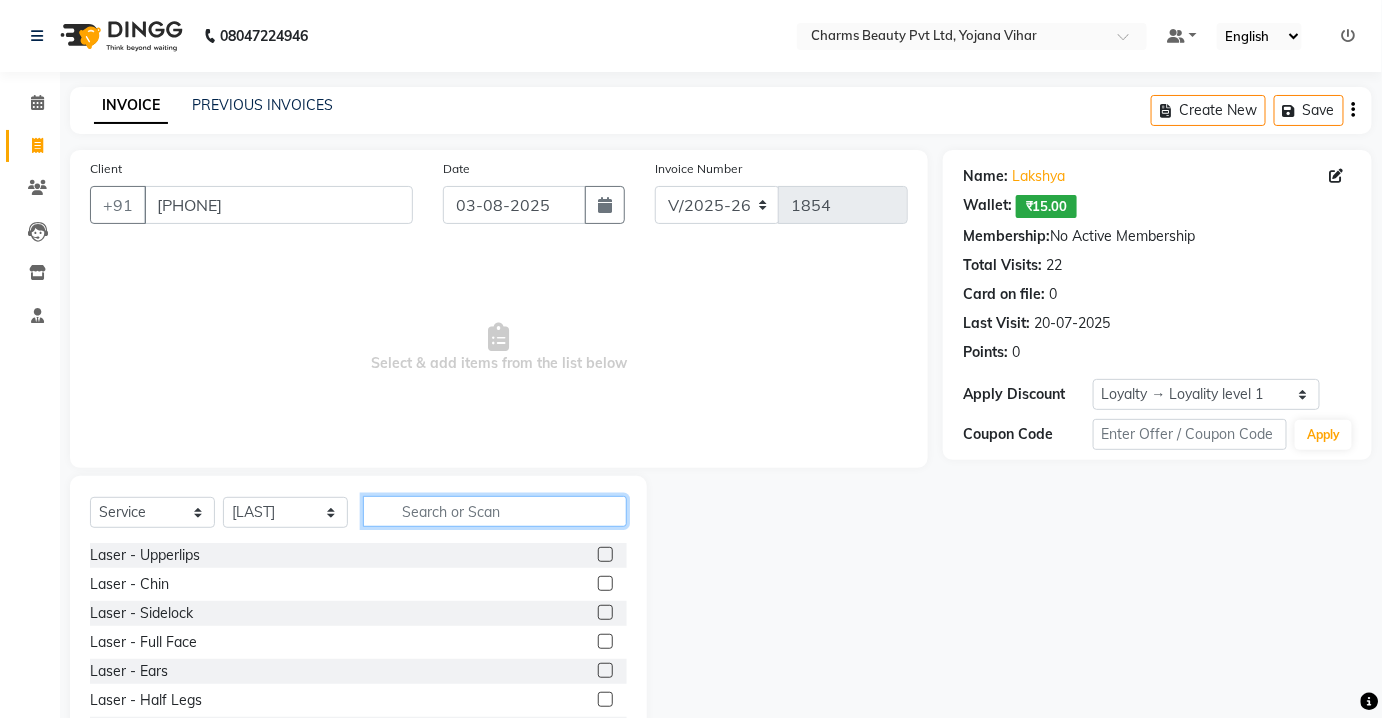 click 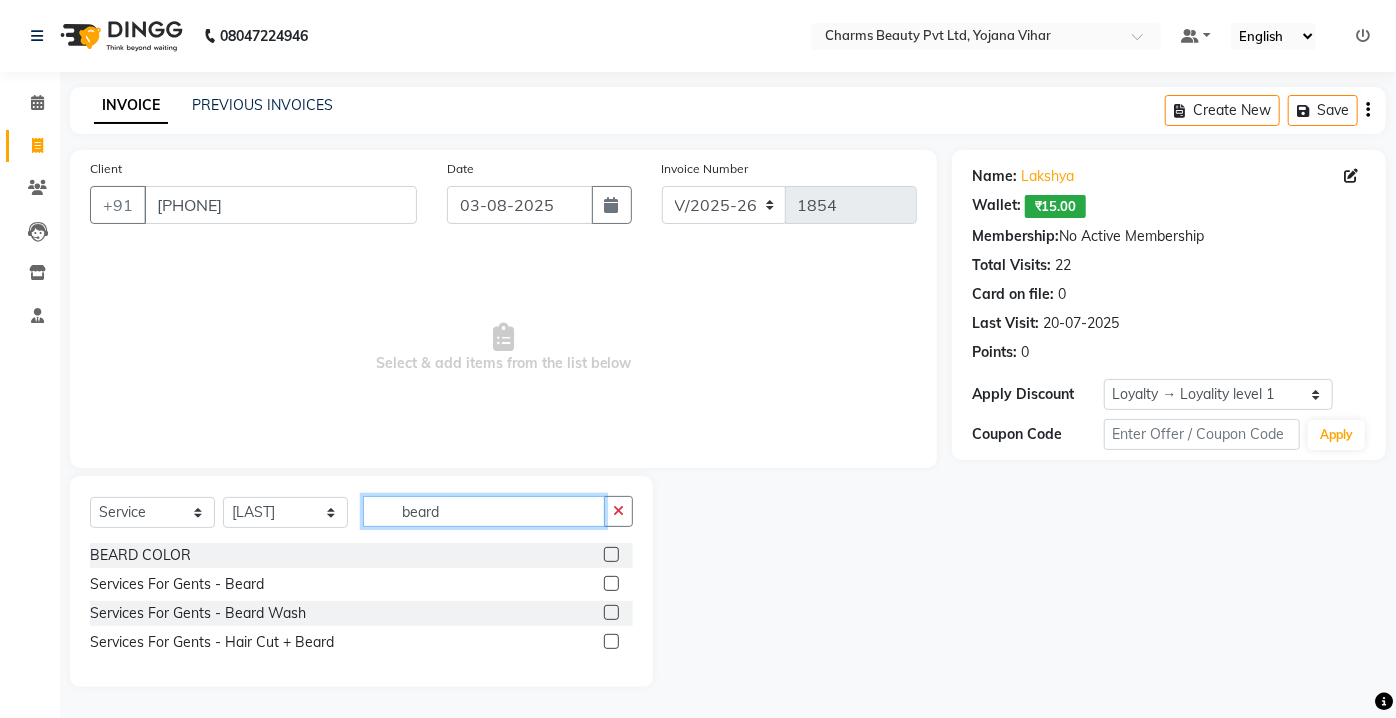 type on "beard" 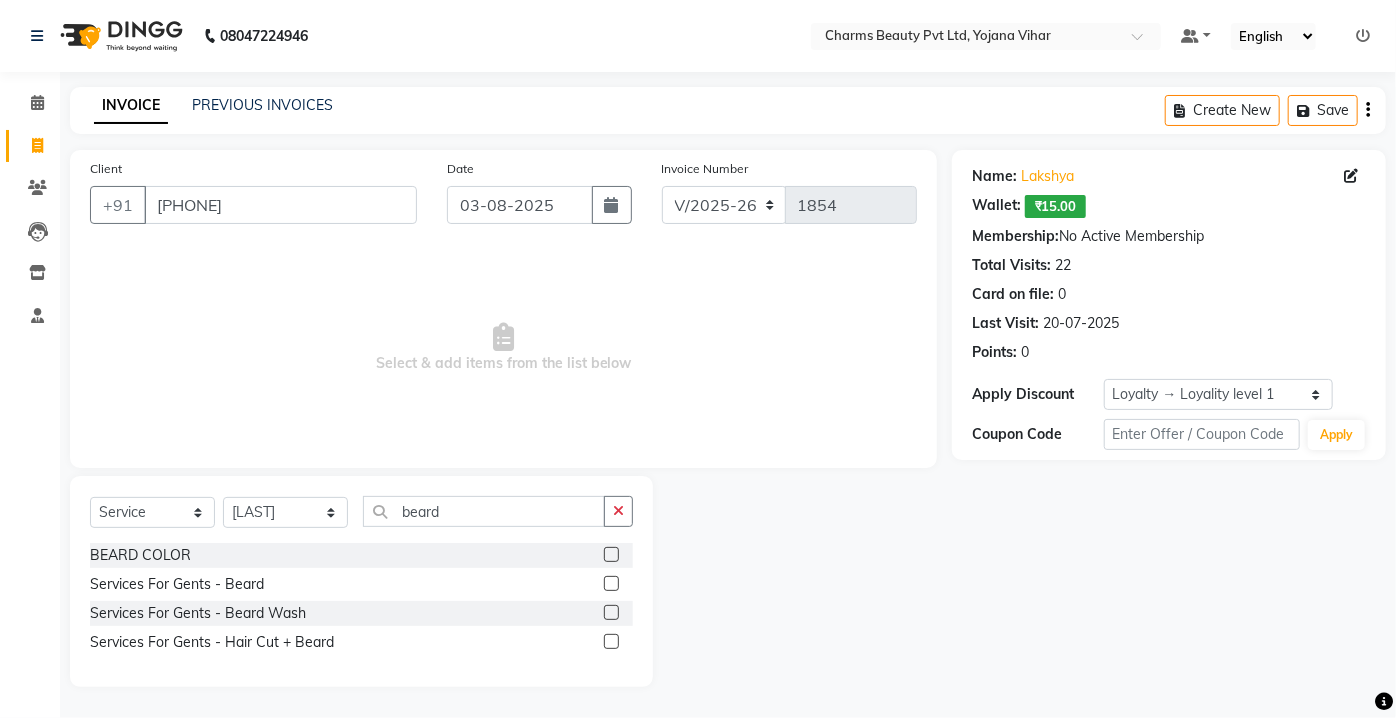 click 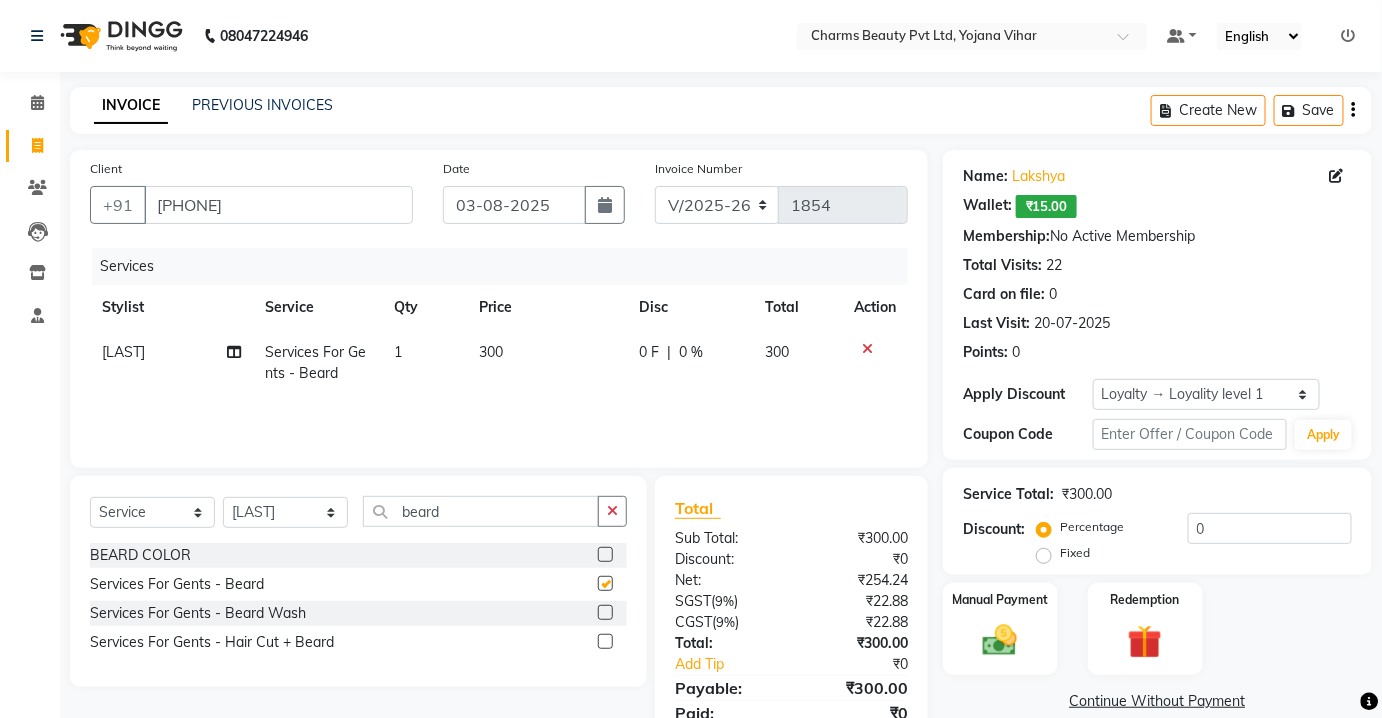 checkbox on "false" 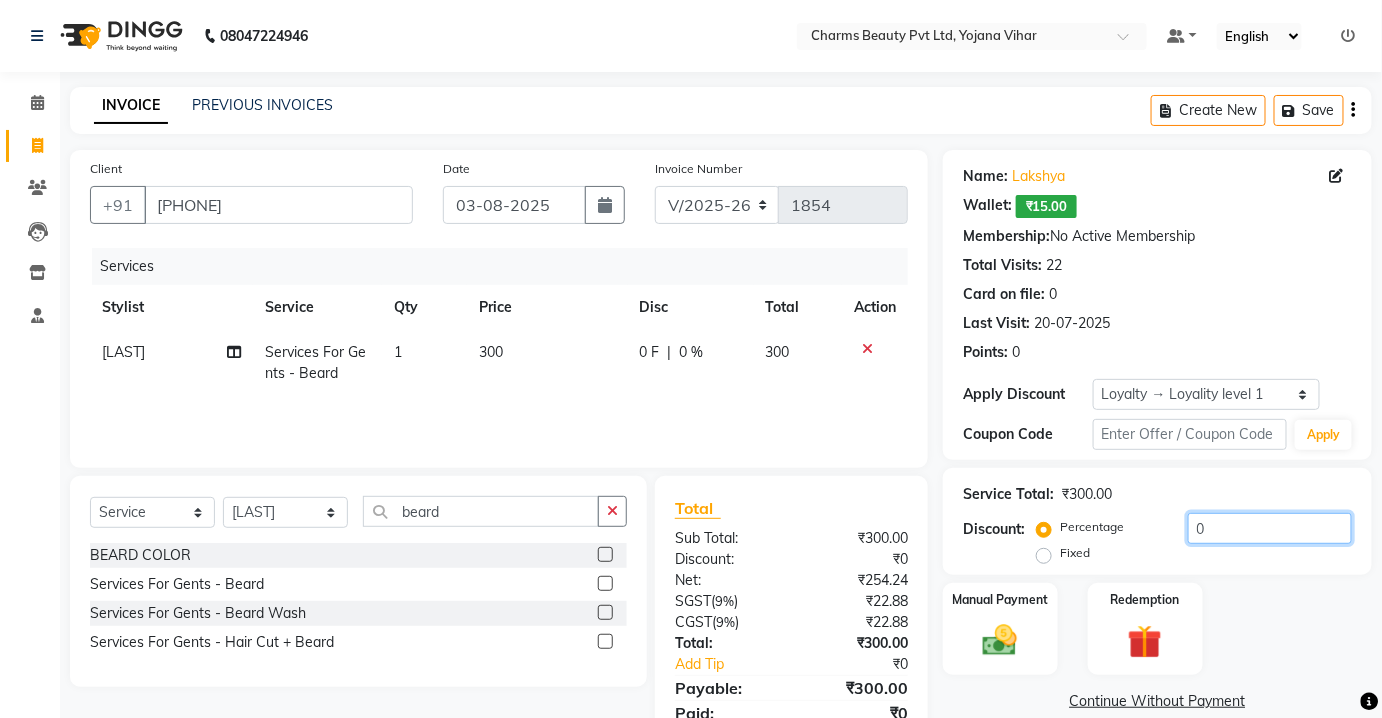 click on "0" 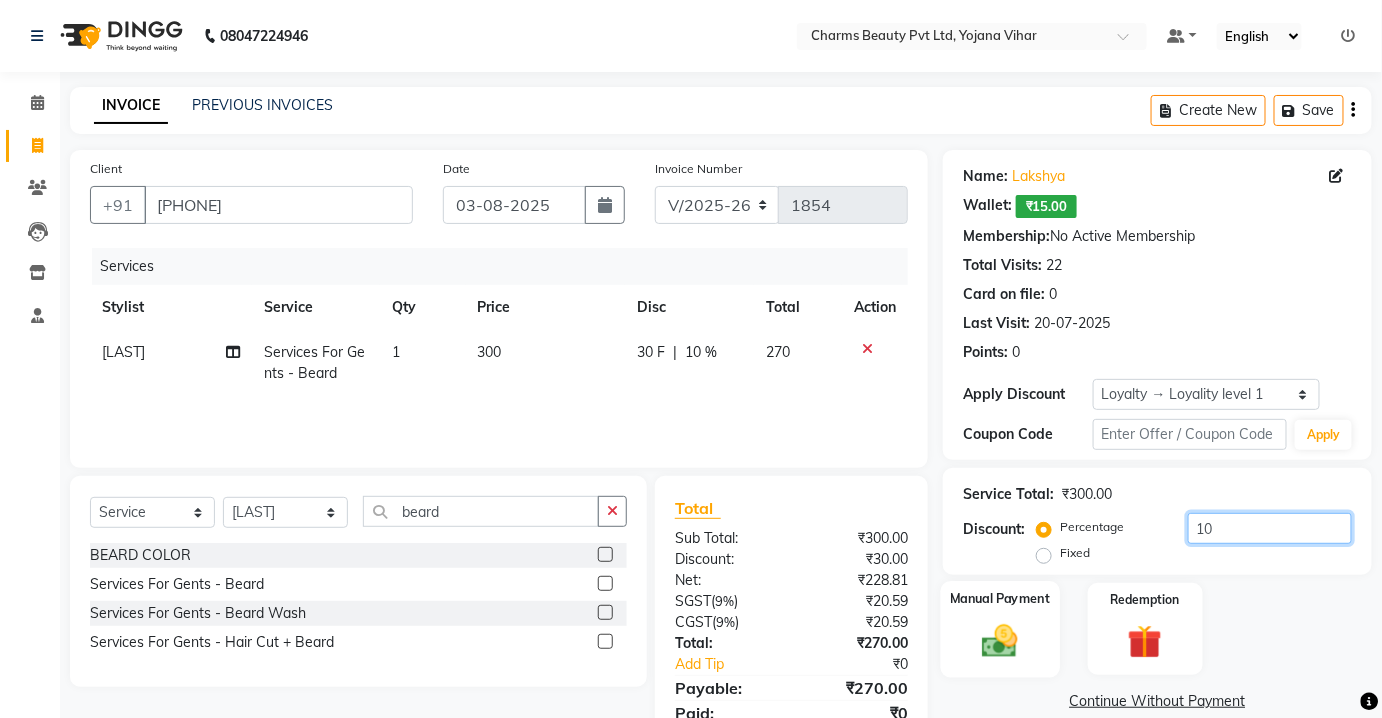 type on "10" 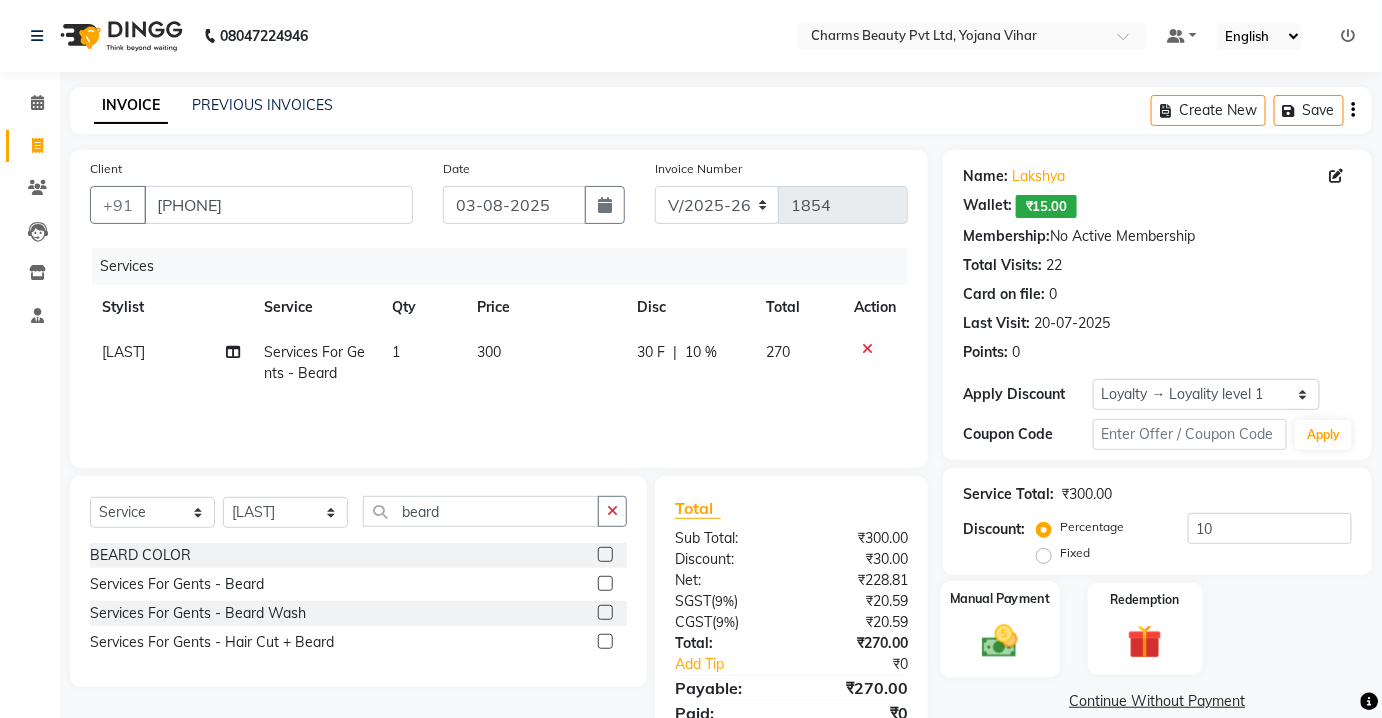 click 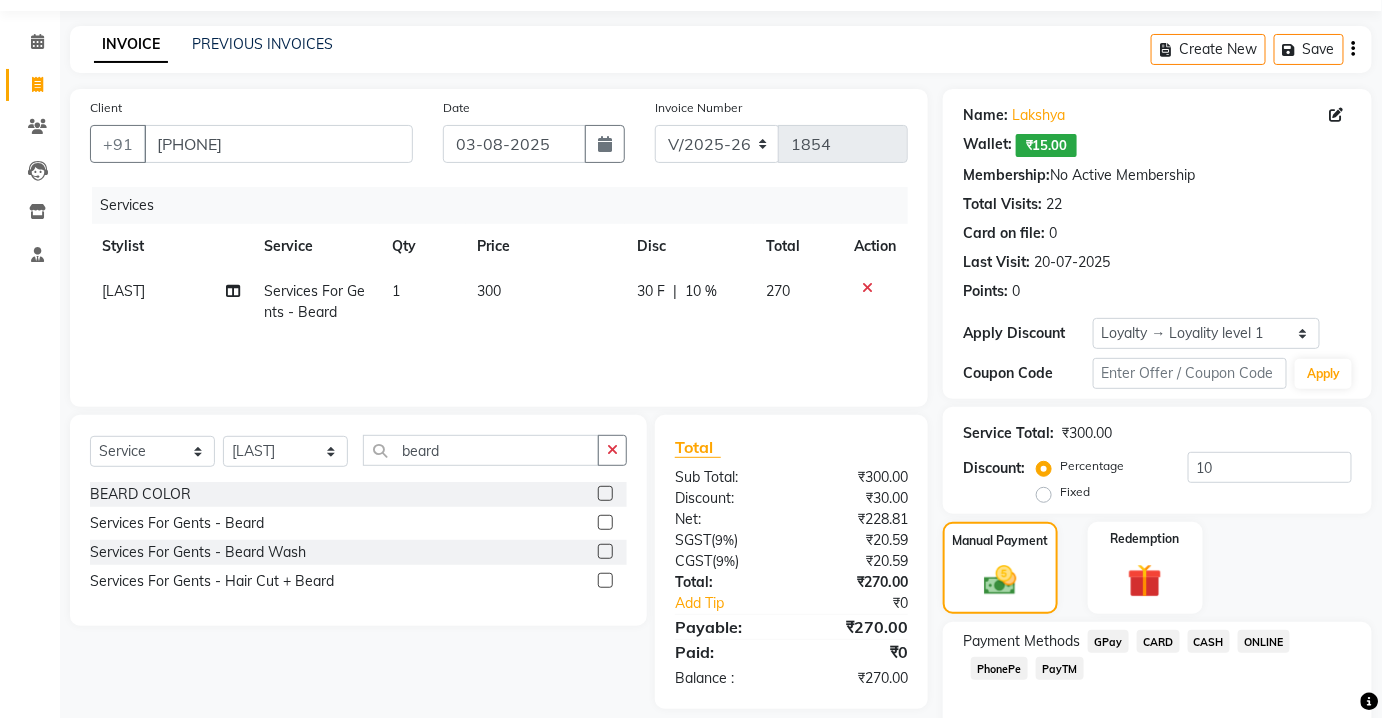 scroll, scrollTop: 155, scrollLeft: 0, axis: vertical 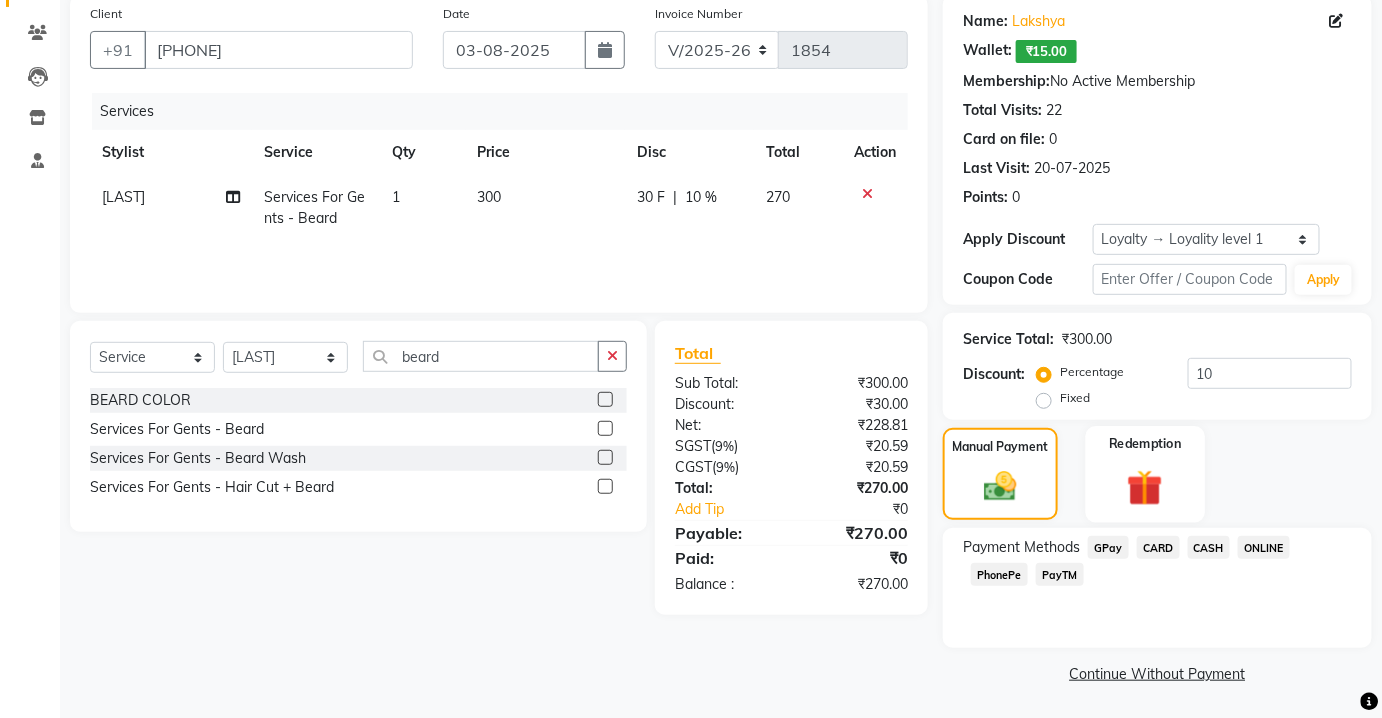 click on "Redemption" 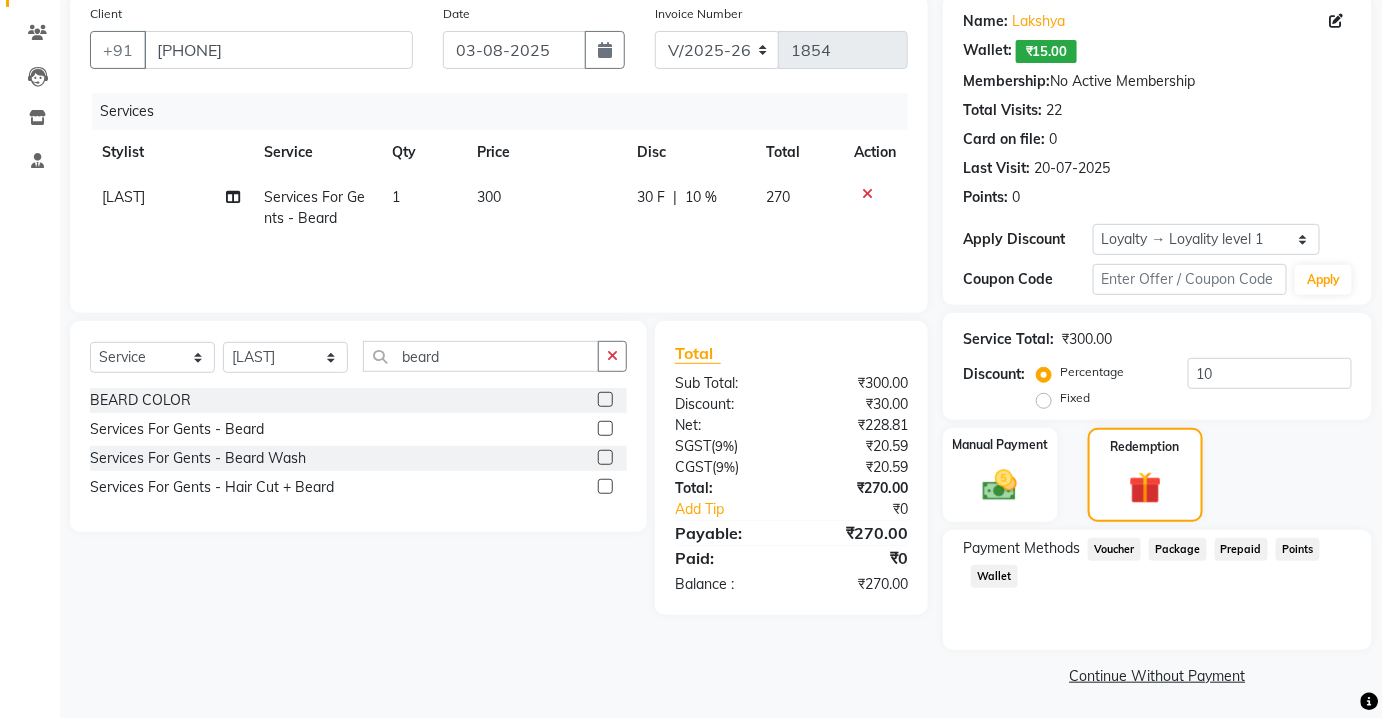click on "Wallet" 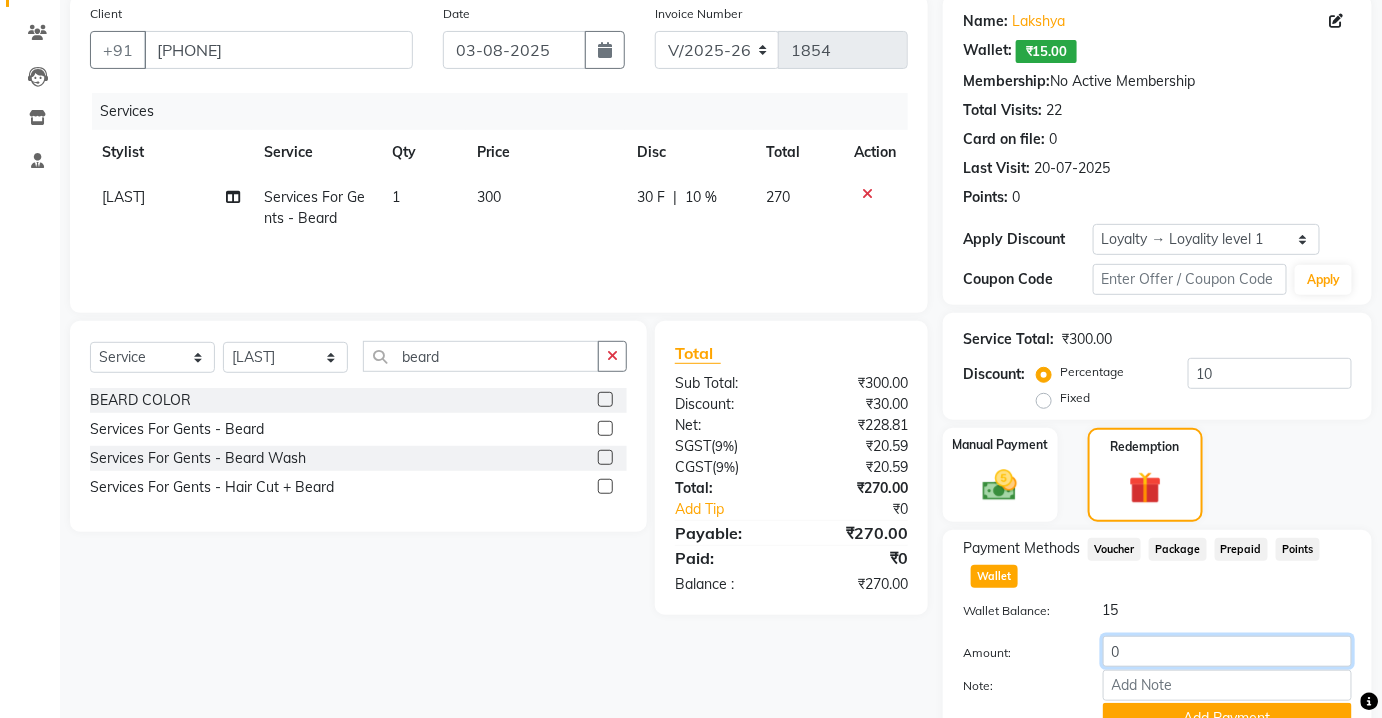 click on "0" 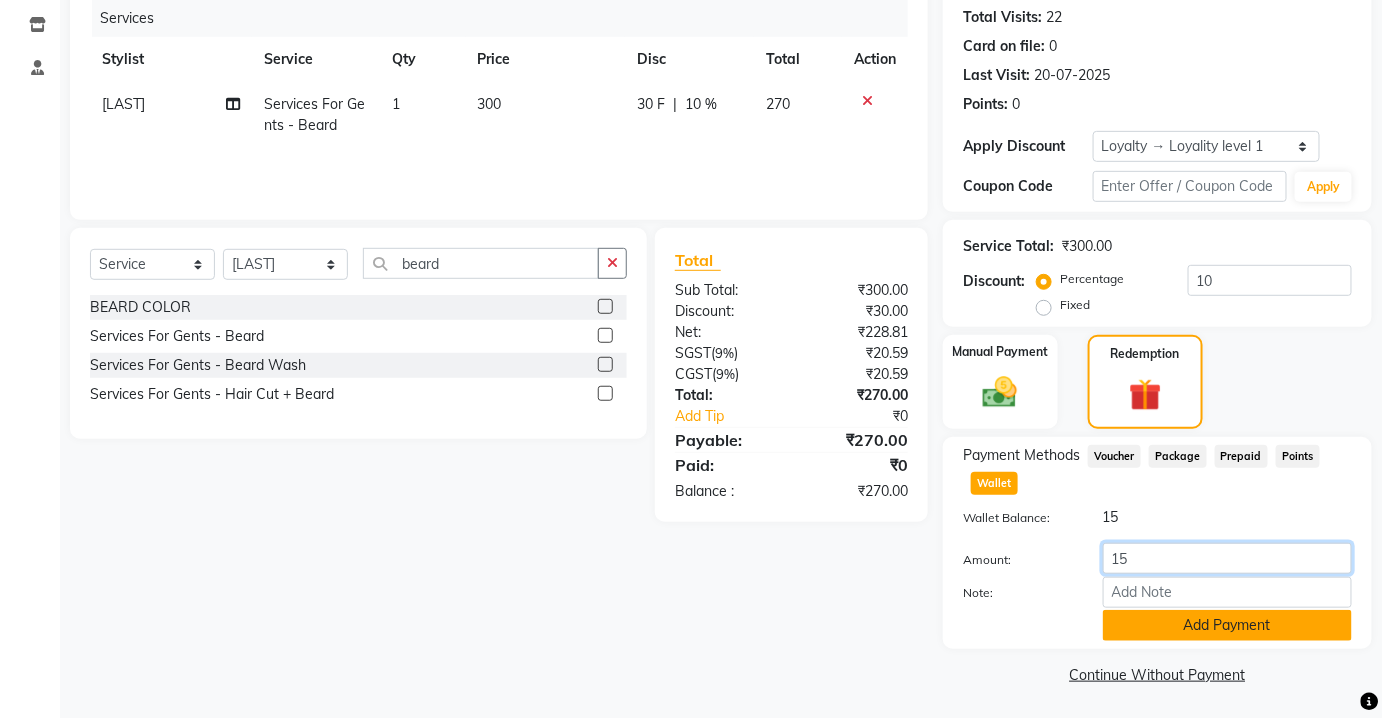 type on "15" 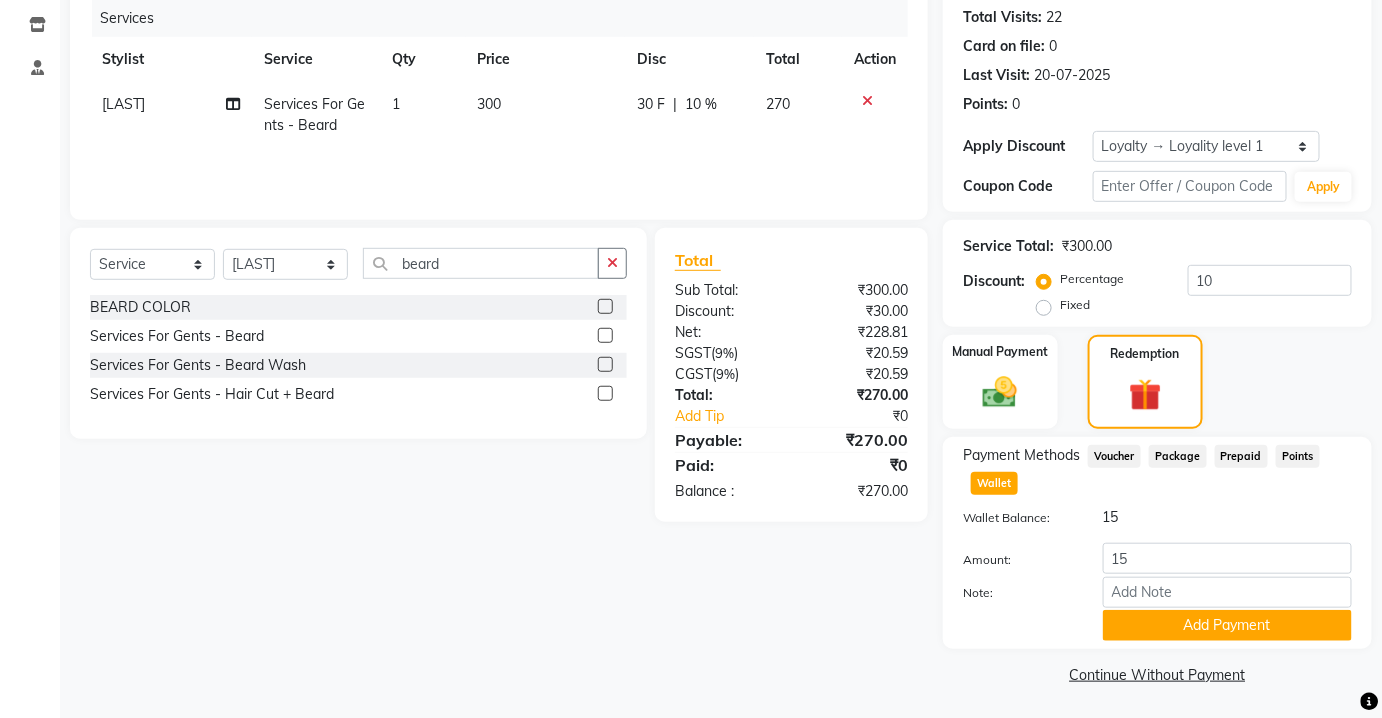 drag, startPoint x: 1221, startPoint y: 622, endPoint x: 1192, endPoint y: 541, distance: 86.034874 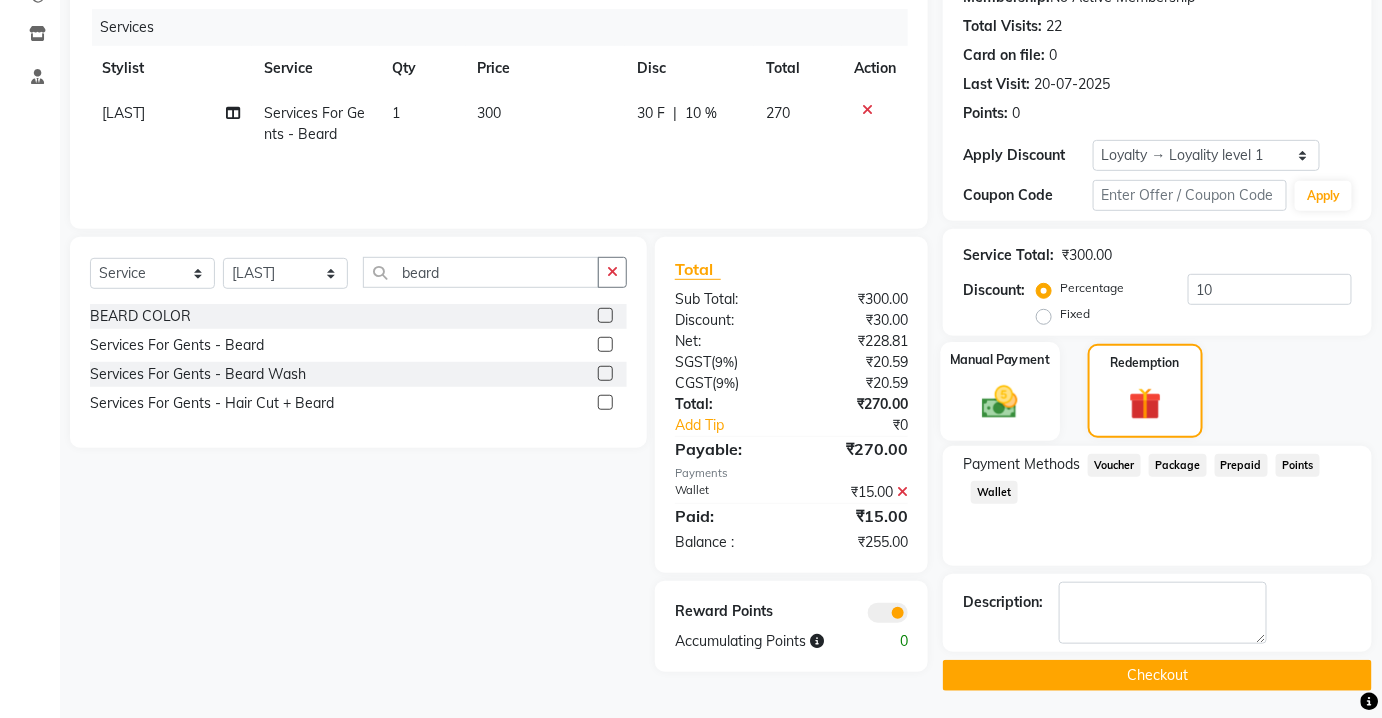 click 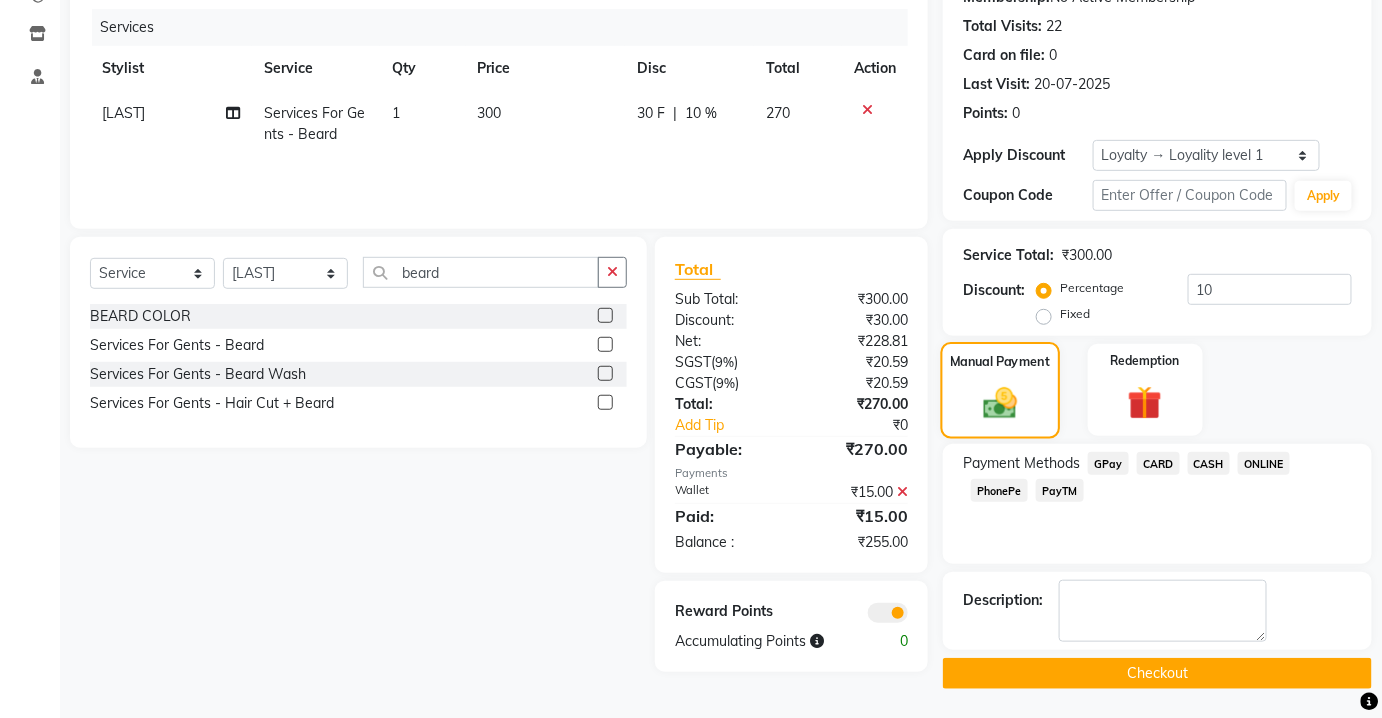 scroll, scrollTop: 238, scrollLeft: 0, axis: vertical 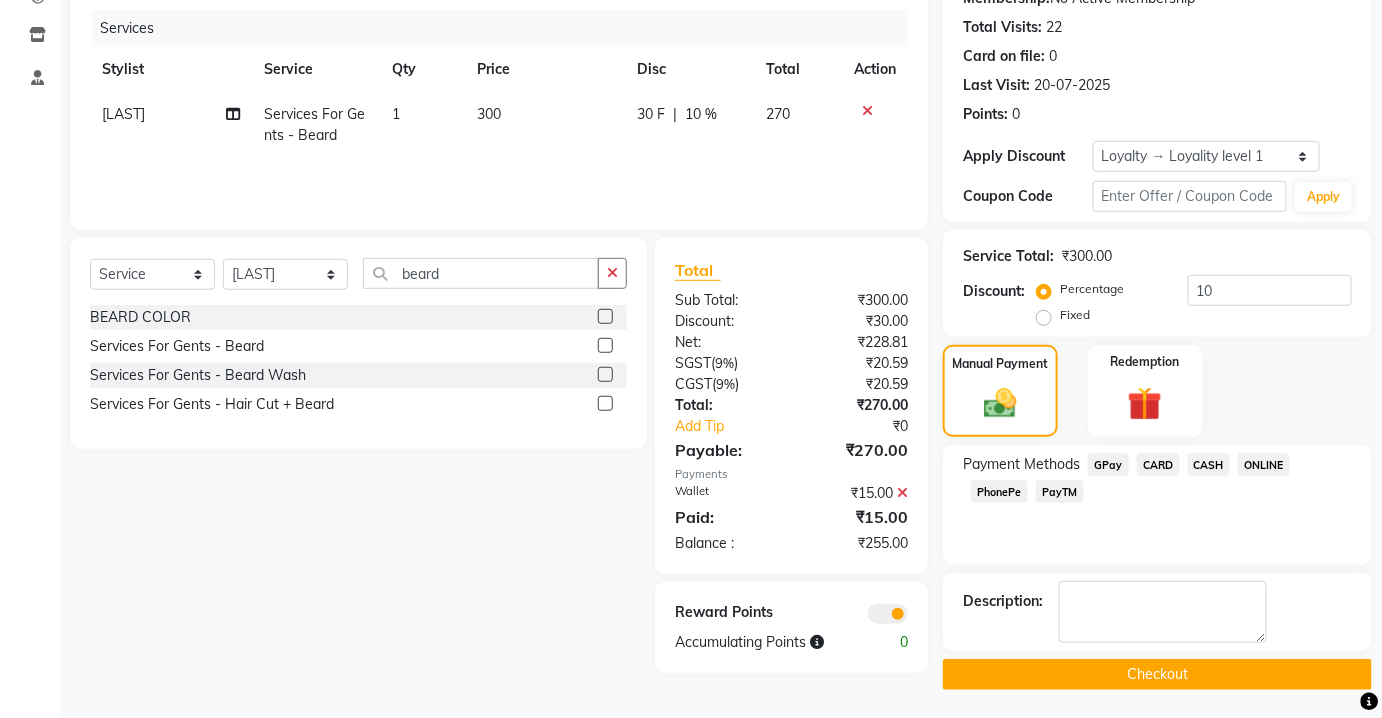 drag, startPoint x: 1208, startPoint y: 462, endPoint x: 1202, endPoint y: 495, distance: 33.54102 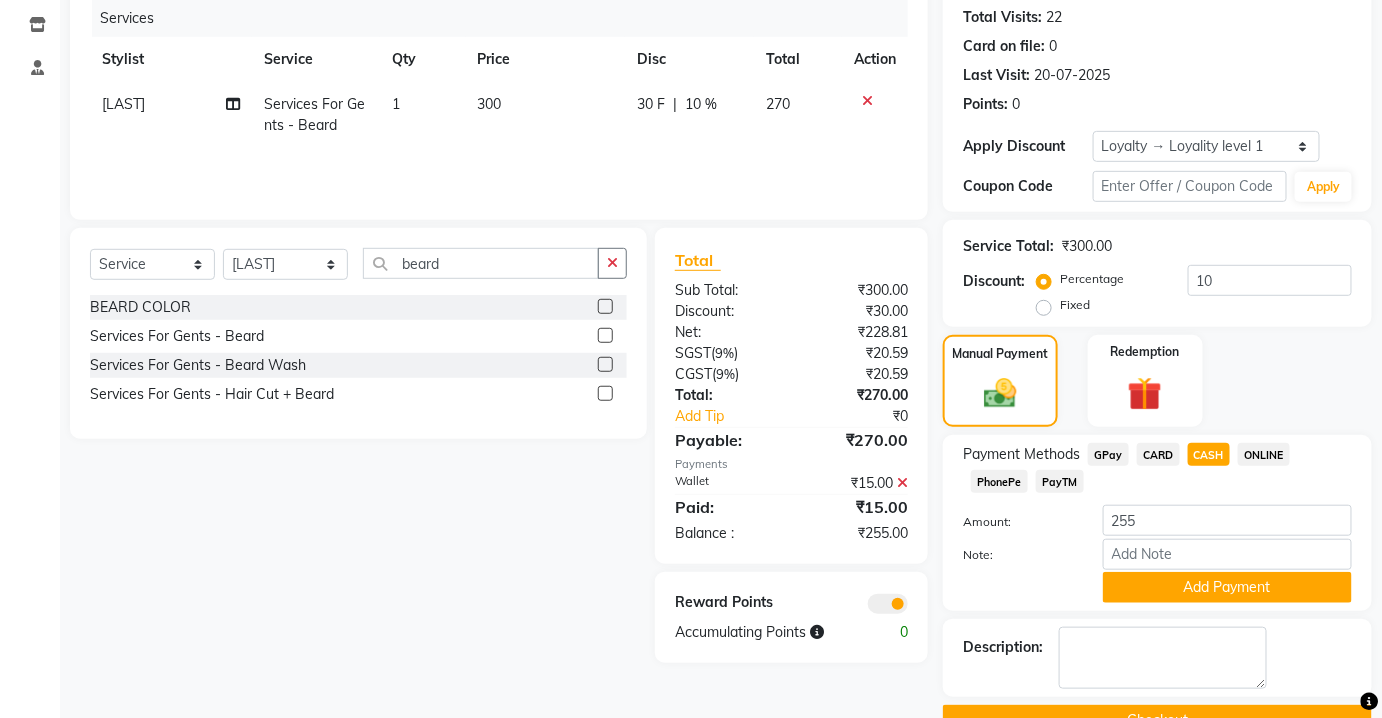 drag, startPoint x: 1208, startPoint y: 617, endPoint x: 1208, endPoint y: 604, distance: 13 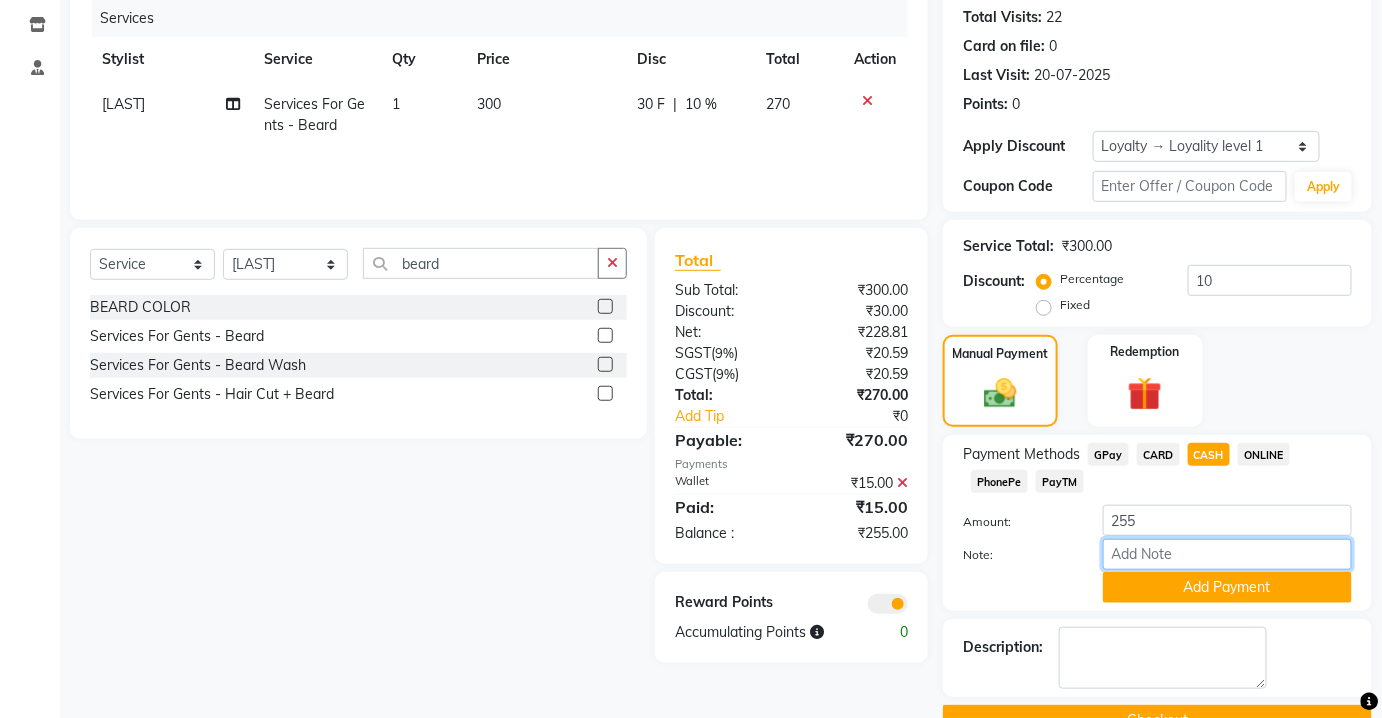 click on "Note:" at bounding box center [1227, 554] 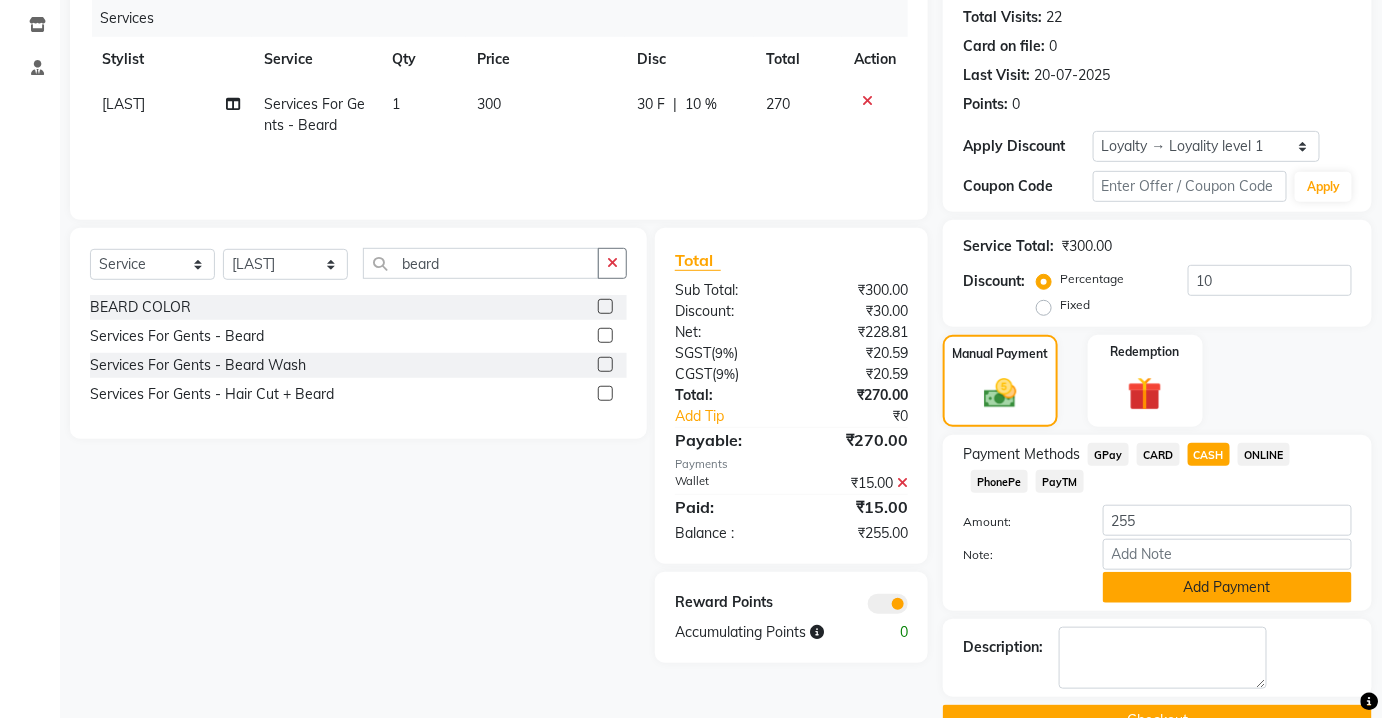 click on "Add Payment" 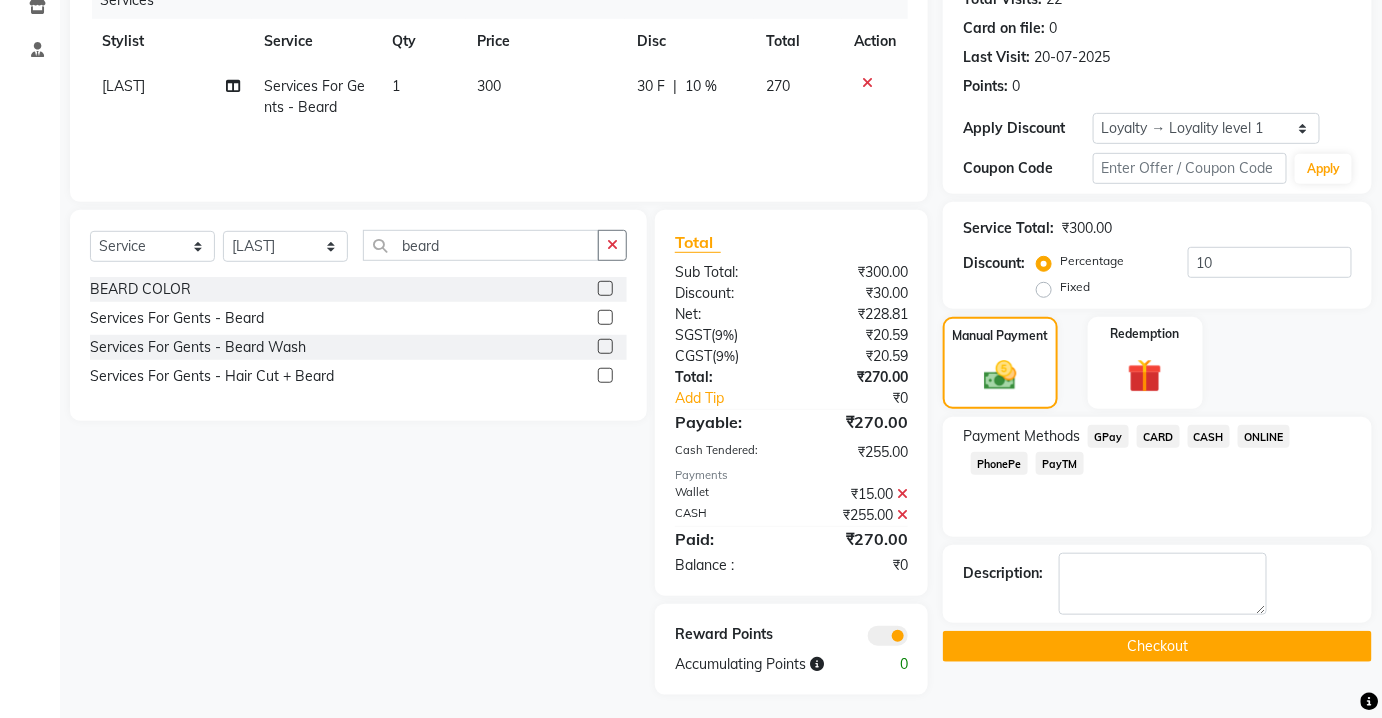 scroll, scrollTop: 271, scrollLeft: 0, axis: vertical 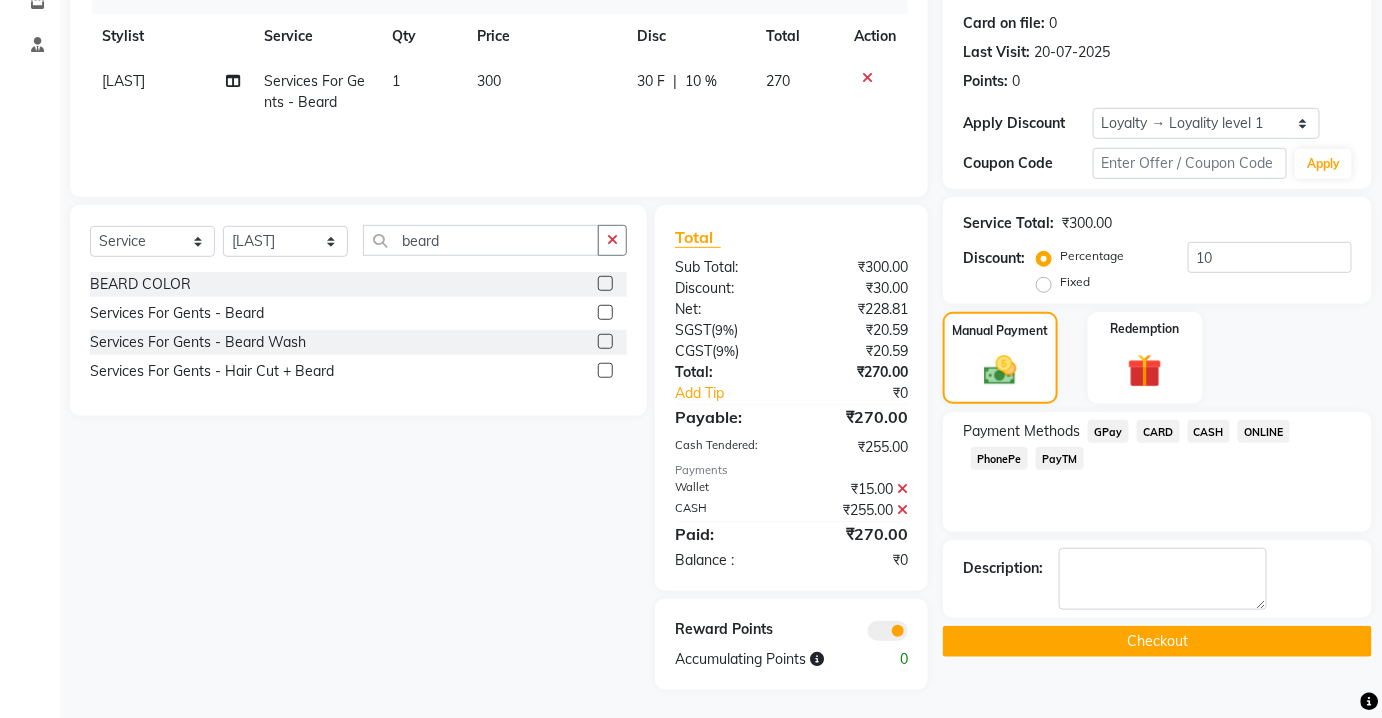 drag, startPoint x: 1156, startPoint y: 670, endPoint x: 1149, endPoint y: 652, distance: 19.313208 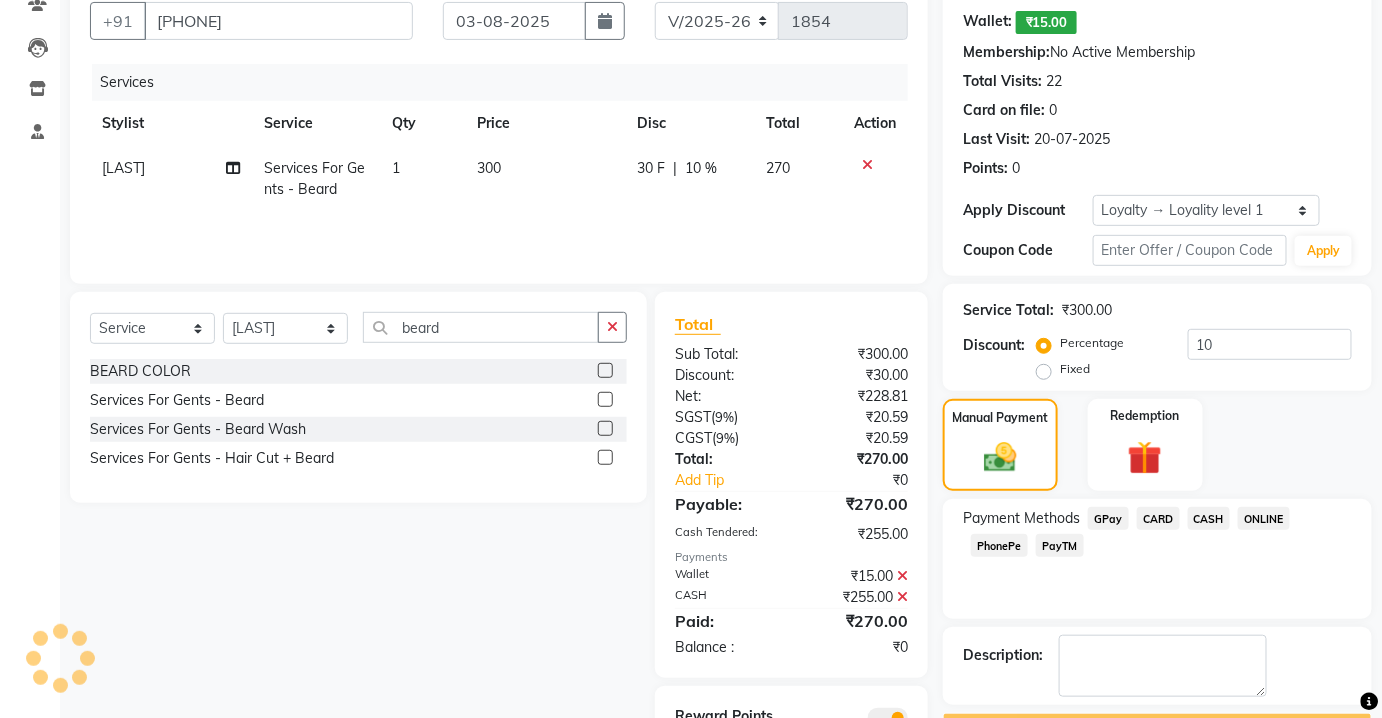 scroll, scrollTop: 0, scrollLeft: 0, axis: both 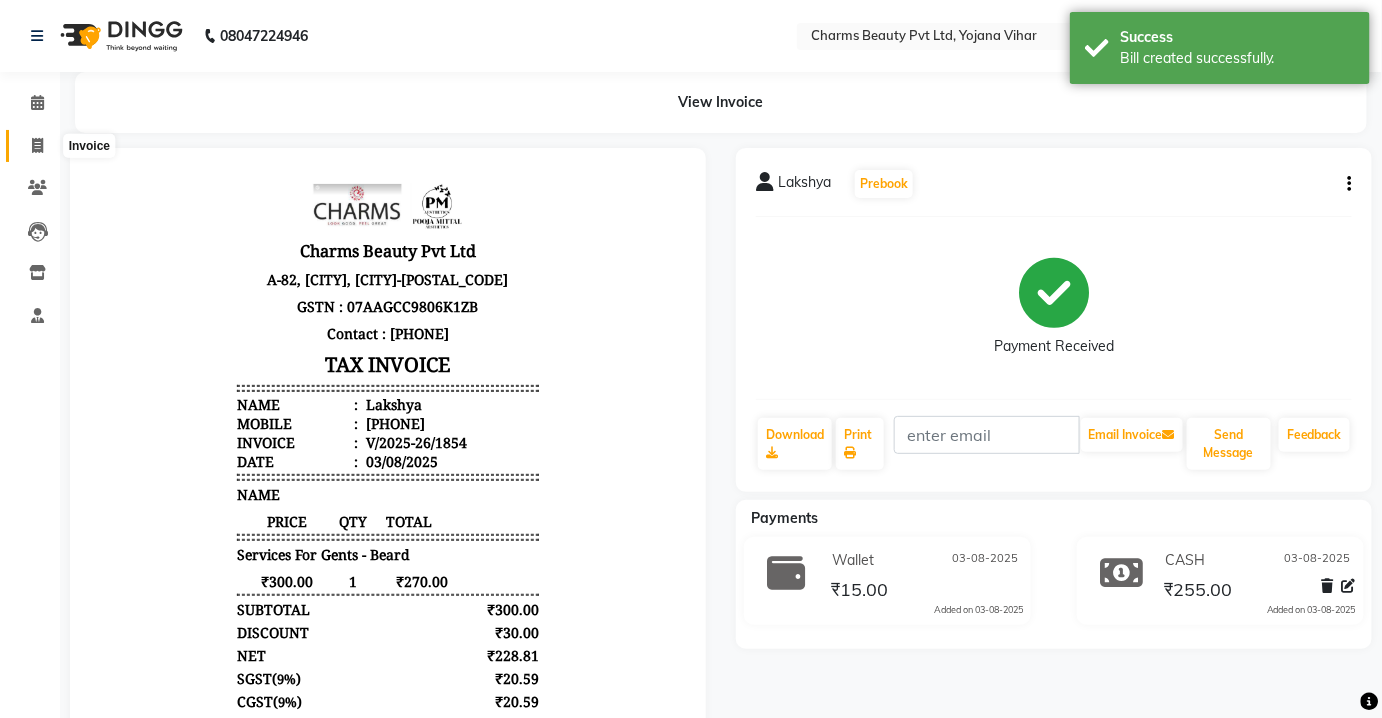 click 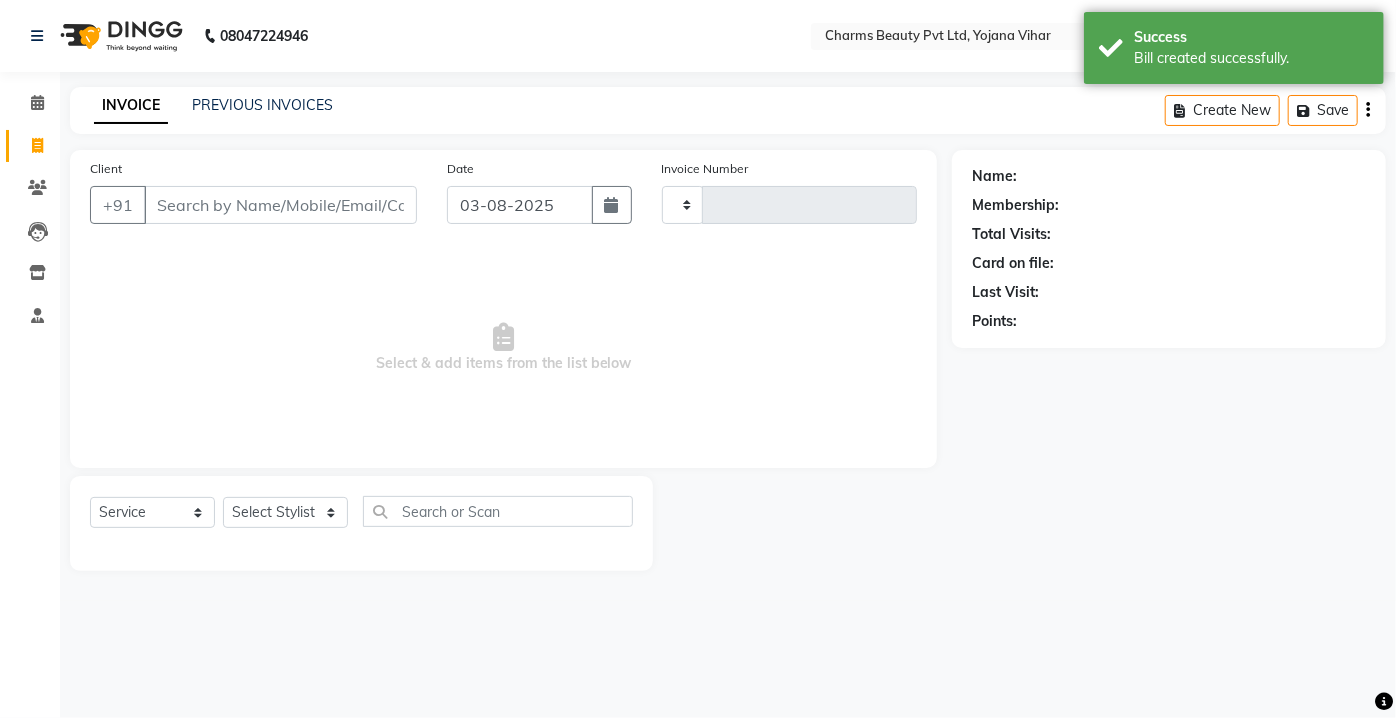 type on "1855" 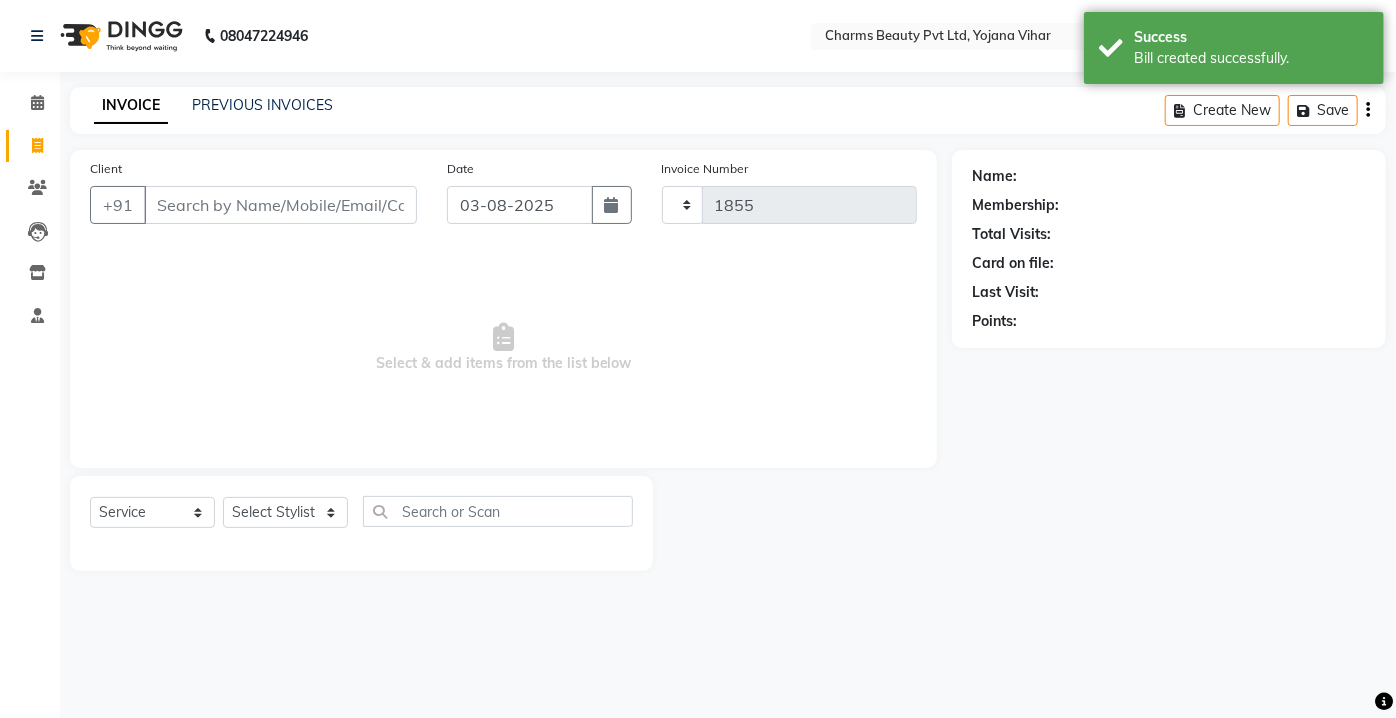 select on "3743" 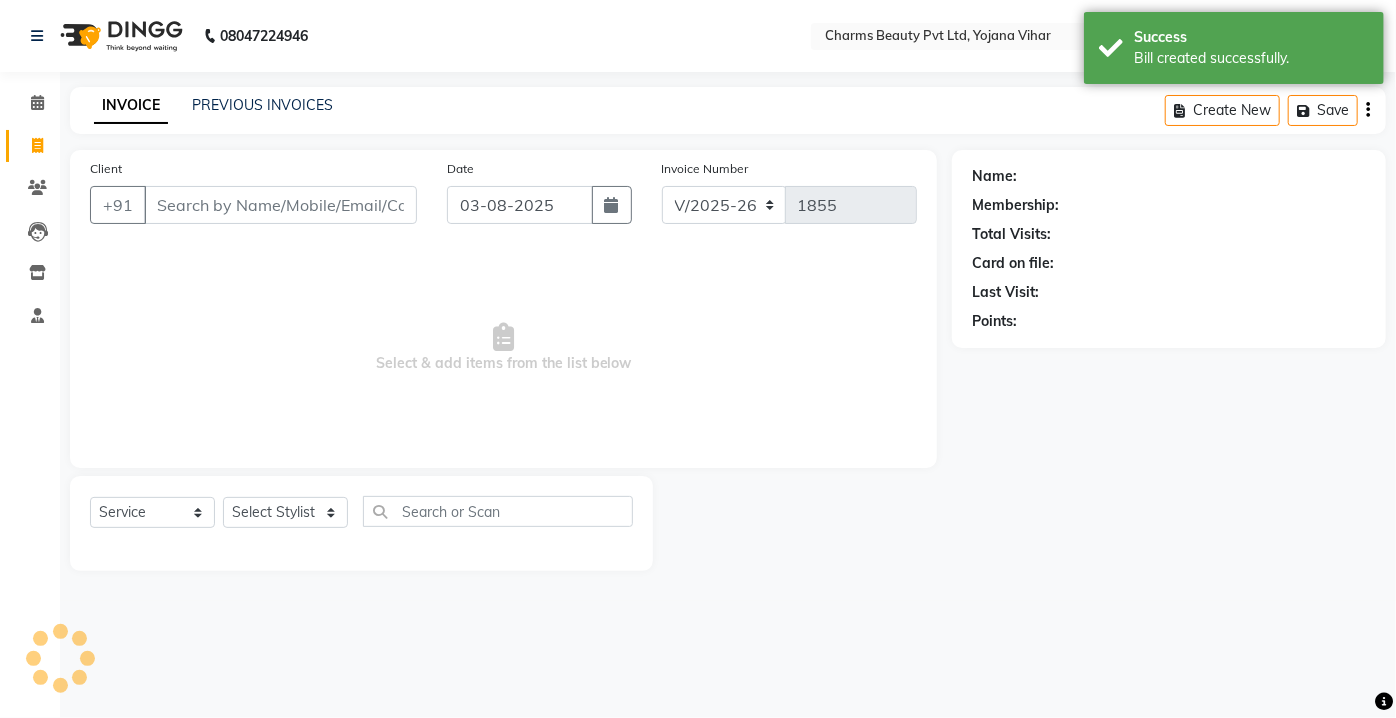click on "Client" at bounding box center [280, 205] 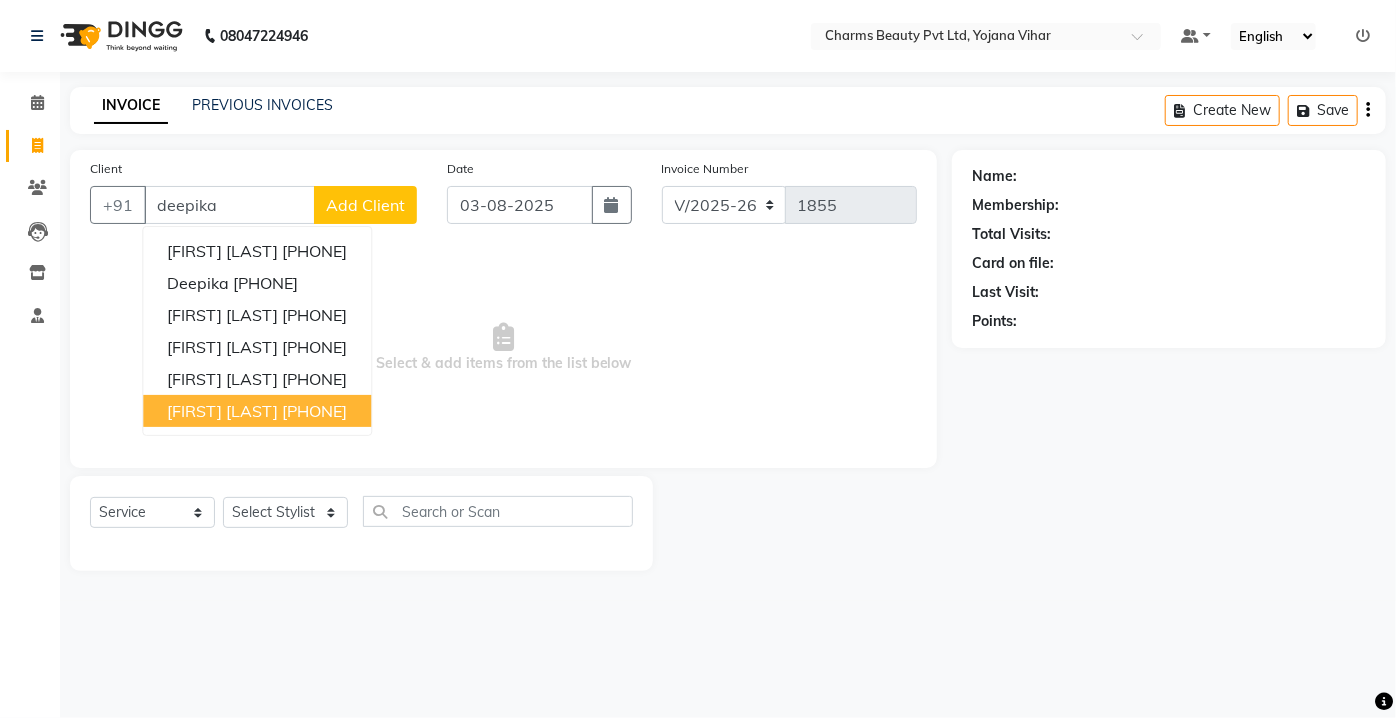 click on "[FIRST] [LAST]" at bounding box center [222, 411] 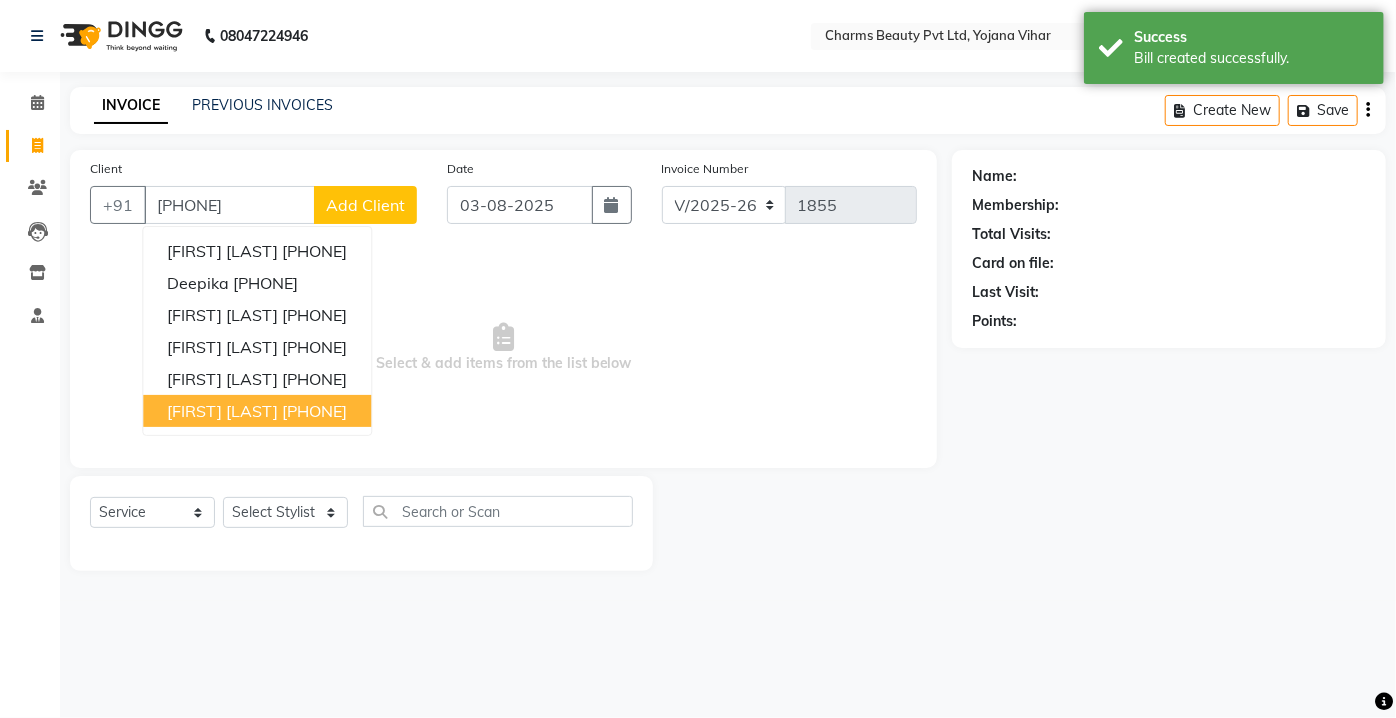 type on "[PHONE]" 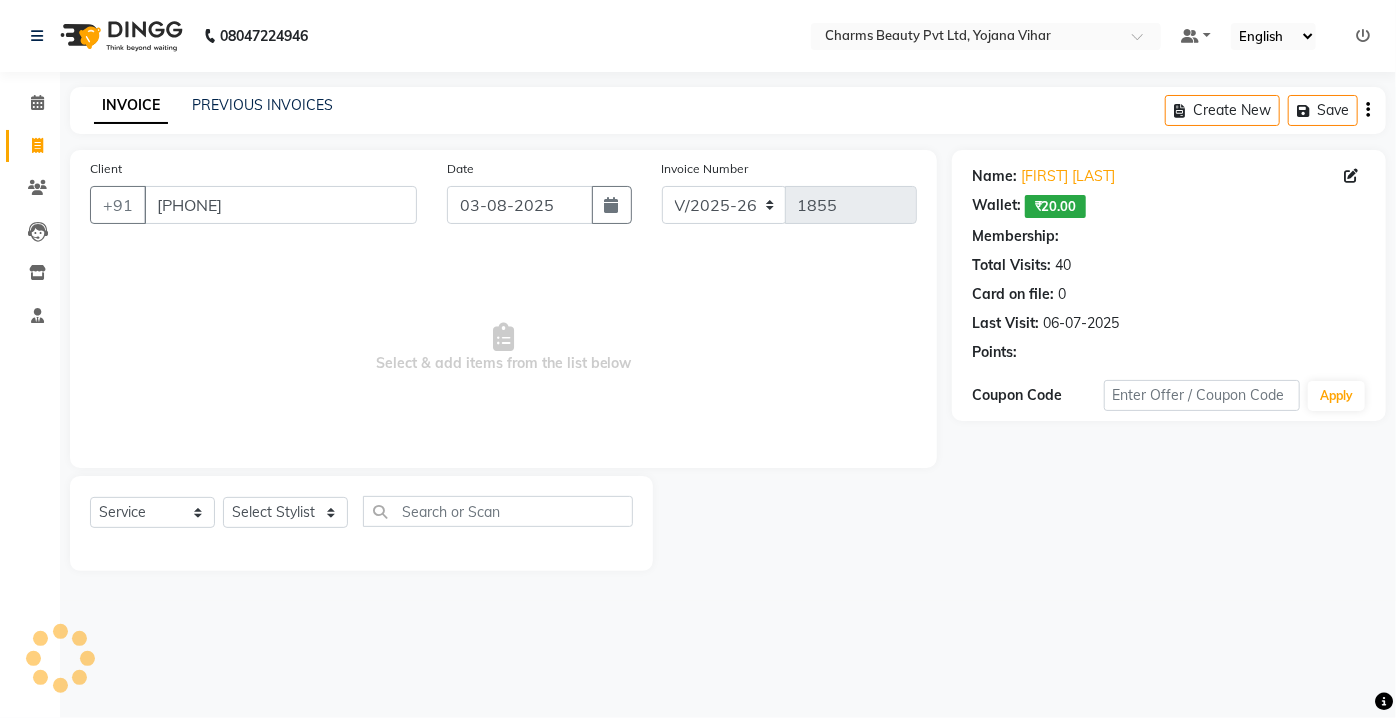 select on "1: Object" 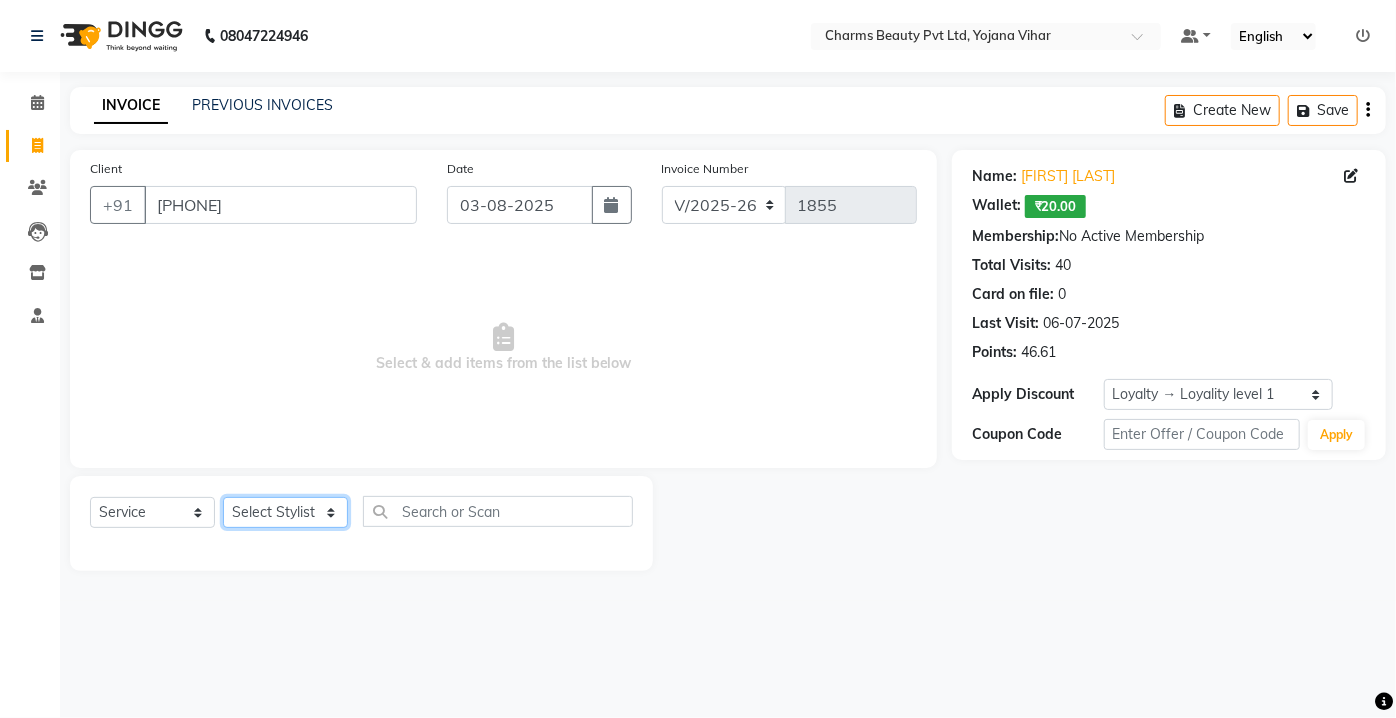 drag, startPoint x: 248, startPoint y: 518, endPoint x: 243, endPoint y: 500, distance: 18.681541 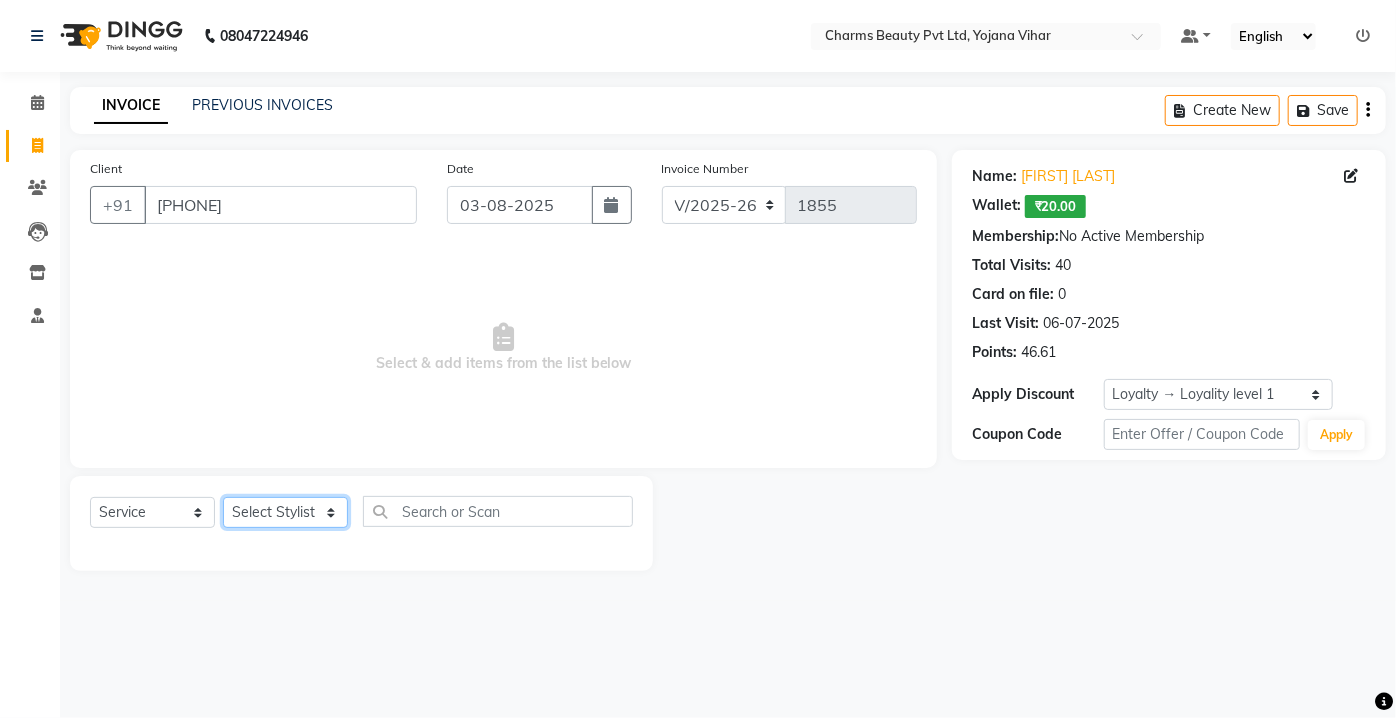 click on "Select Stylist Aarti Asif AZIZA BOBBY CHARMAYNE CHARMS DR. POOJA MITTAL HINA HUSSAN NOSHAD RANI RAVI SOOD  SAKSHI SANTOSH SAPNA TABBASUM" 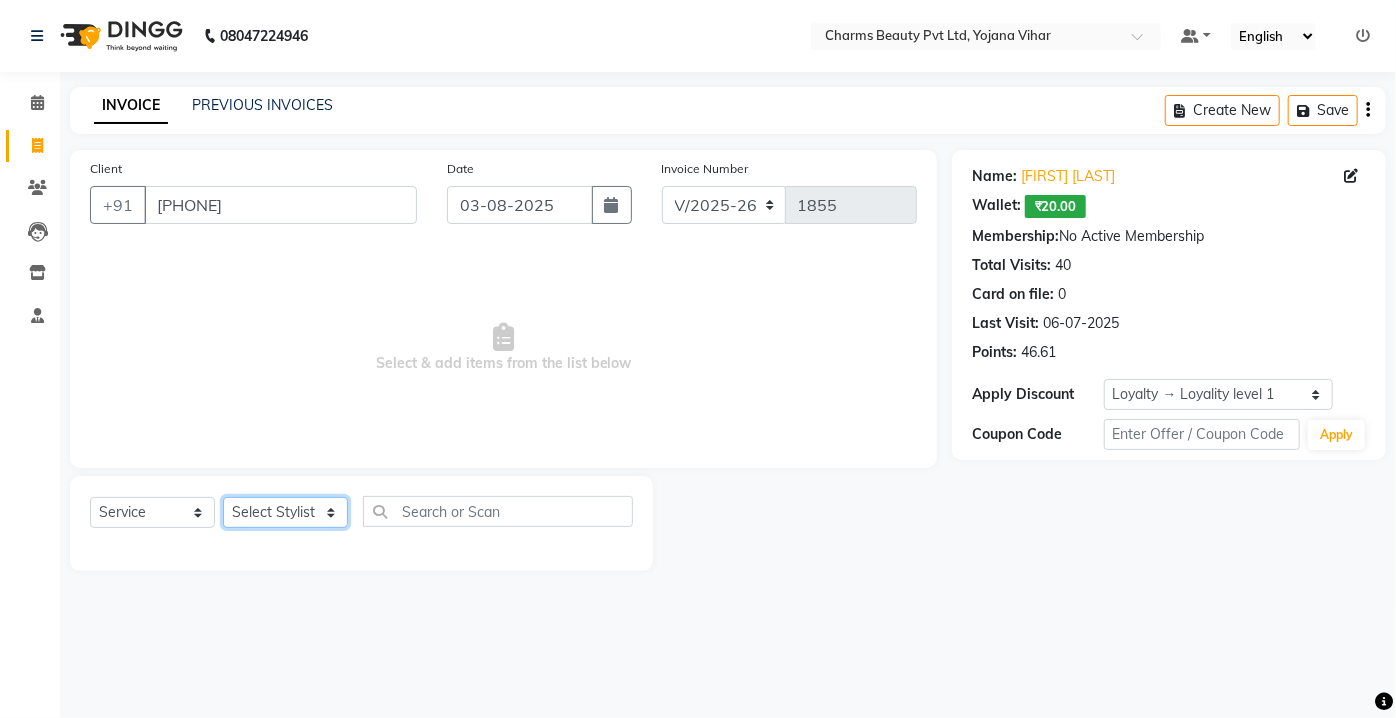 select on "17827" 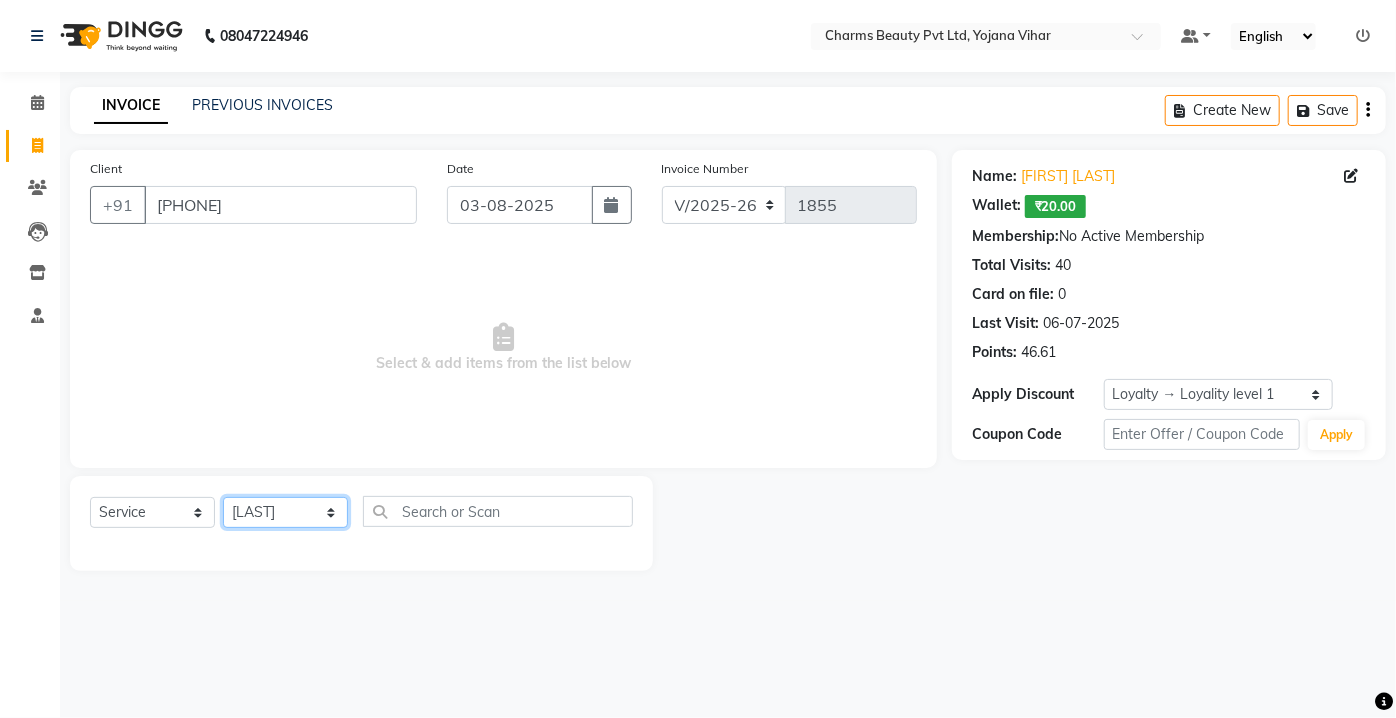 click on "Select Stylist Aarti Asif AZIZA BOBBY CHARMAYNE CHARMS DR. POOJA MITTAL HINA HUSSAN NOSHAD RANI RAVI SOOD  SAKSHI SANTOSH SAPNA TABBASUM" 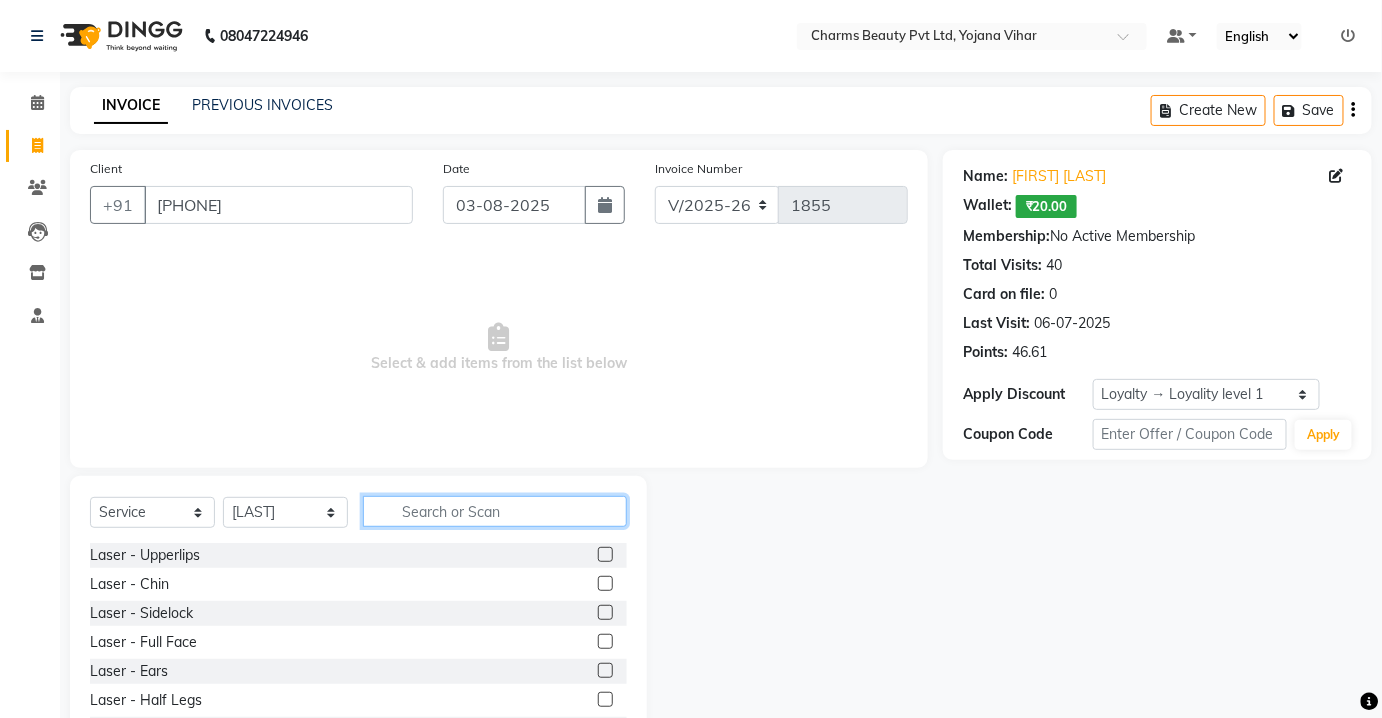 click 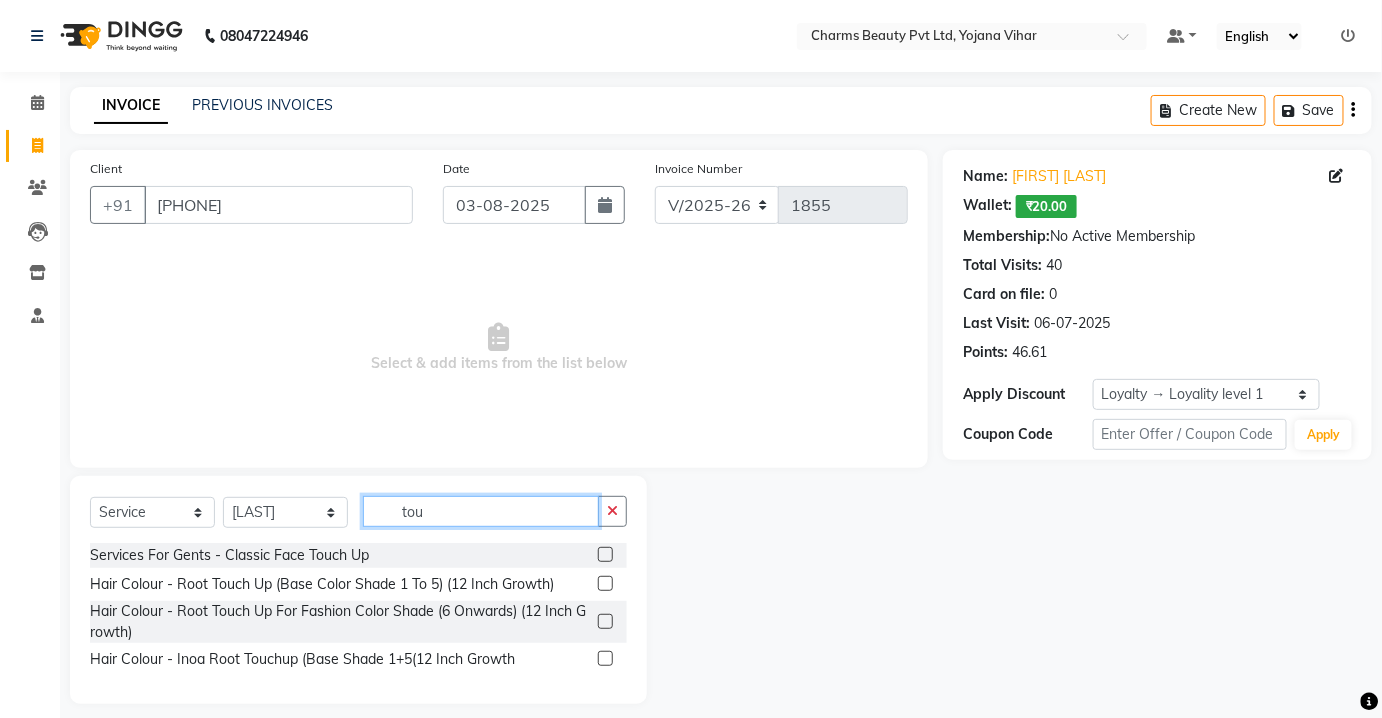 type on "tou" 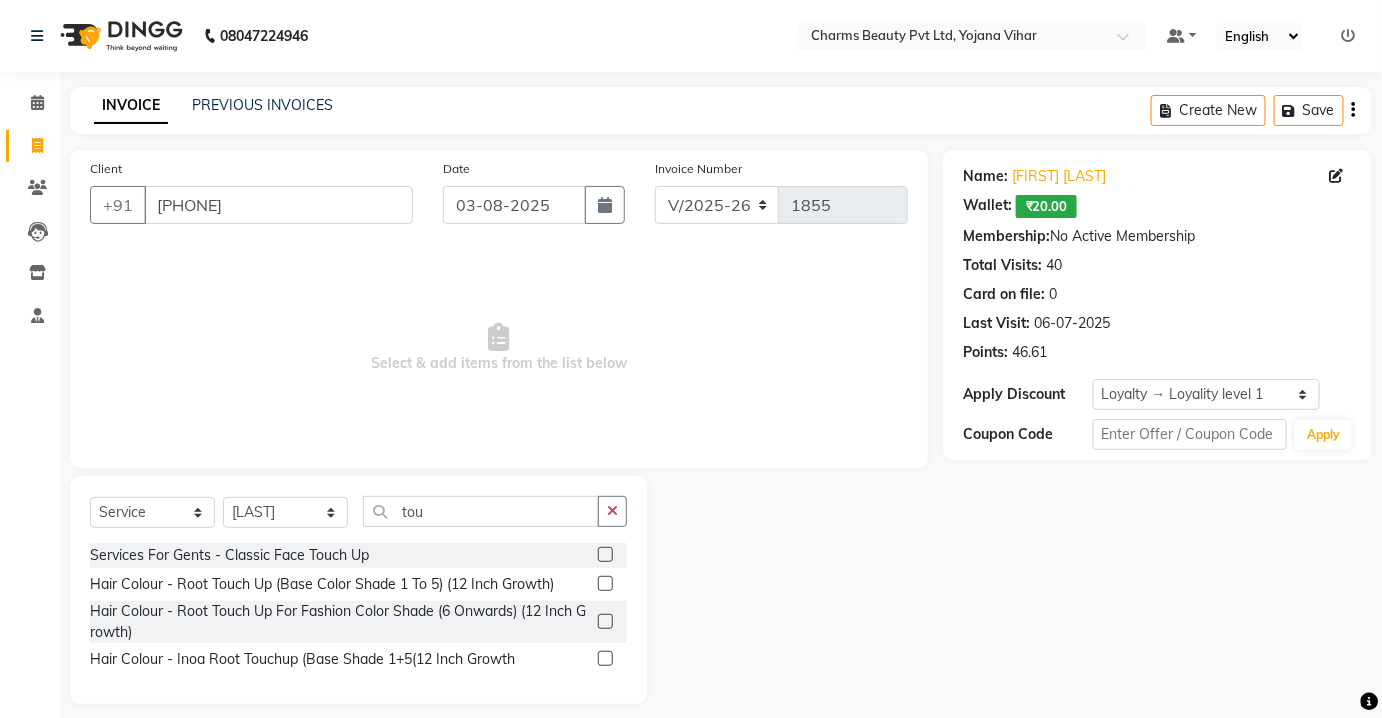 drag, startPoint x: 609, startPoint y: 582, endPoint x: 557, endPoint y: 566, distance: 54.405884 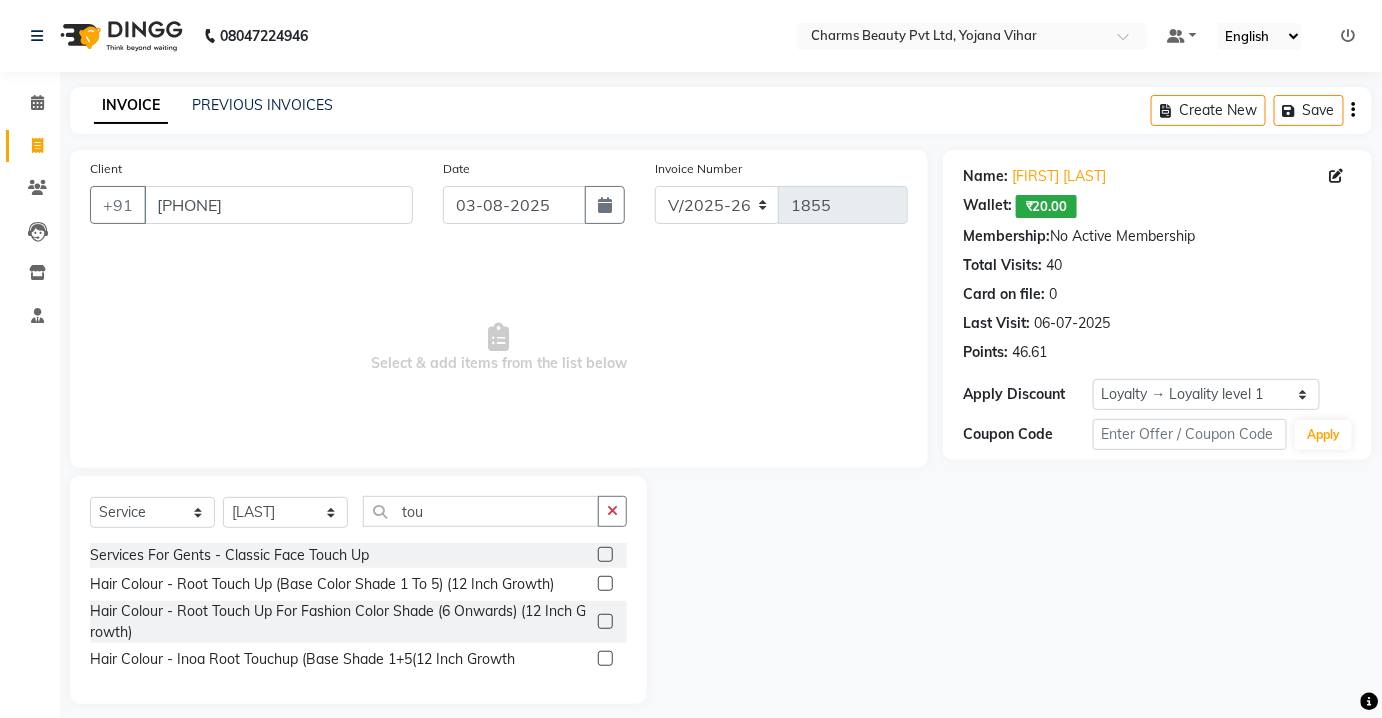 click 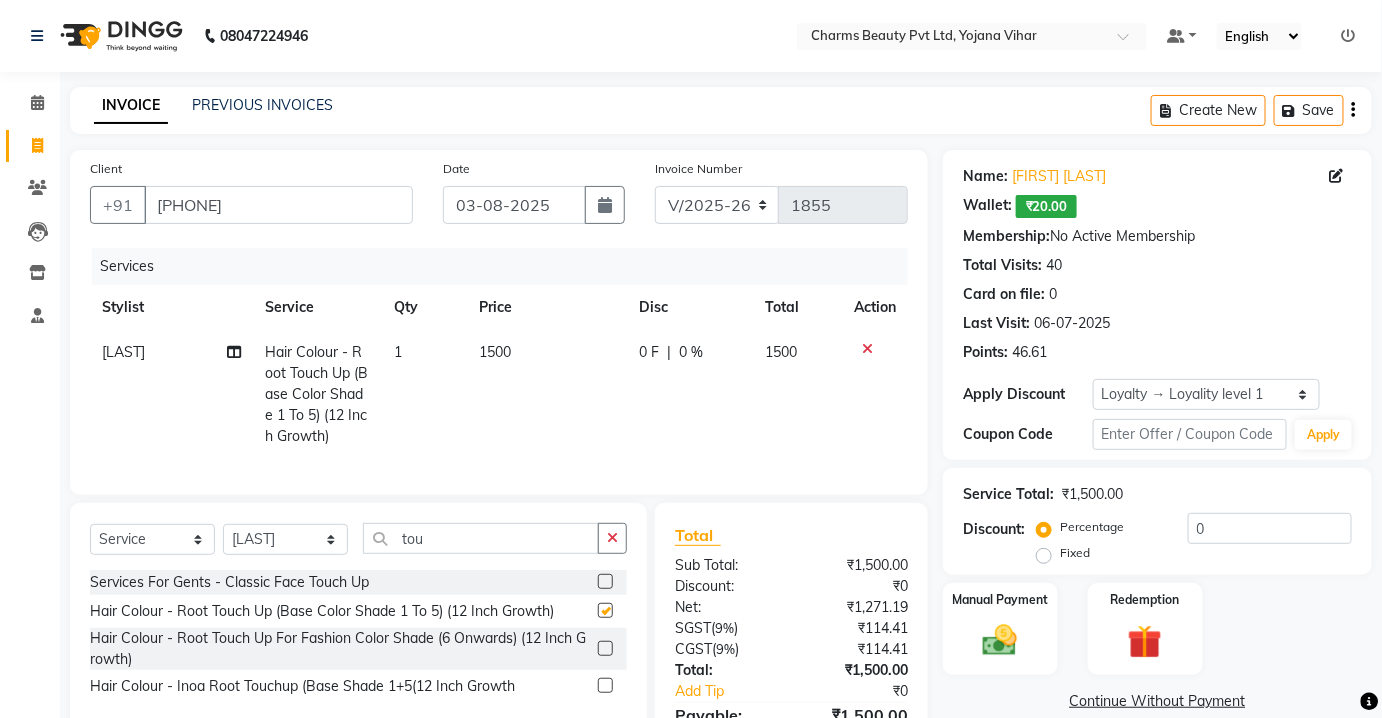 checkbox on "false" 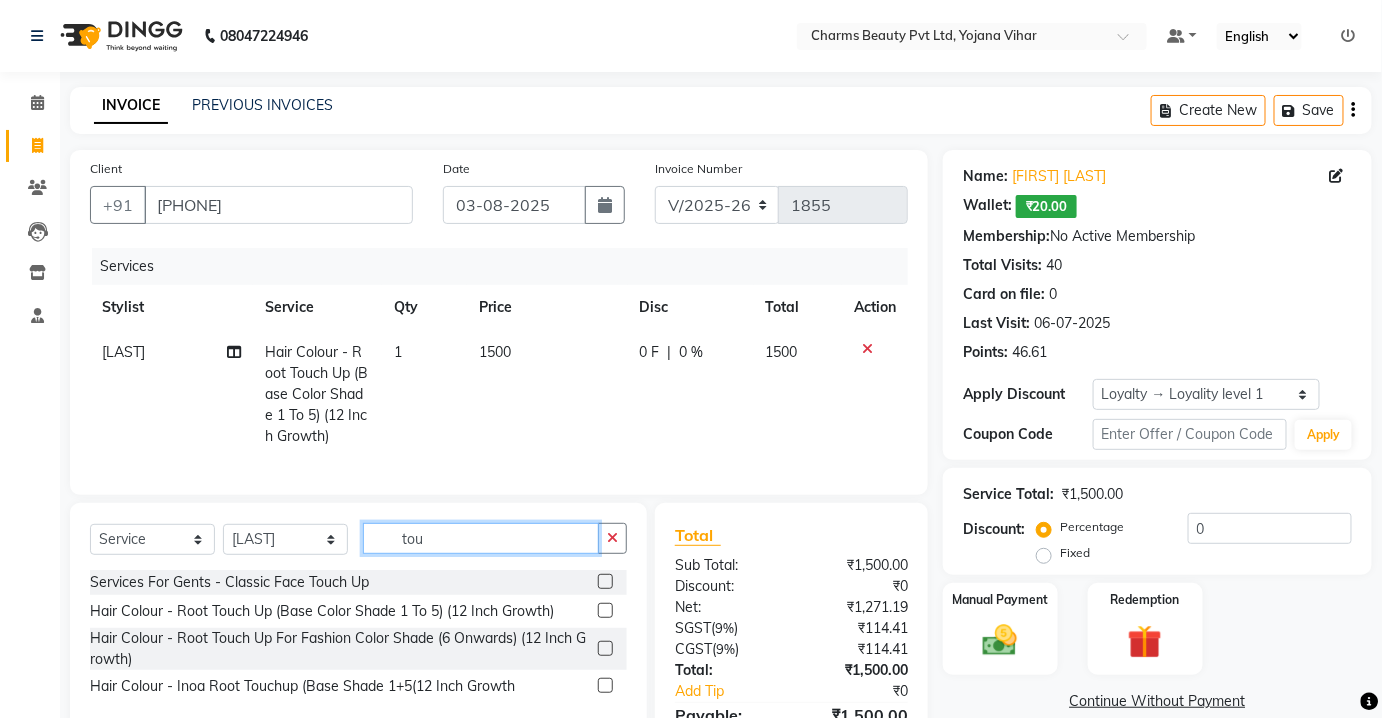 click on "tou" 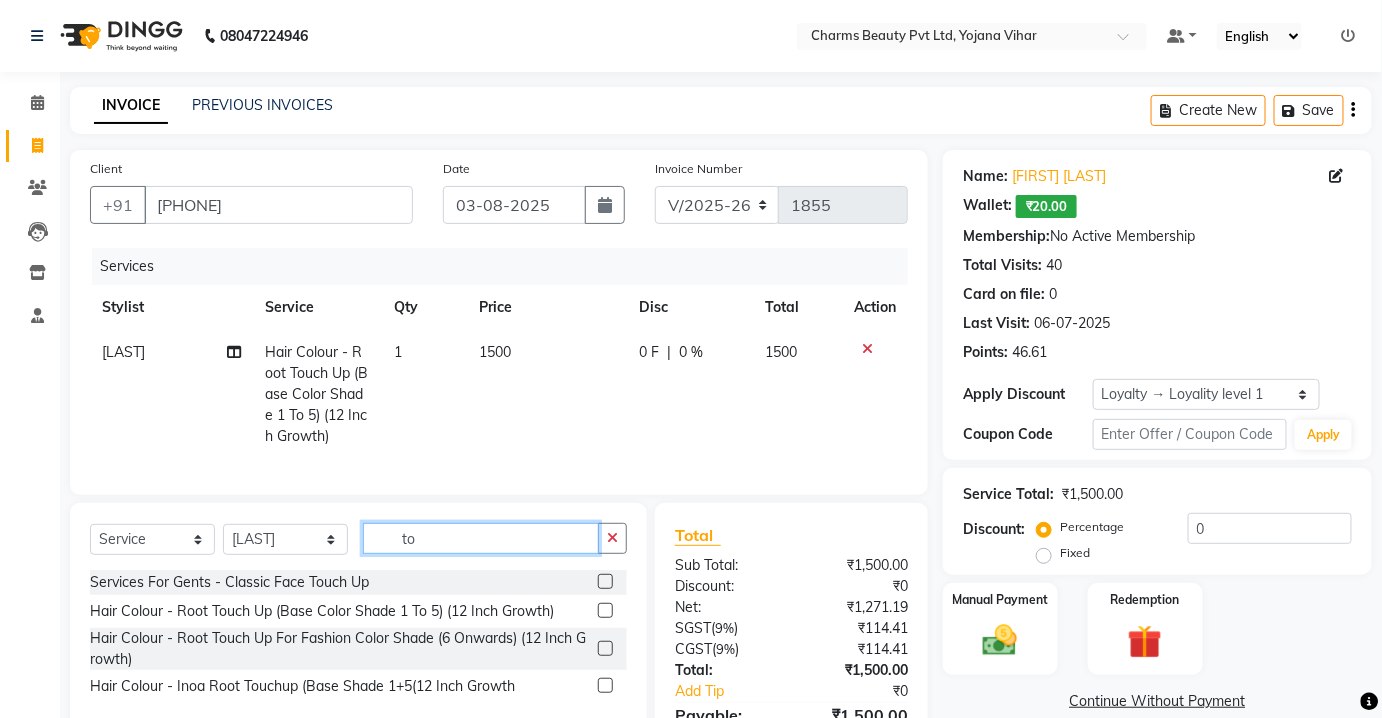 type on "t" 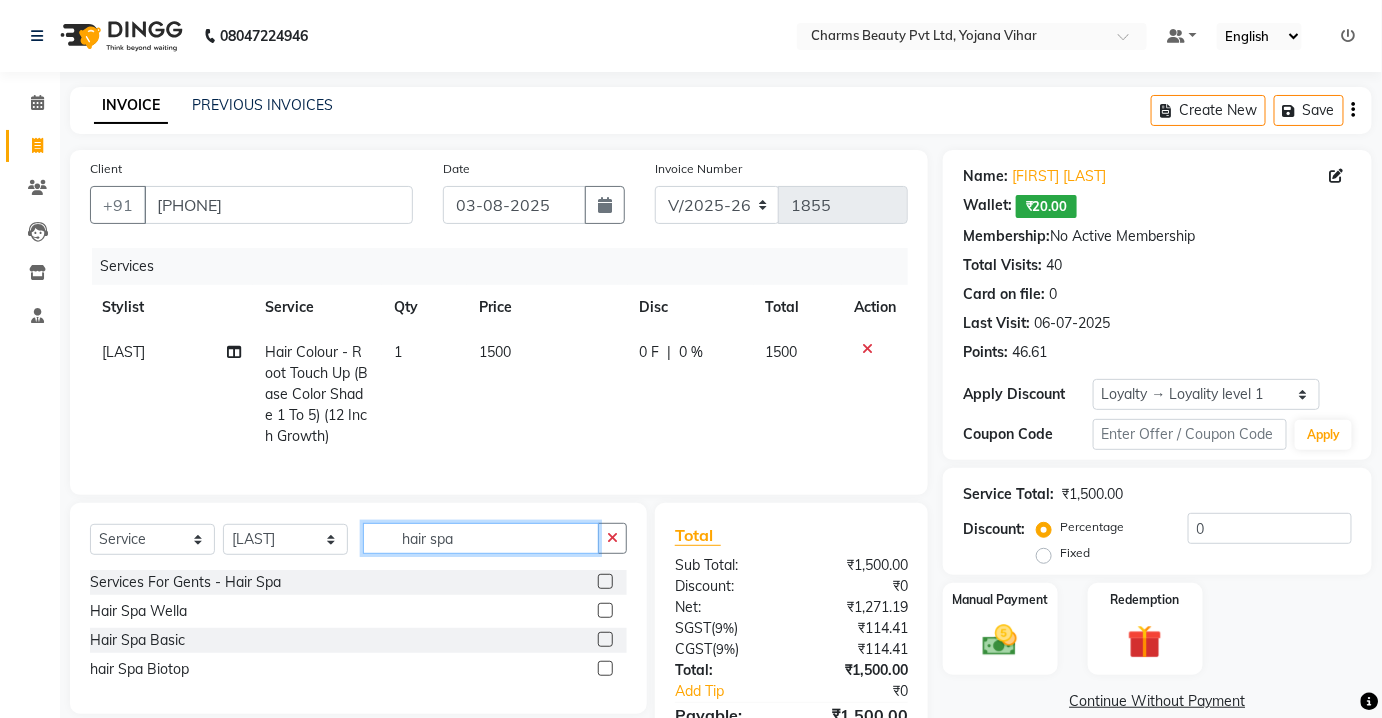 type on "hair spa" 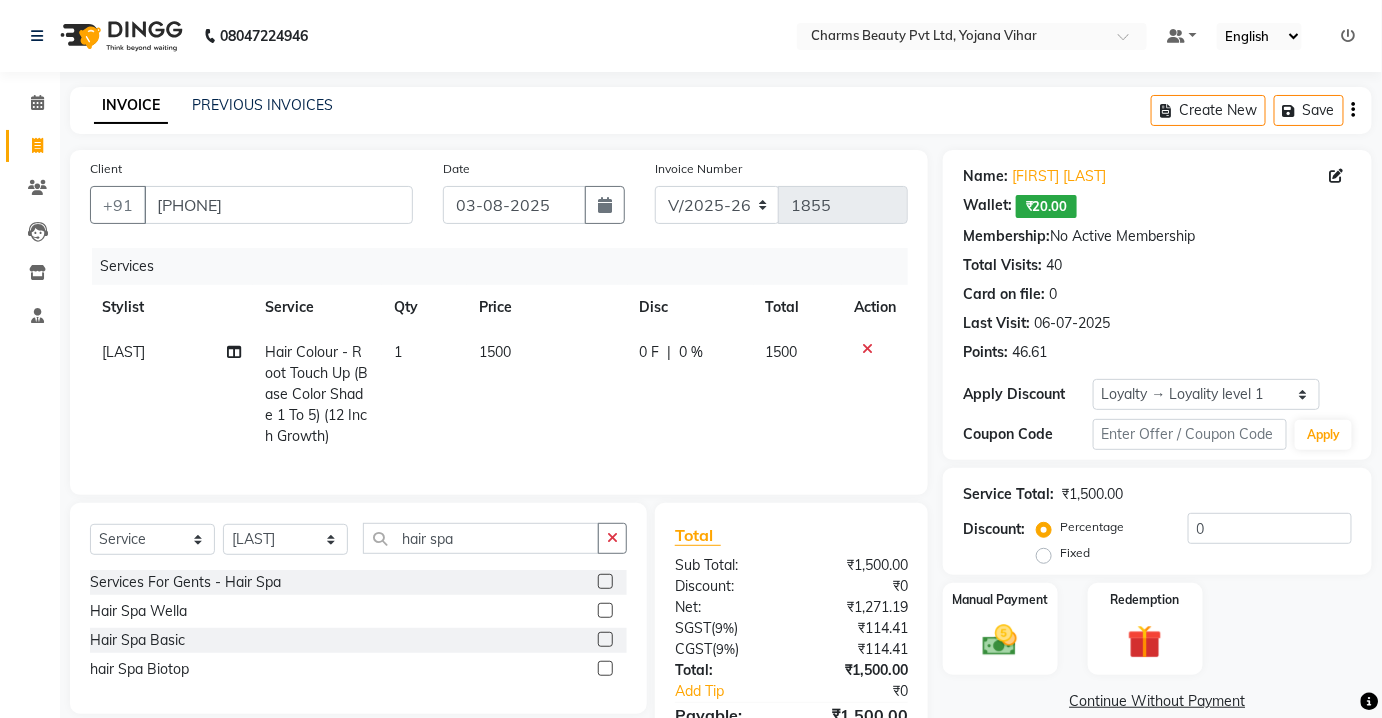 click 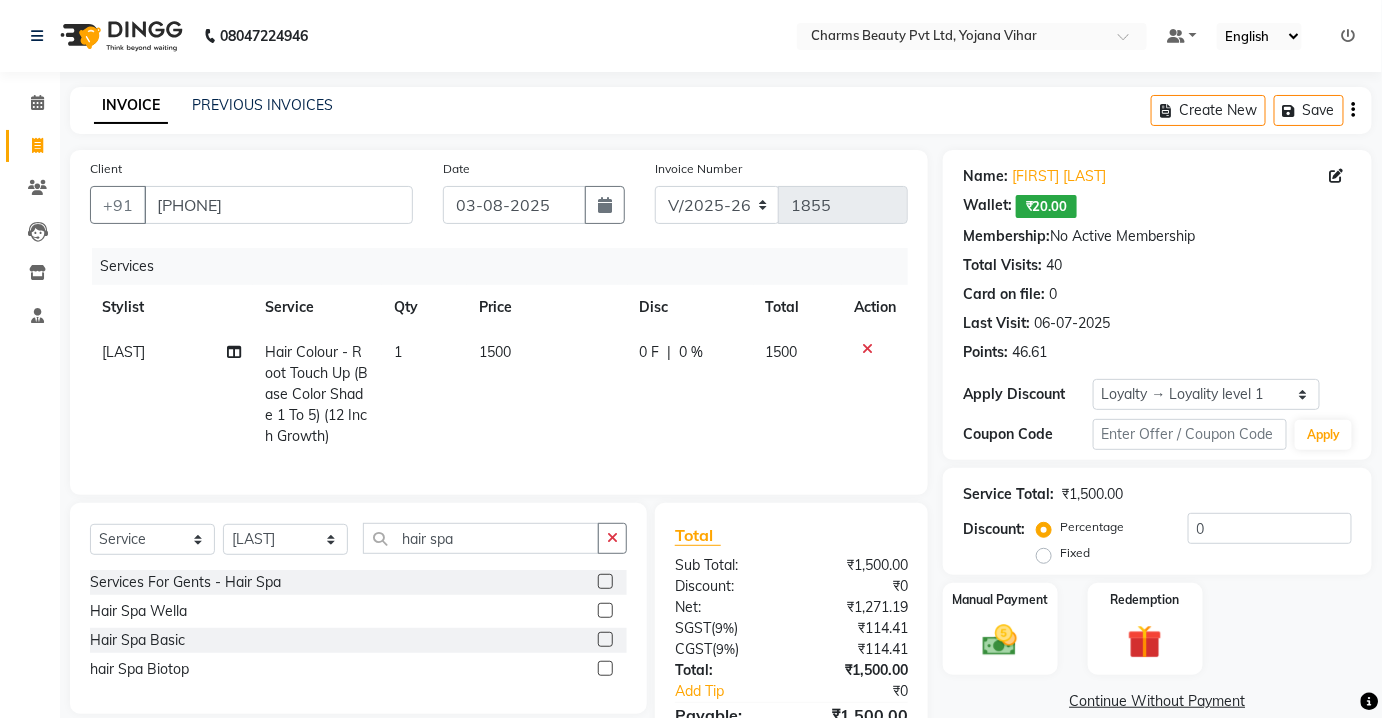 click at bounding box center (604, 640) 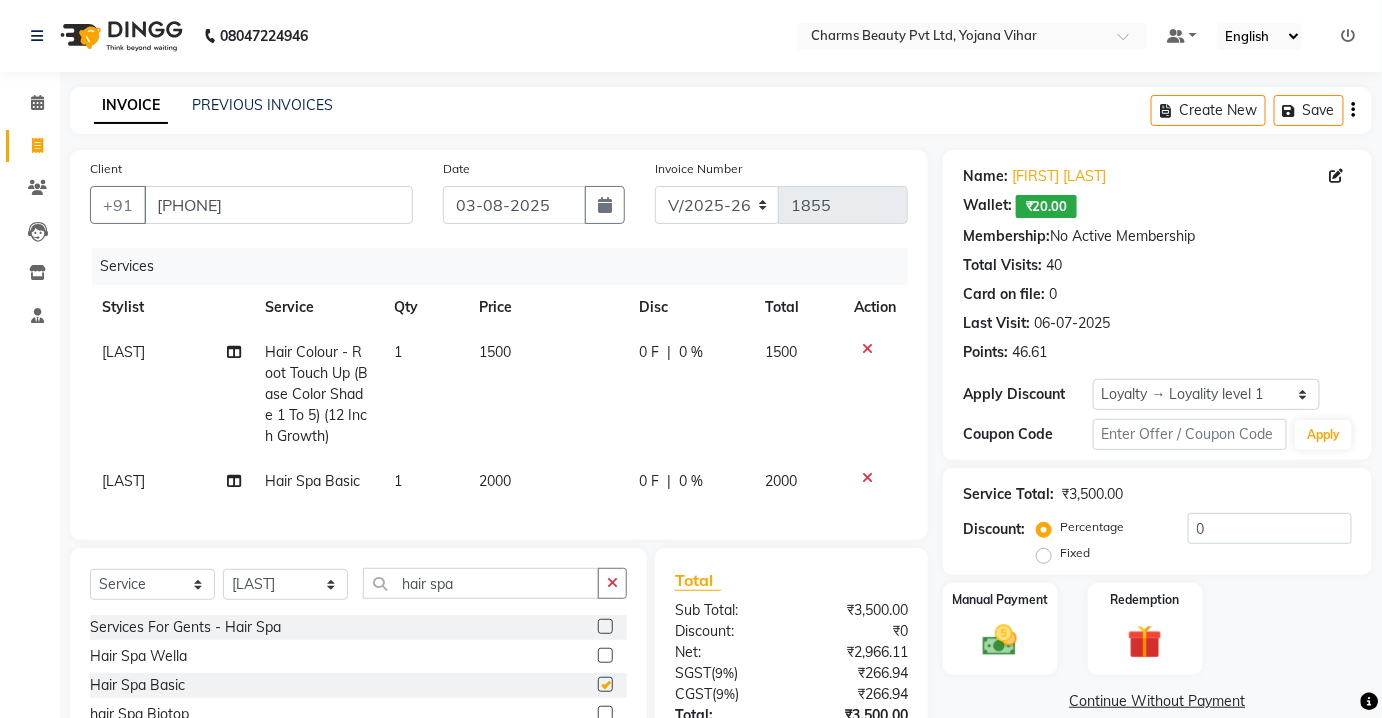 checkbox on "false" 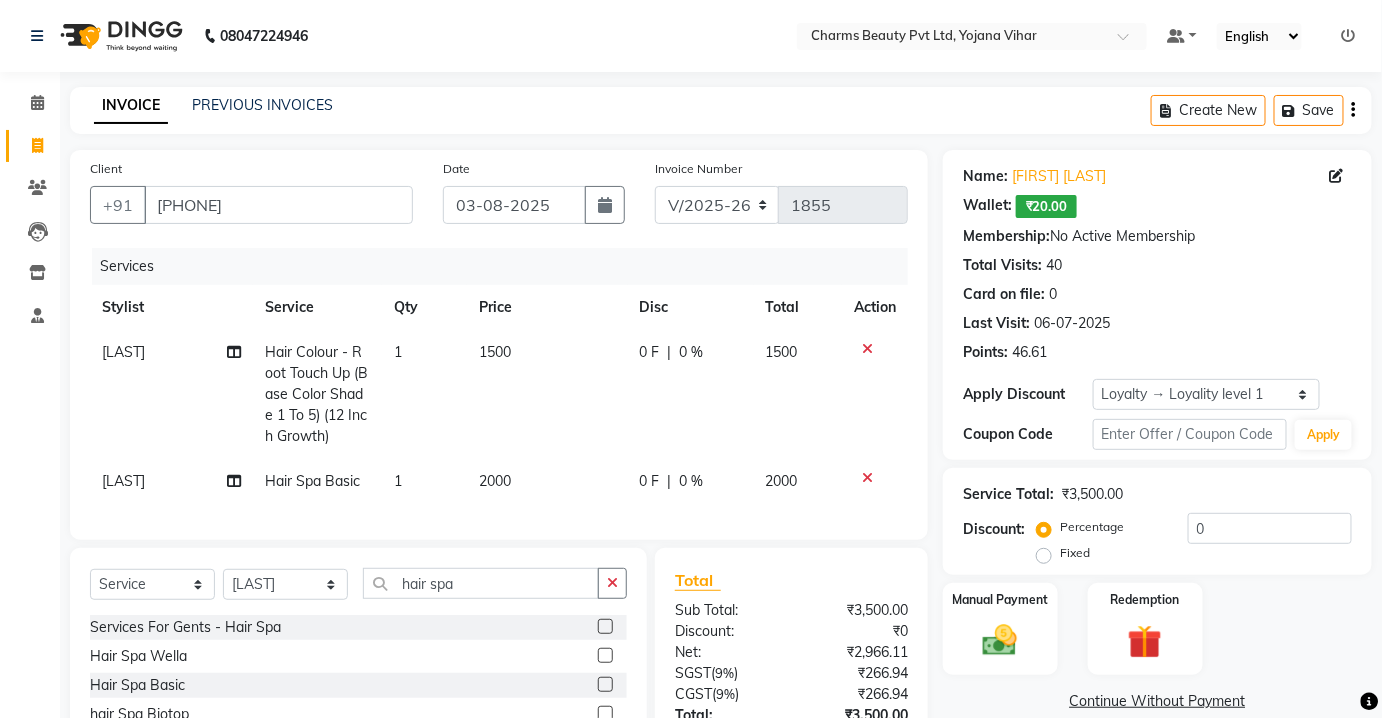 click 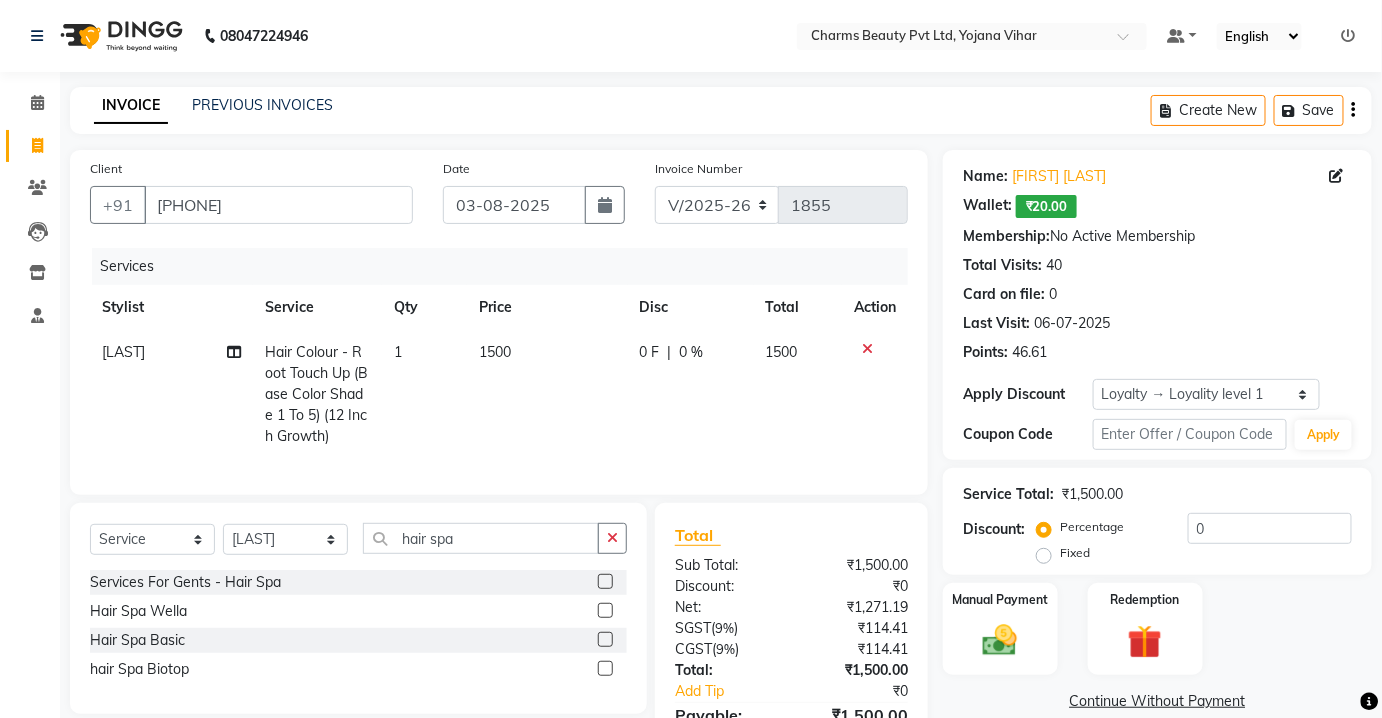 click 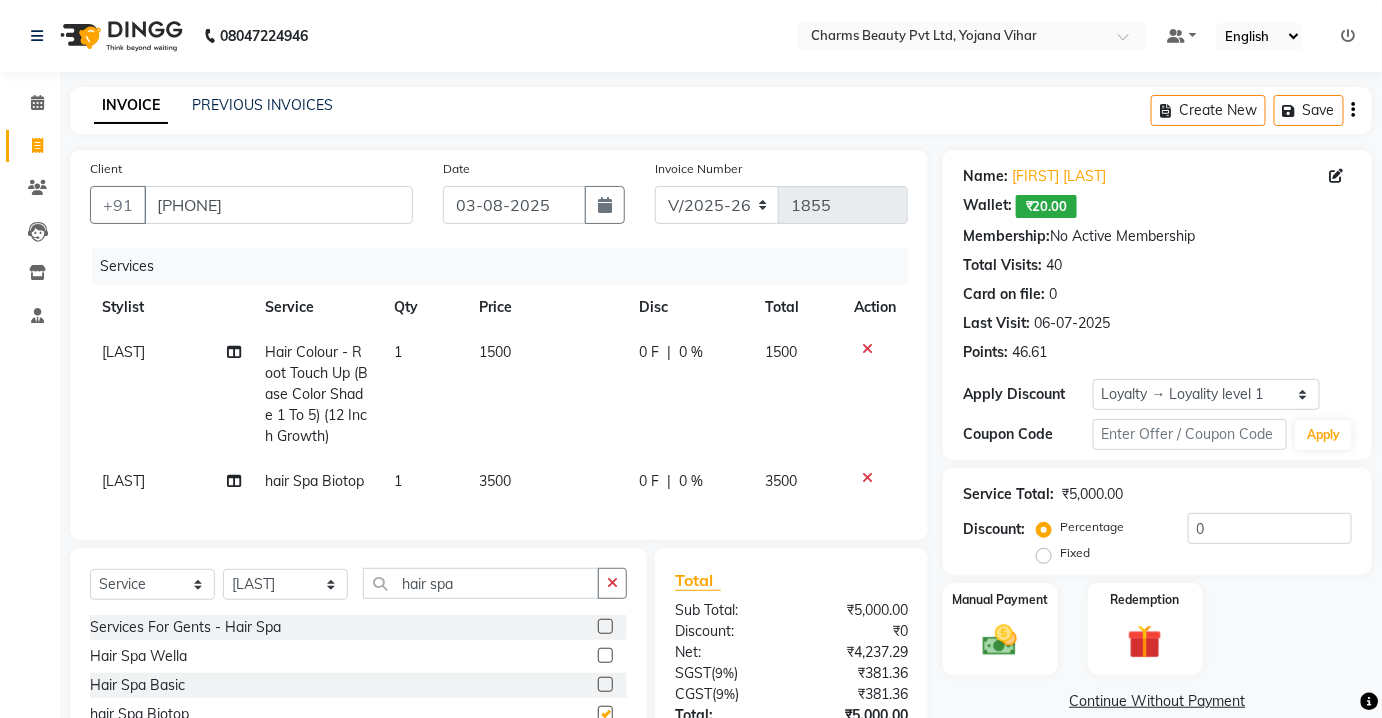 checkbox on "false" 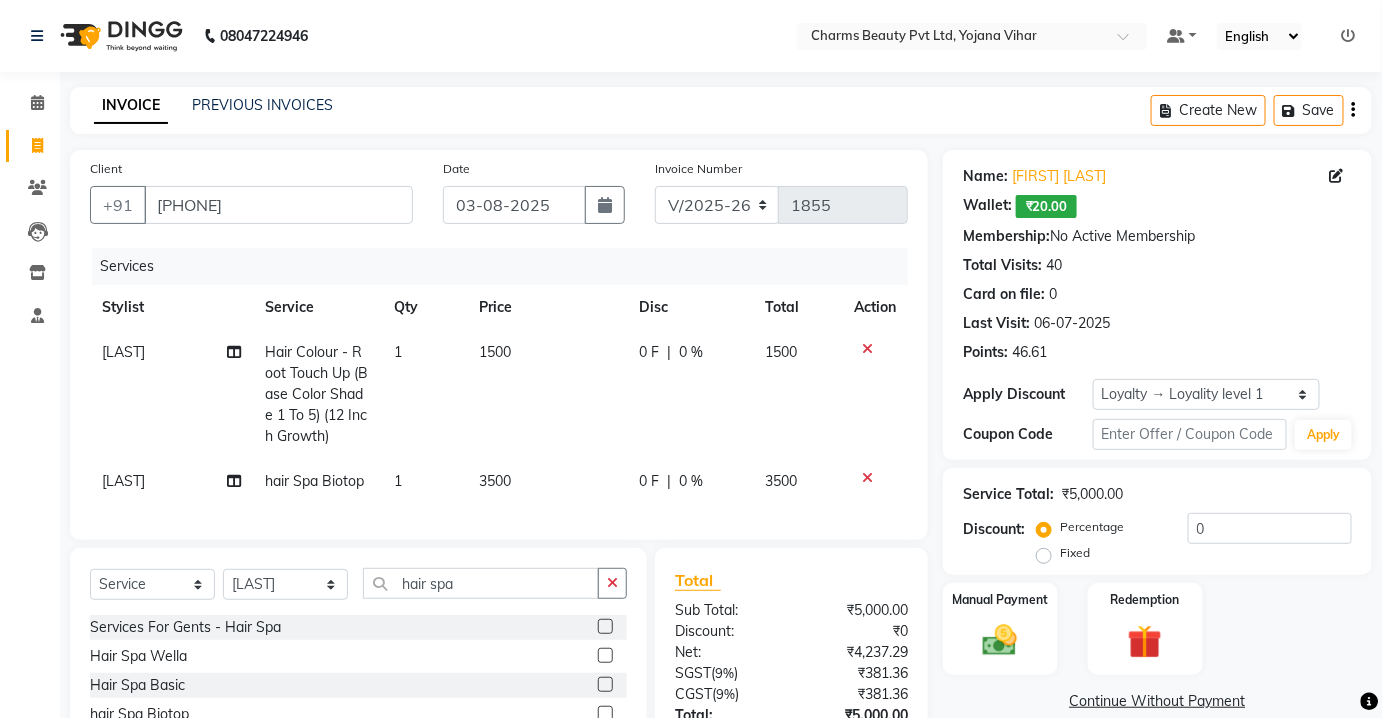 click on "3500" 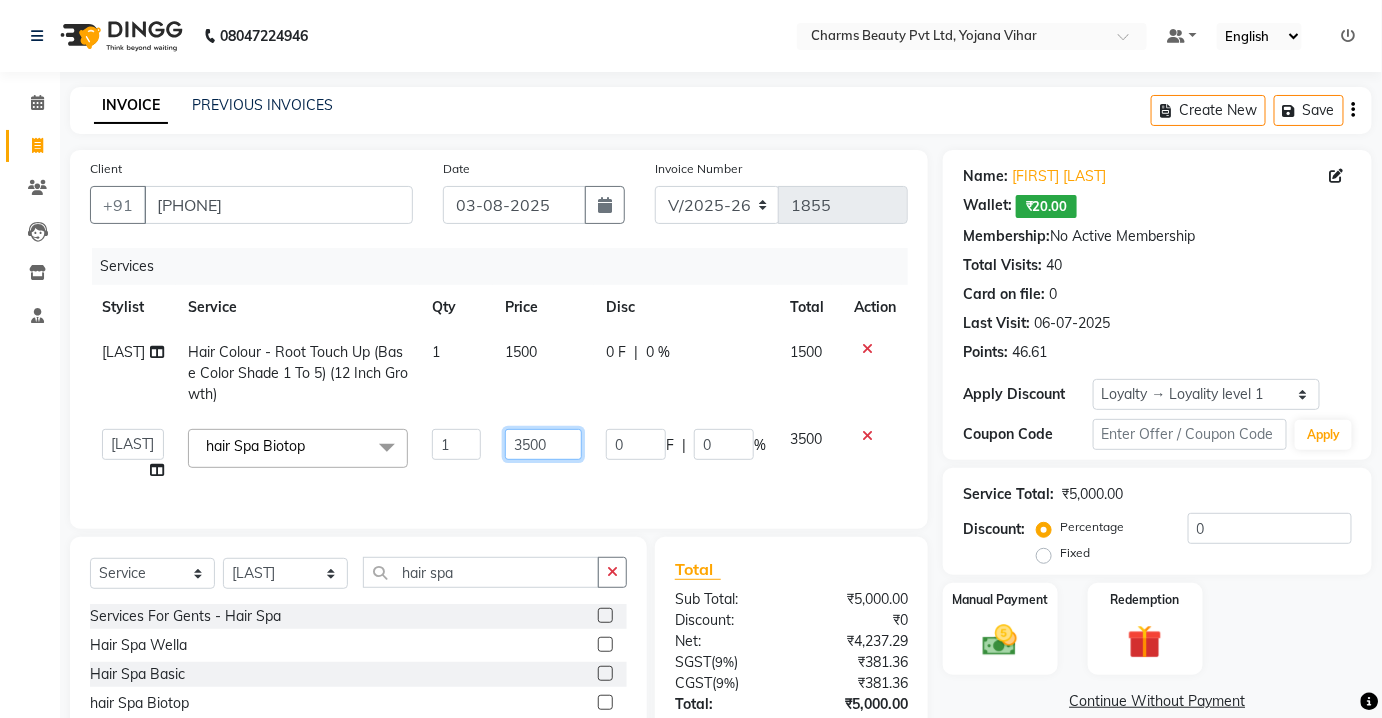 click on "3500" 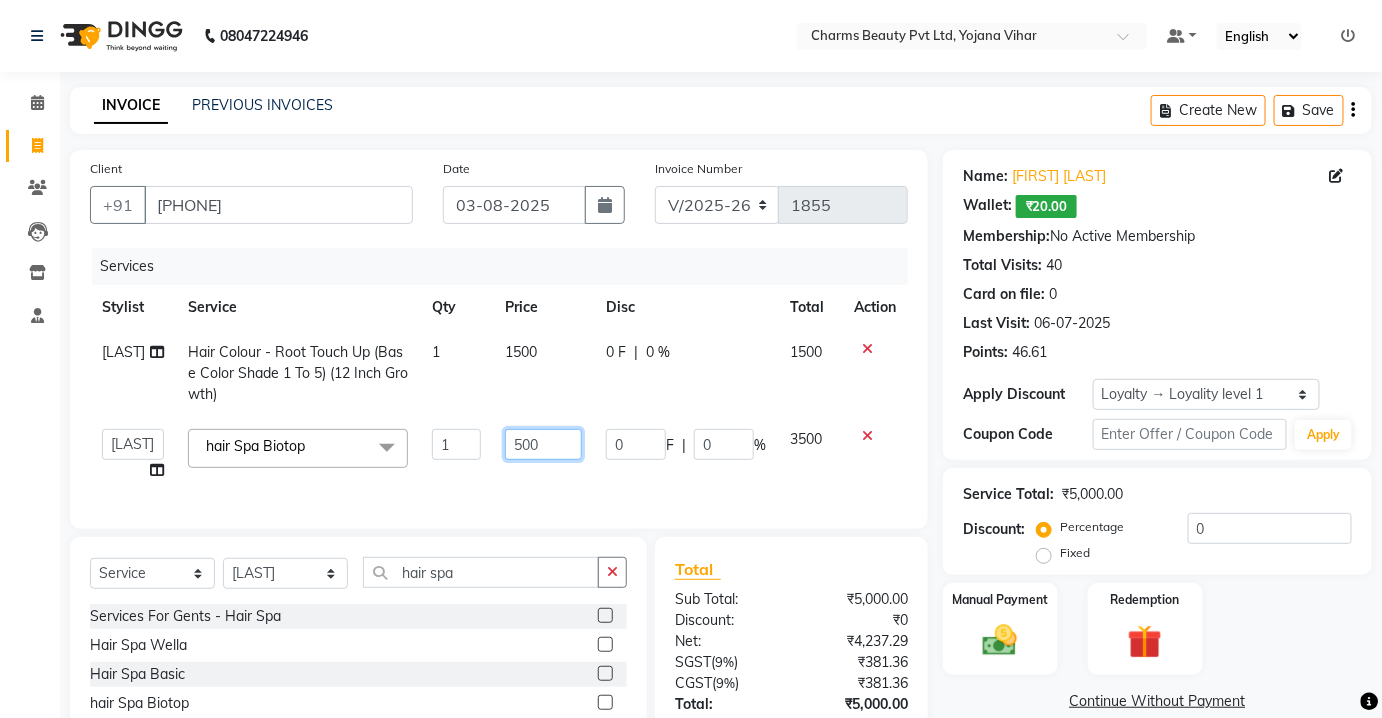type on "4500" 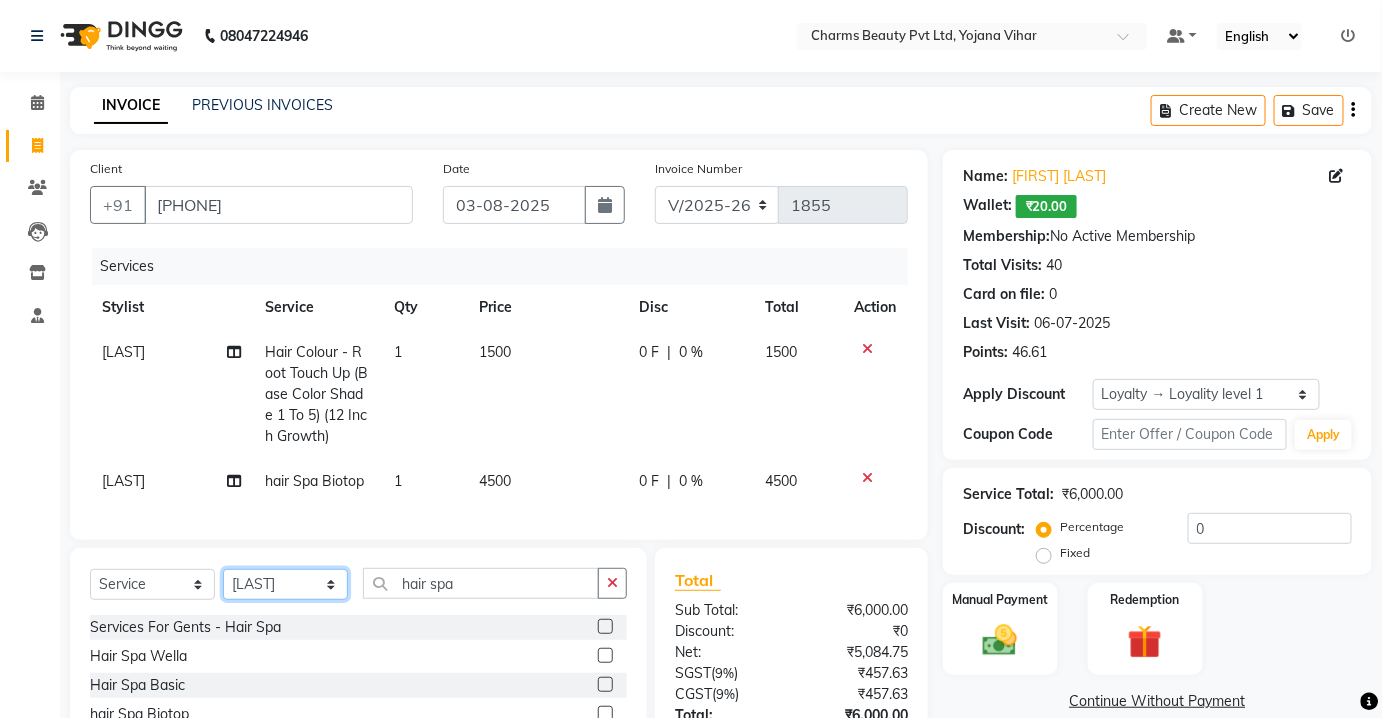 click on "Select Stylist Aarti Asif AZIZA BOBBY CHARMAYNE CHARMS DR. POOJA MITTAL HINA HUSSAN NOSHAD RANI RAVI SOOD  SAKSHI SANTOSH SAPNA TABBASUM" 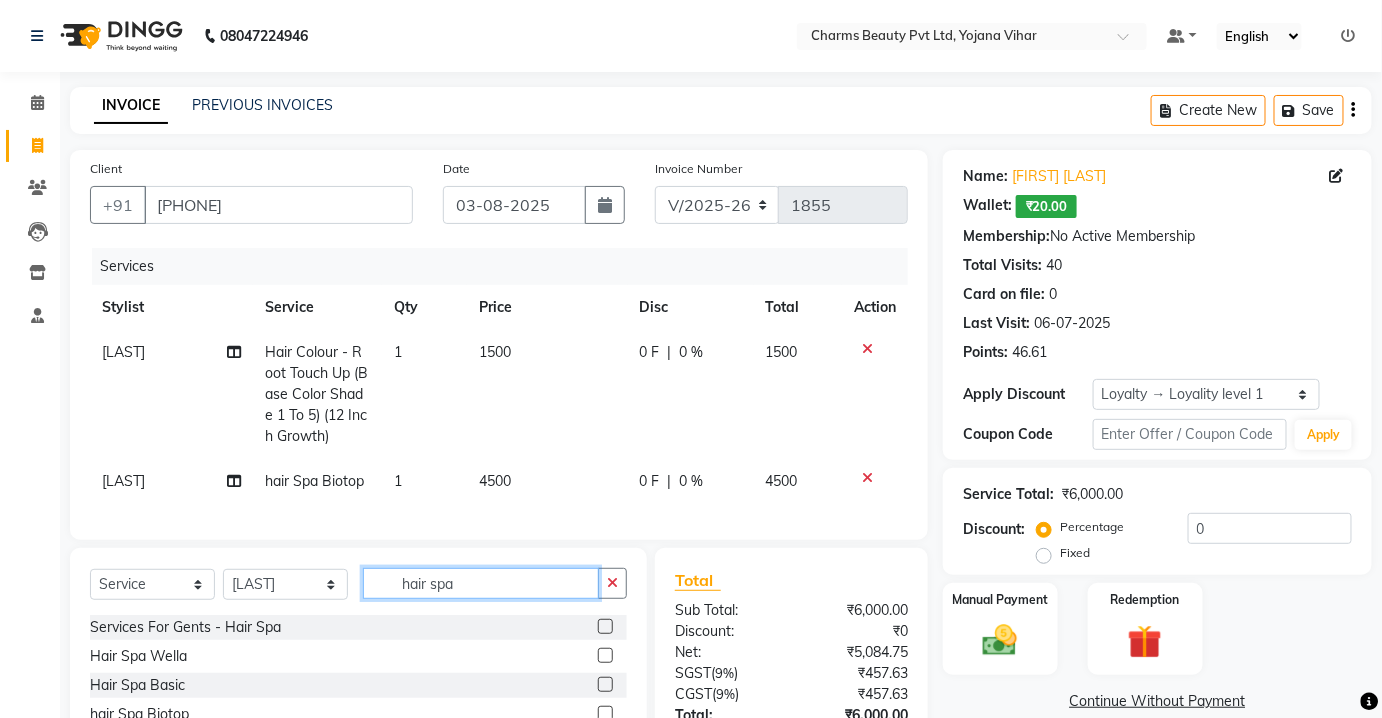 click on "hair spa" 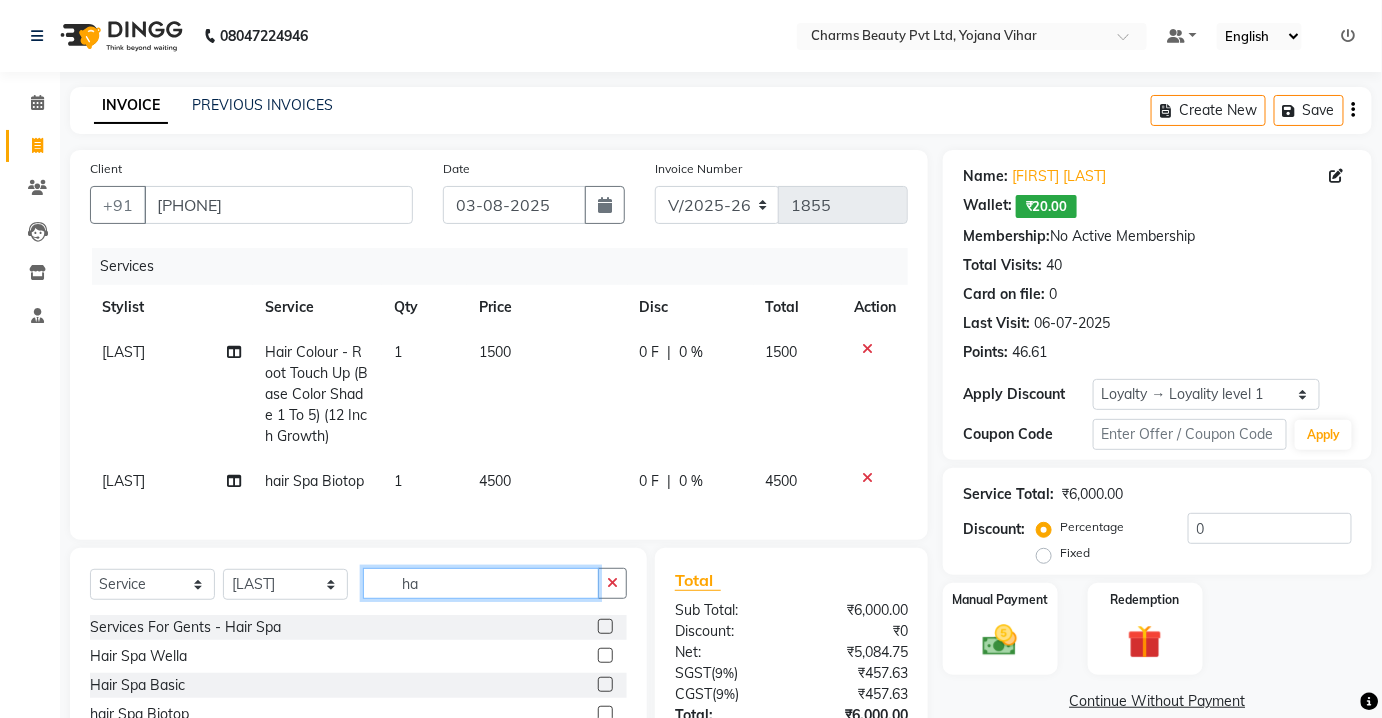type on "h" 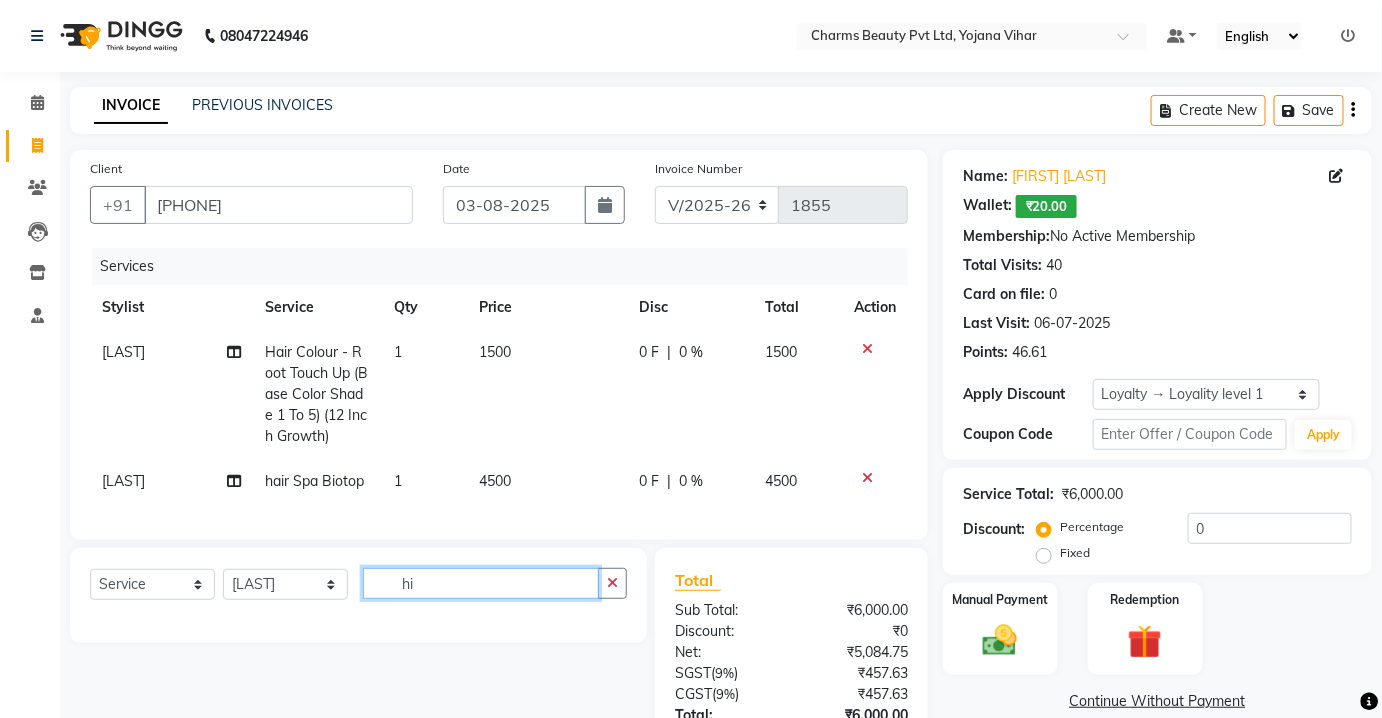 type on "h" 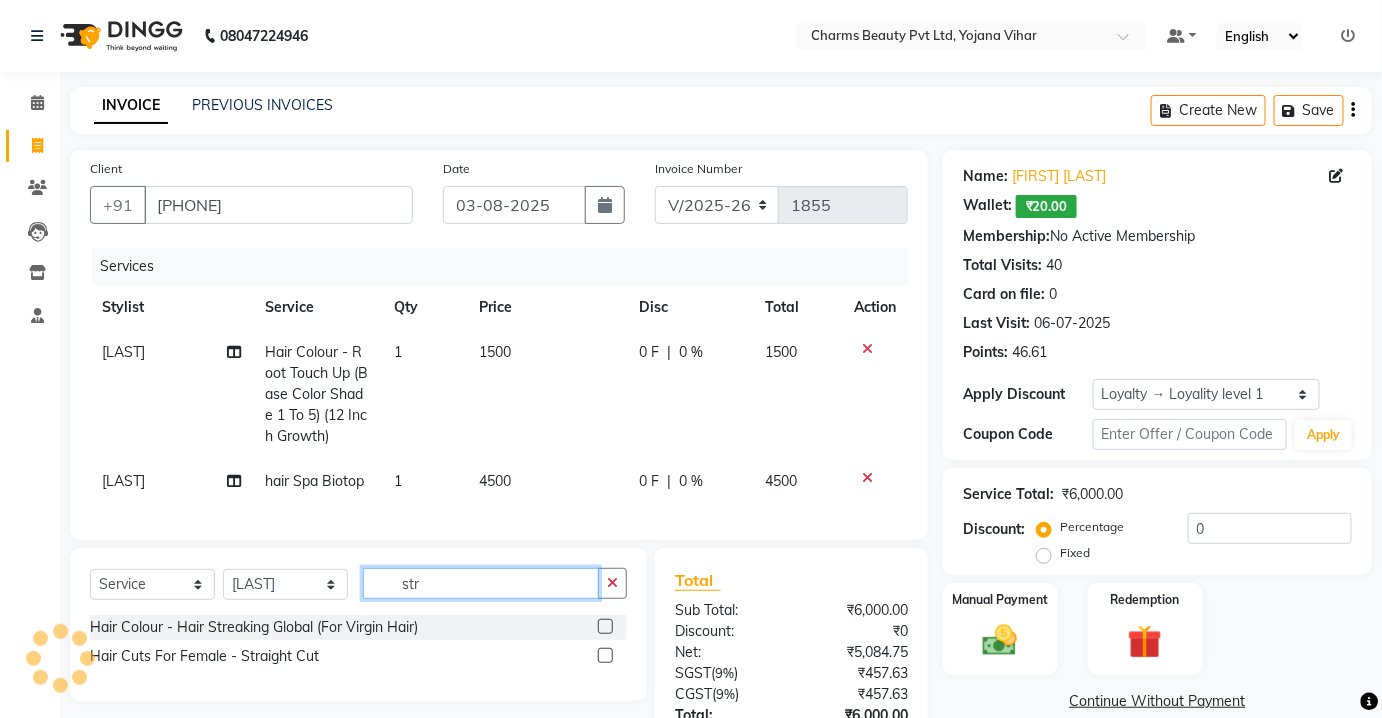 type on "str" 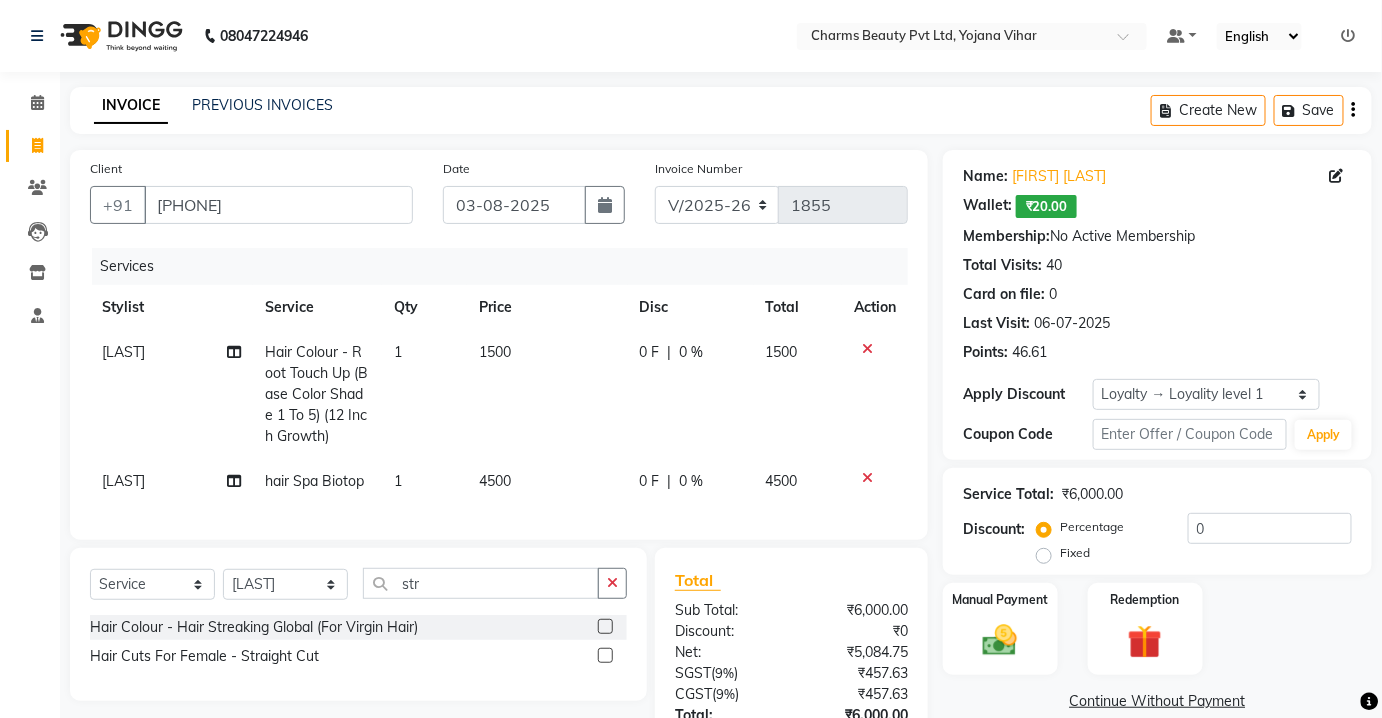 click 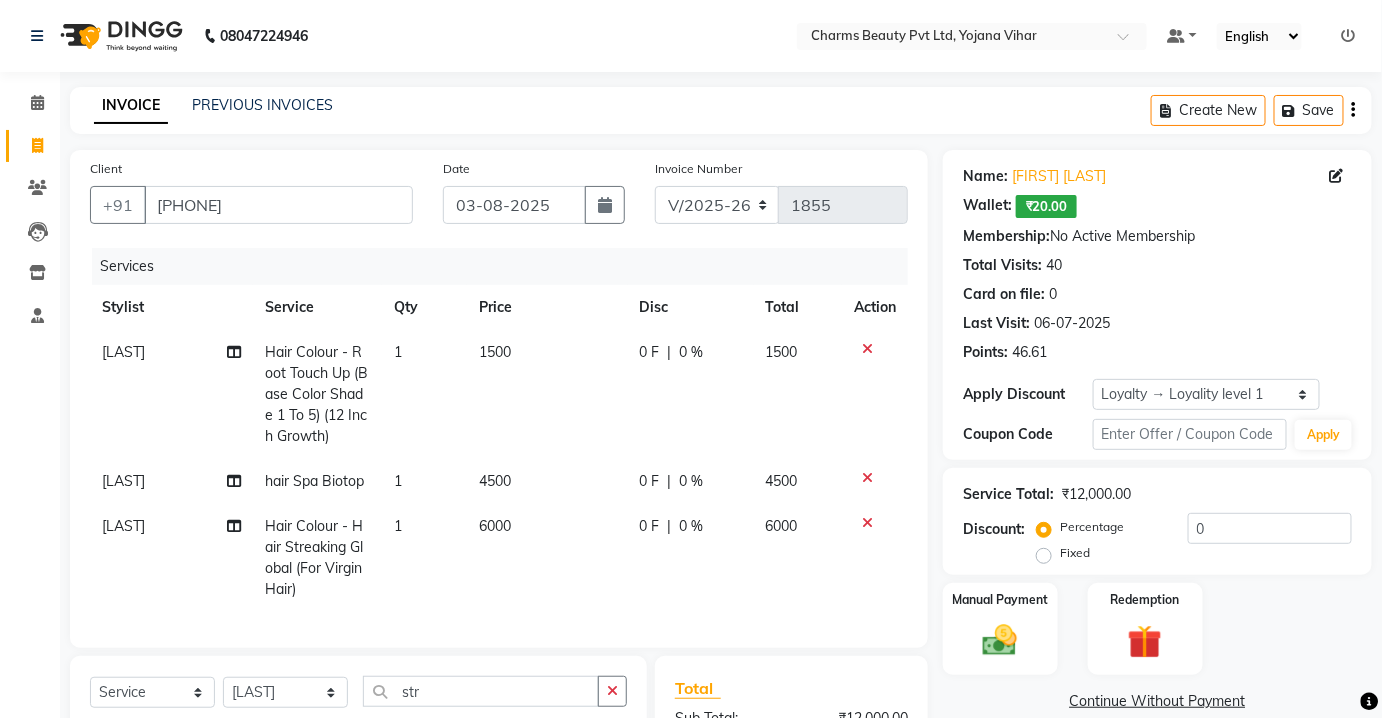 checkbox on "false" 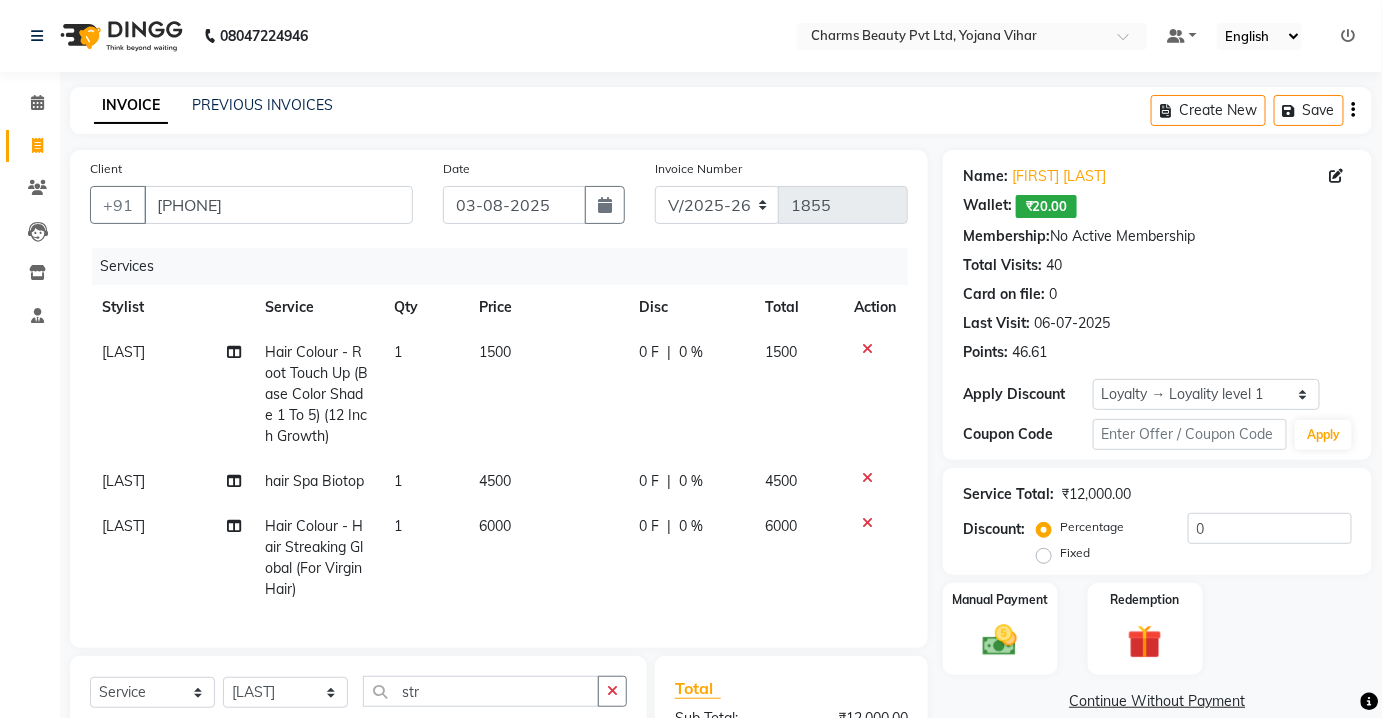click on "6000" 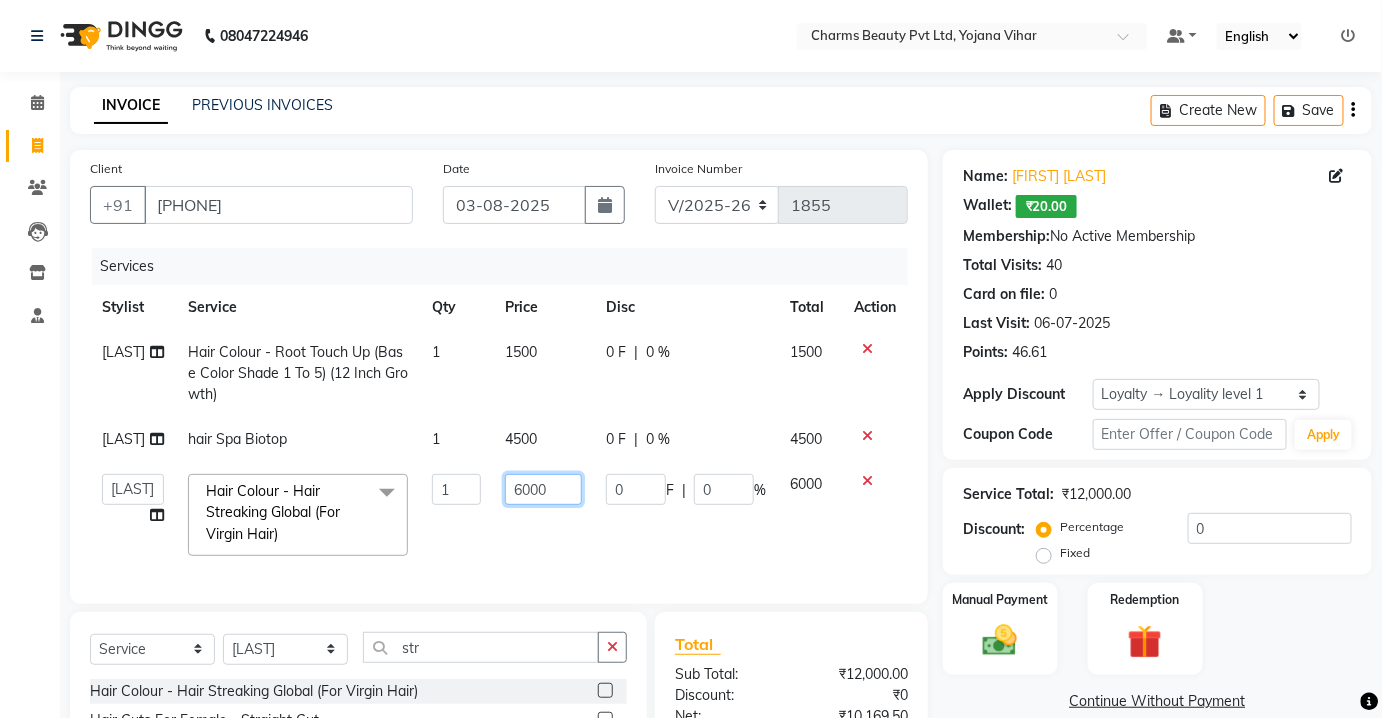 click on "6000" 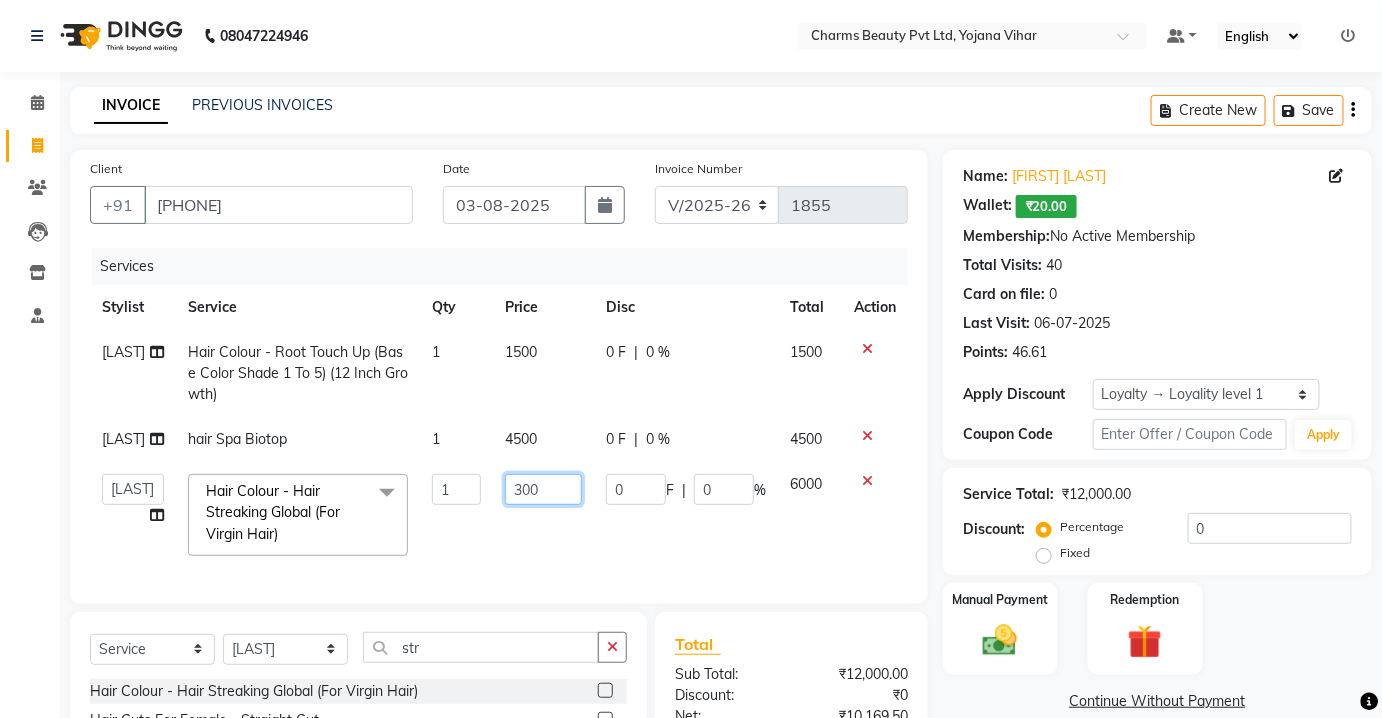type on "3000" 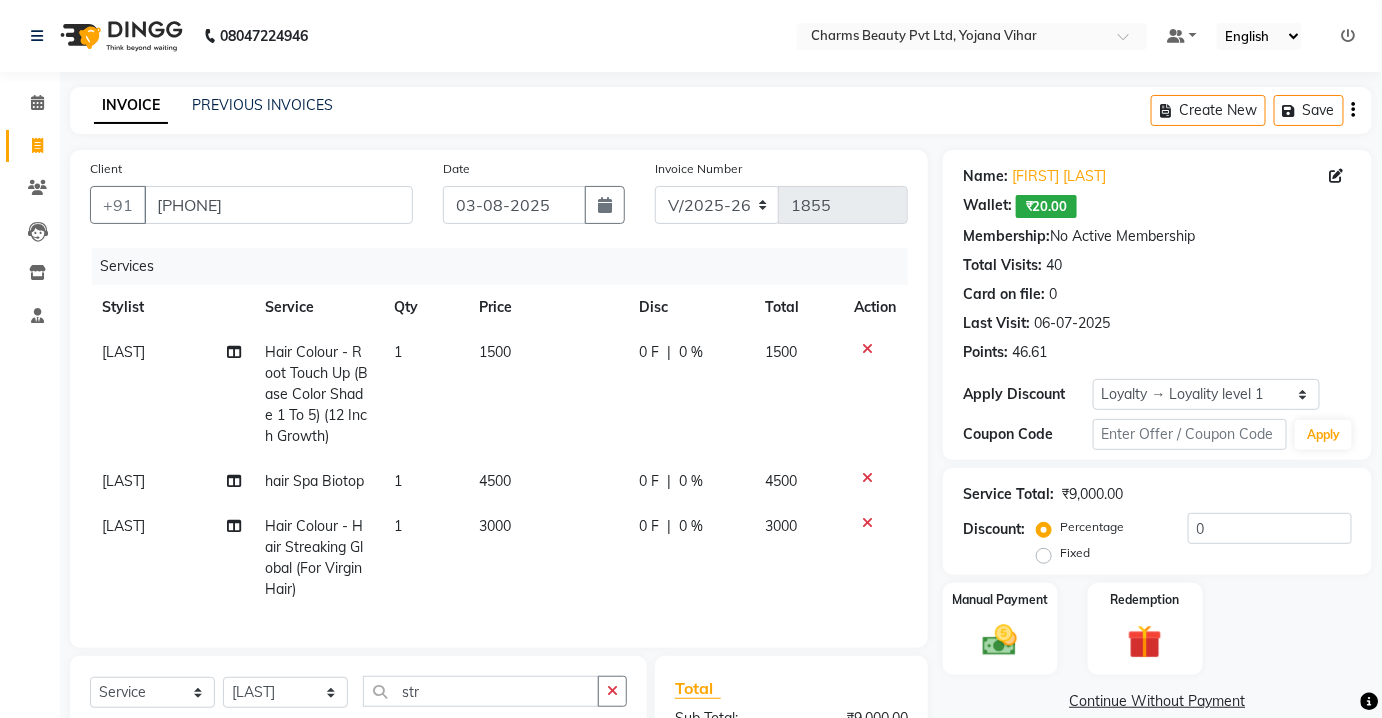 click on "3000" 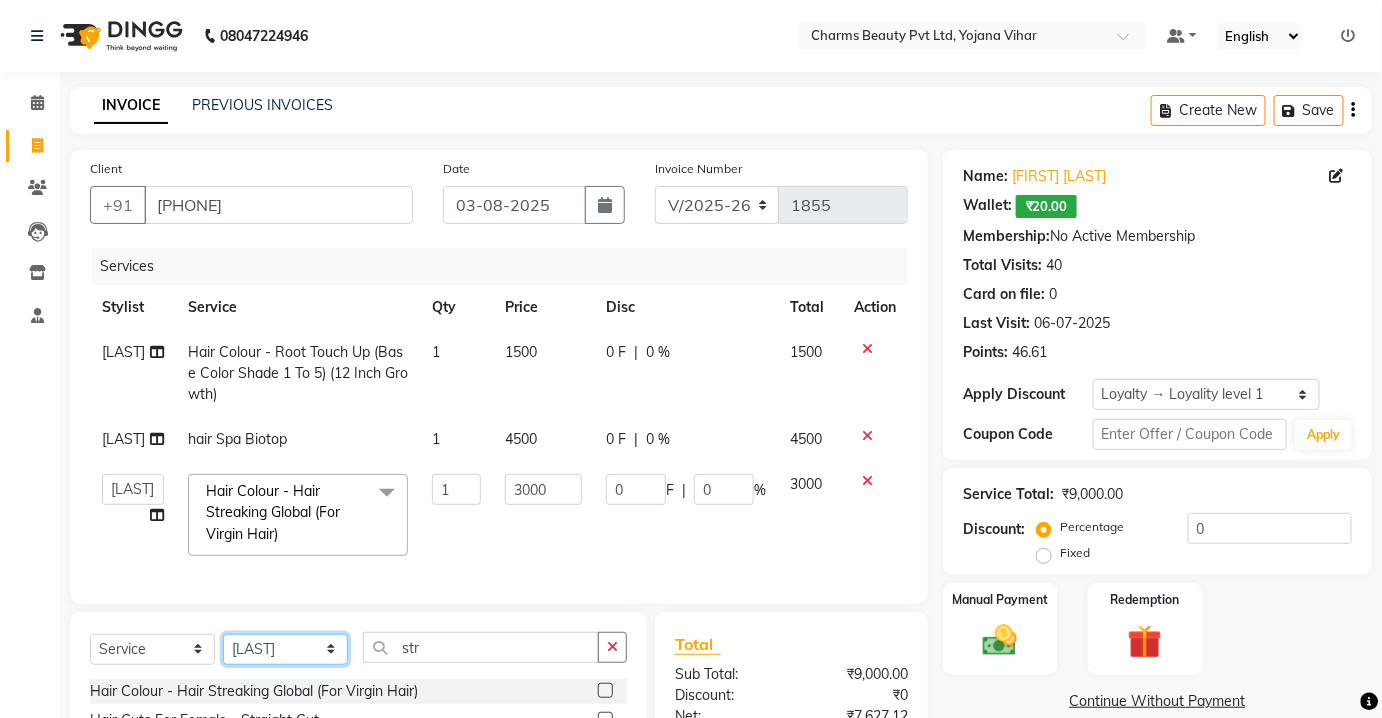 click on "Select Stylist Aarti Asif AZIZA BOBBY CHARMAYNE CHARMS DR. POOJA MITTAL HINA HUSSAN NOSHAD RANI RAVI SOOD  SAKSHI SANTOSH SAPNA TABBASUM" 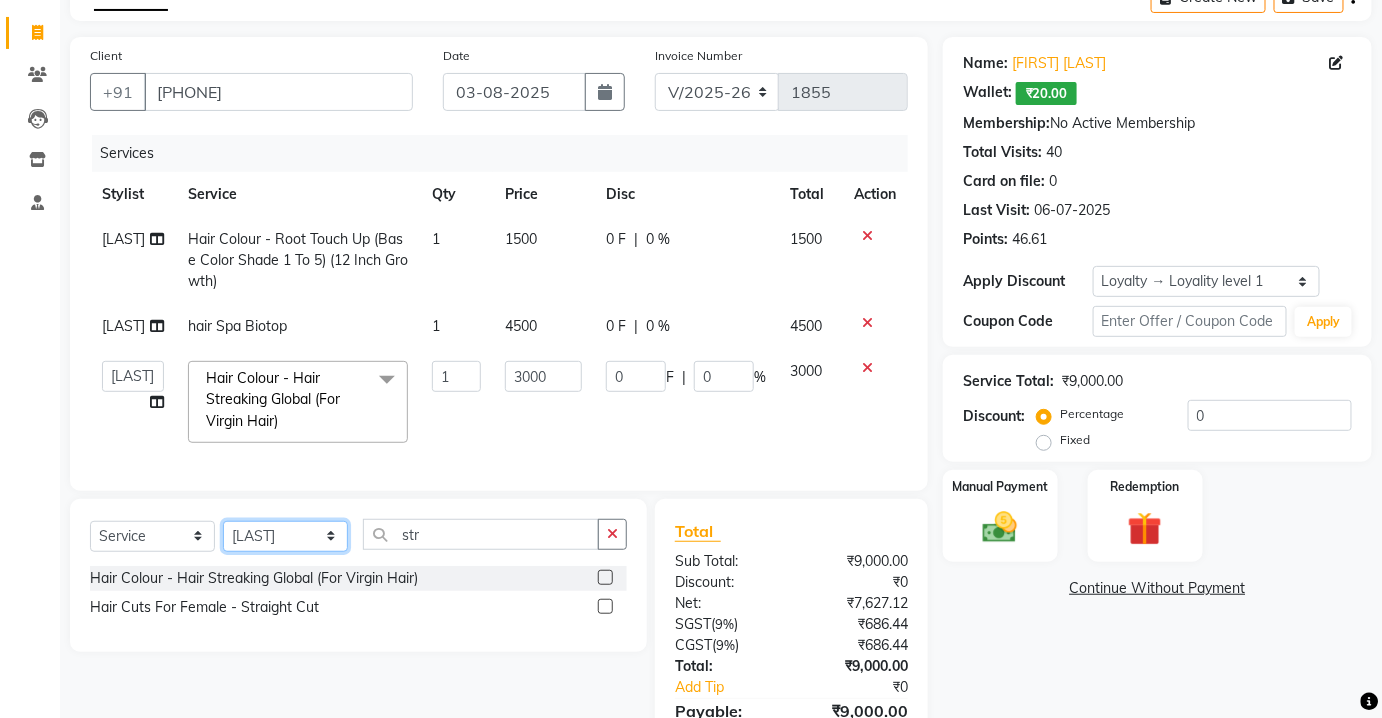 scroll, scrollTop: 250, scrollLeft: 0, axis: vertical 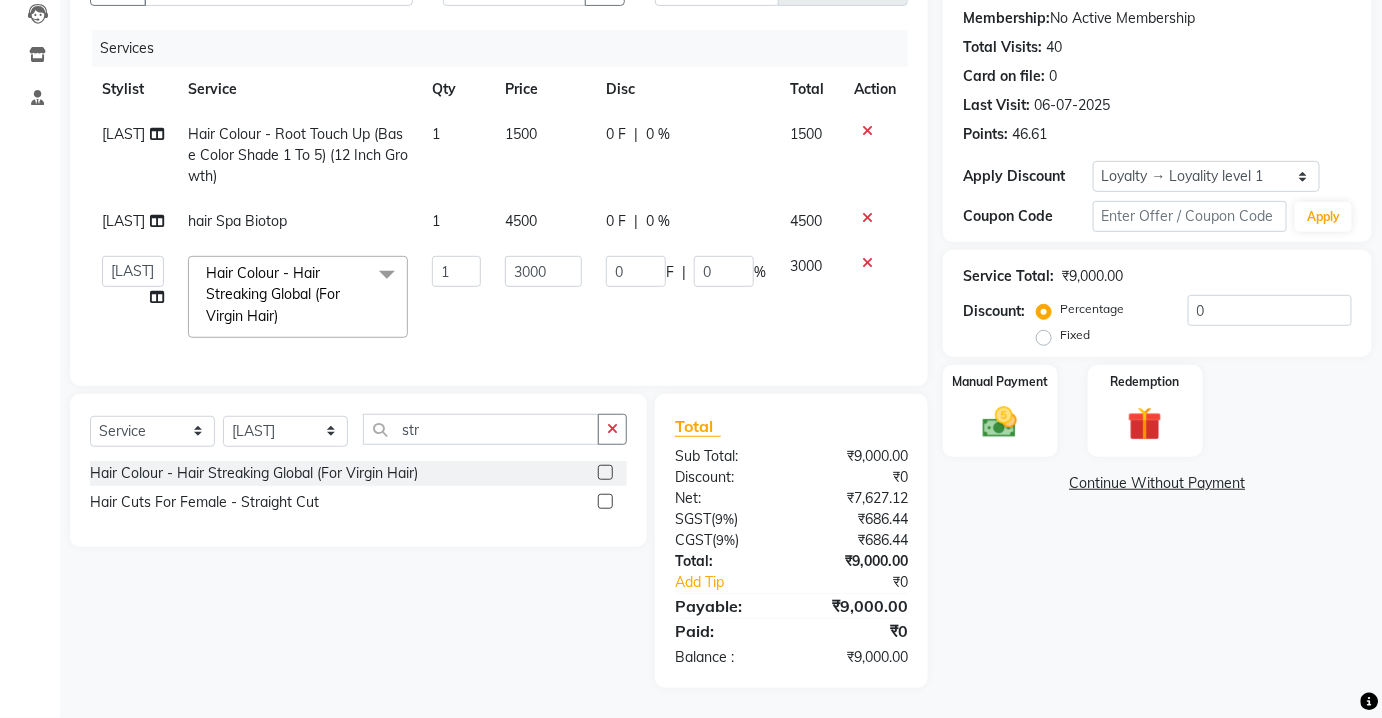 drag, startPoint x: 301, startPoint y: 457, endPoint x: 258, endPoint y: 346, distance: 119.03781 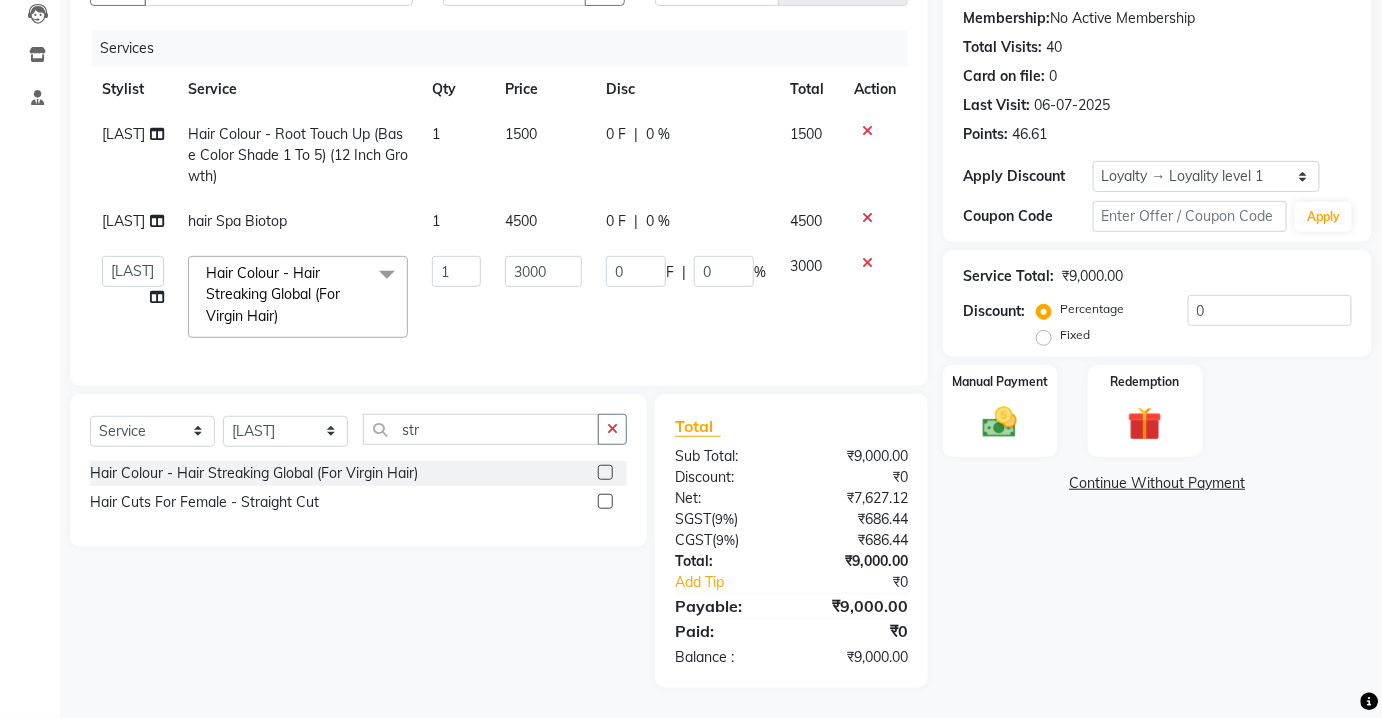 click on "Select Service Product Membership Package Voucher Prepaid Gift Card Select Stylist Aarti Asif AZIZA BOBBY CHARMAYNE CHARMS DR. [FIRST] [LAST] HINA HUSSAN NOSHAD RANI RAVI SOOD SAKSHI SANTOSH SAPNA TABBASUM str" 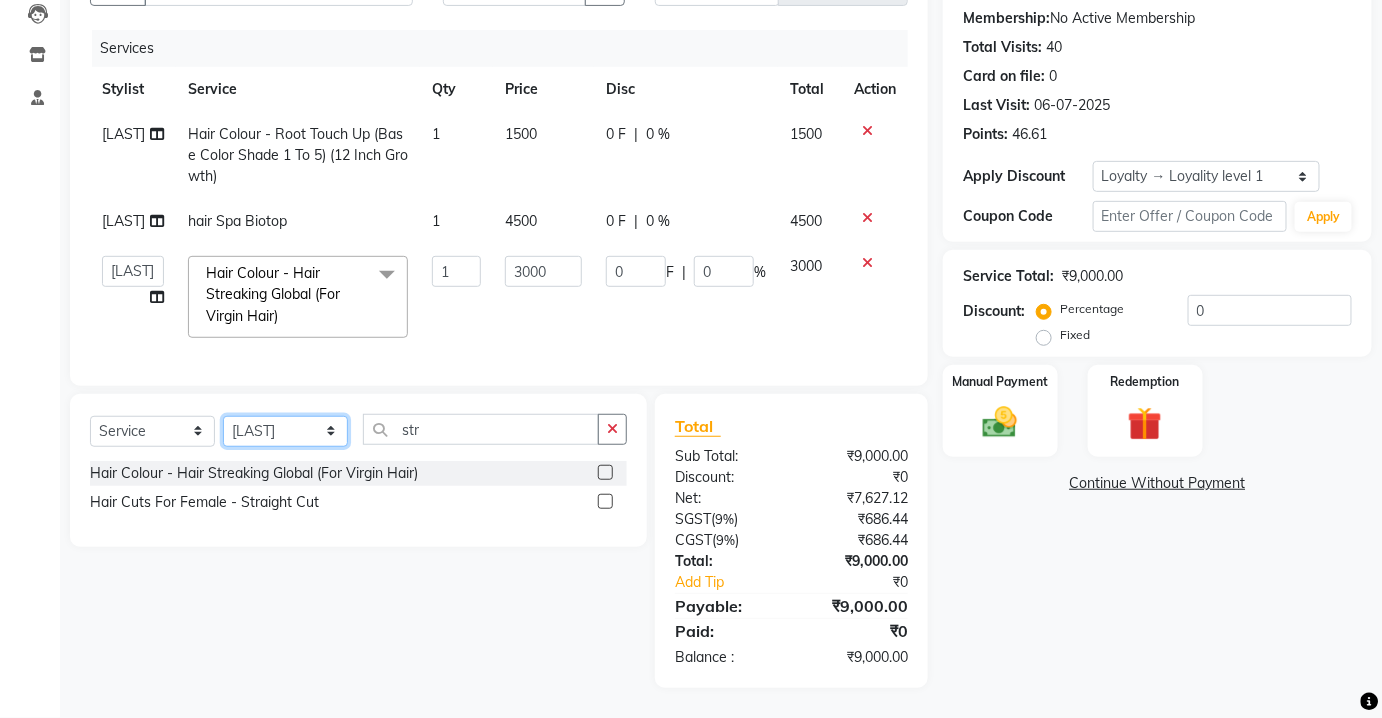 drag, startPoint x: 266, startPoint y: 431, endPoint x: 266, endPoint y: 420, distance: 11 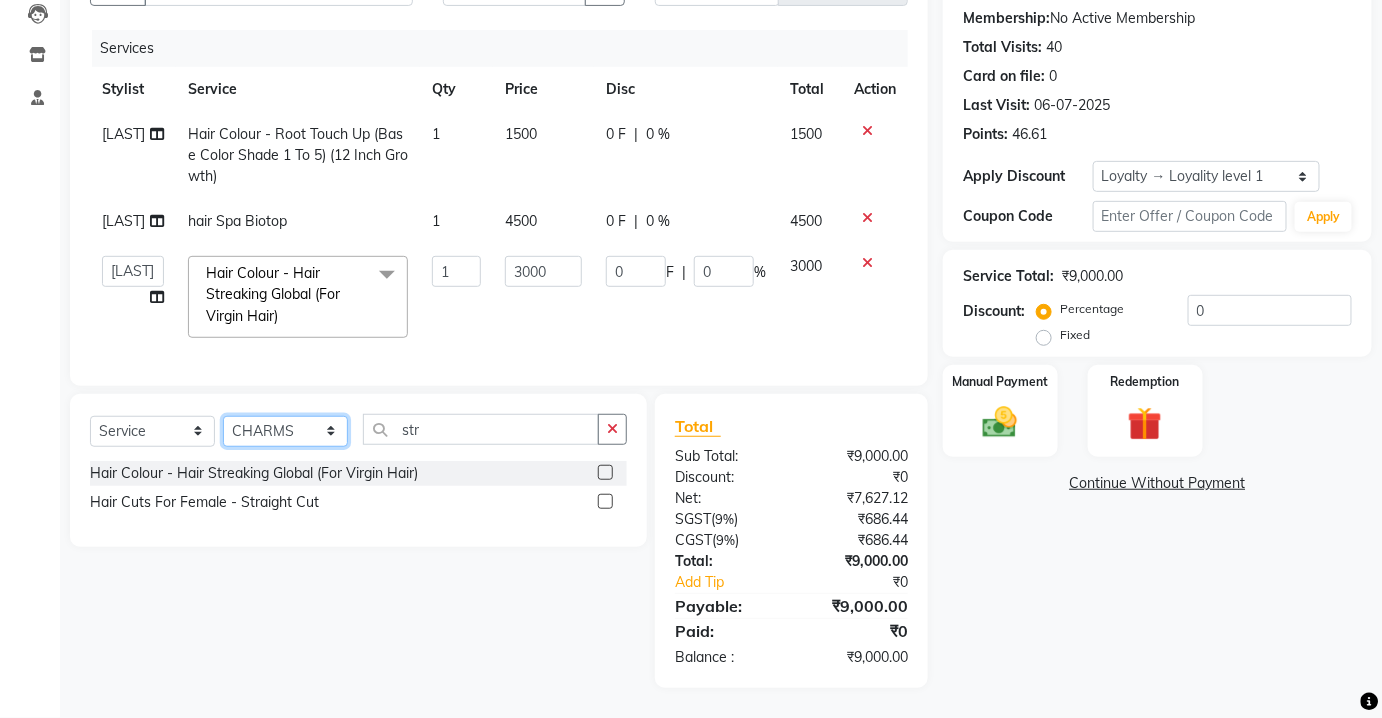click on "Select Stylist Aarti Asif AZIZA BOBBY CHARMAYNE CHARMS DR. POOJA MITTAL HINA HUSSAN NOSHAD RANI RAVI SOOD  SAKSHI SANTOSH SAPNA TABBASUM" 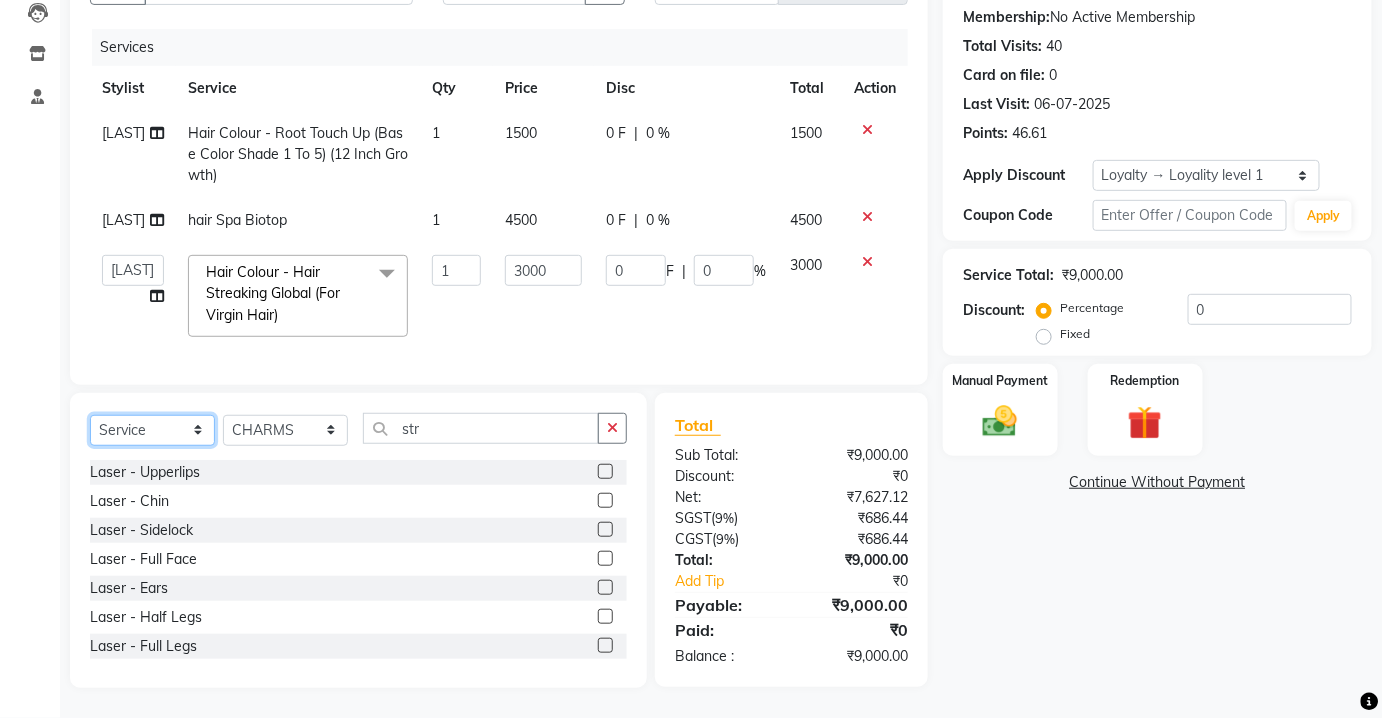 click on "Select  Service  Product  Membership  Package Voucher Prepaid Gift Card" 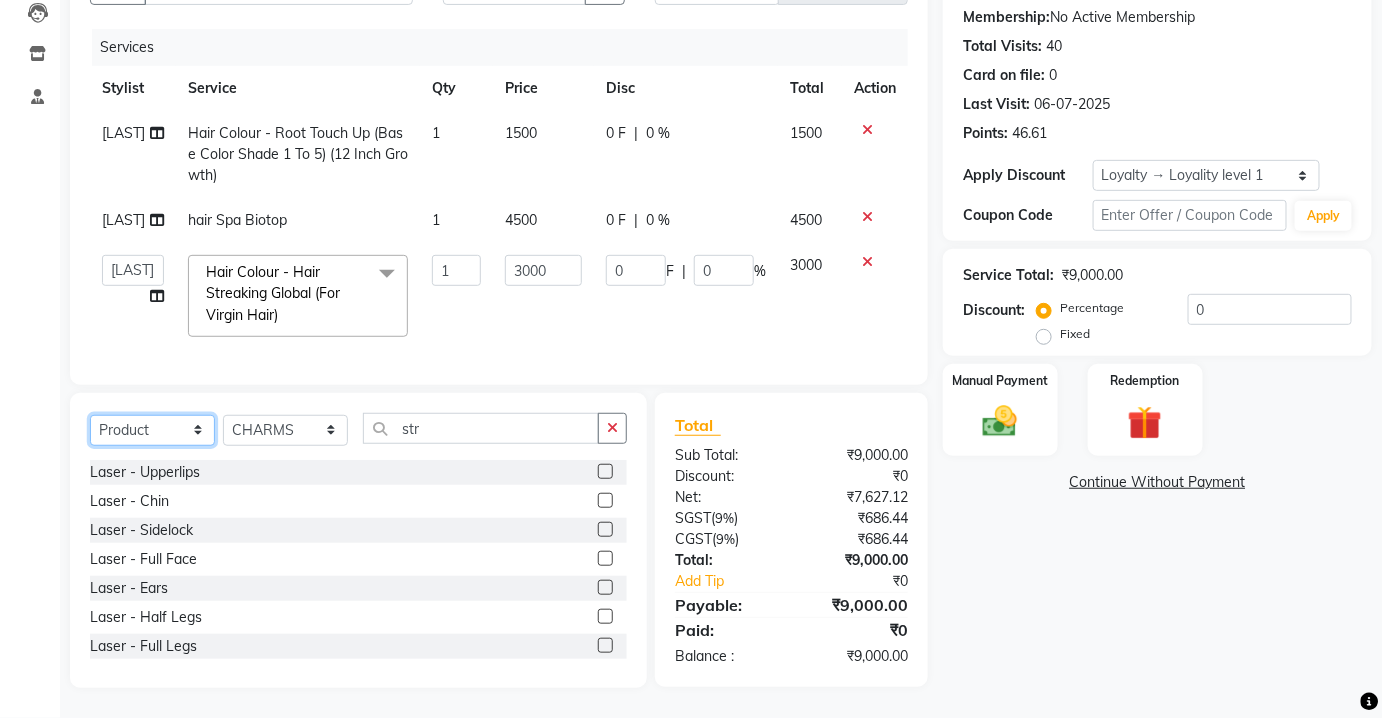 click on "Select  Service  Product  Membership  Package Voucher Prepaid Gift Card" 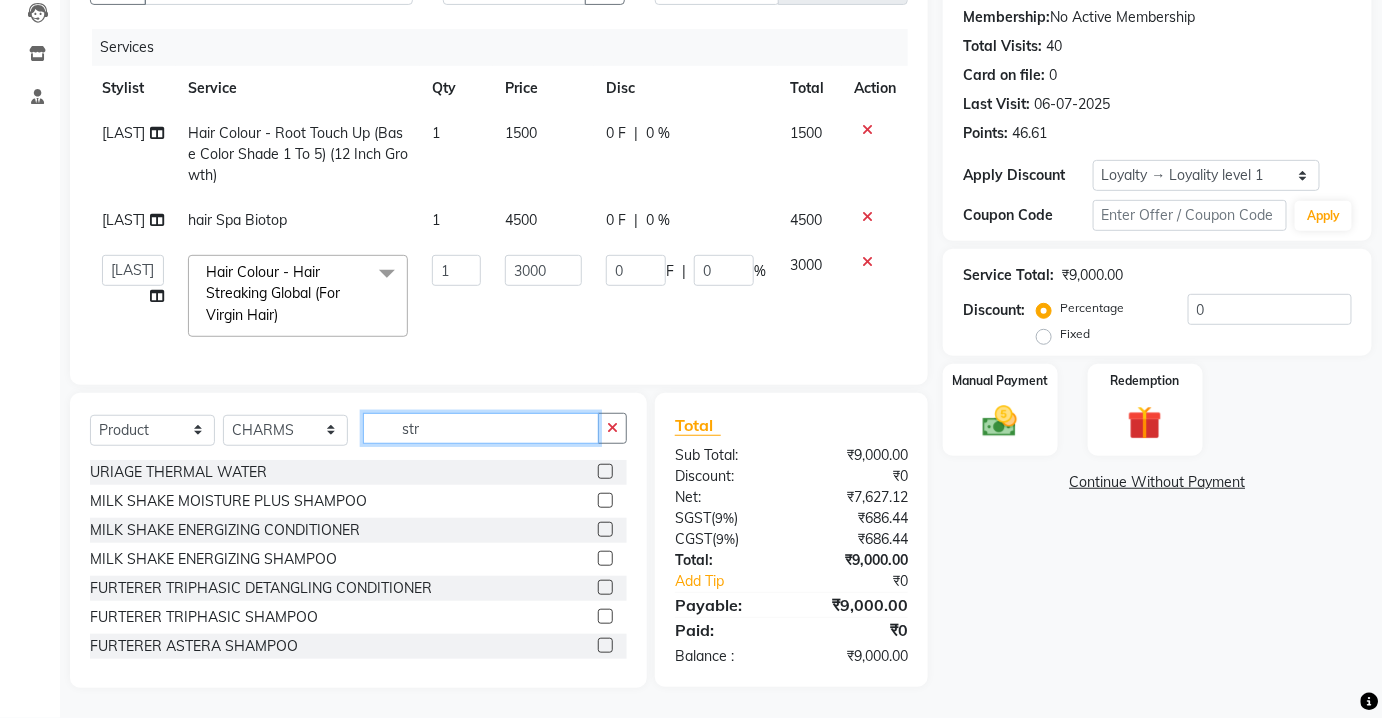 click on "str" 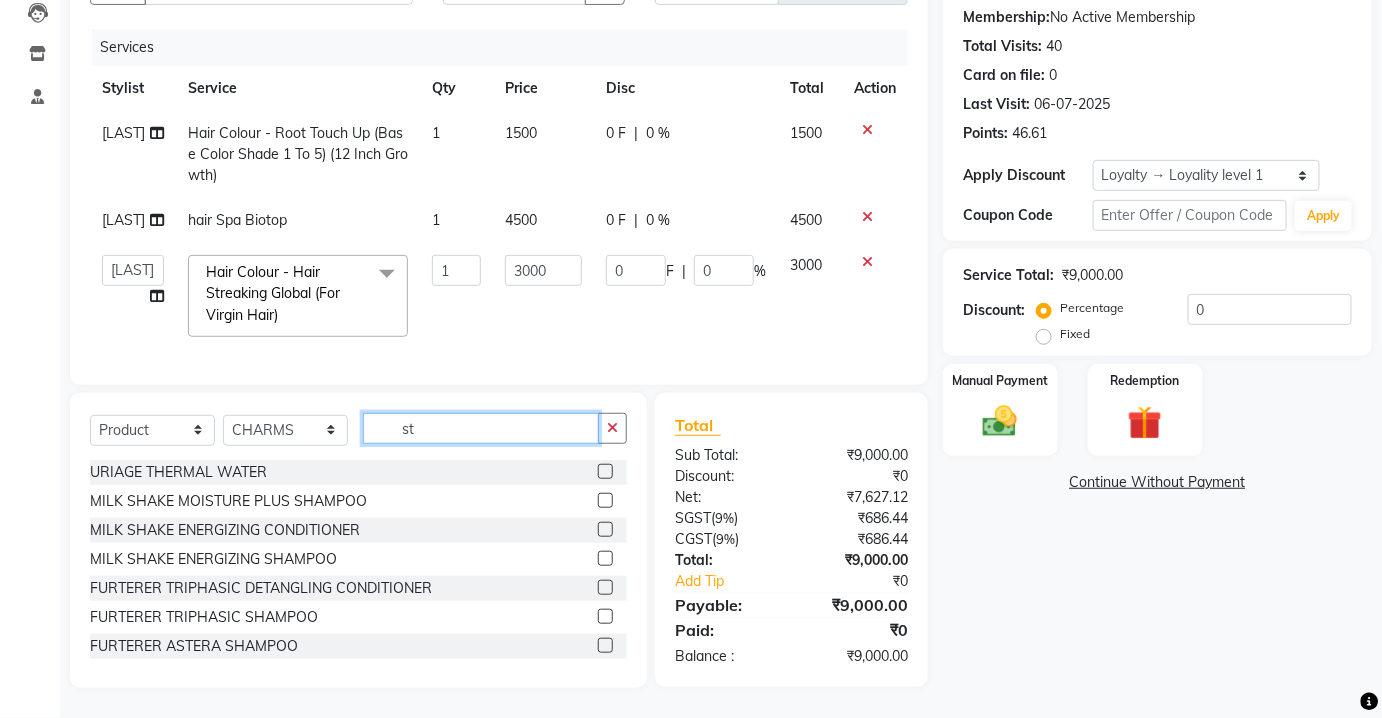 type on "s" 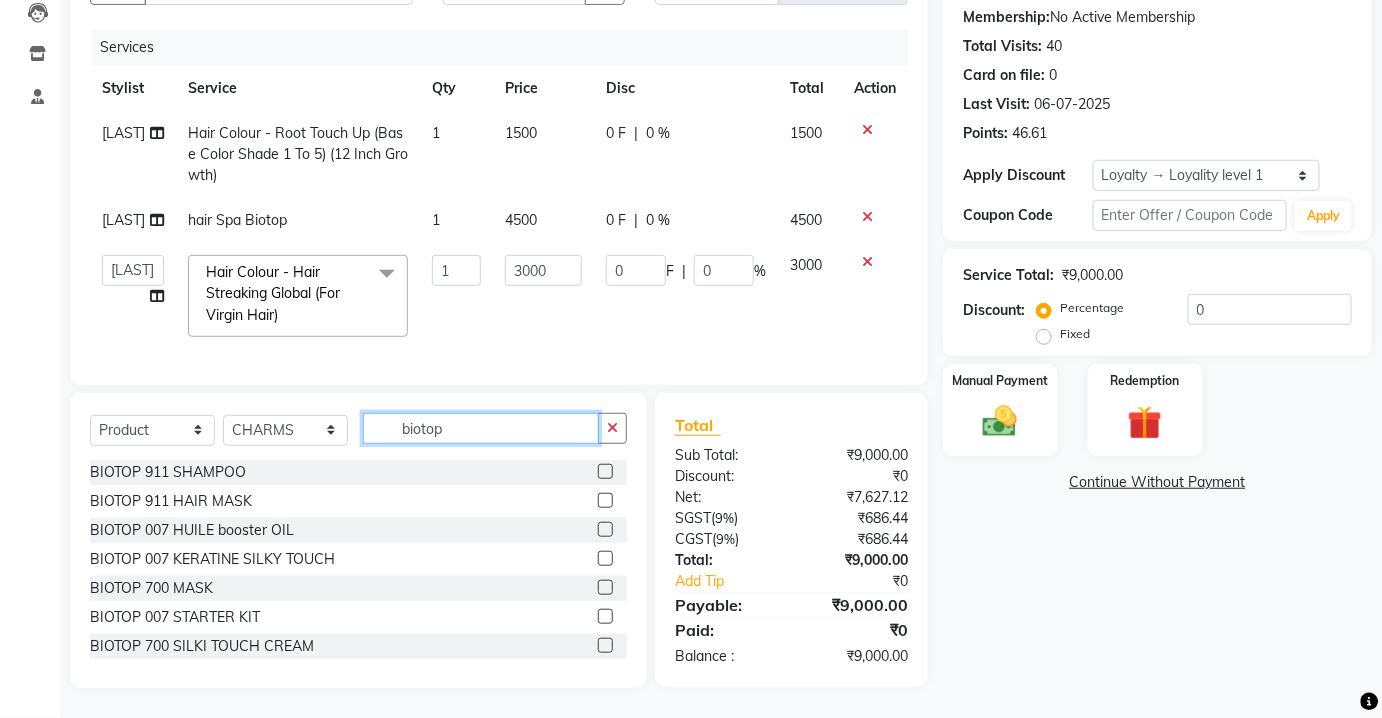 scroll, scrollTop: 90, scrollLeft: 0, axis: vertical 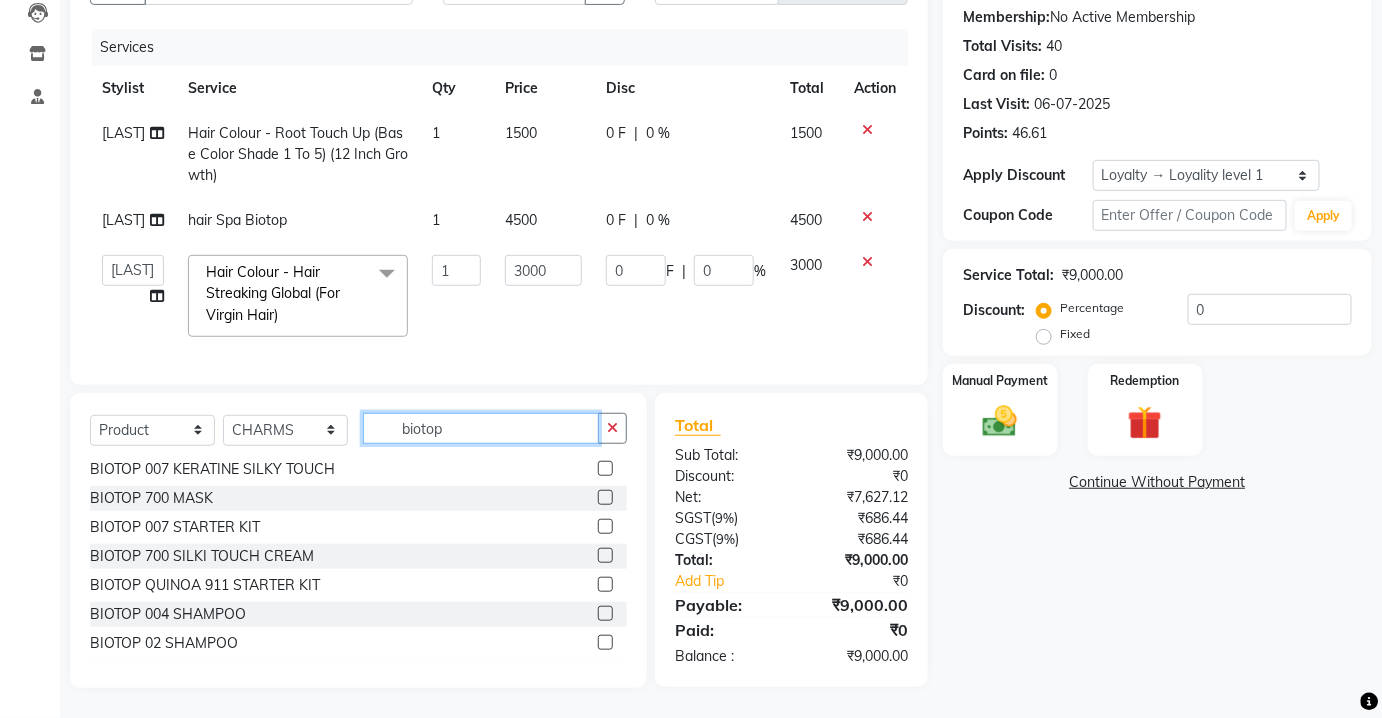 type on "biotop" 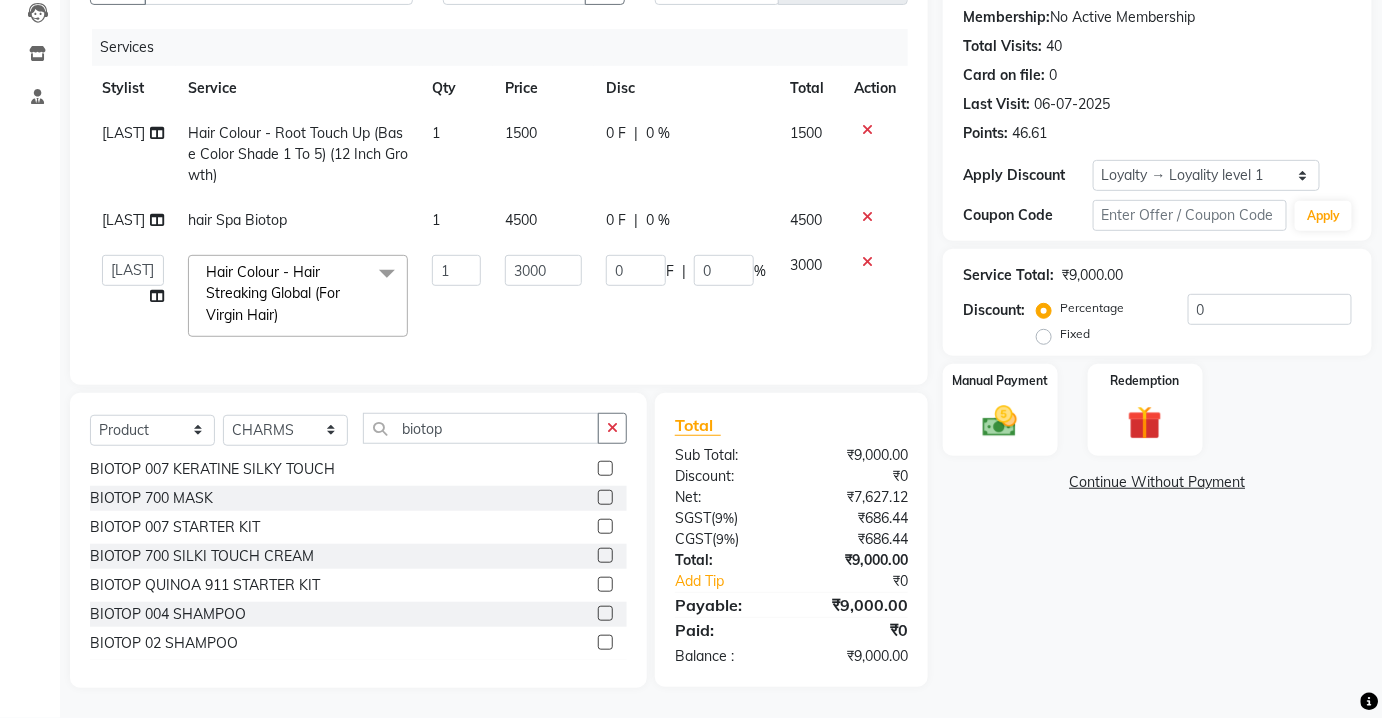 click 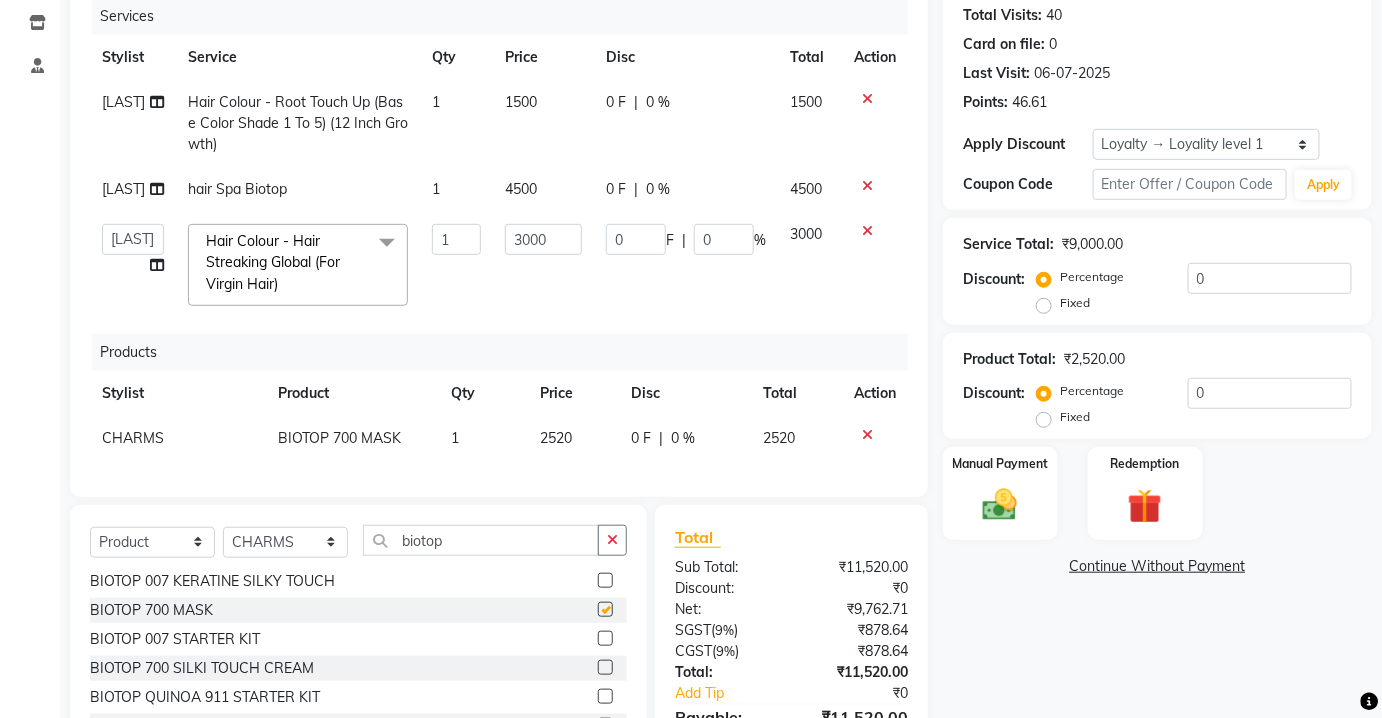 checkbox on "false" 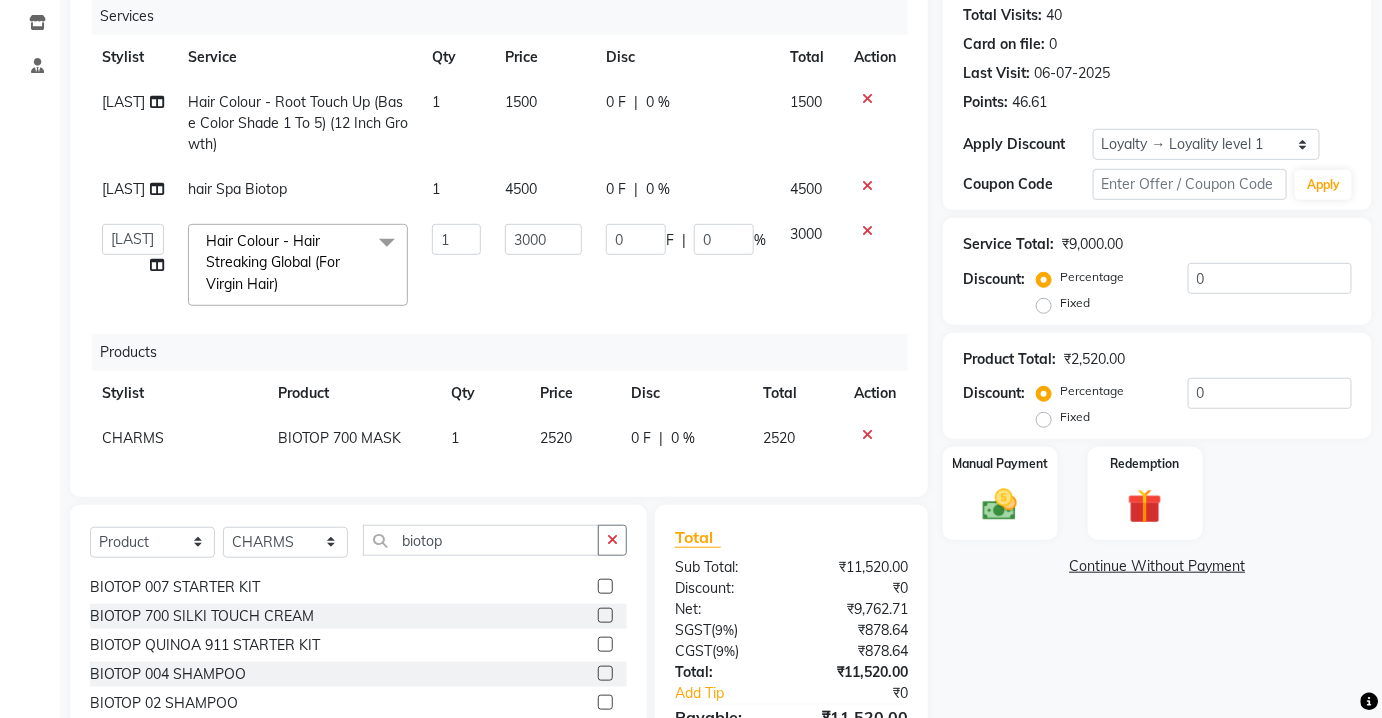 scroll, scrollTop: 181, scrollLeft: 0, axis: vertical 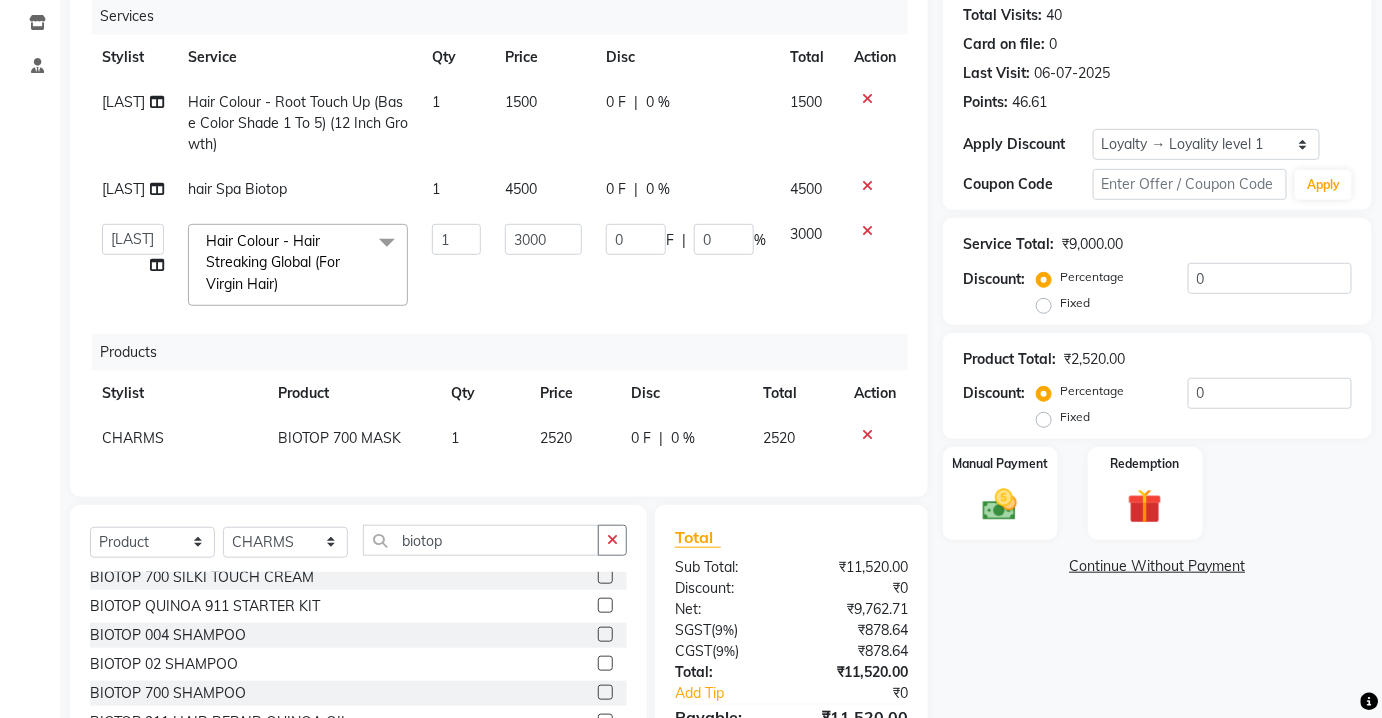 drag, startPoint x: 594, startPoint y: 708, endPoint x: 516, endPoint y: 516, distance: 207.239 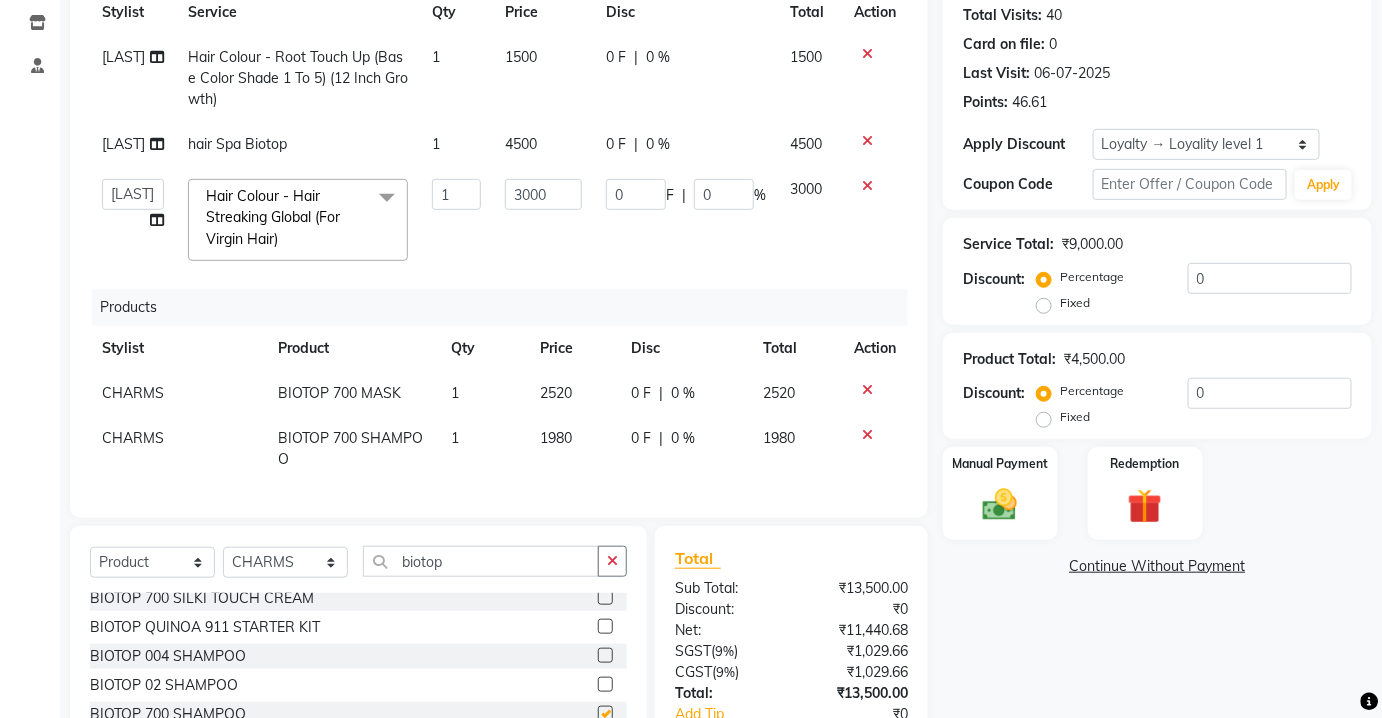 checkbox on "false" 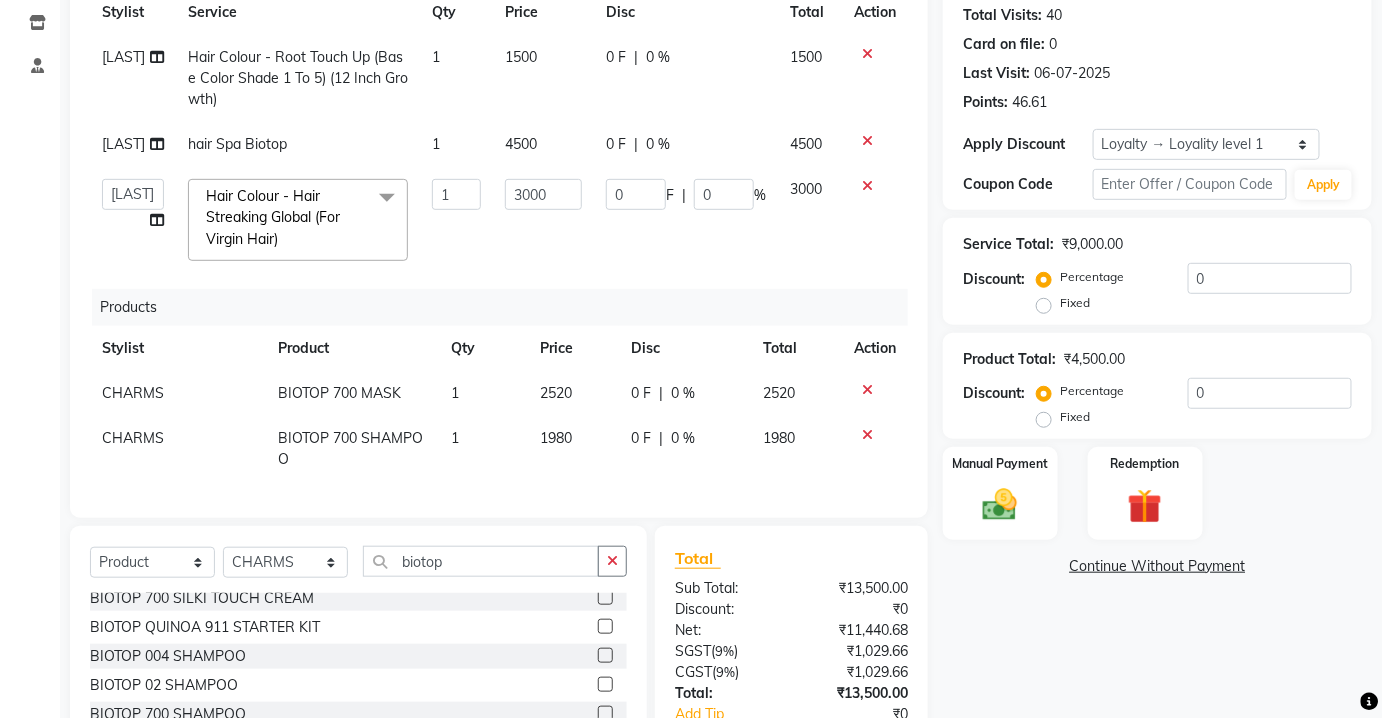 scroll, scrollTop: 79, scrollLeft: 0, axis: vertical 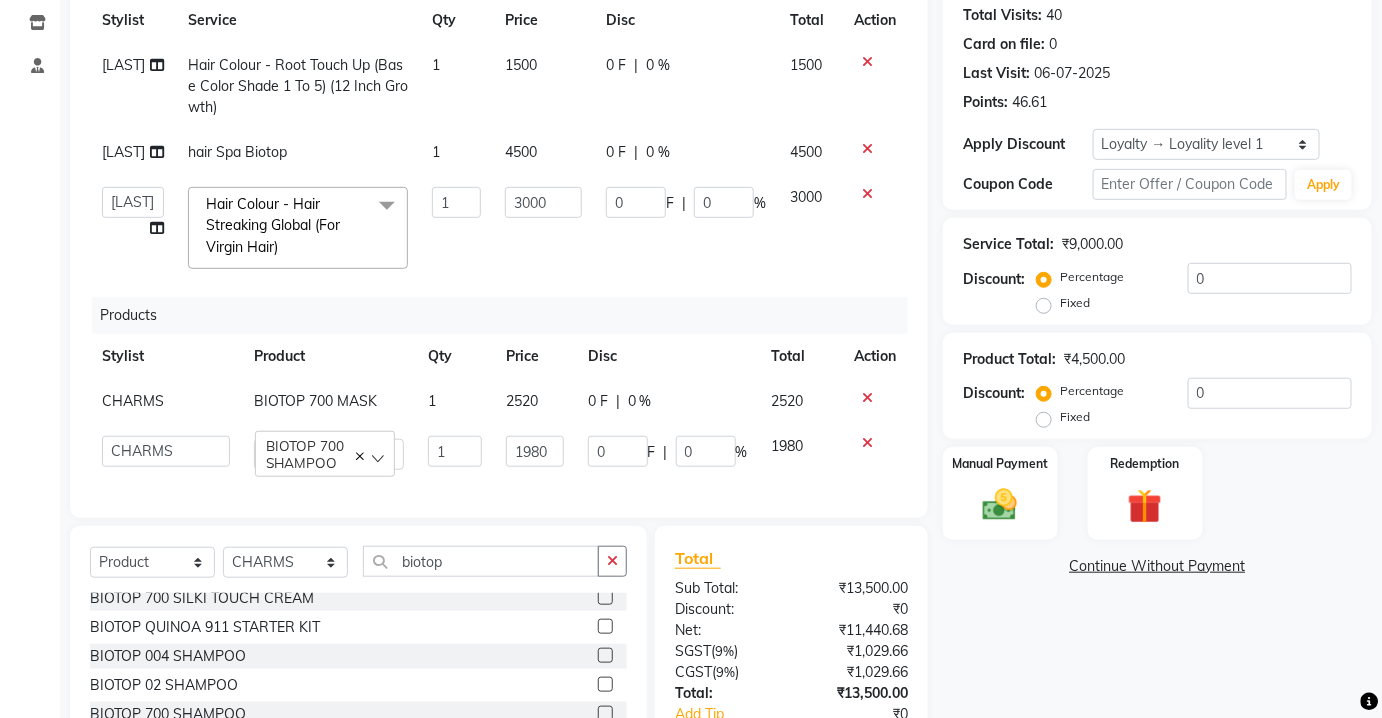 click on "2520" 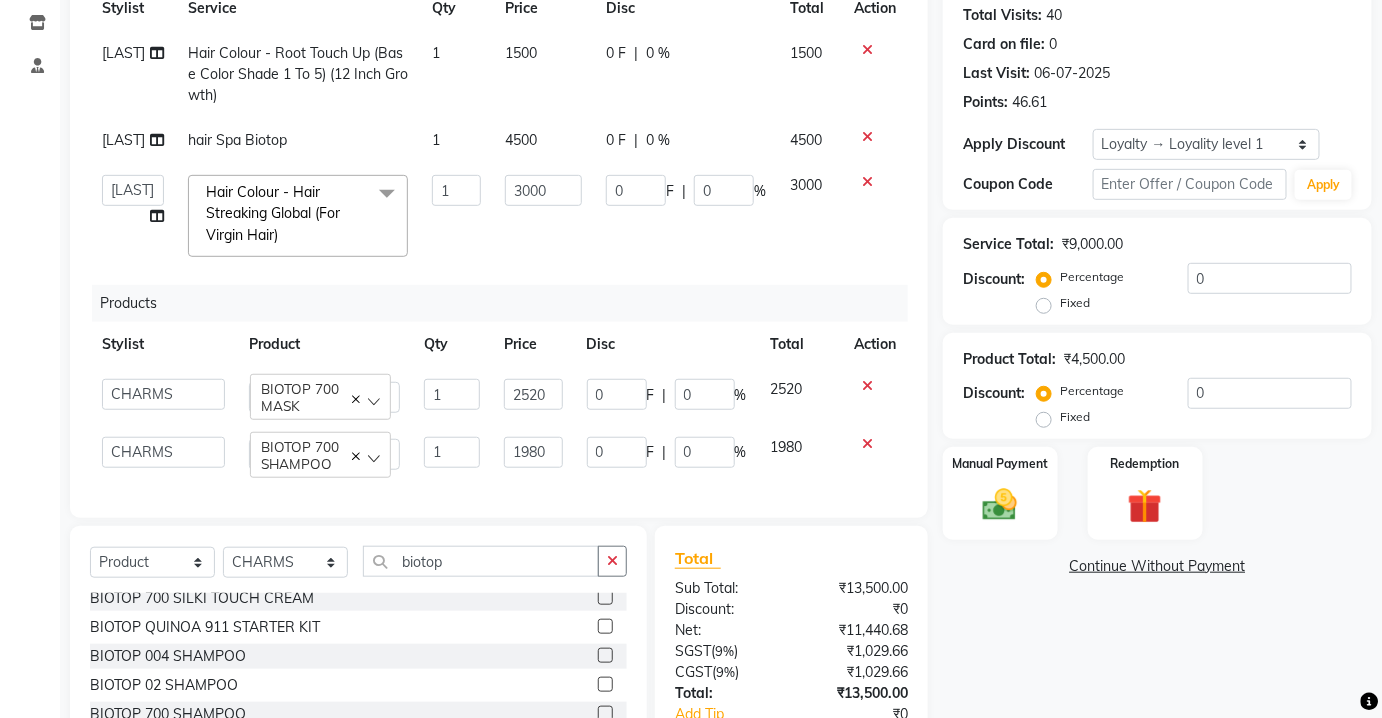 scroll, scrollTop: 79, scrollLeft: 0, axis: vertical 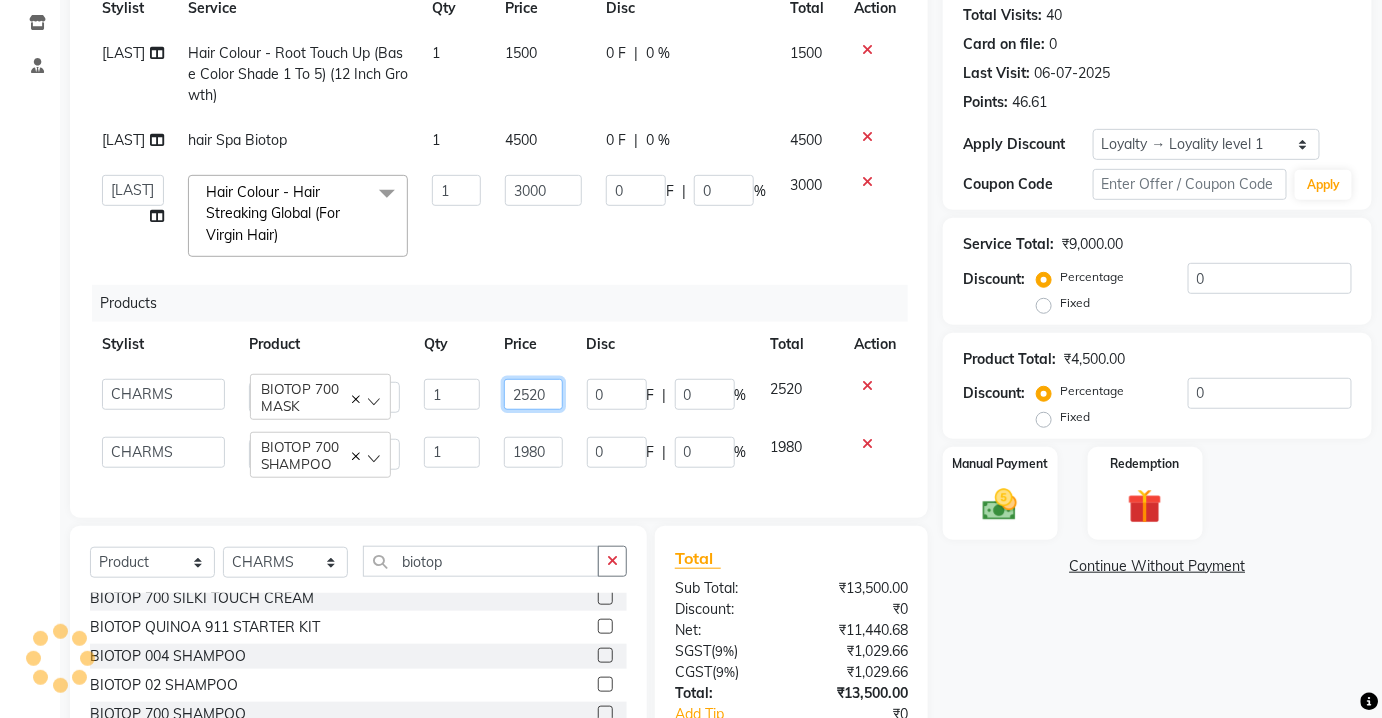 click on "2520" 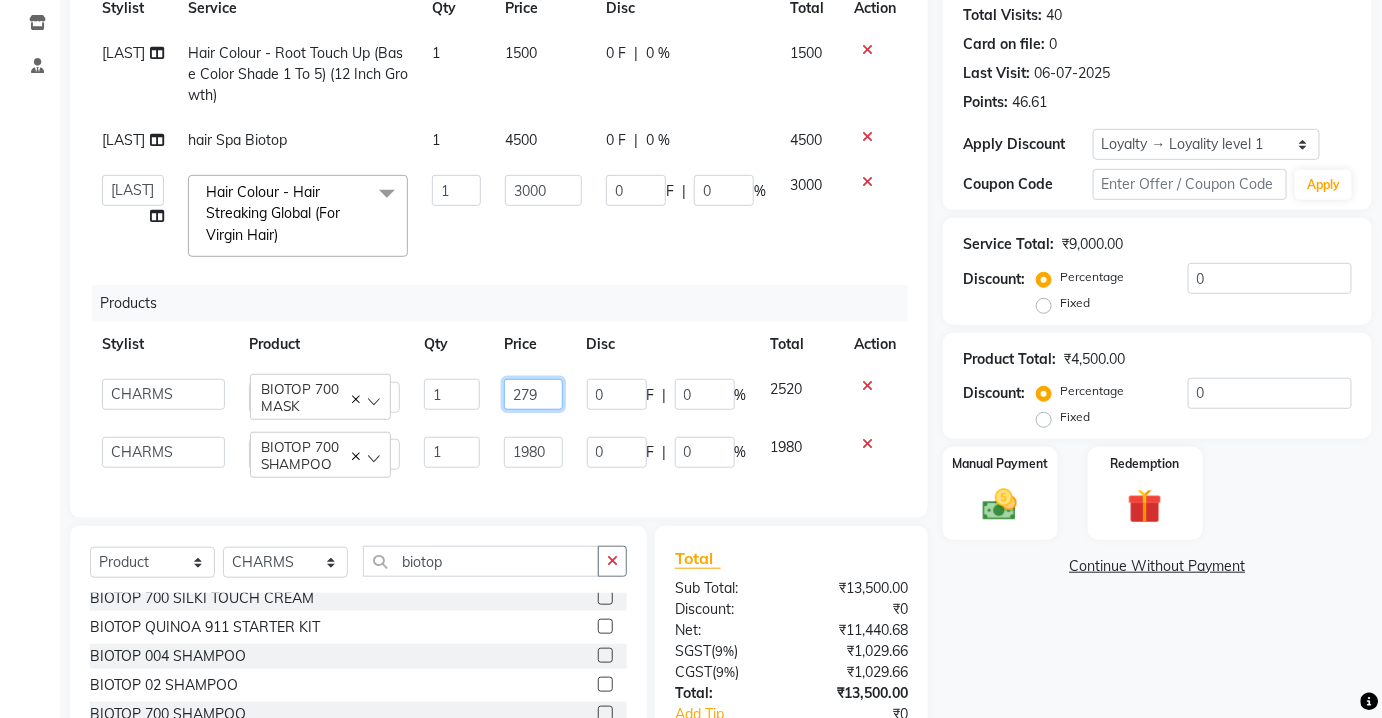 type on "2790" 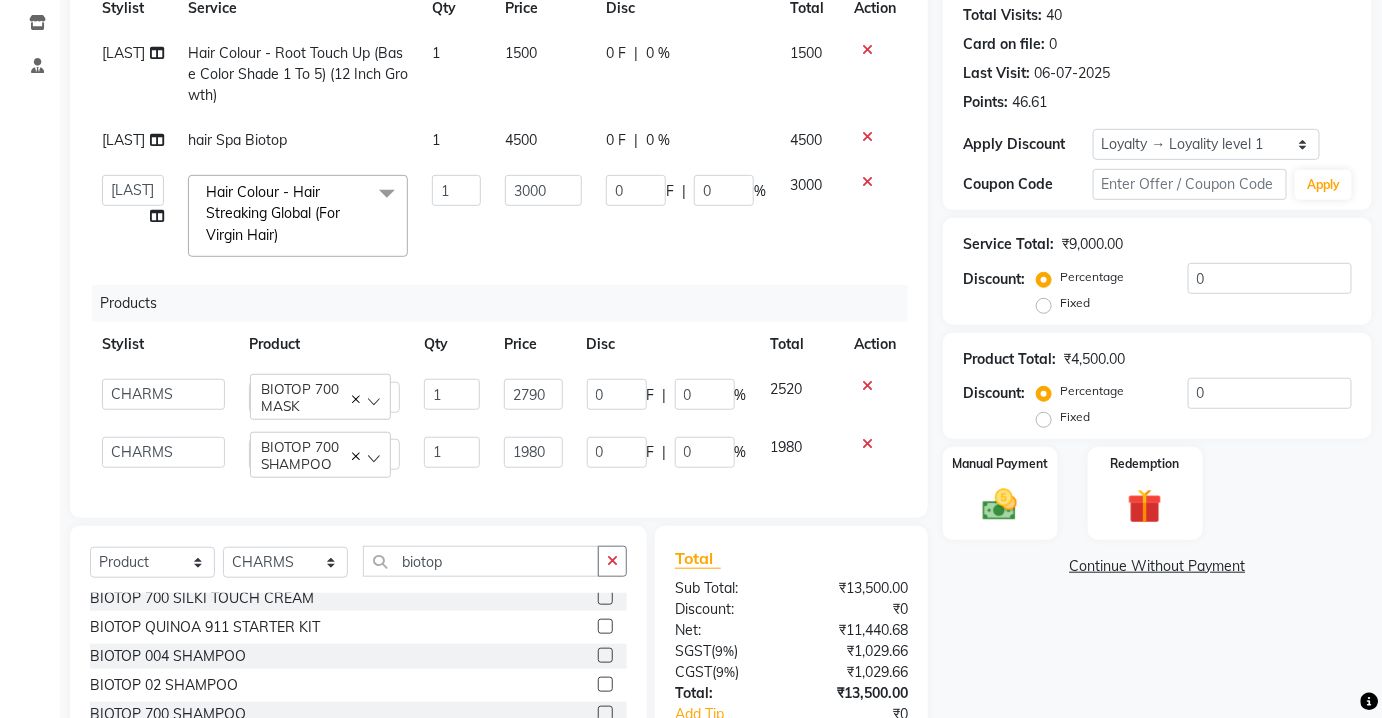 click on "Products" 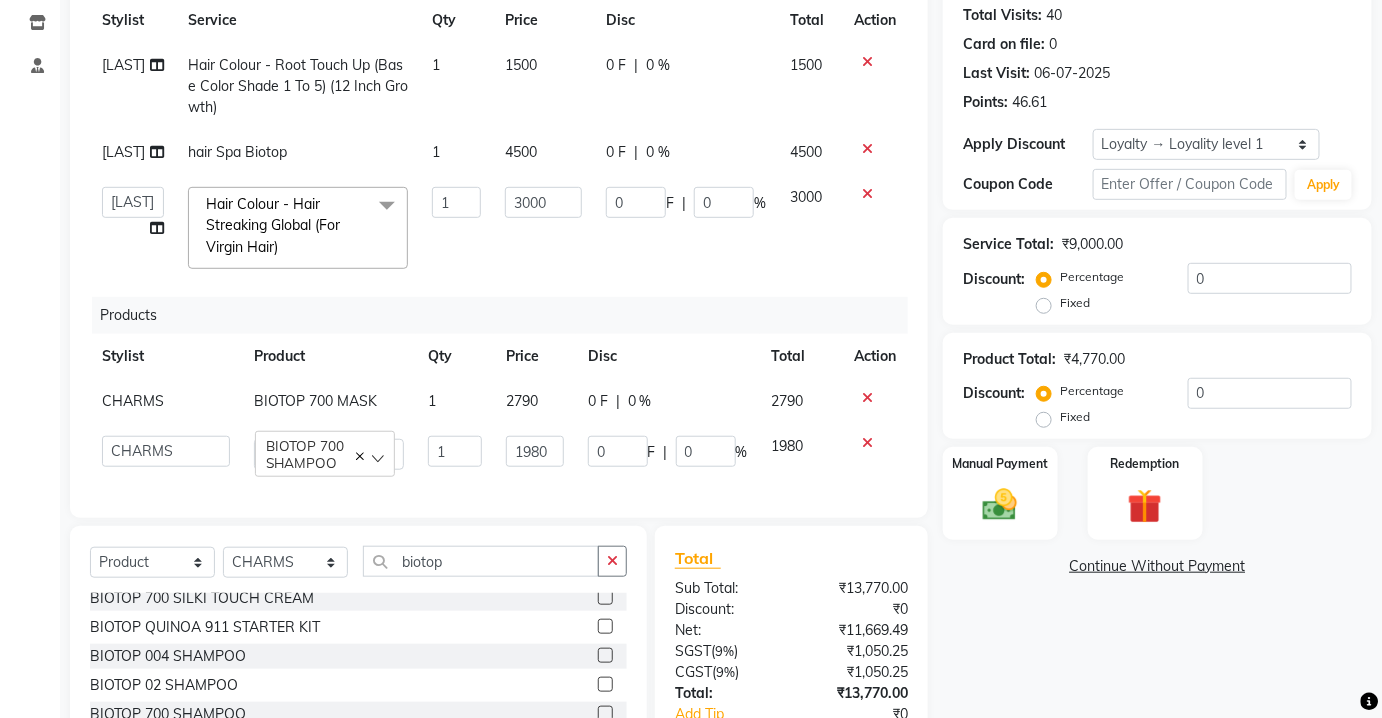 scroll, scrollTop: 72, scrollLeft: 0, axis: vertical 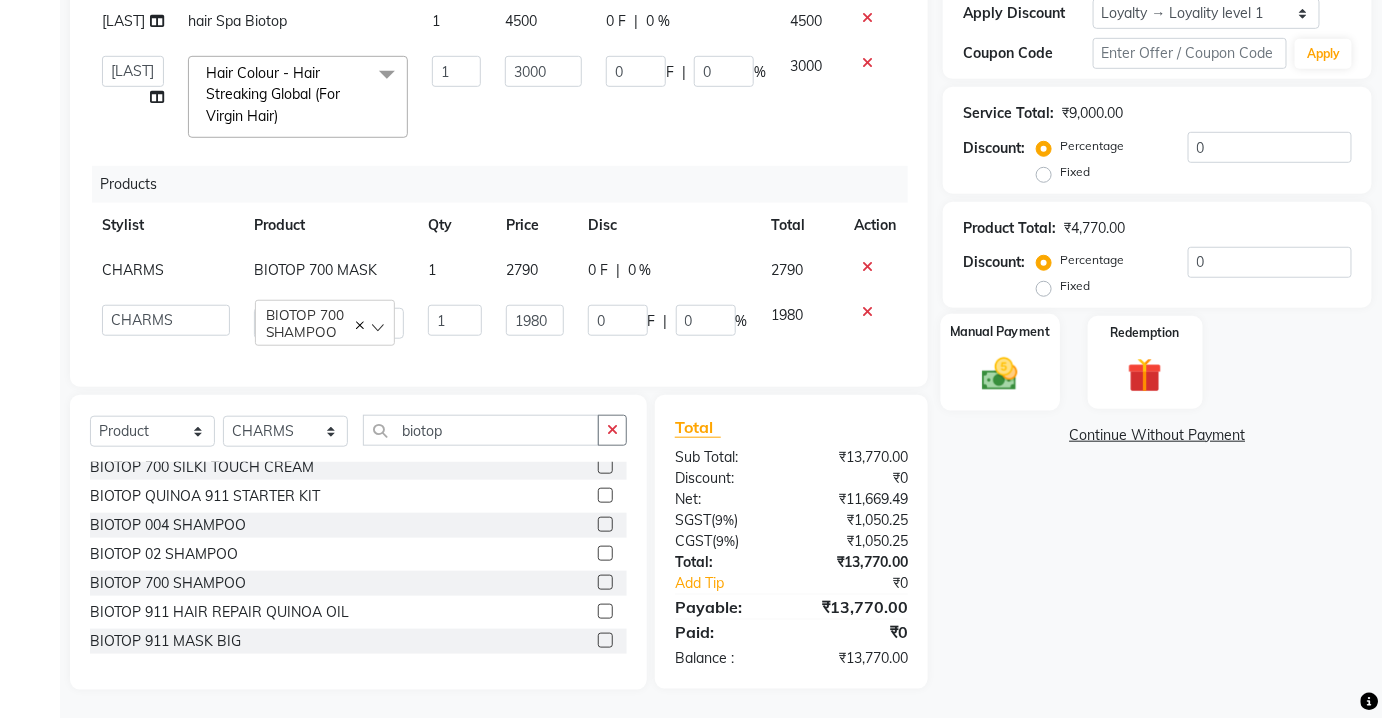 click 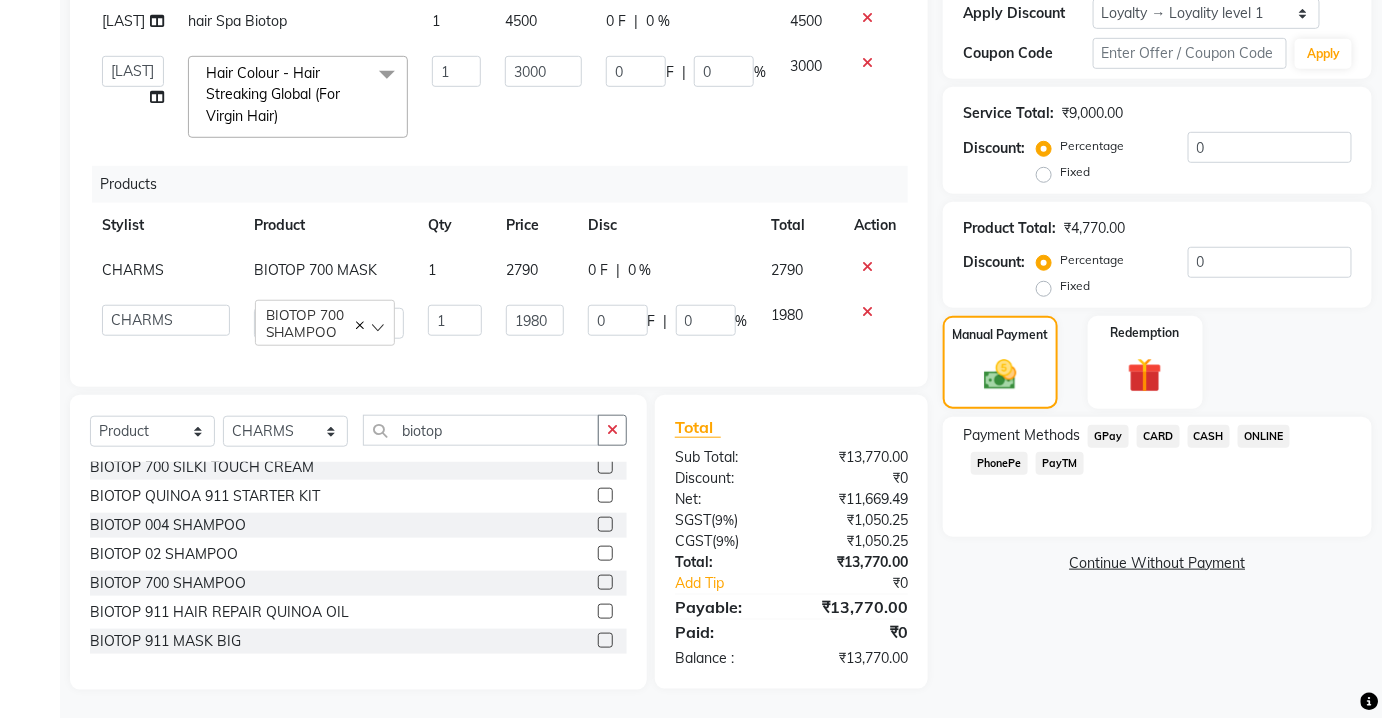 drag, startPoint x: 1229, startPoint y: 437, endPoint x: 1206, endPoint y: 429, distance: 24.351591 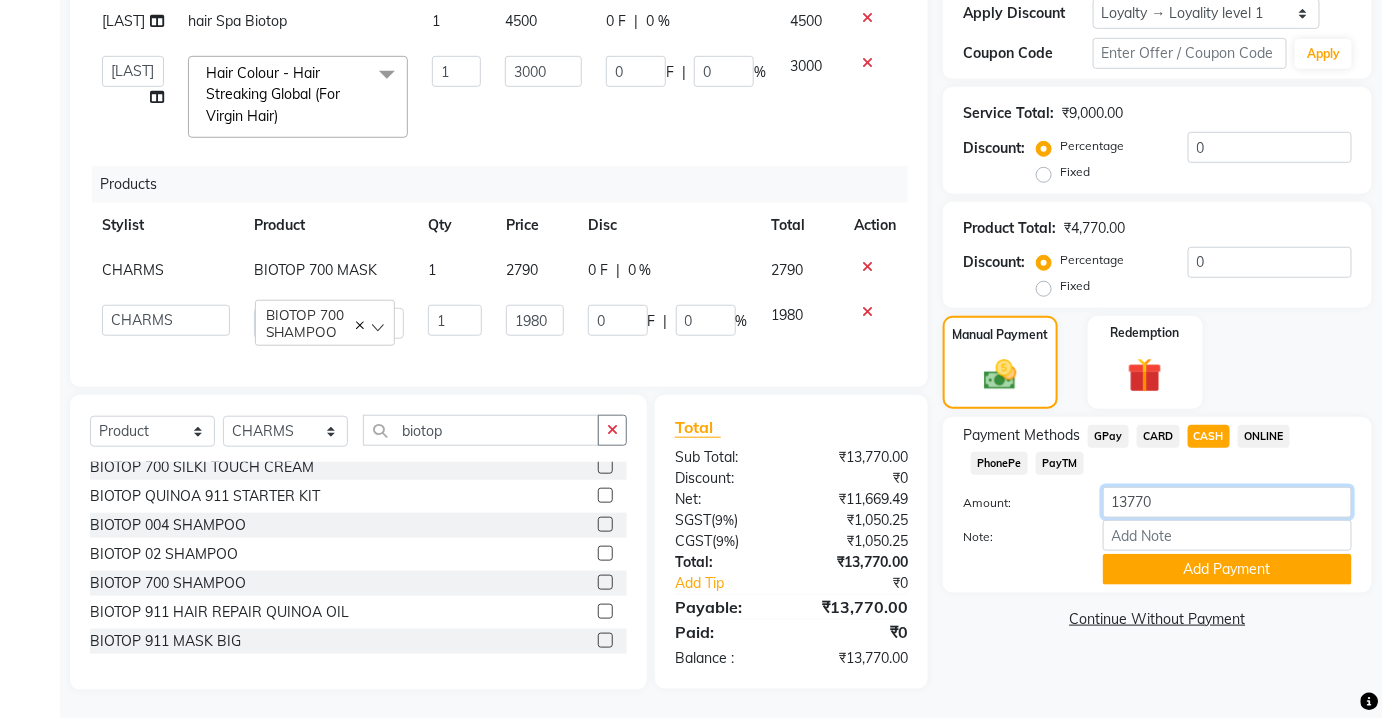 click on "13770" 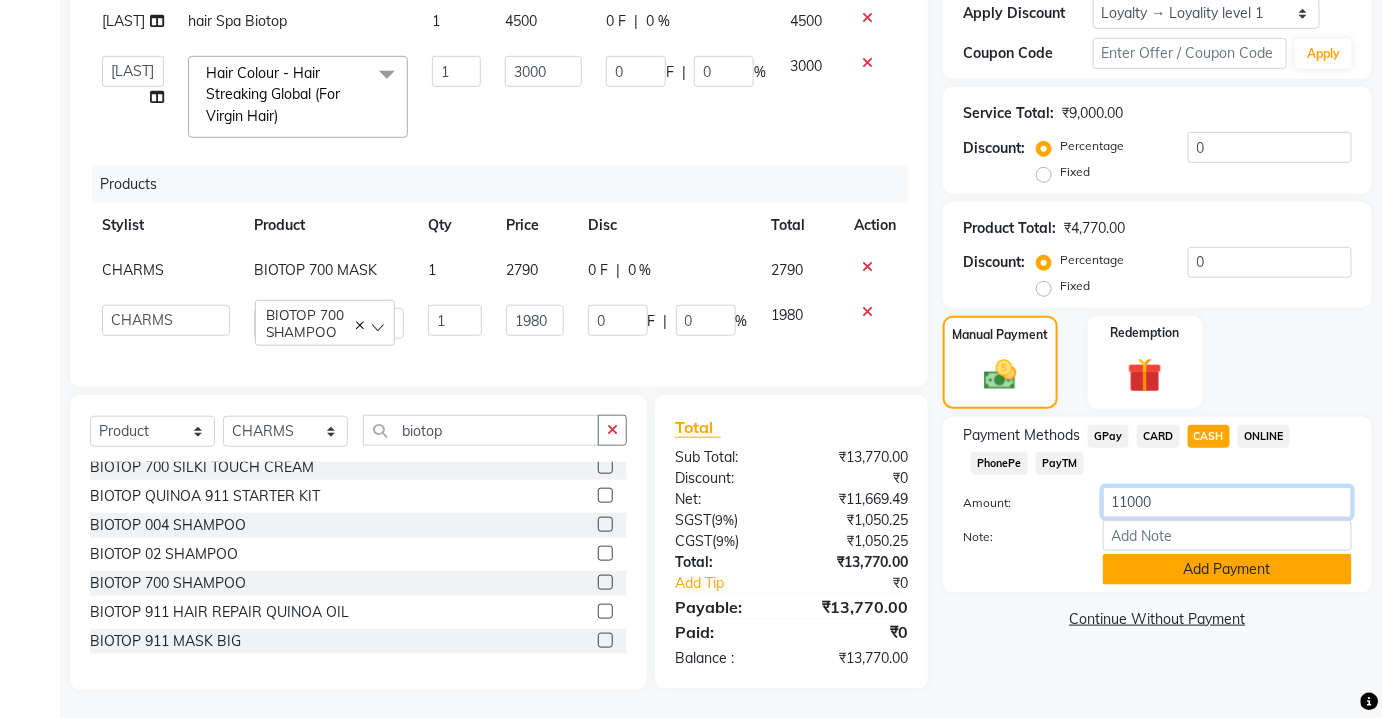 type on "11000" 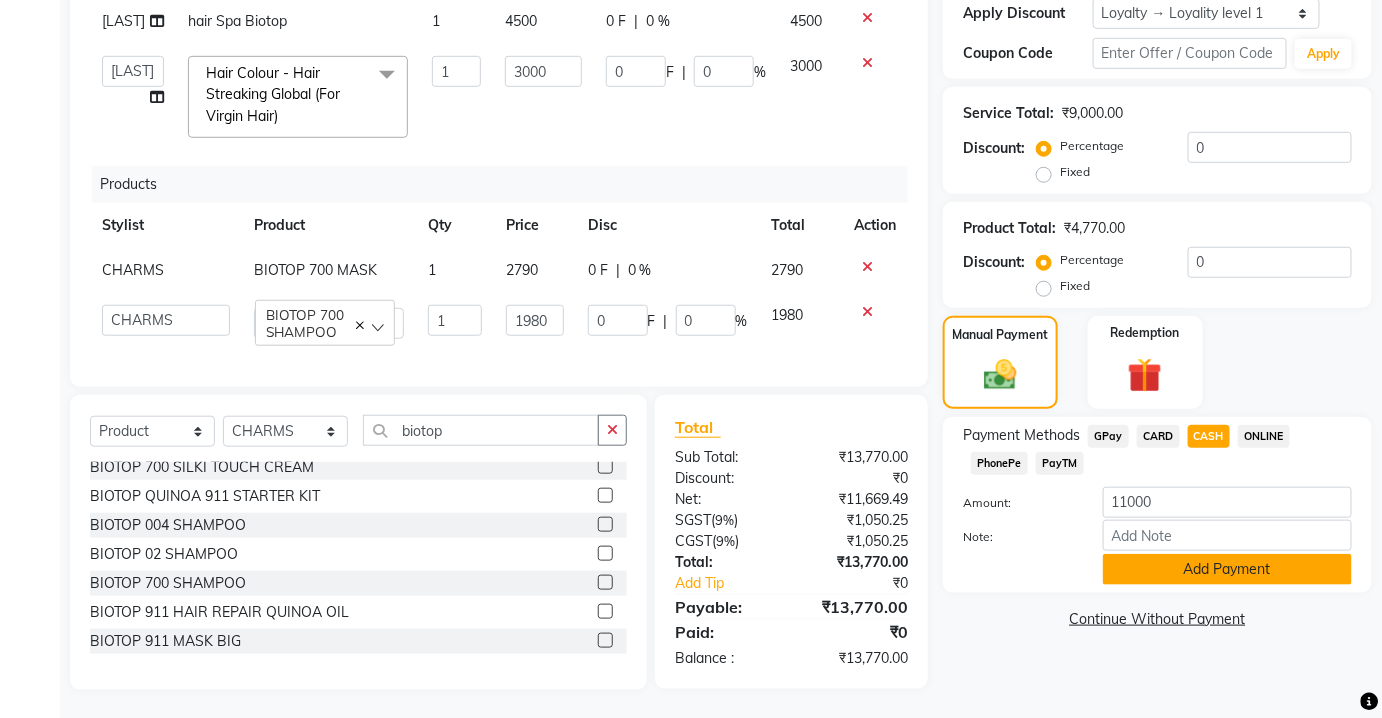 click on "Add Payment" 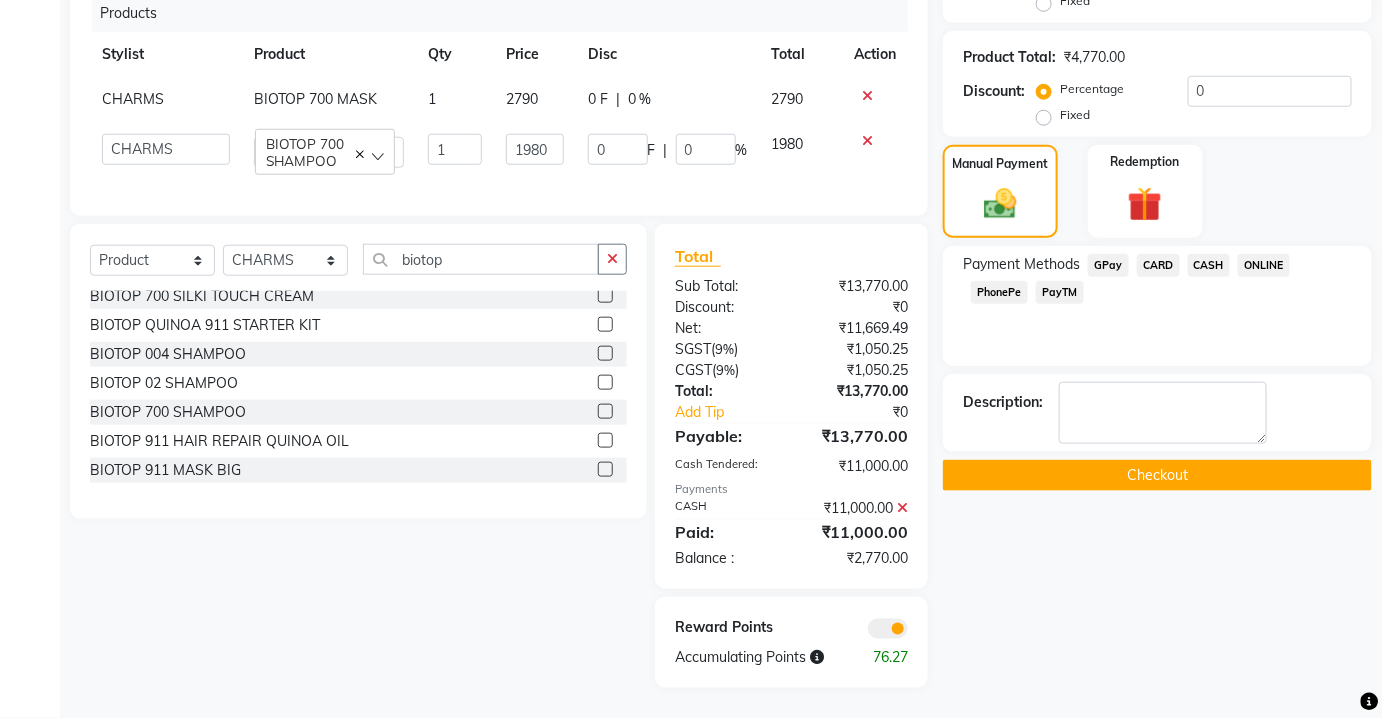 scroll, scrollTop: 571, scrollLeft: 0, axis: vertical 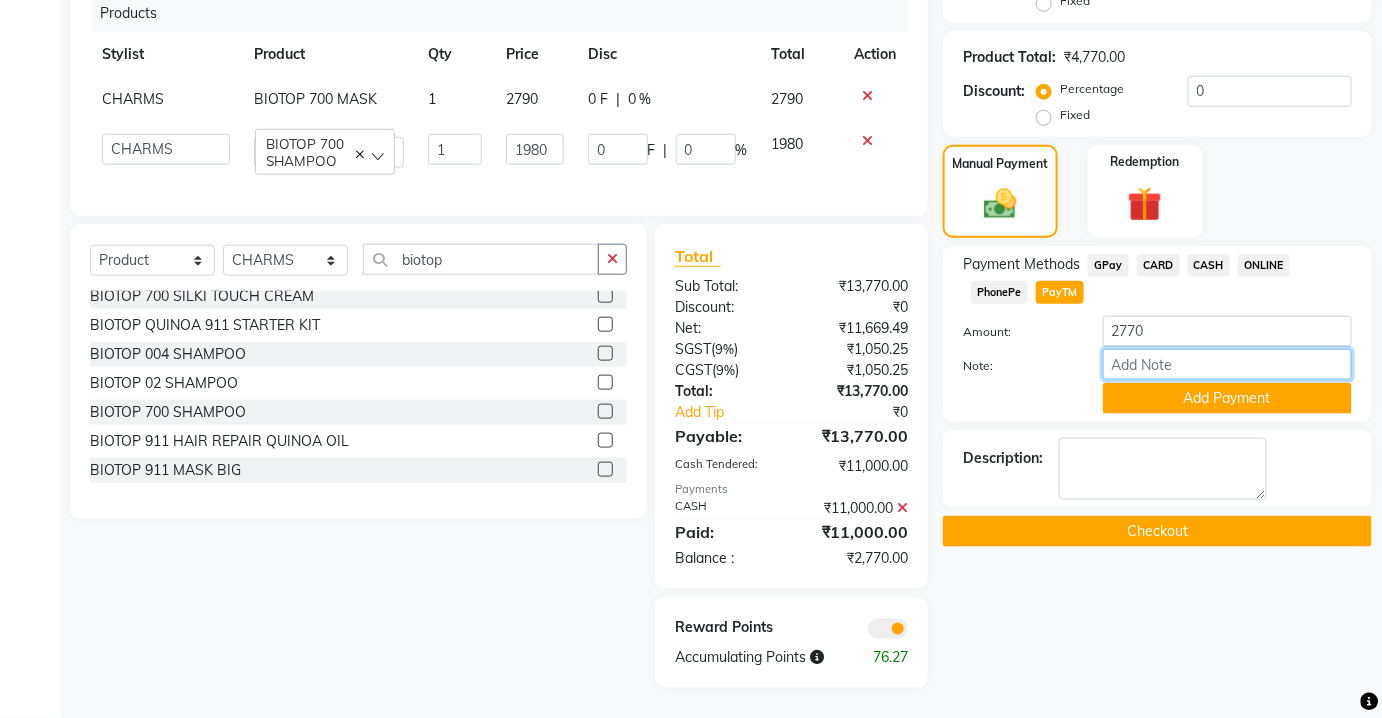 click on "Note:" at bounding box center [1227, 364] 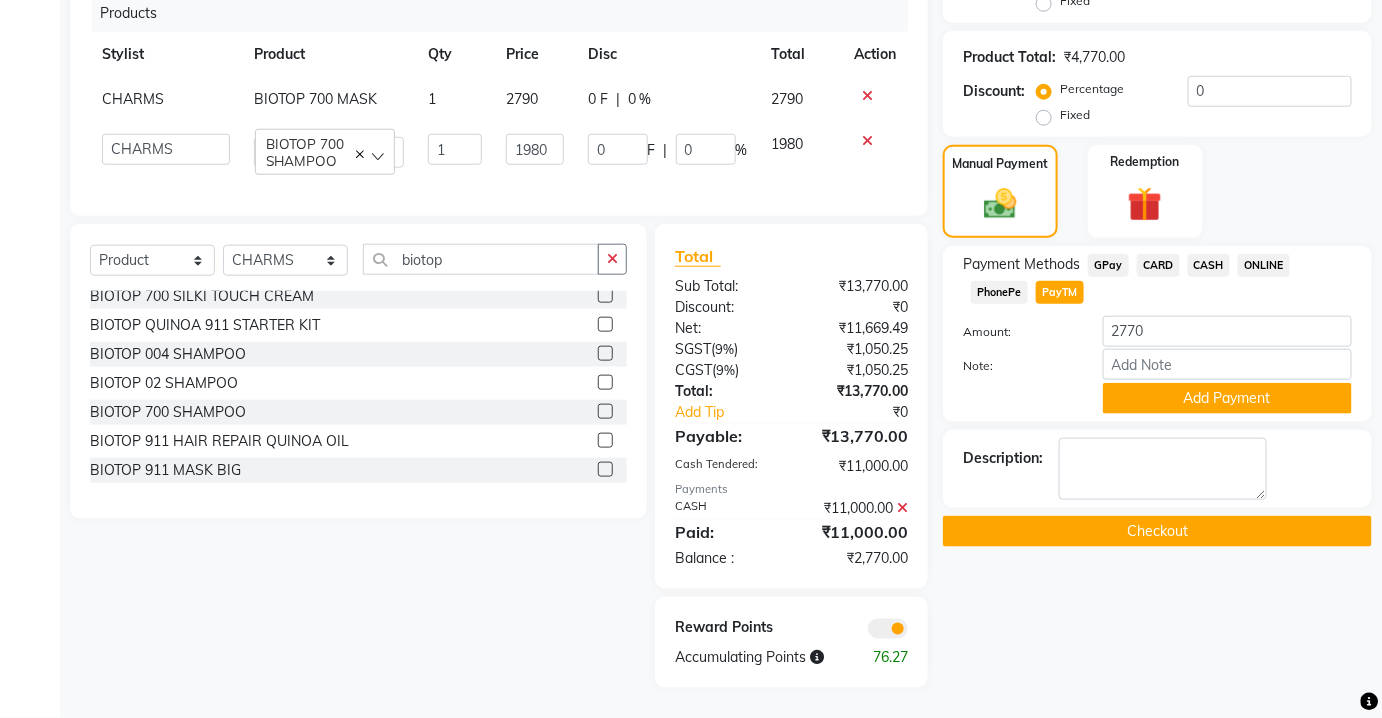 drag, startPoint x: 1133, startPoint y: 372, endPoint x: 1189, endPoint y: 448, distance: 94.40339 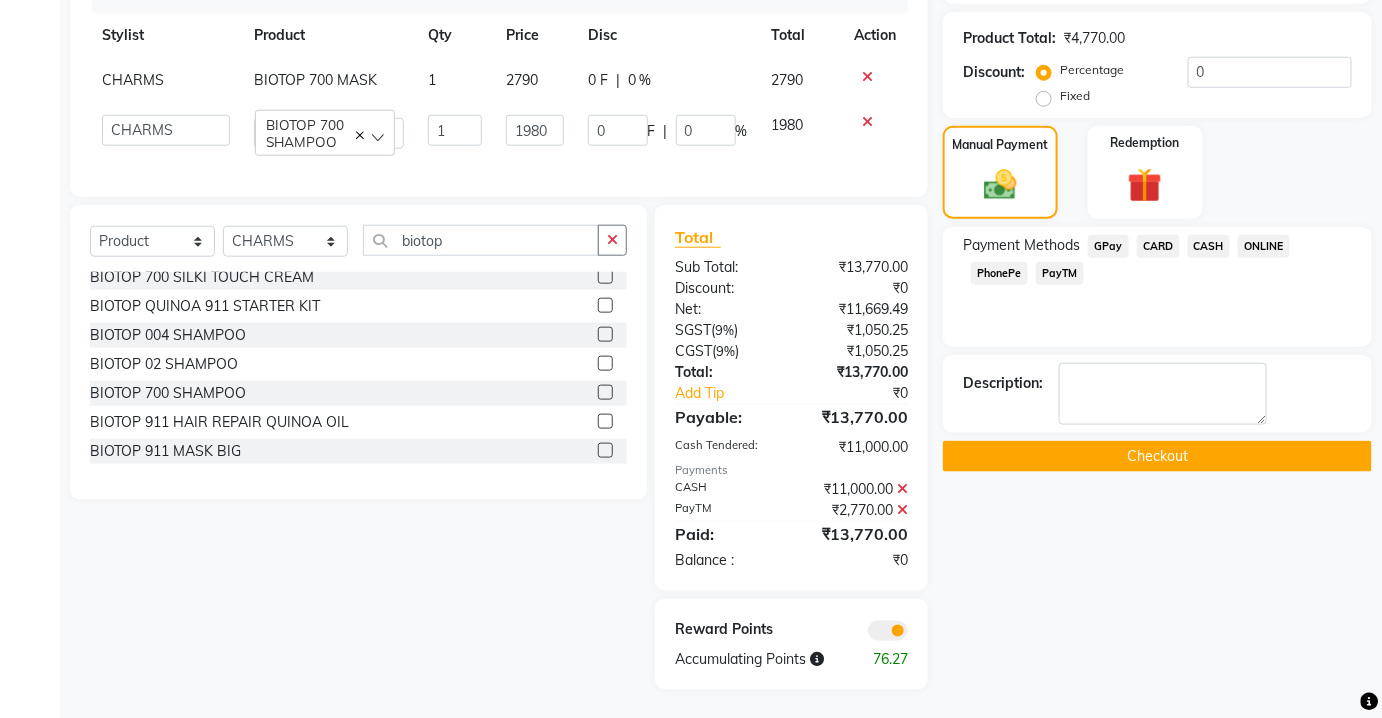 click on "Checkout" 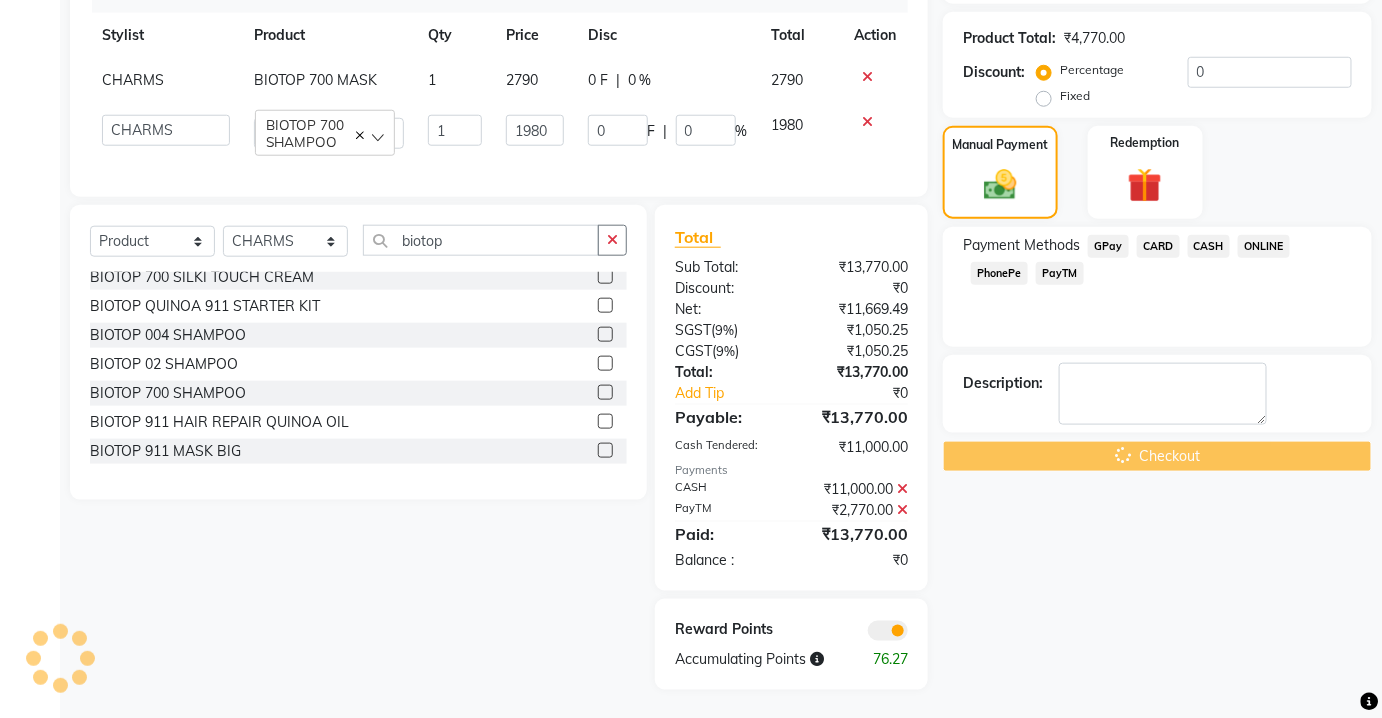 scroll, scrollTop: 0, scrollLeft: 0, axis: both 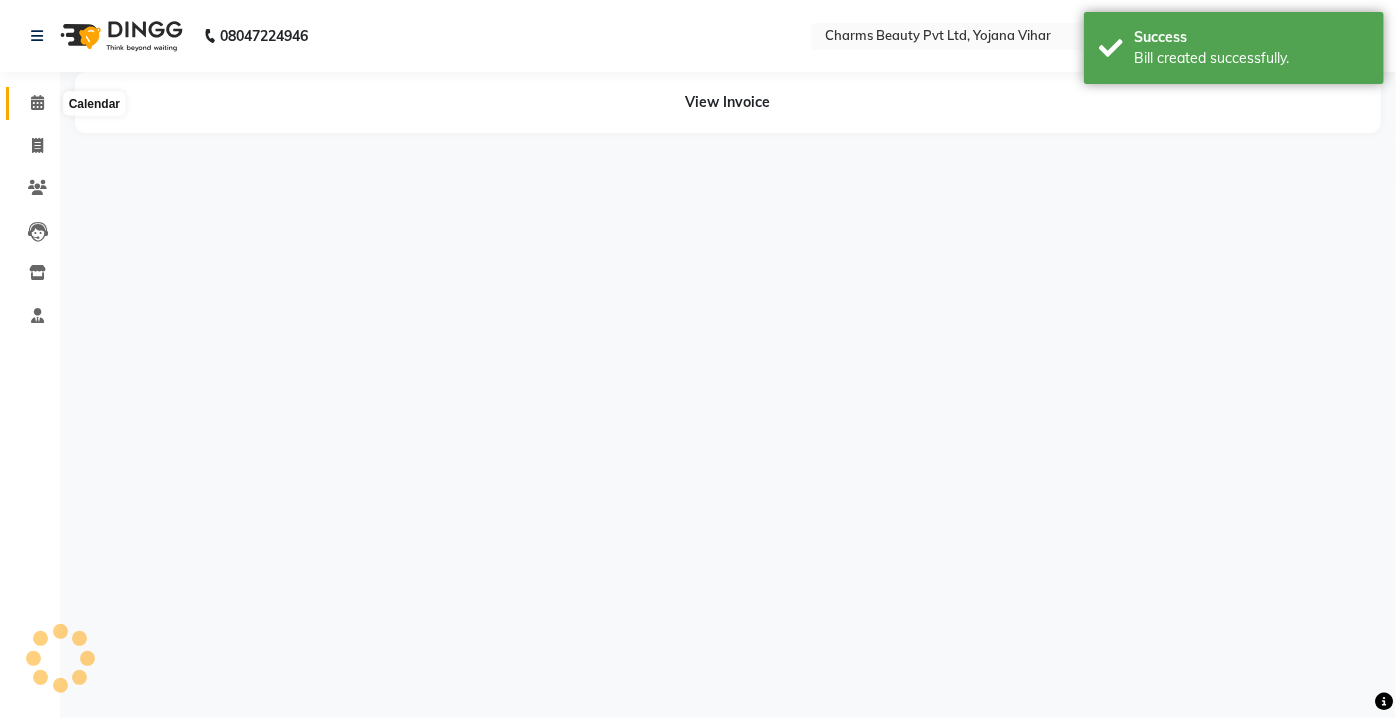 click 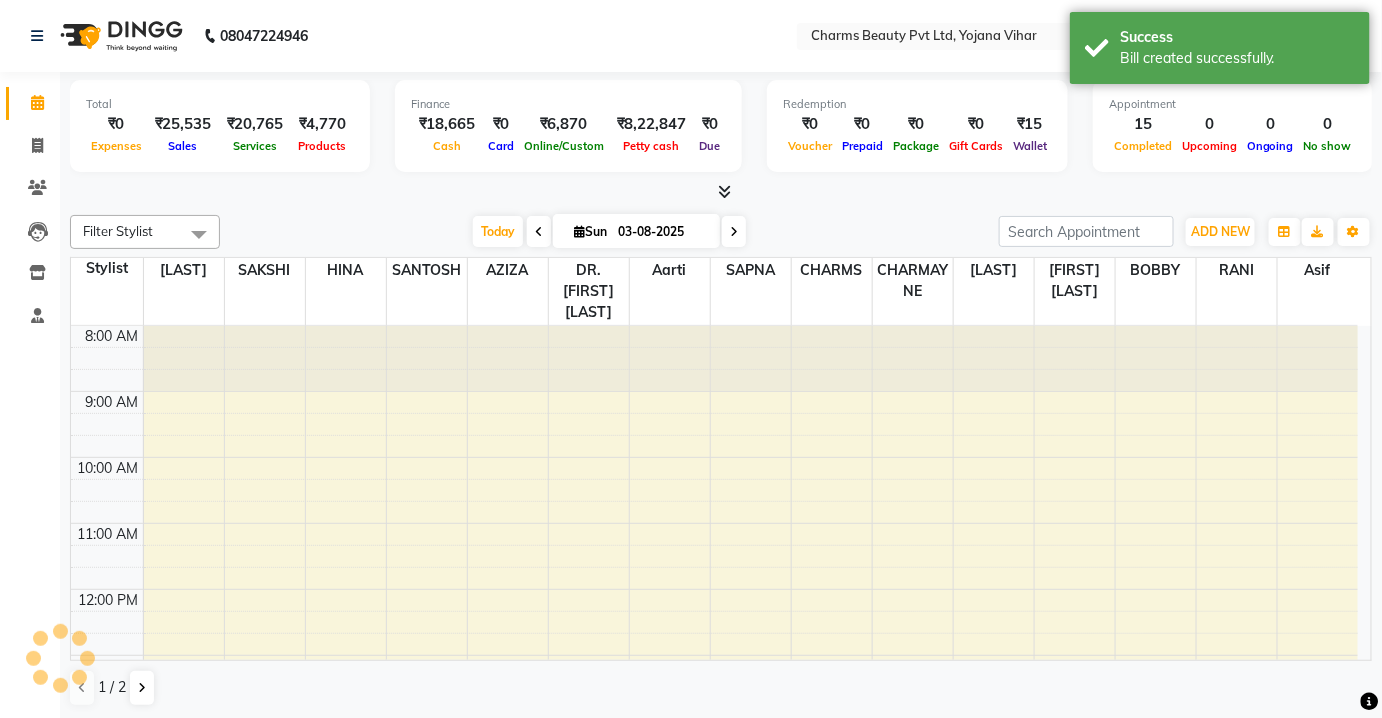 scroll, scrollTop: 456, scrollLeft: 0, axis: vertical 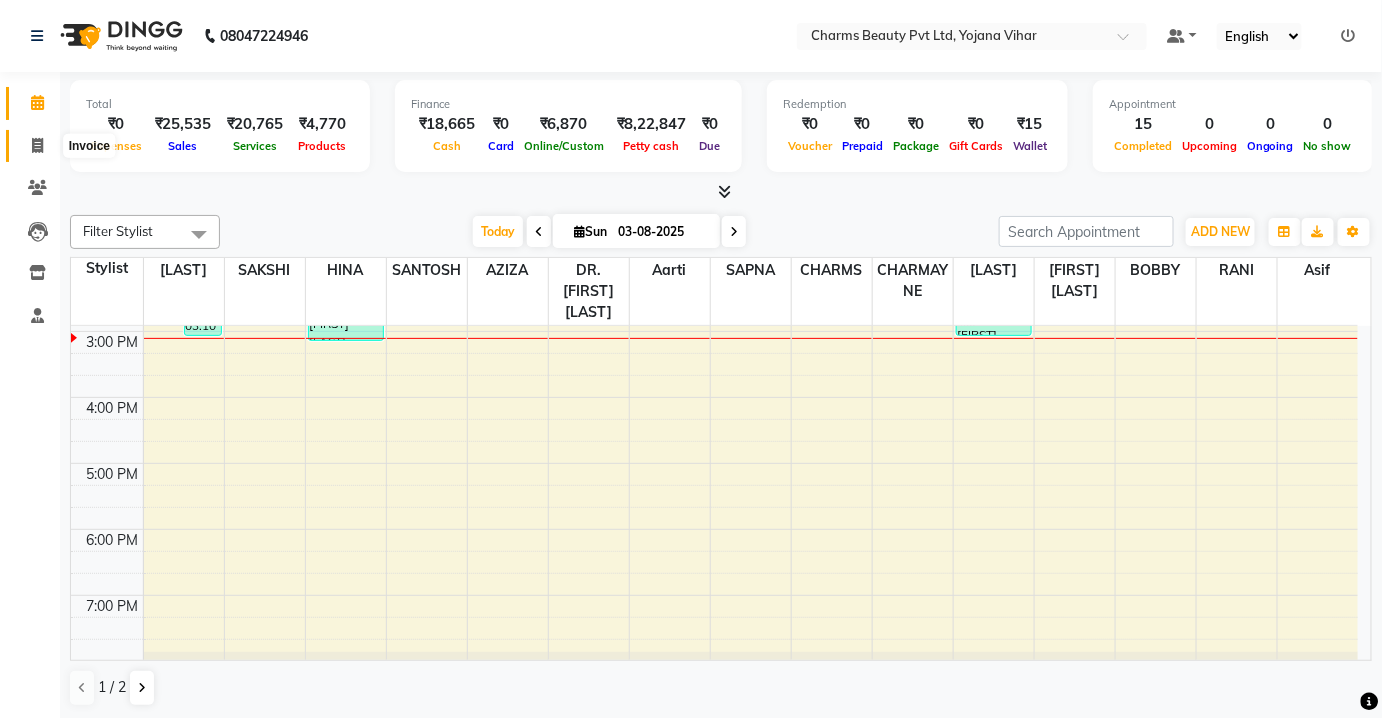click 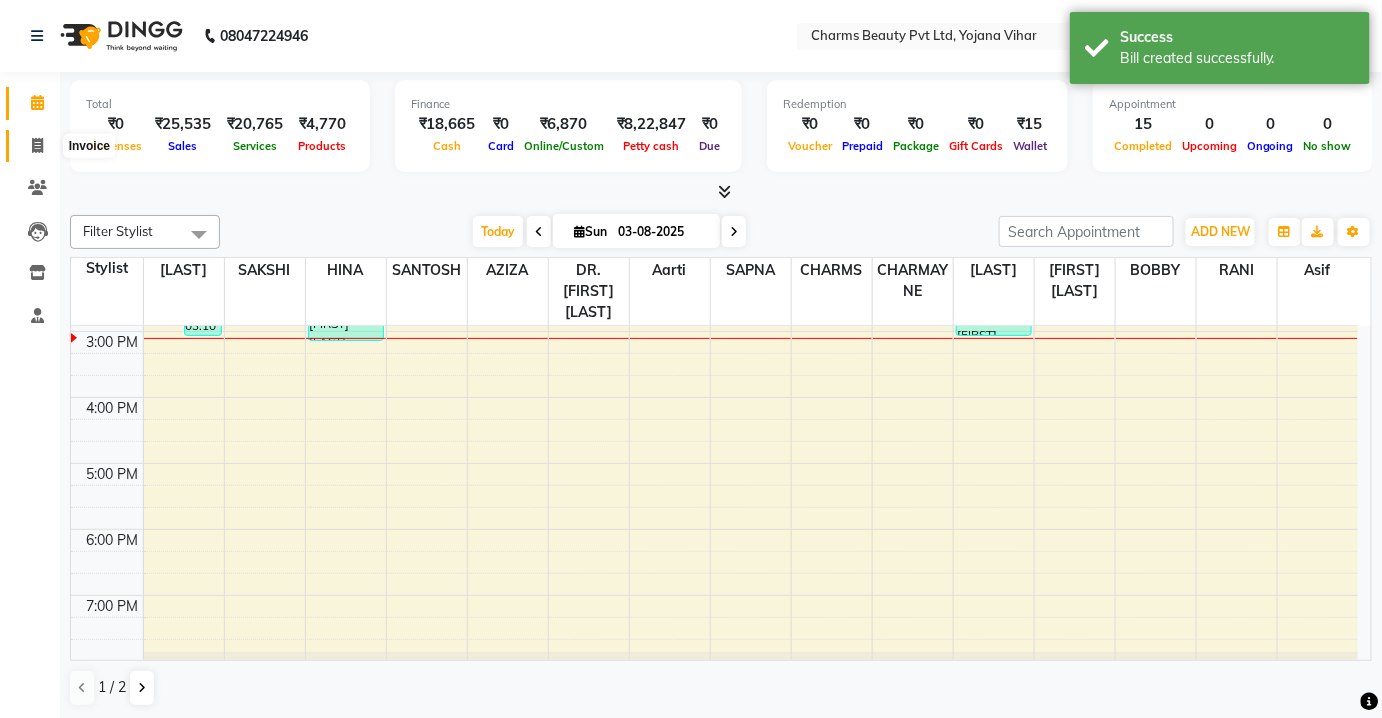 select on "service" 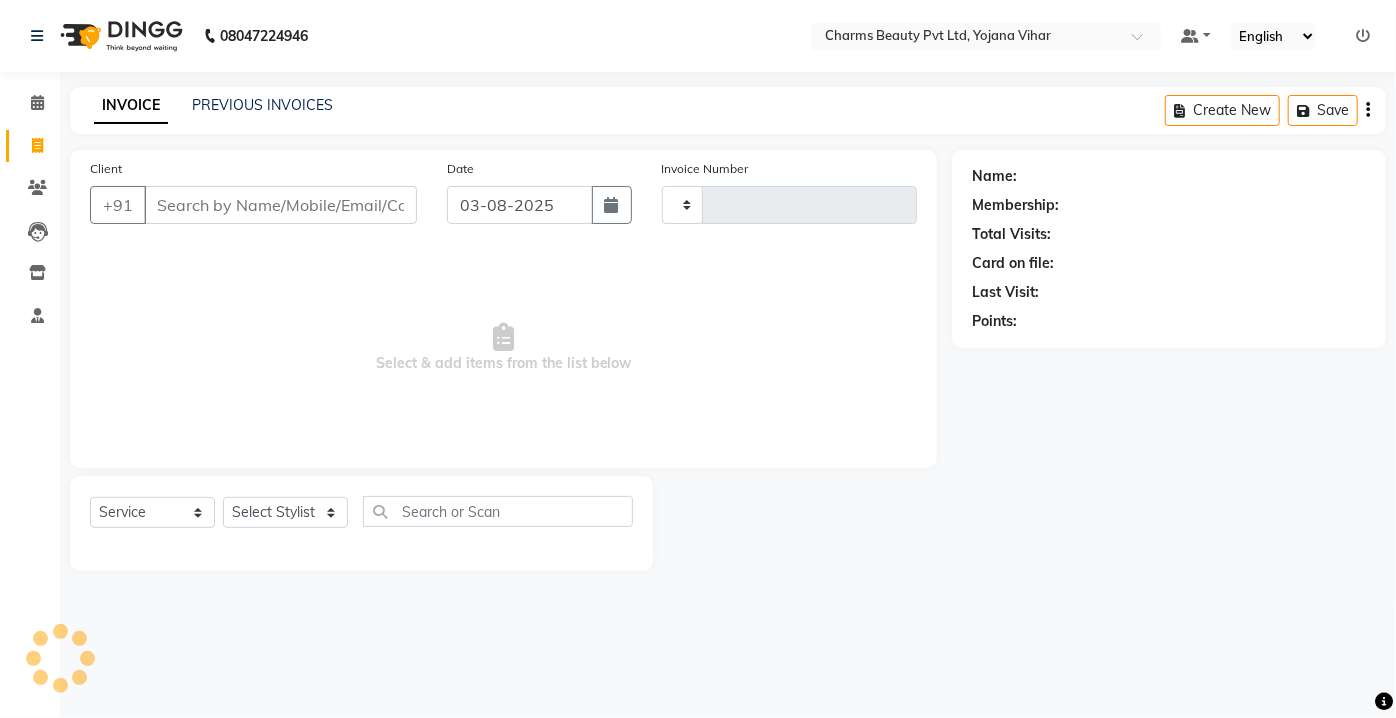type on "1856" 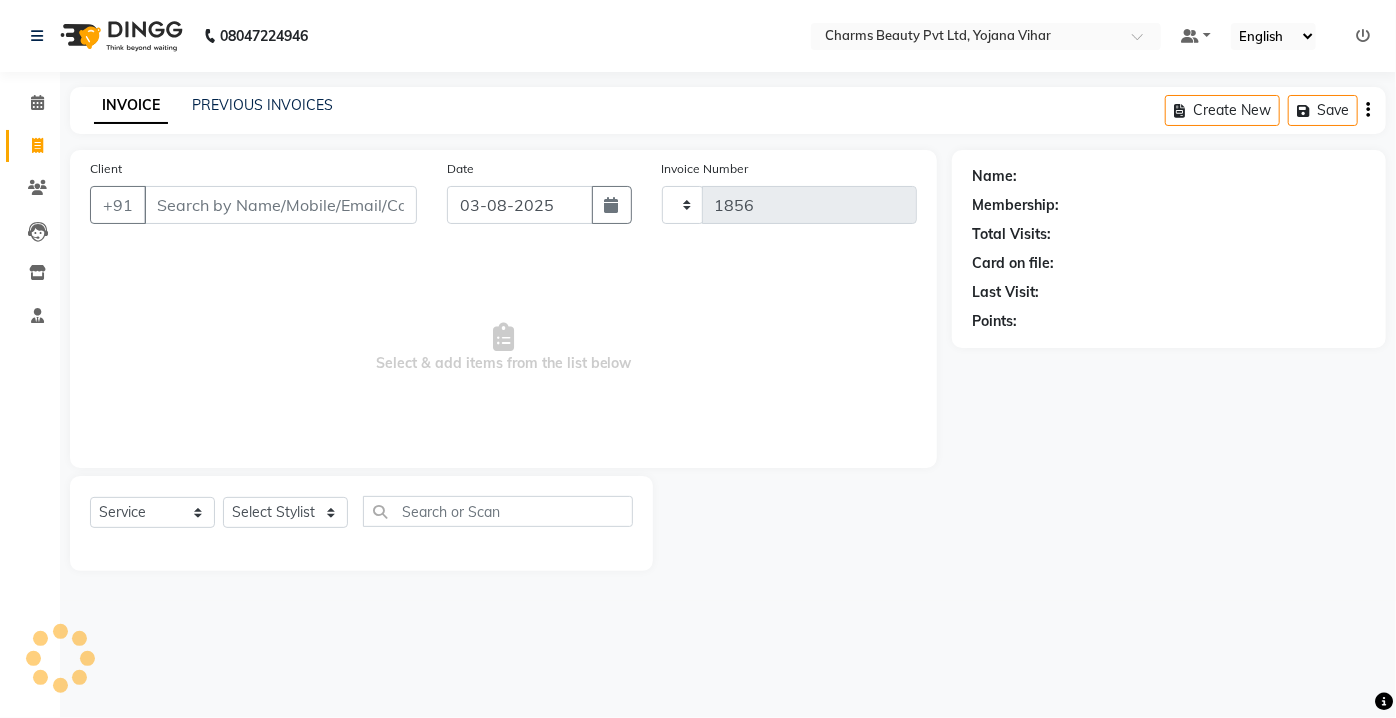 select on "3743" 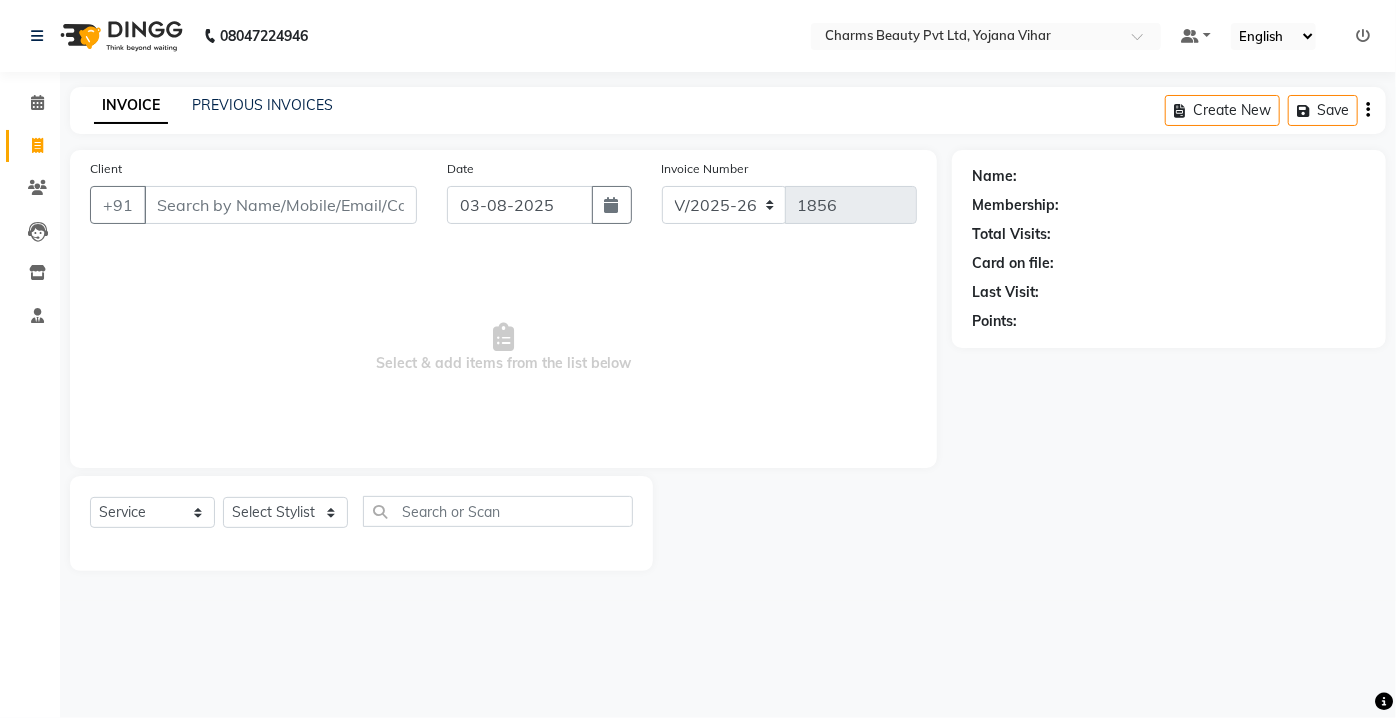 click on "Client" at bounding box center [280, 205] 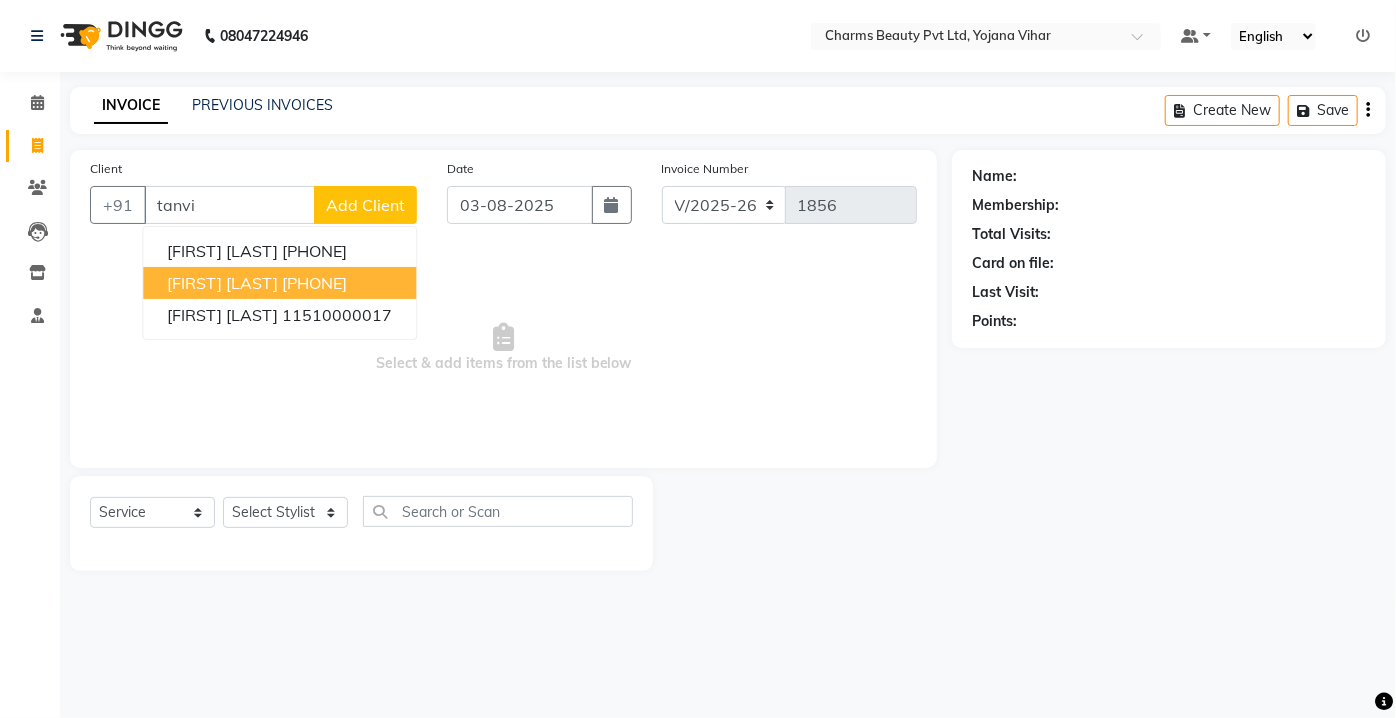 click on "[FIRST] [LAST]" at bounding box center [222, 283] 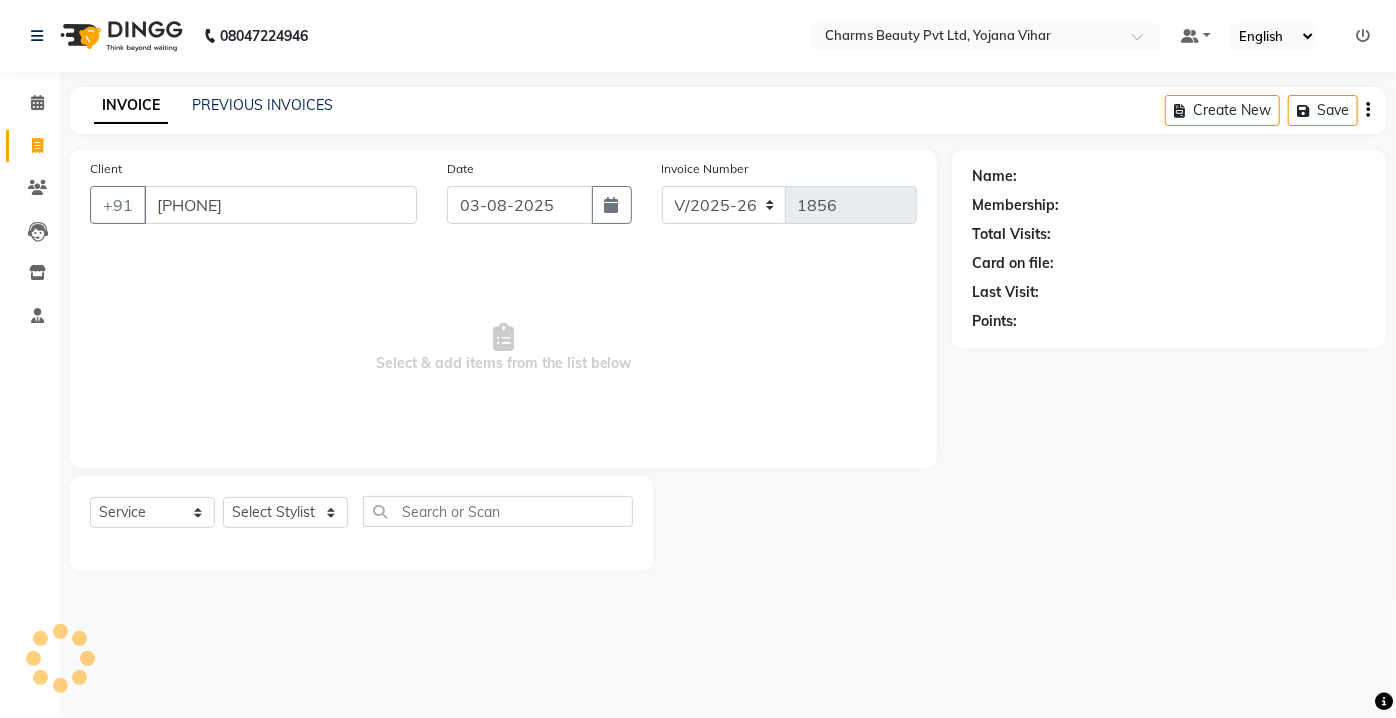 type on "[PHONE]" 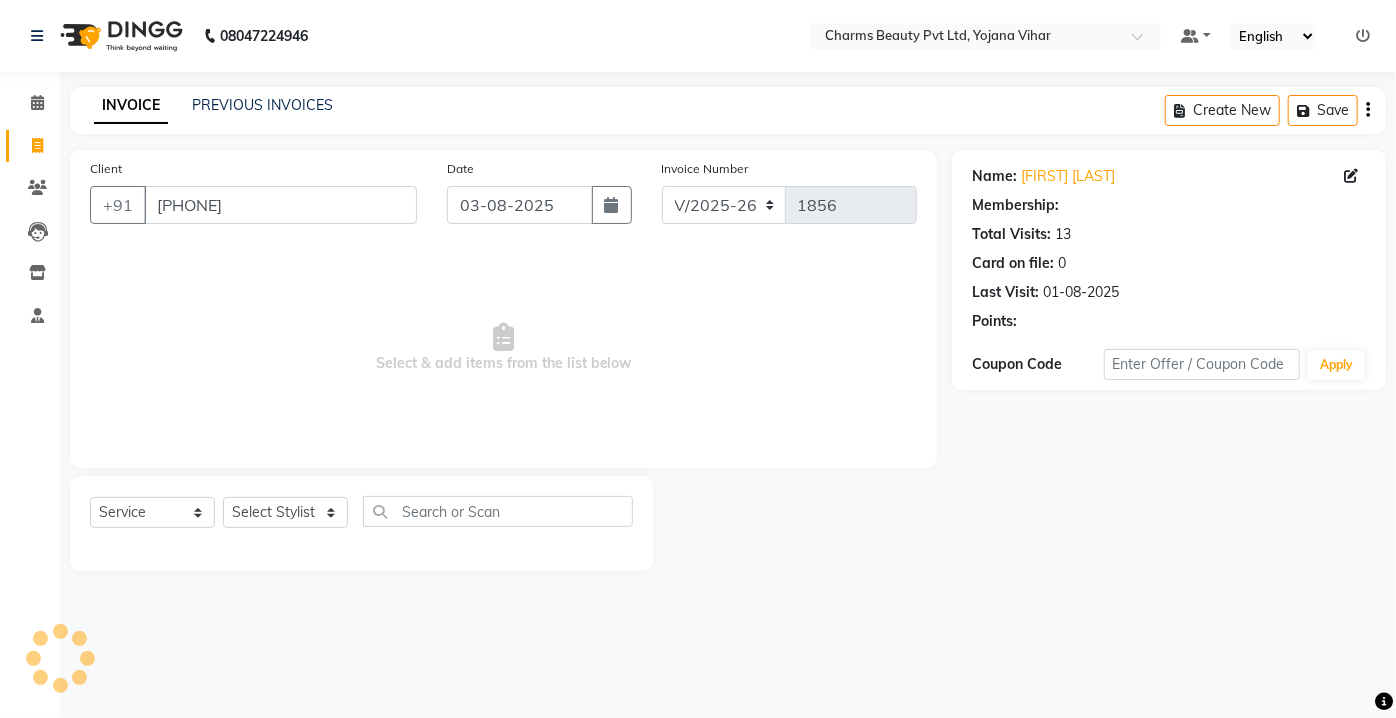select on "1: Object" 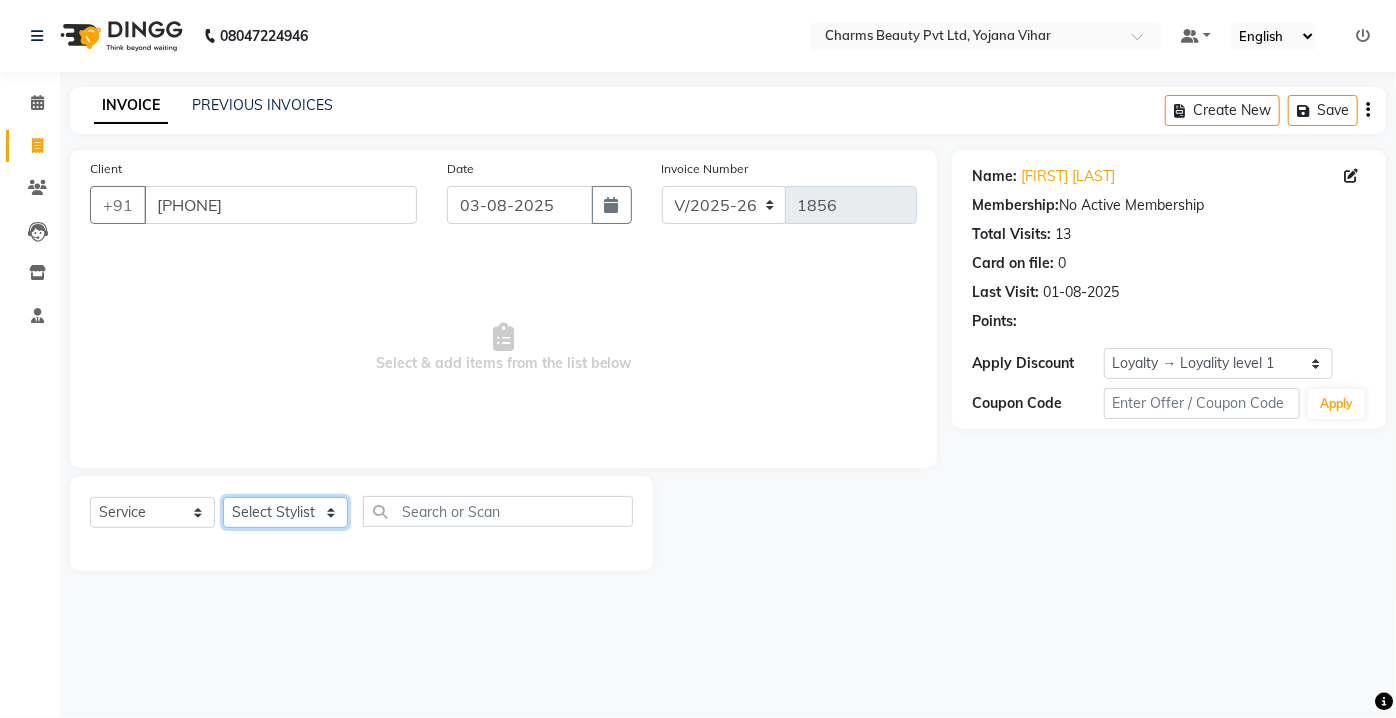 click on "Select Stylist Aarti Asif AZIZA BOBBY CHARMAYNE CHARMS DR. POOJA MITTAL HINA HUSSAN NOSHAD RANI RAVI SOOD  SAKSHI SANTOSH SAPNA TABBASUM" 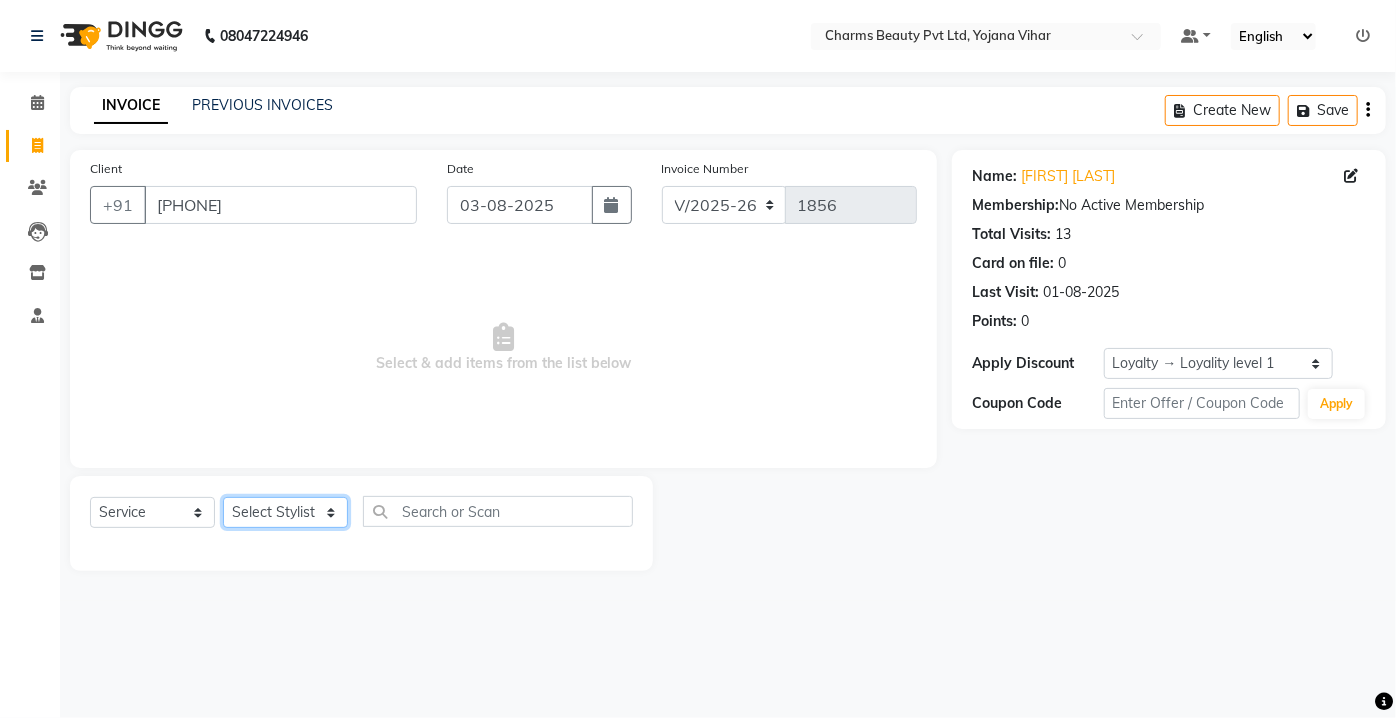 select on "72250" 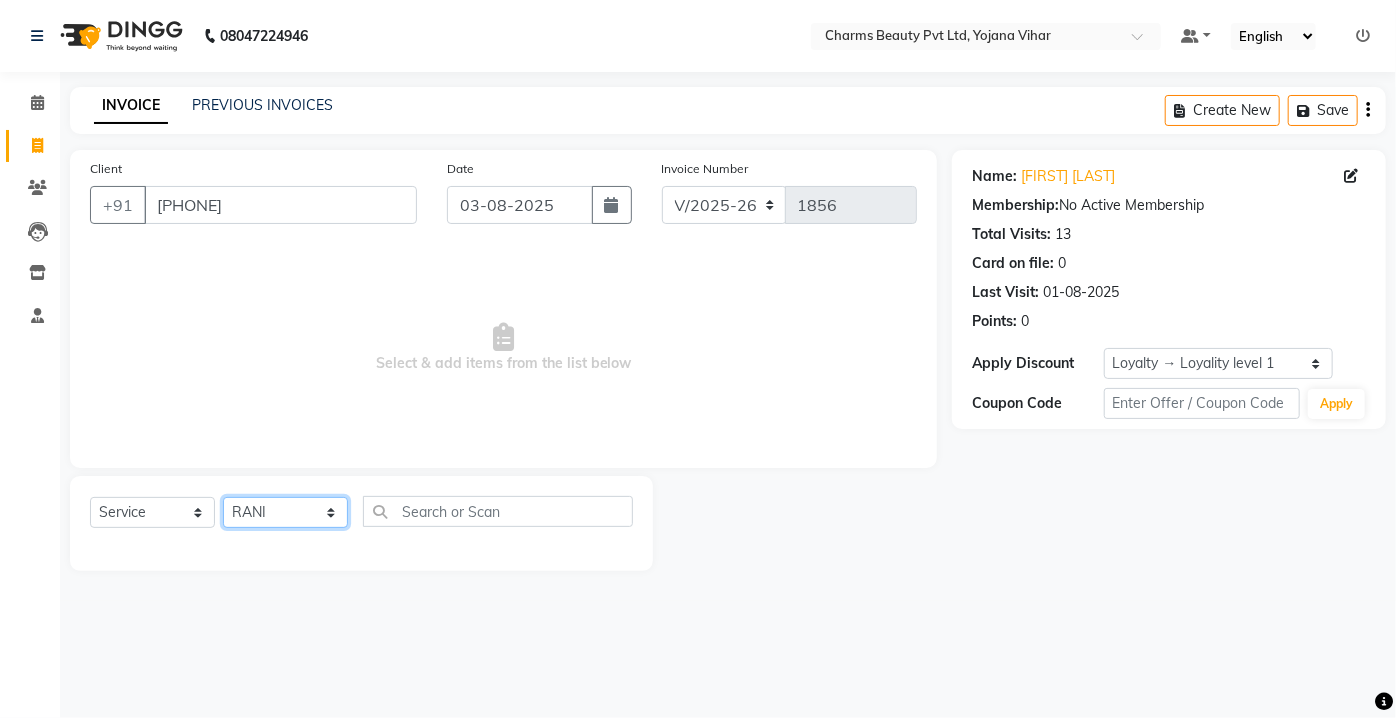 click on "Select Stylist Aarti Asif AZIZA BOBBY CHARMAYNE CHARMS DR. POOJA MITTAL HINA HUSSAN NOSHAD RANI RAVI SOOD  SAKSHI SANTOSH SAPNA TABBASUM" 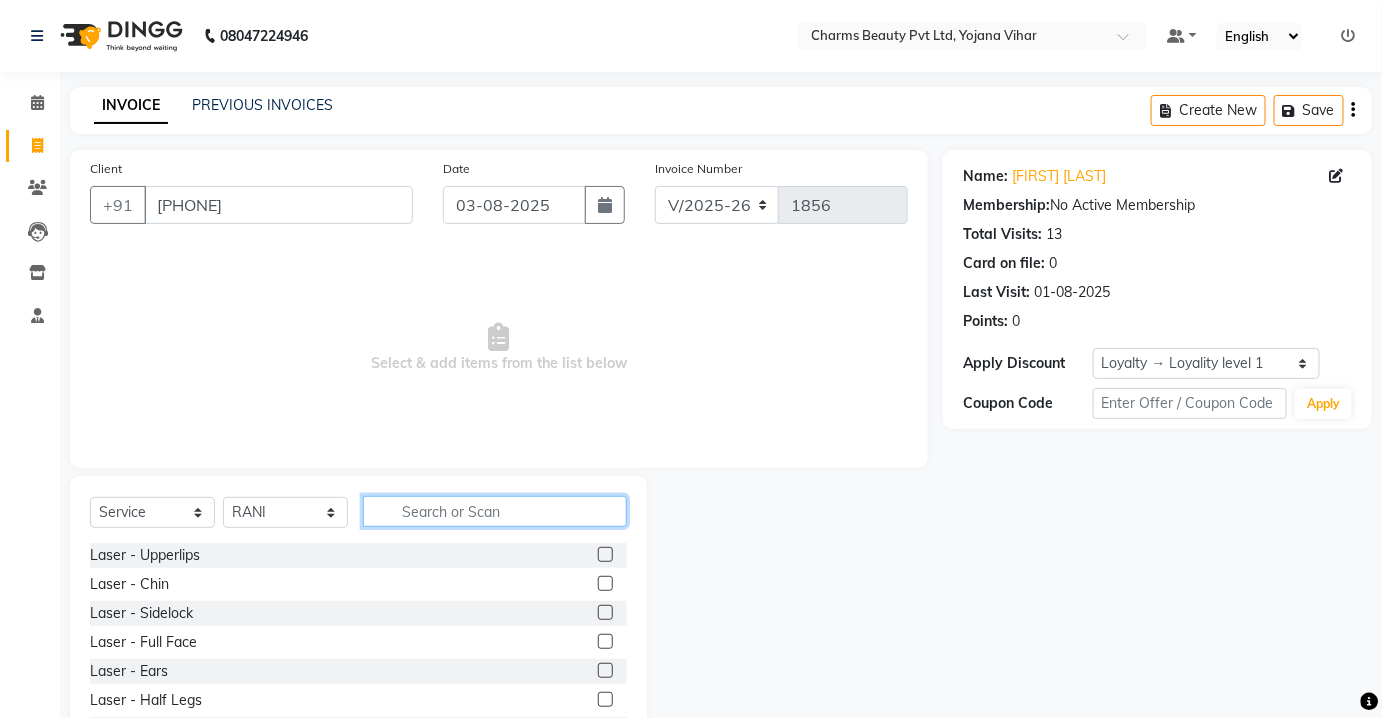 click 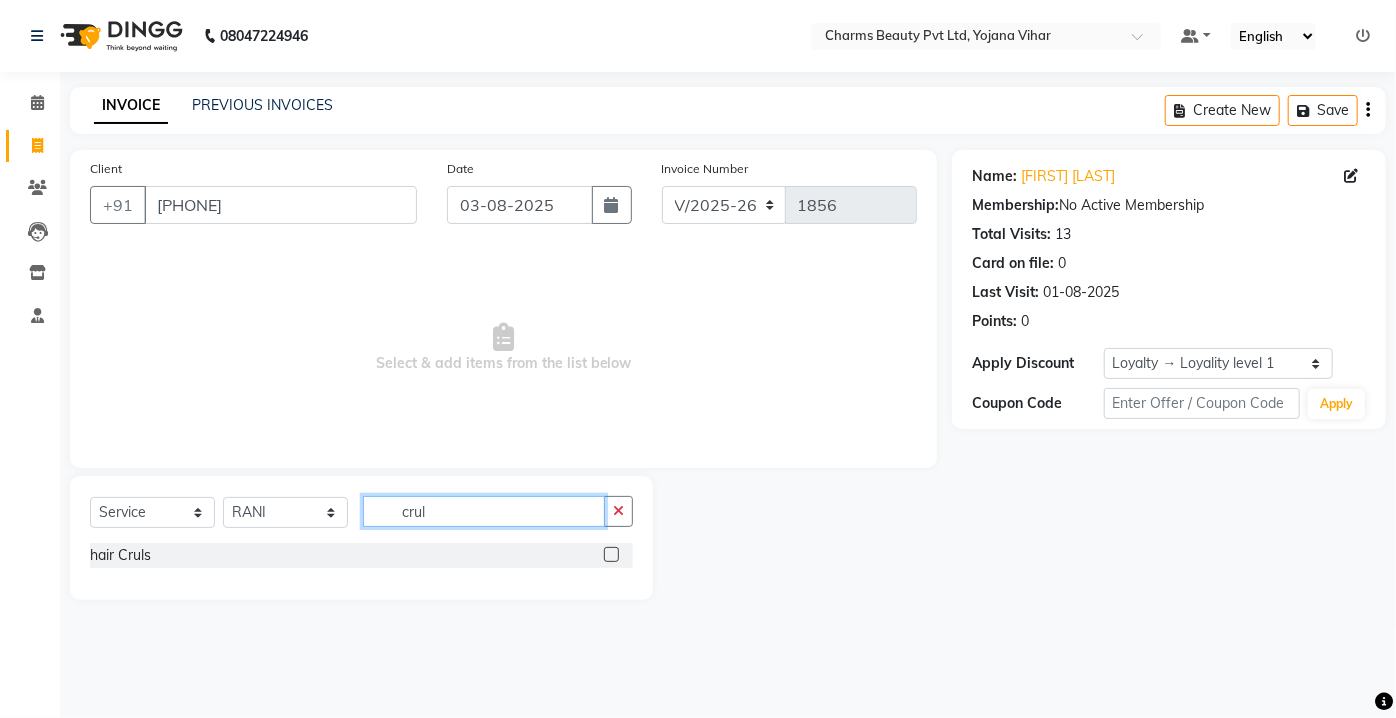 type on "crul" 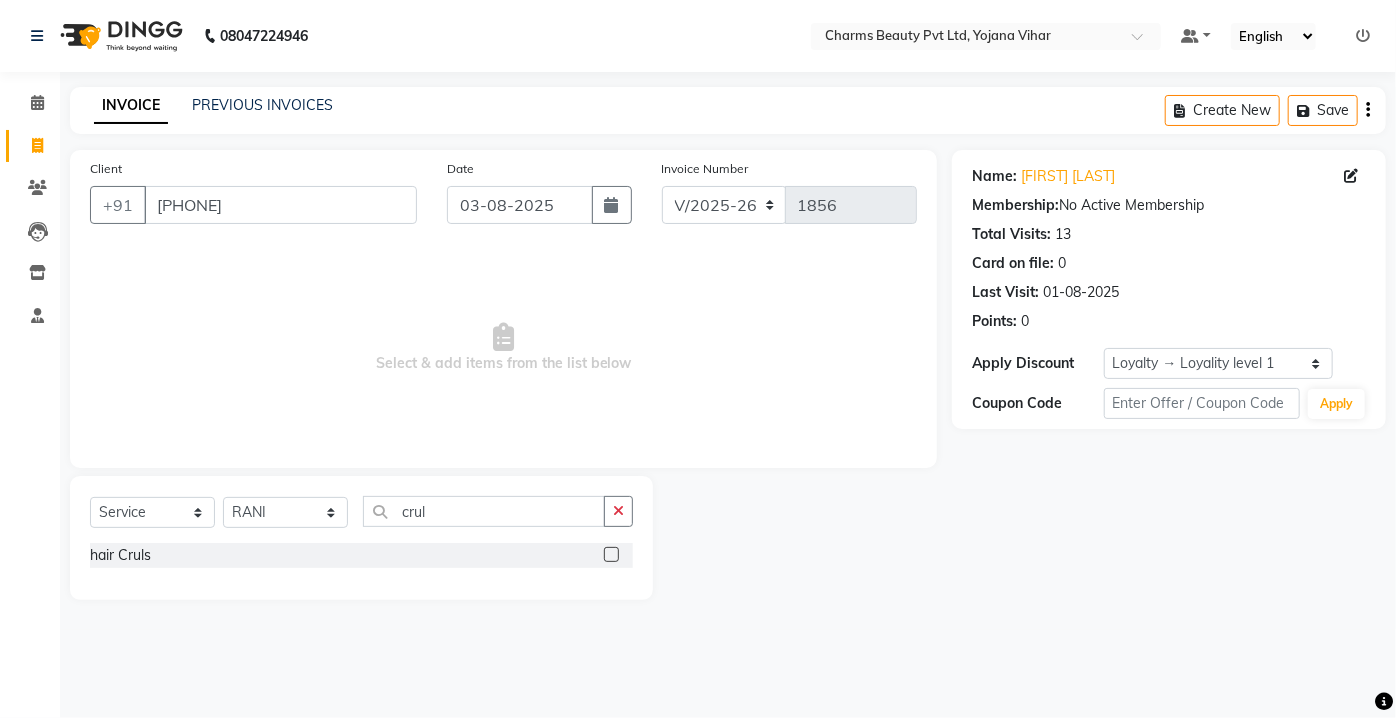 click 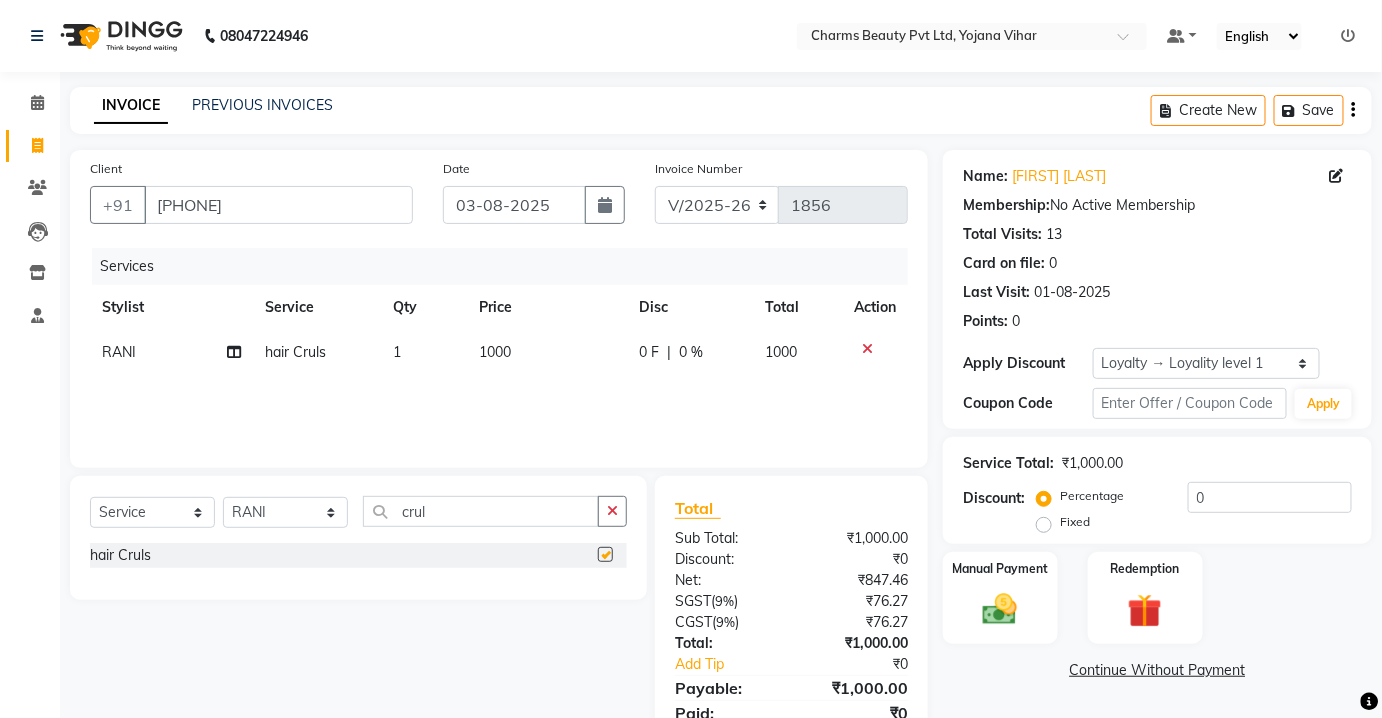 checkbox on "false" 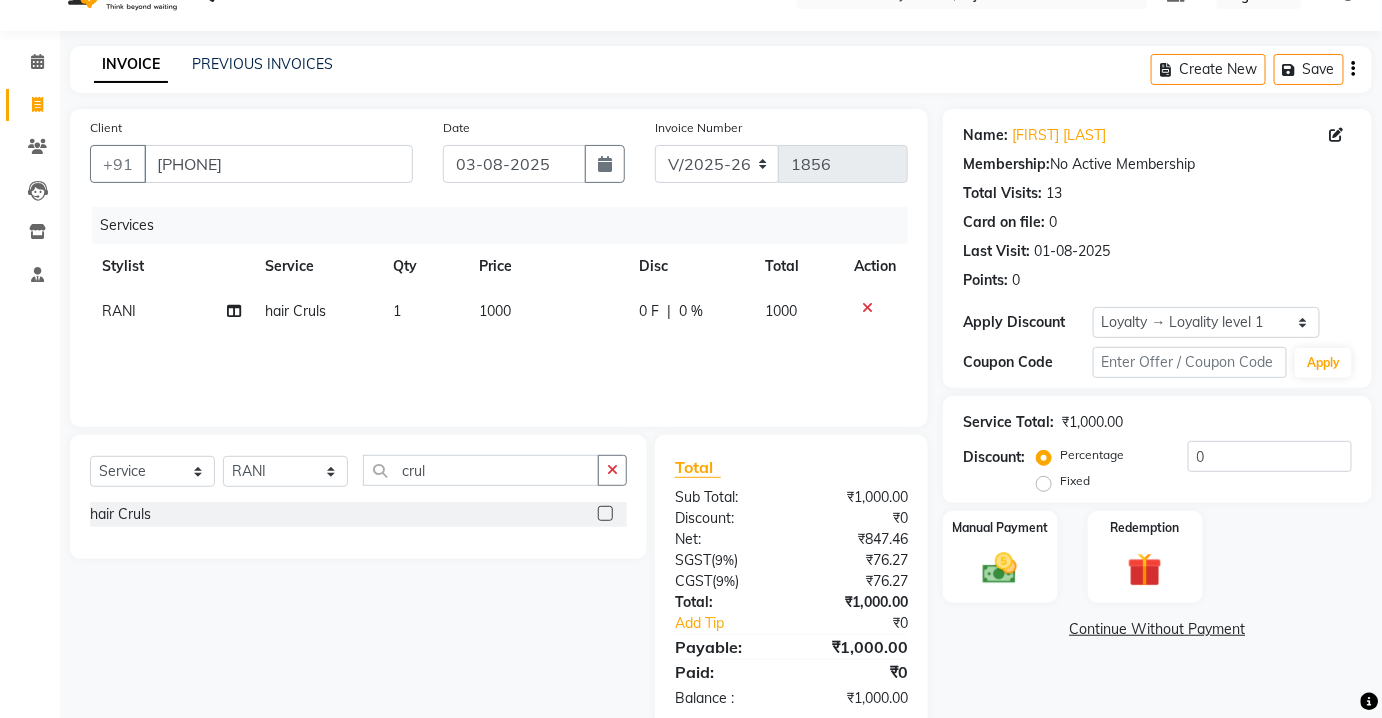 scroll, scrollTop: 80, scrollLeft: 0, axis: vertical 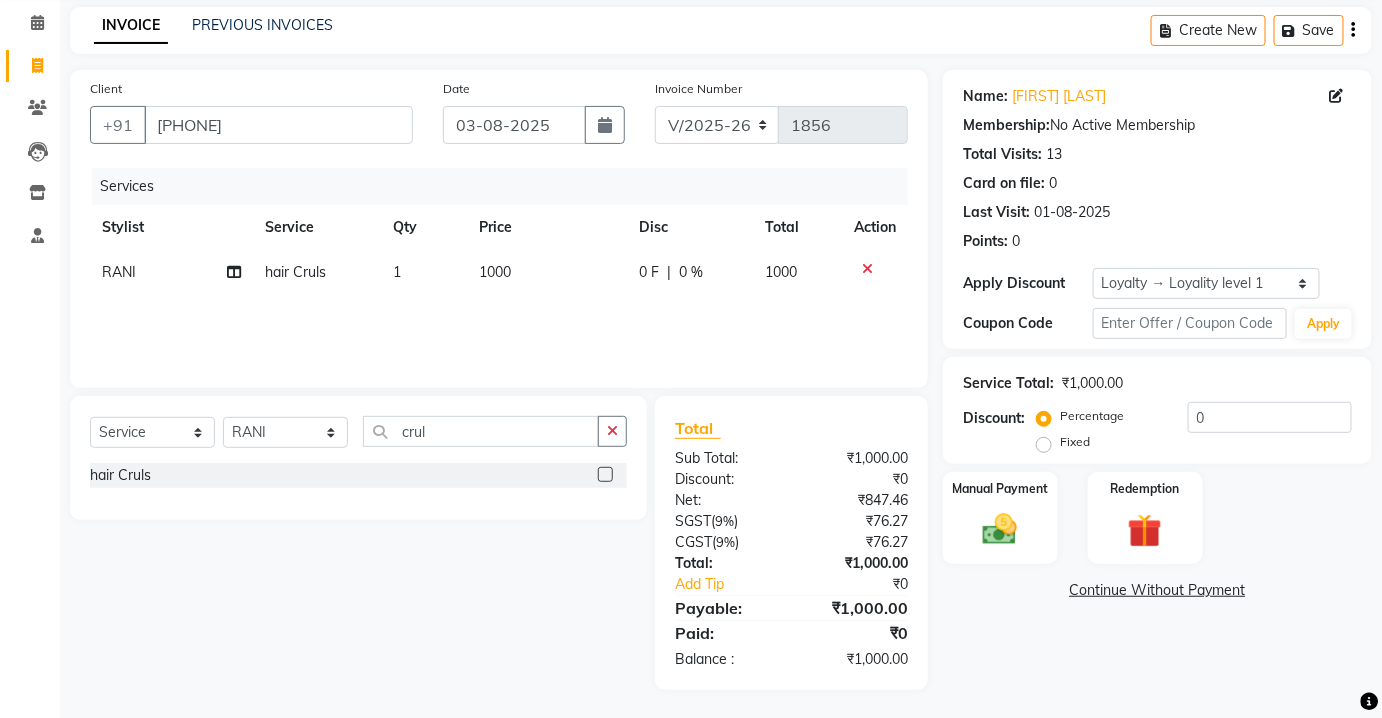 click on "1000" 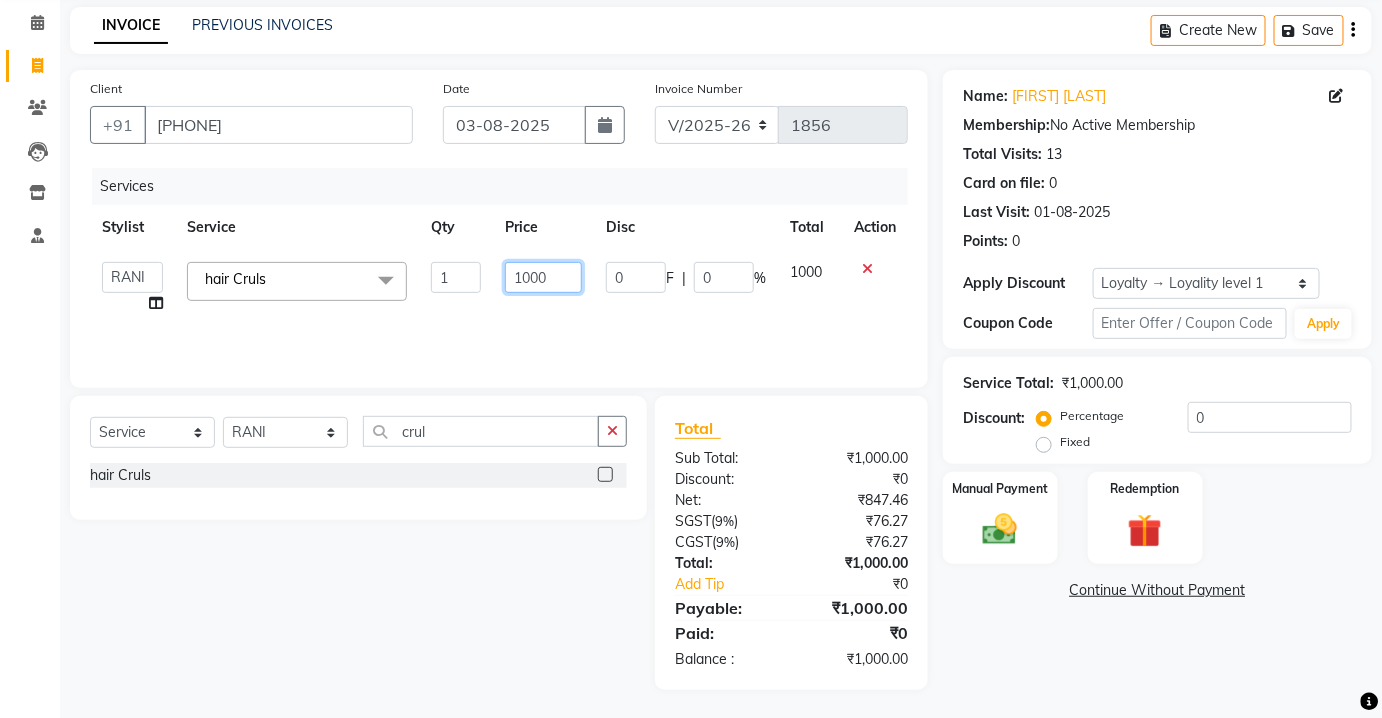 click on "1000" 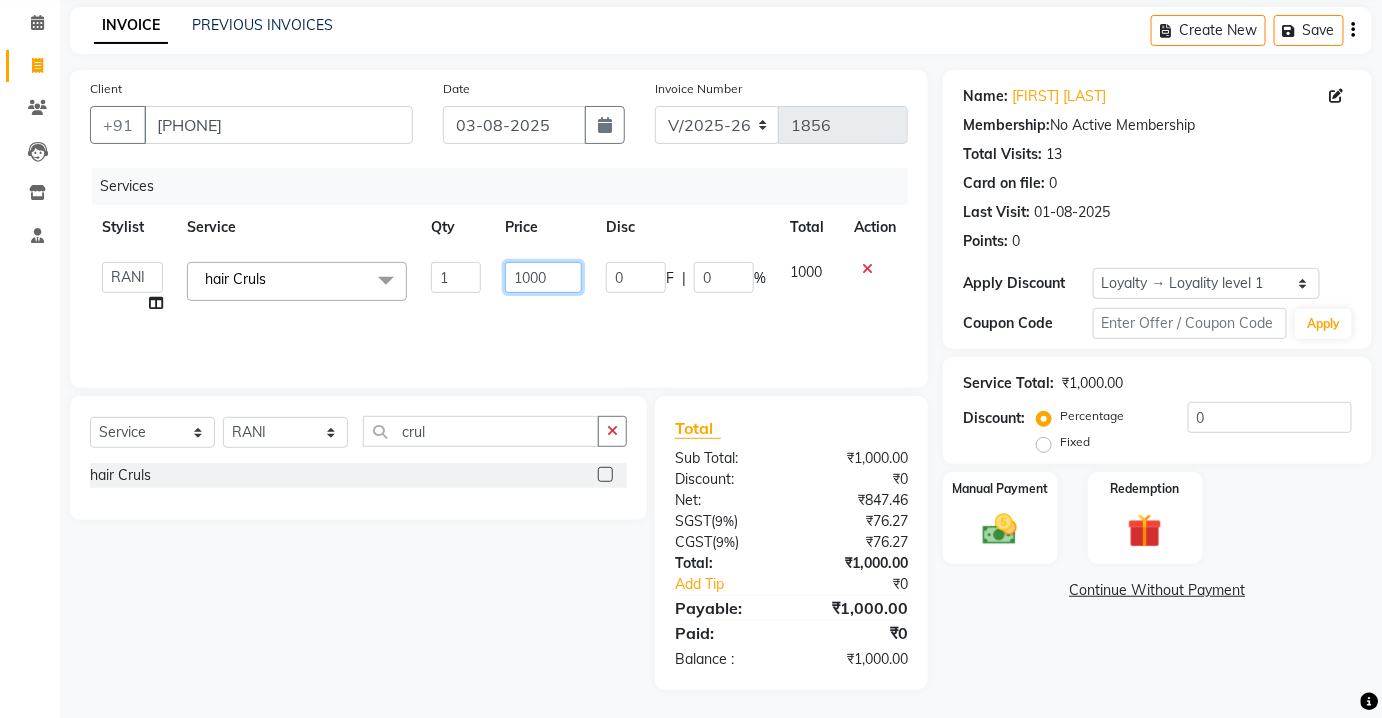 click on "1000" 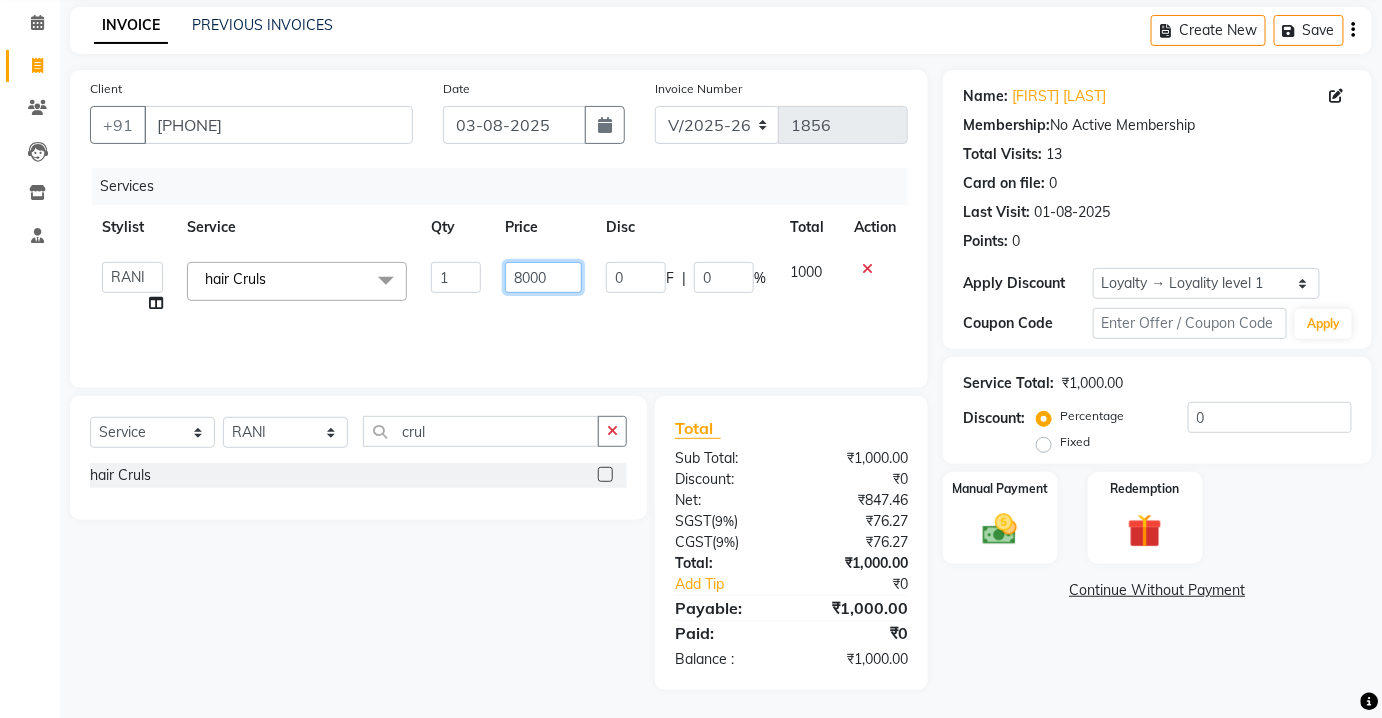 type on "800" 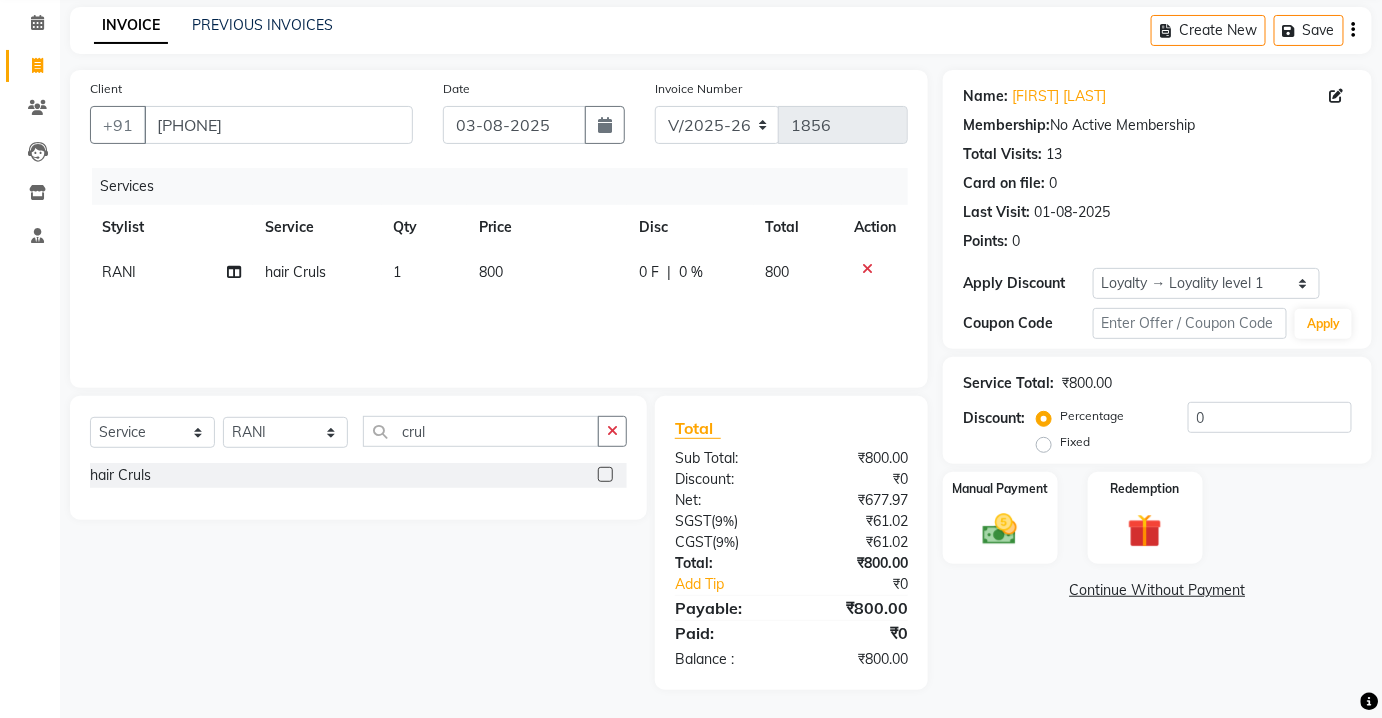 click on "Services Stylist Service Qty Price Disc Total Action RANI hair Cruls 1 800 0 F | 0 % 800" 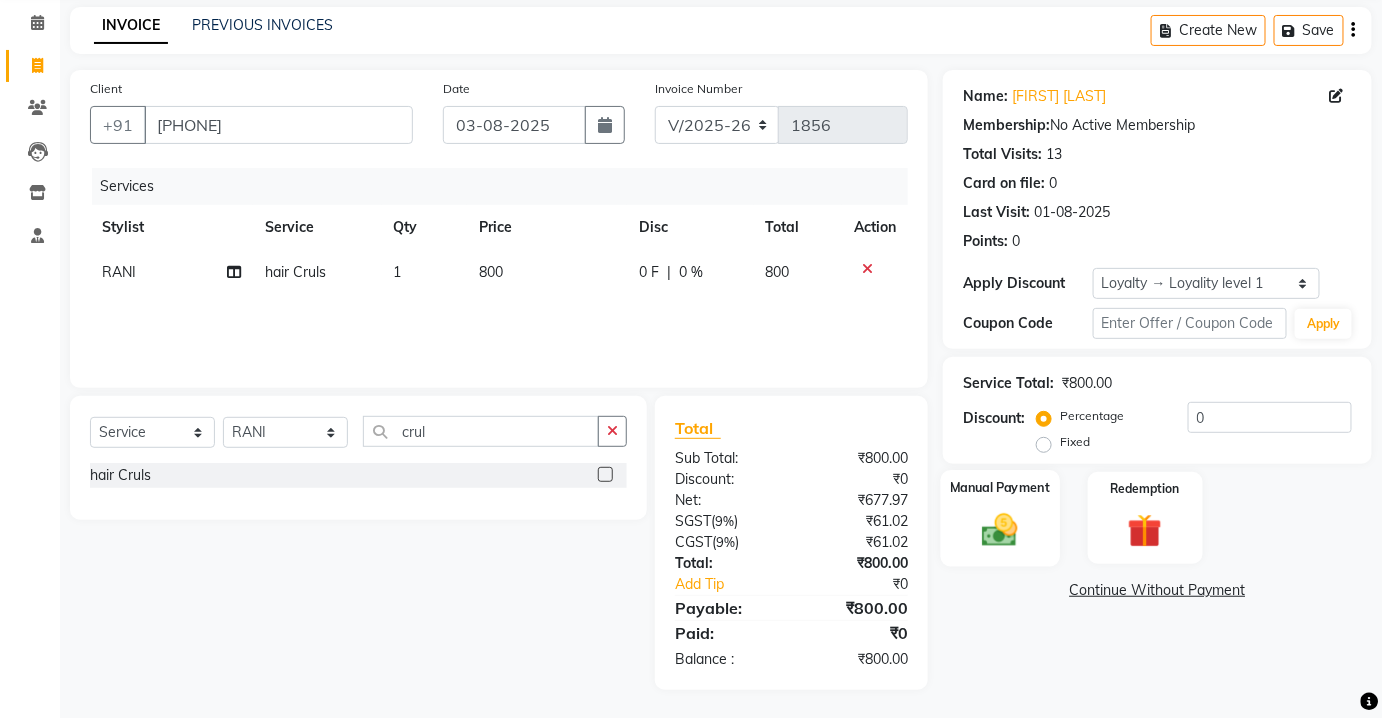 click on "Manual Payment" 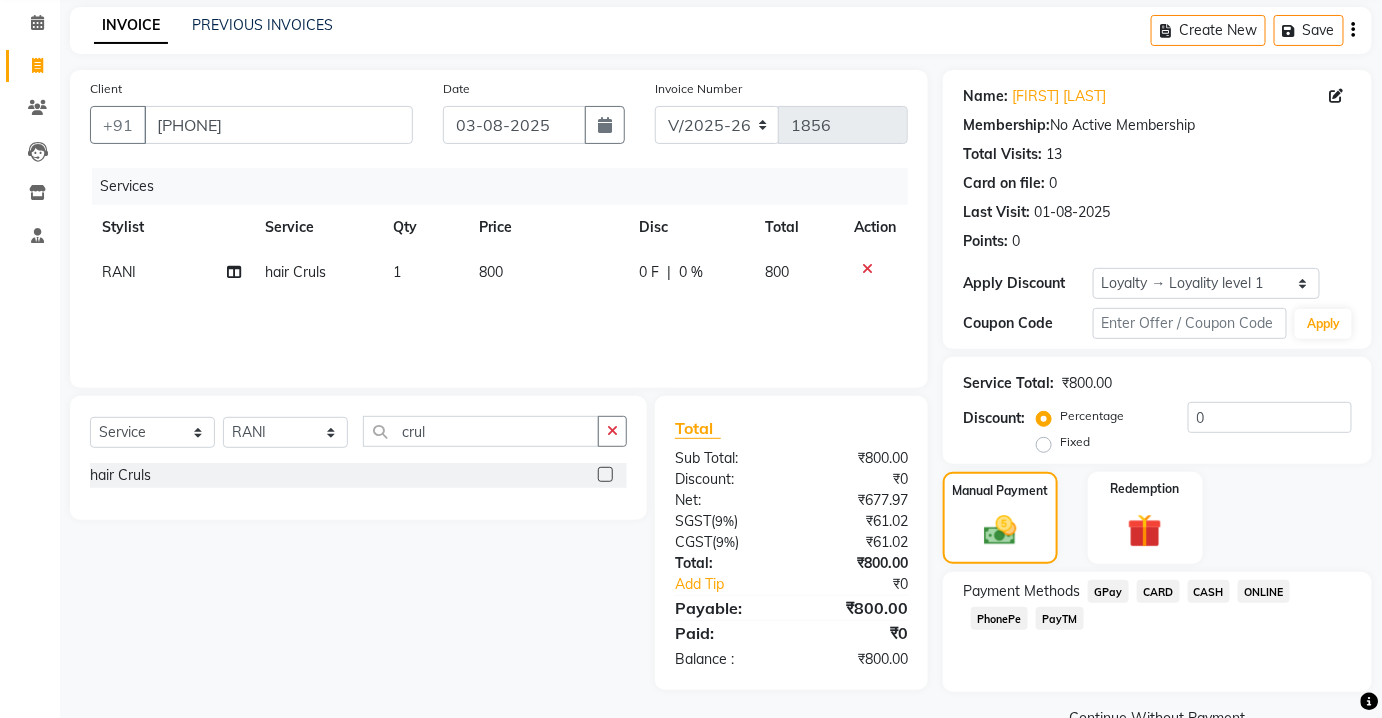 click on "CASH" 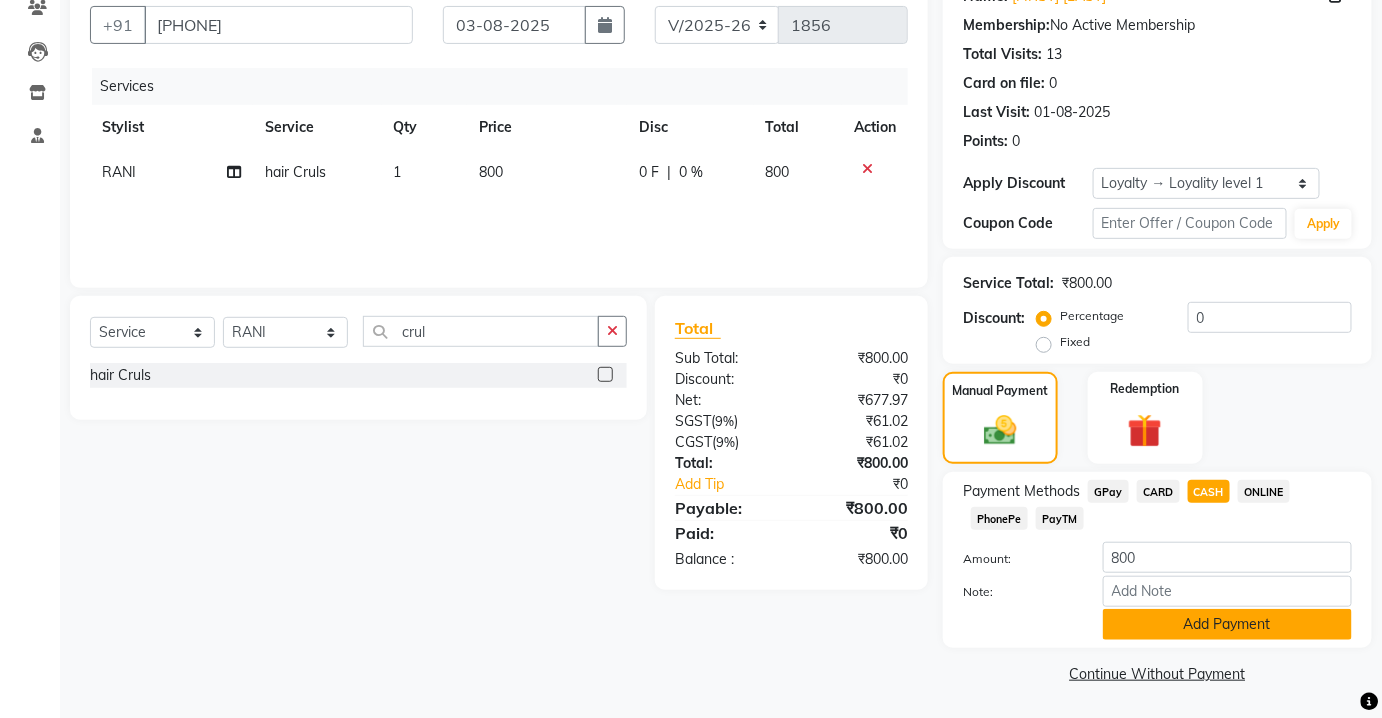click on "Add Payment" 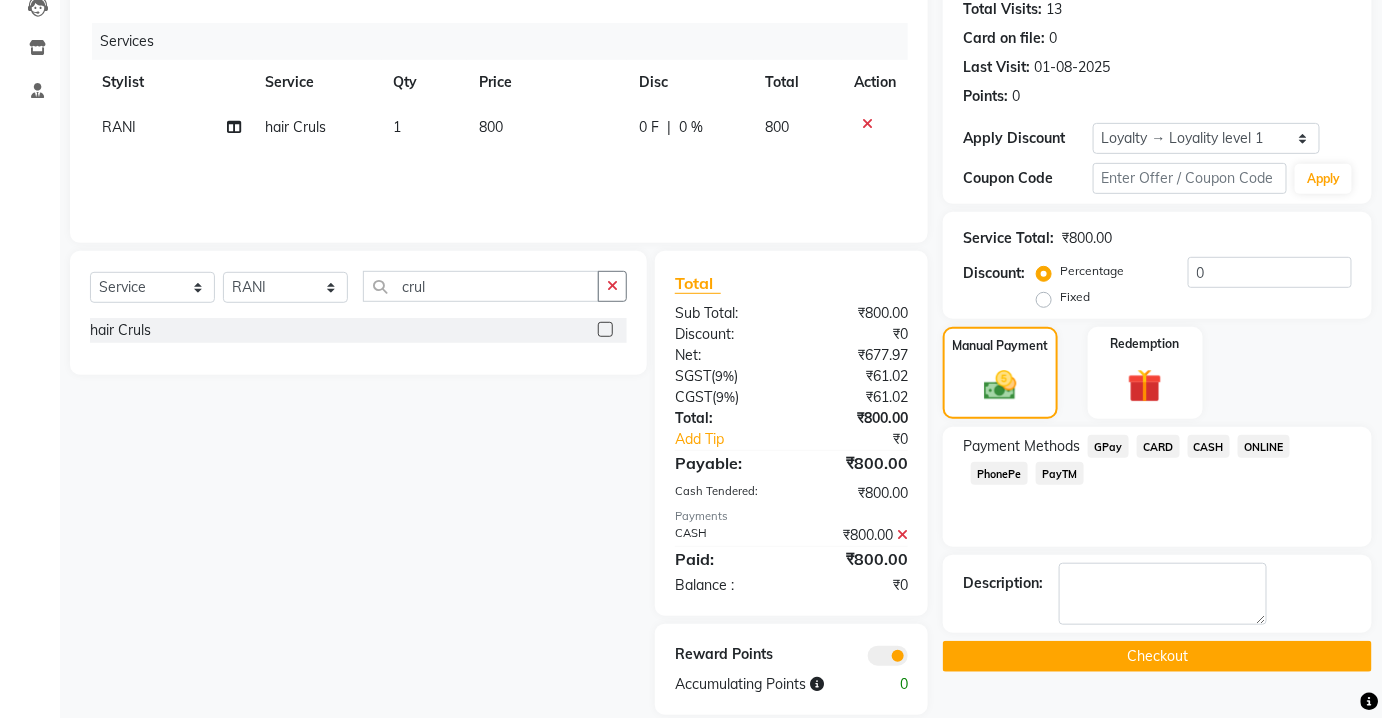 scroll, scrollTop: 250, scrollLeft: 0, axis: vertical 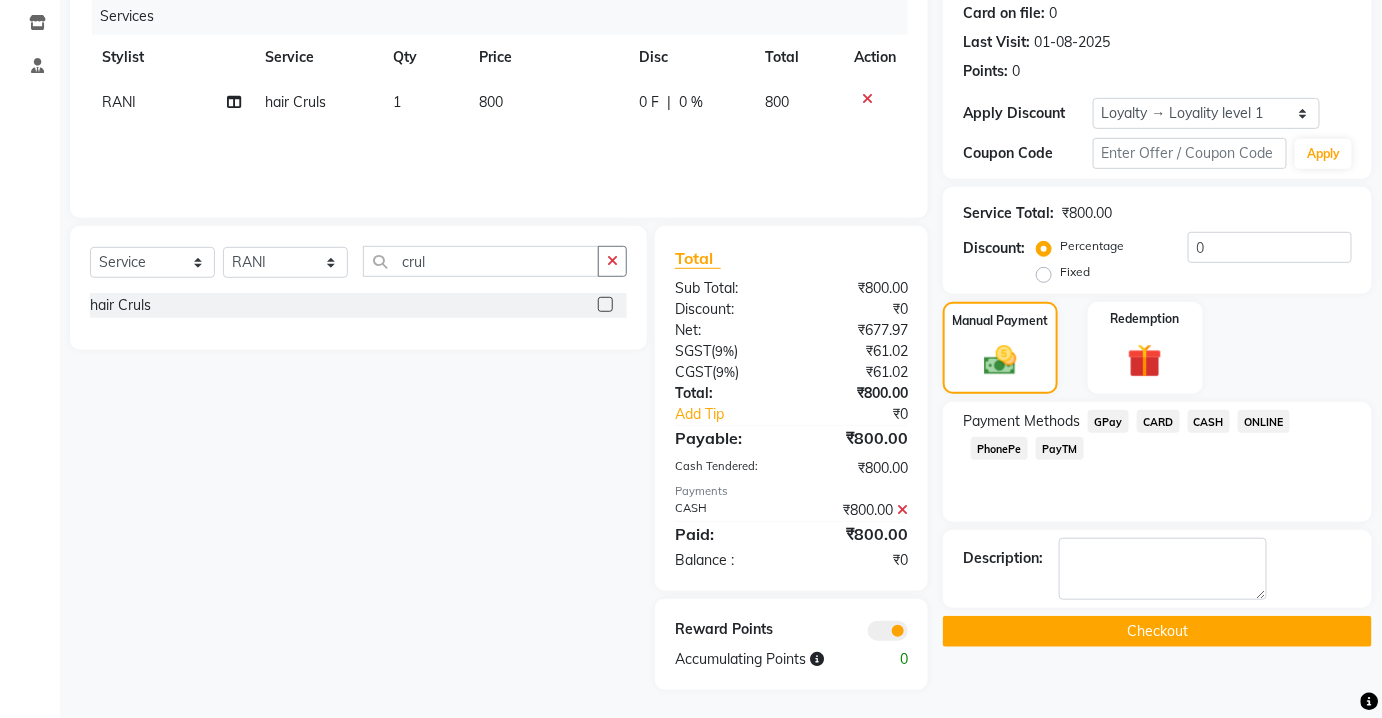 click on "Checkout" 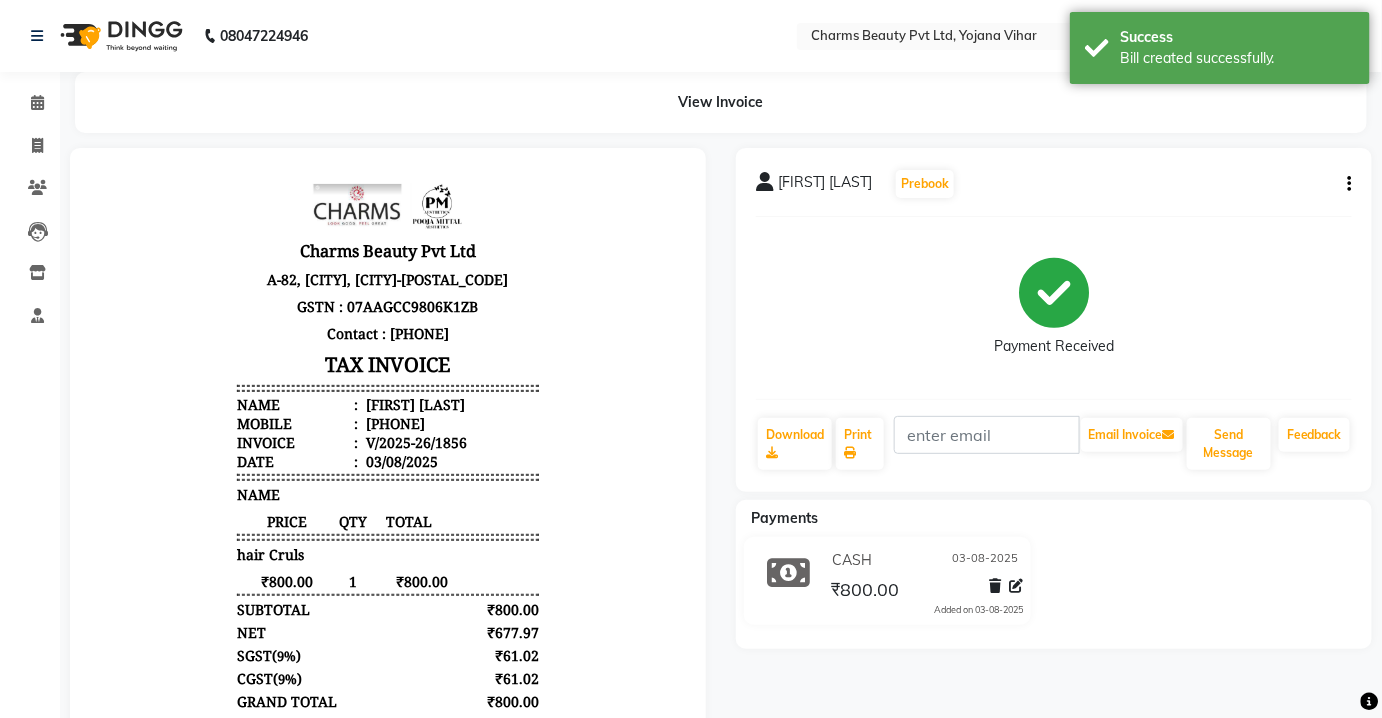 scroll, scrollTop: 0, scrollLeft: 0, axis: both 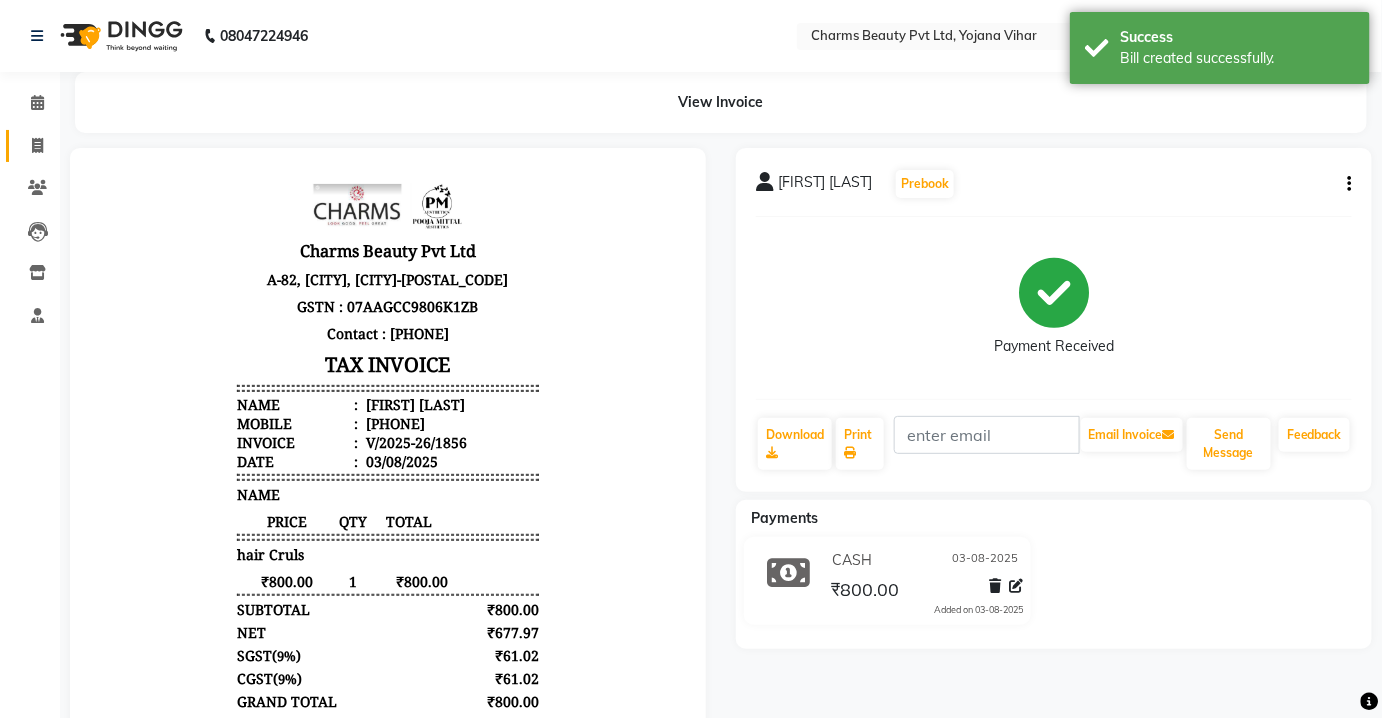 click on "Invoice" 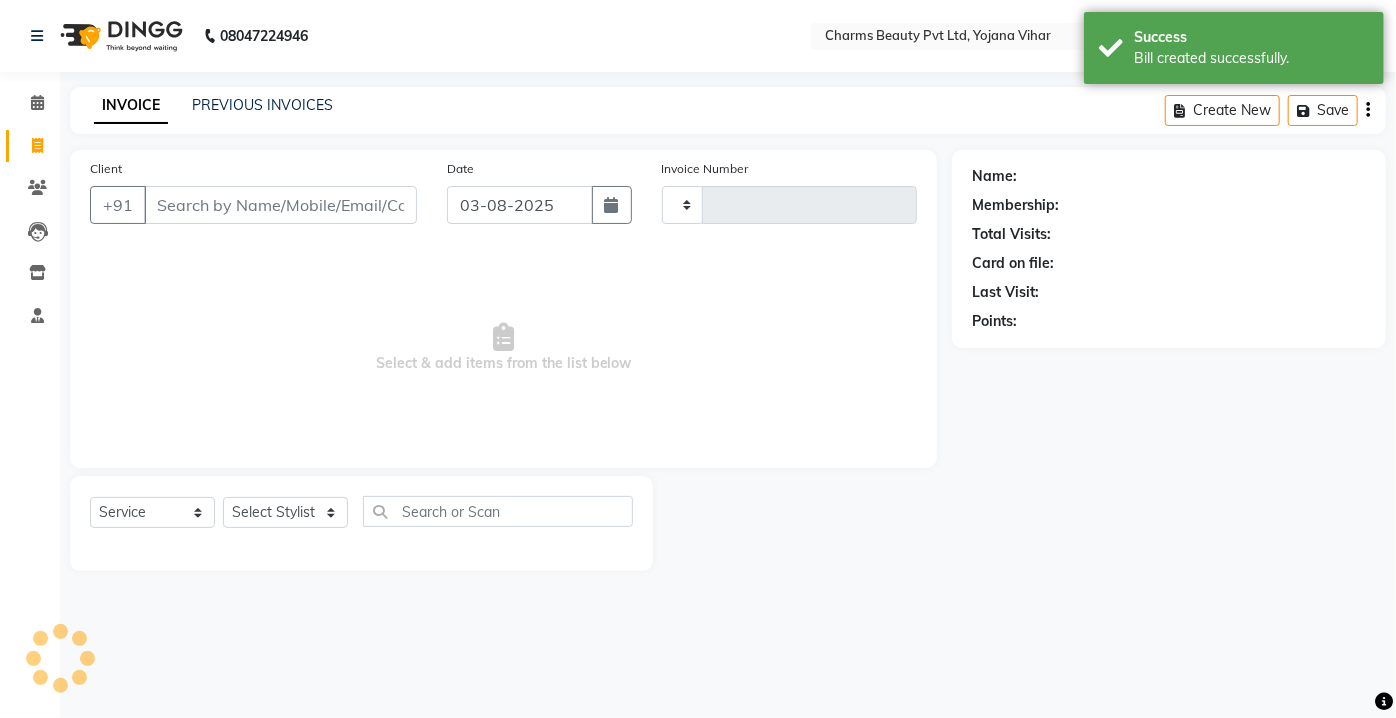 type on "1857" 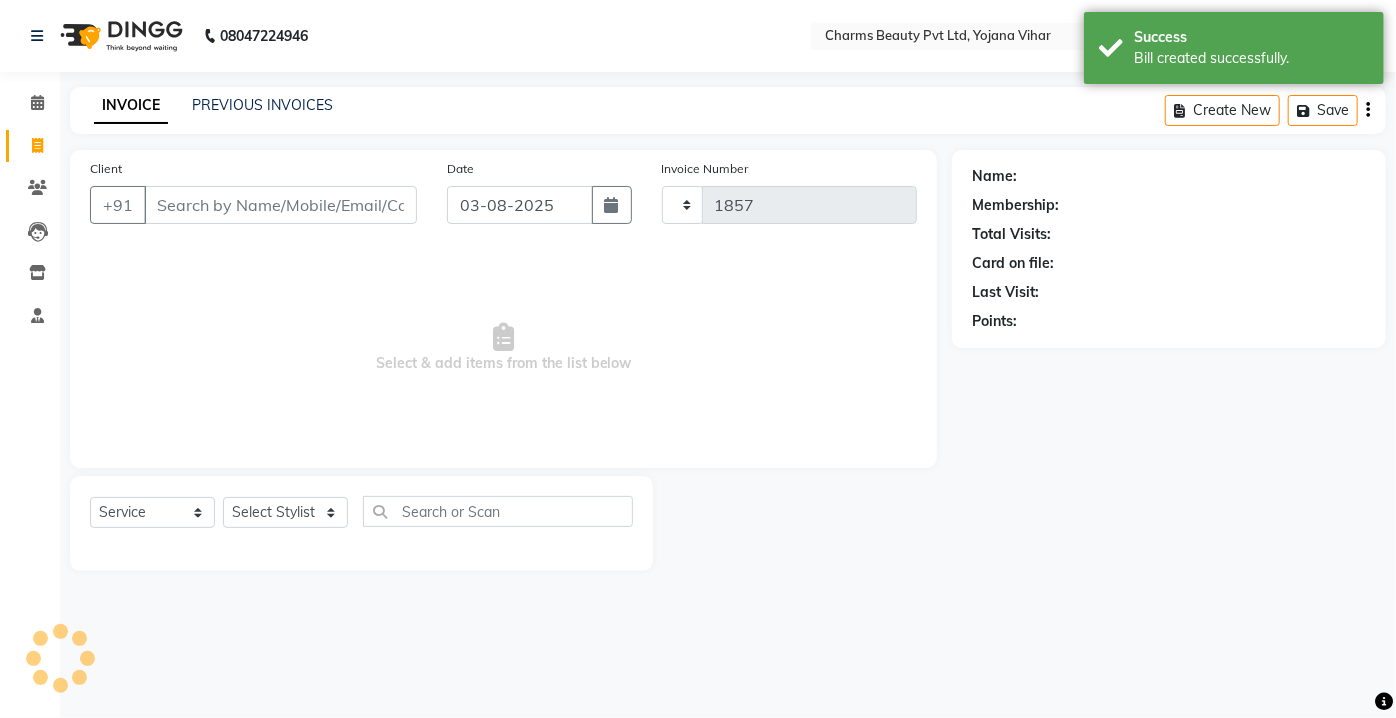 select on "3743" 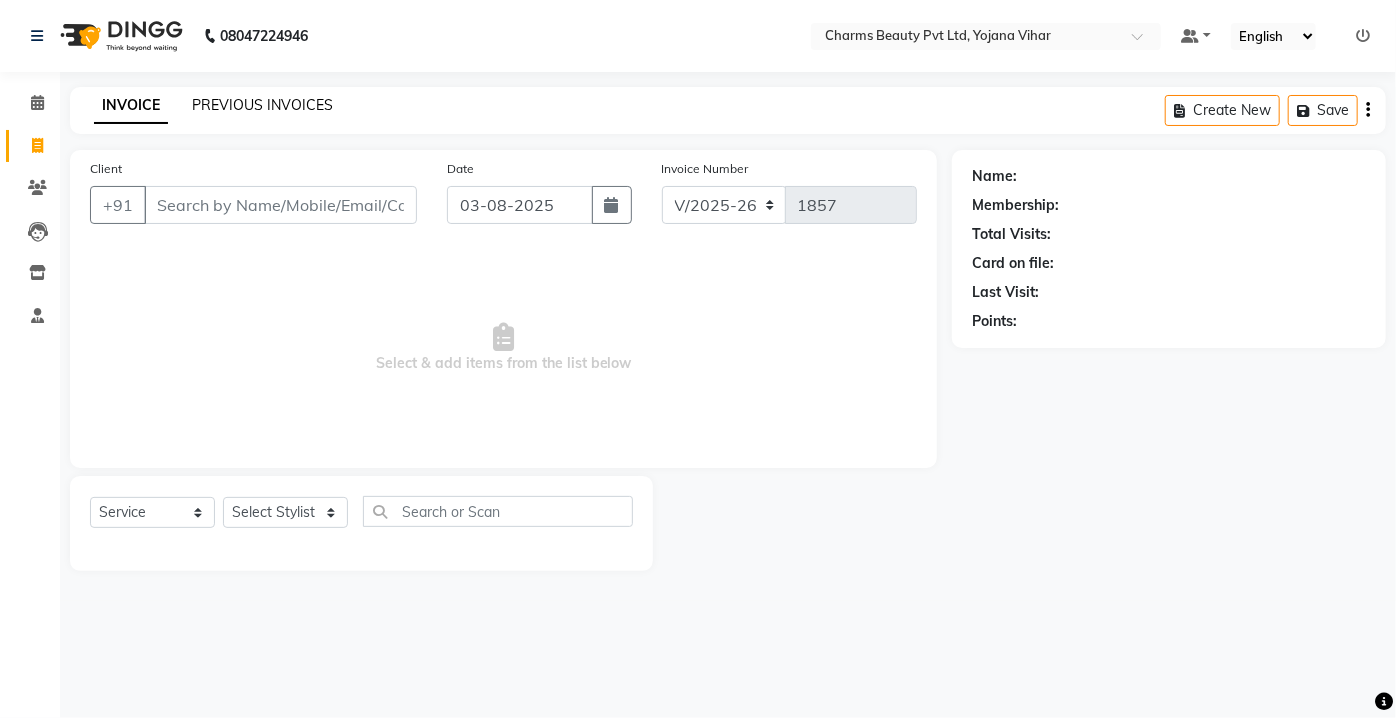 click on "PREVIOUS INVOICES" 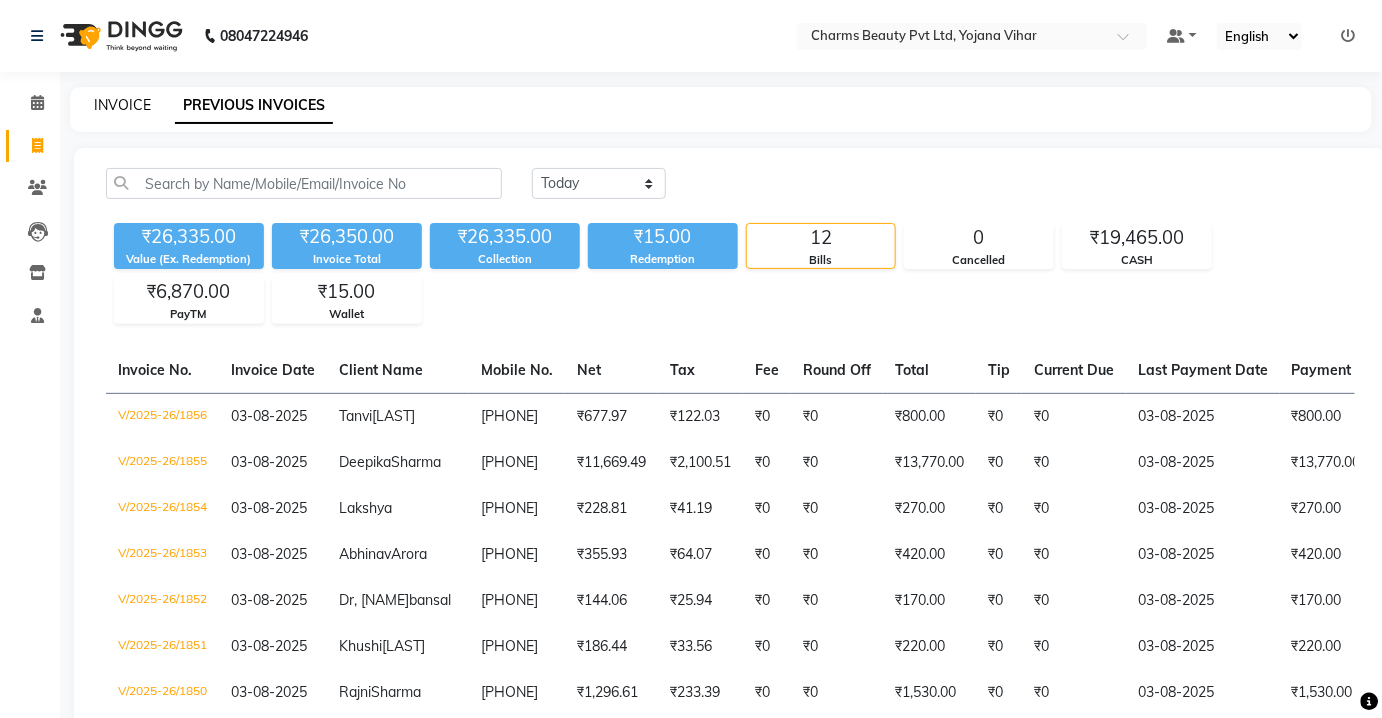 click on "INVOICE" 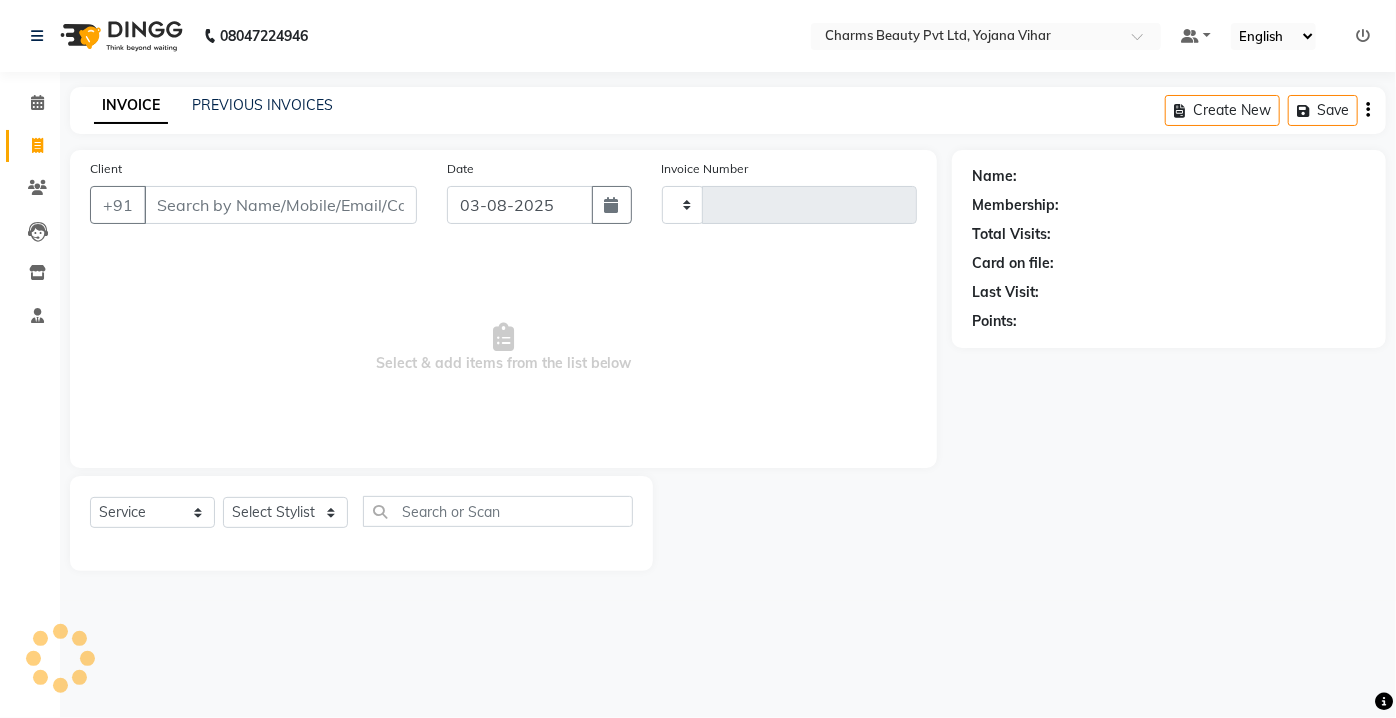 type on "1857" 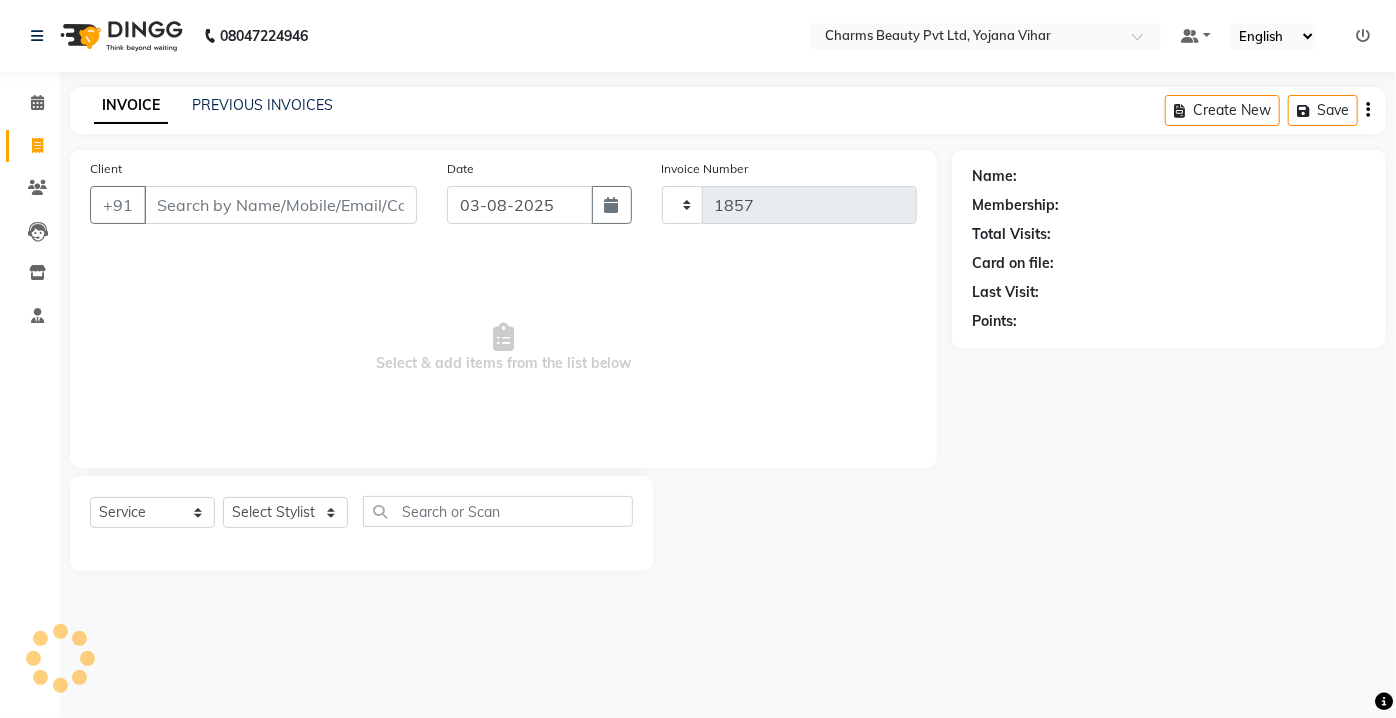 select on "3743" 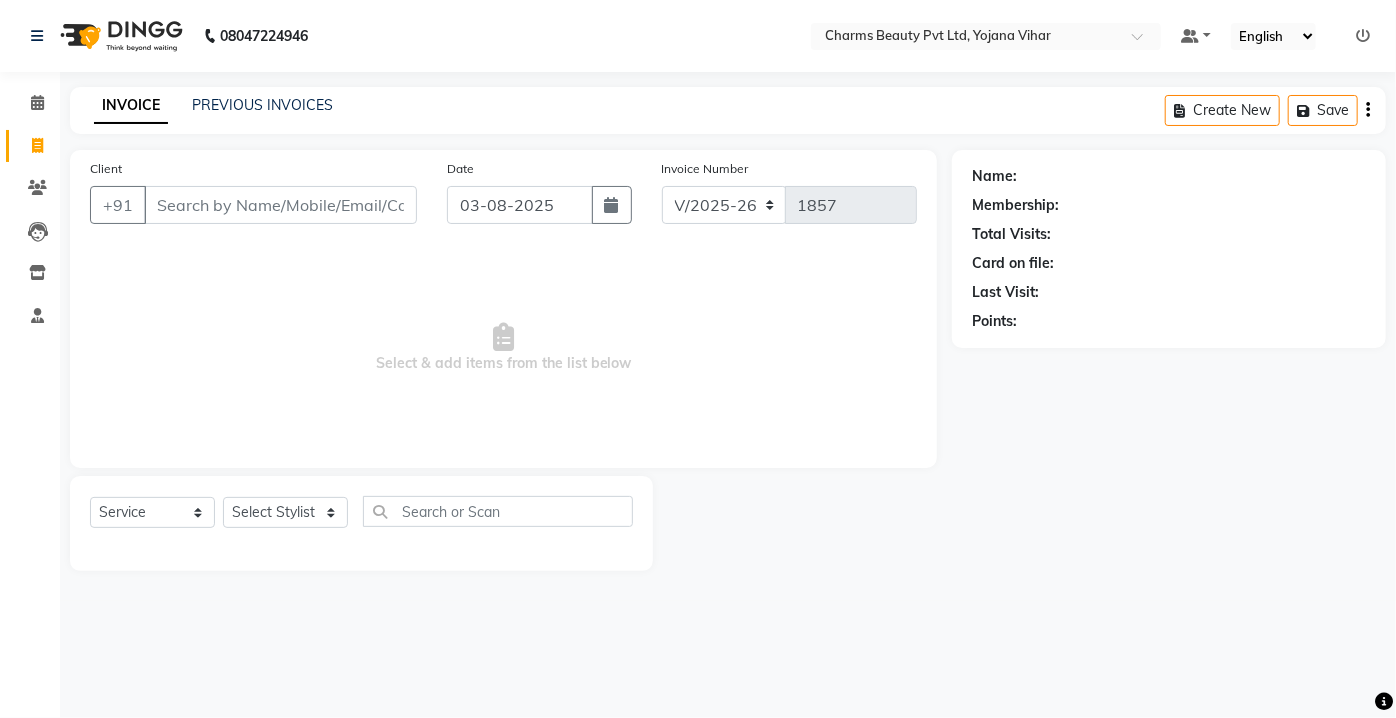 type on "b" 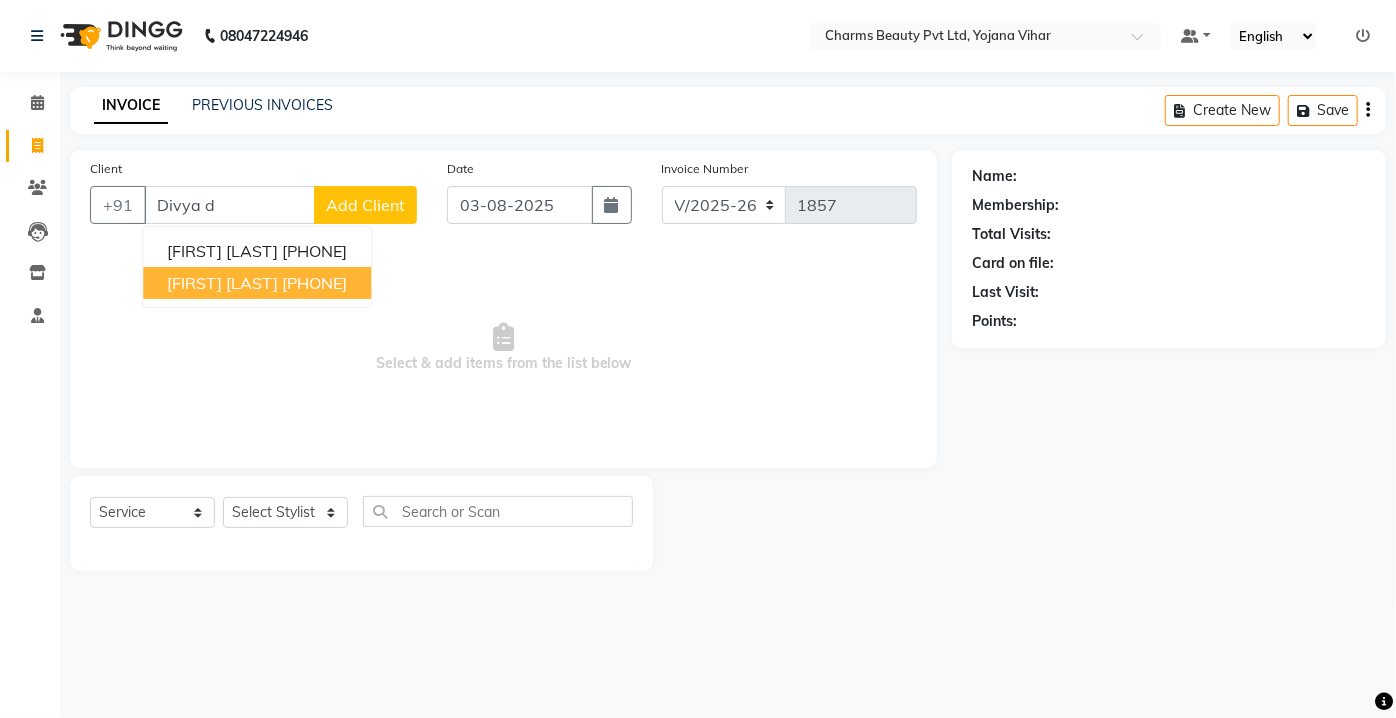 click on "[FIRST] [LAST]" at bounding box center (222, 283) 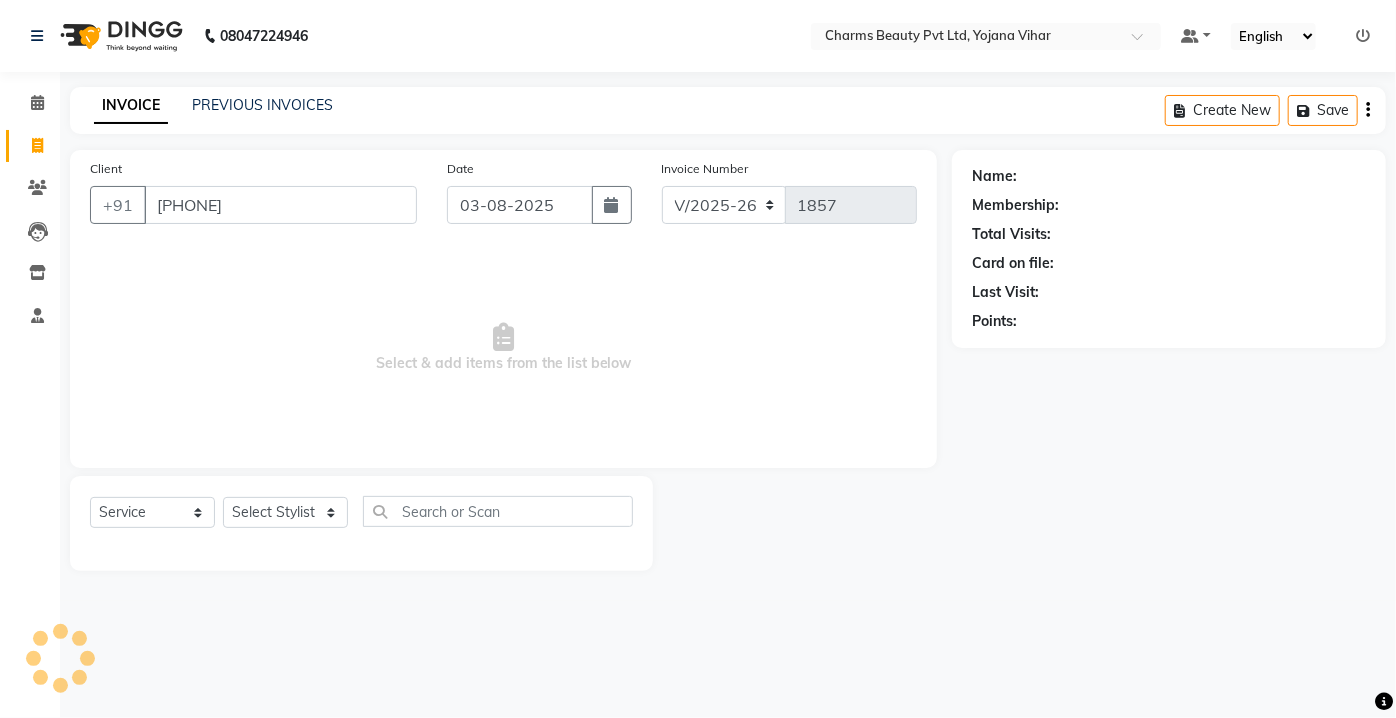 type on "[PHONE]" 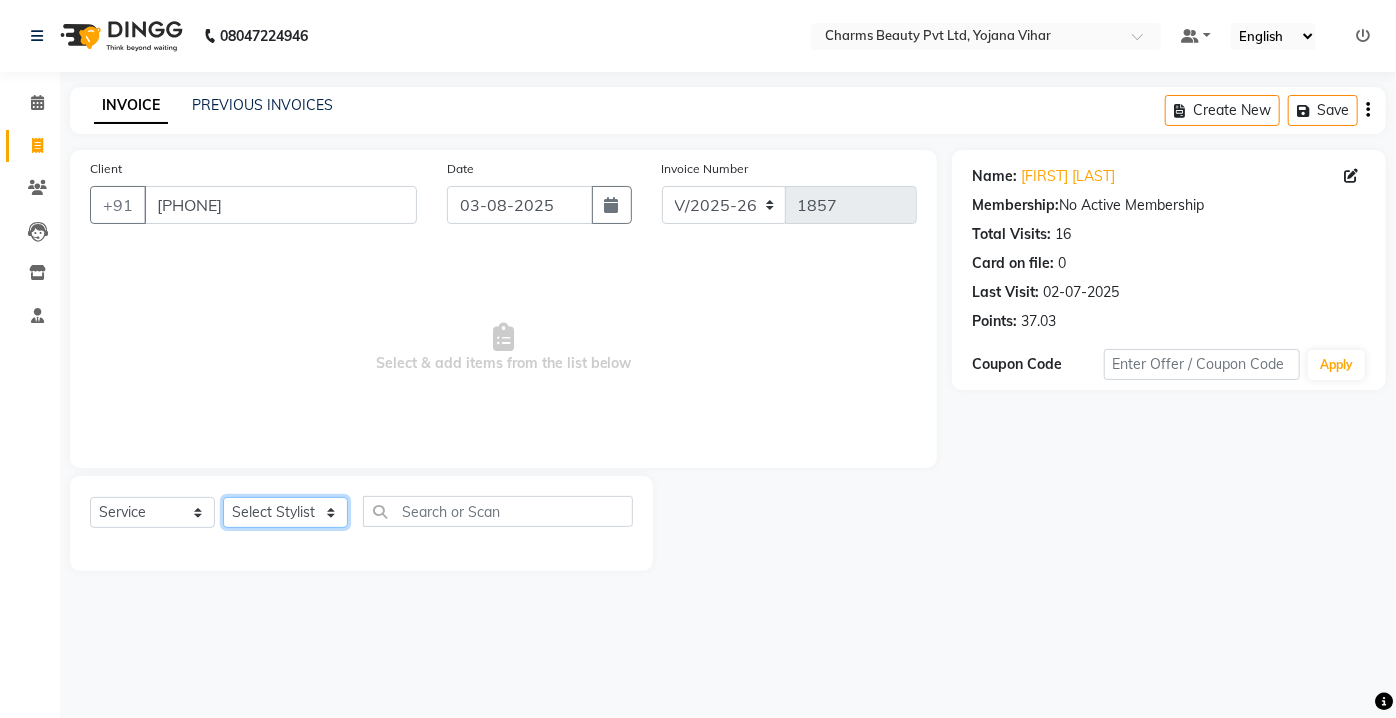 drag, startPoint x: 312, startPoint y: 509, endPoint x: 314, endPoint y: 522, distance: 13.152946 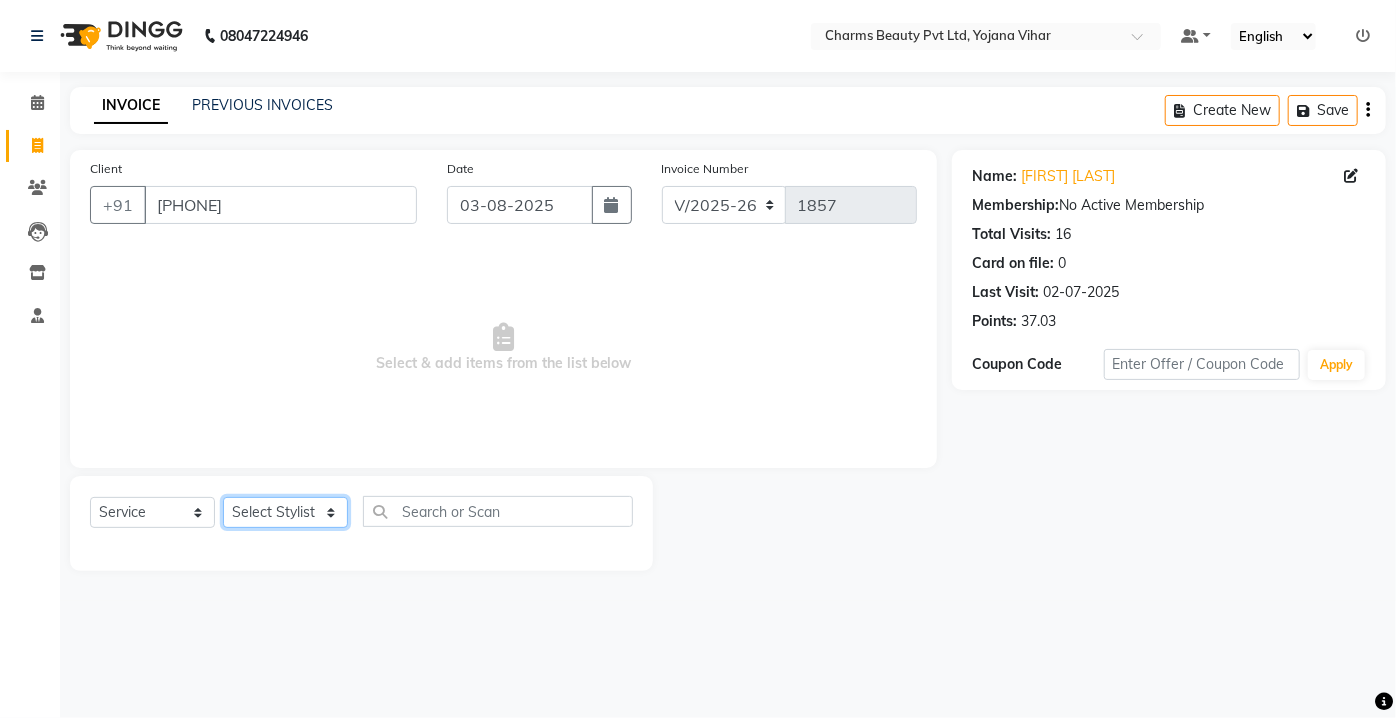 click on "Select Stylist Aarti Asif AZIZA BOBBY CHARMAYNE CHARMS DR. POOJA MITTAL HINA HUSSAN NOSHAD RANI RAVI SOOD  SAKSHI SANTOSH SAPNA TABBASUM" 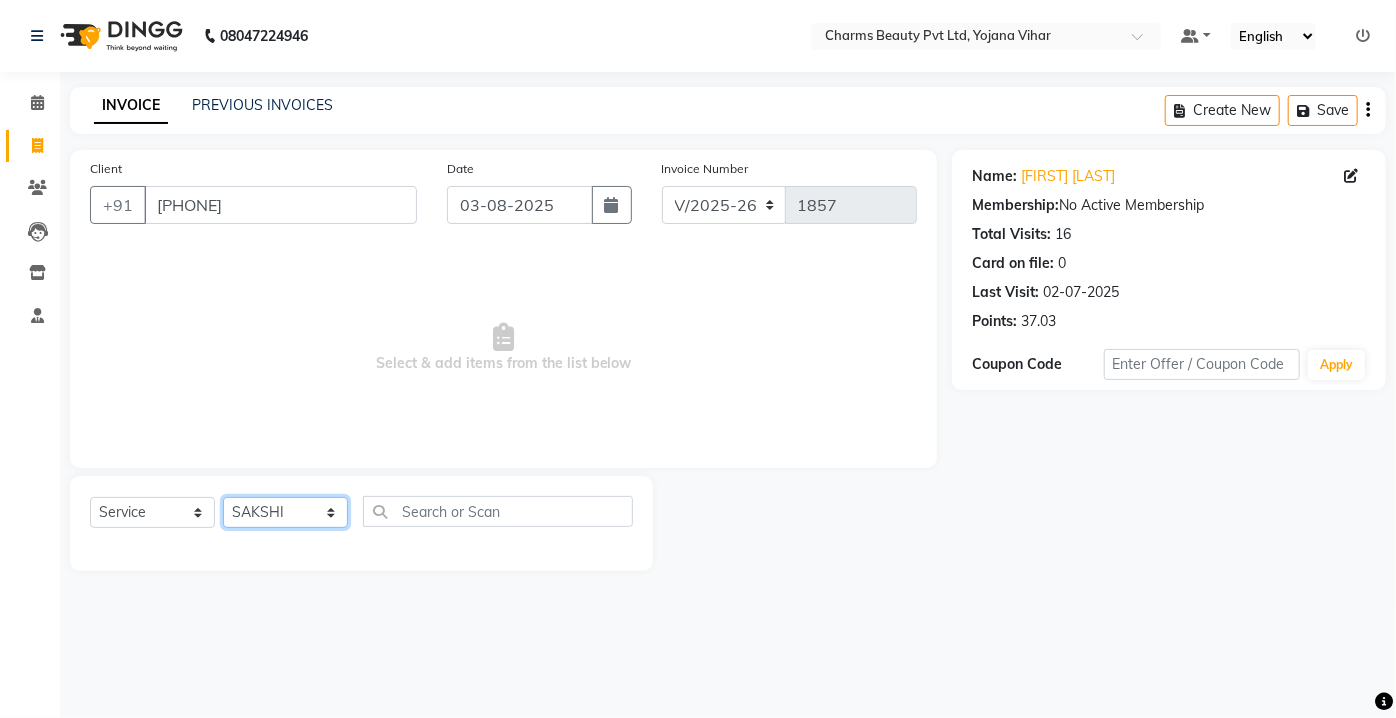 click on "Select Stylist Aarti Asif AZIZA BOBBY CHARMAYNE CHARMS DR. POOJA MITTAL HINA HUSSAN NOSHAD RANI RAVI SOOD  SAKSHI SANTOSH SAPNA TABBASUM" 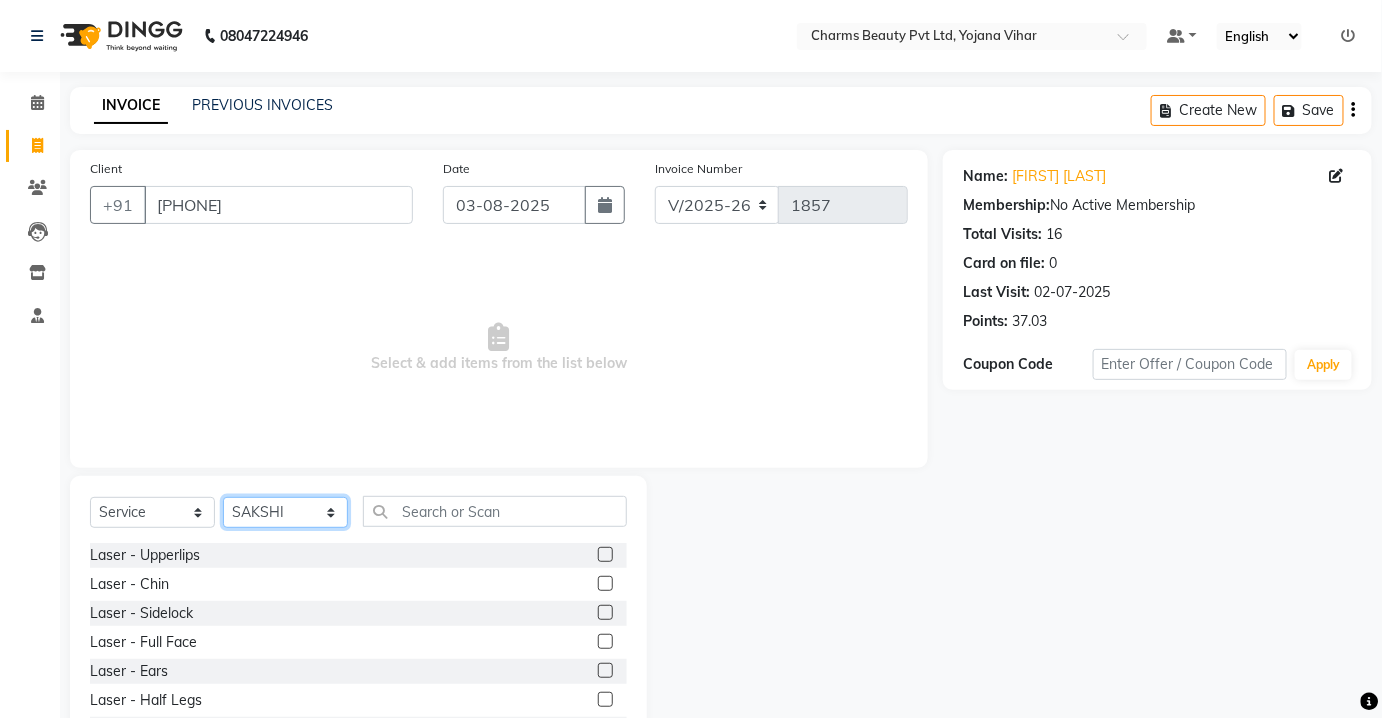 drag, startPoint x: 309, startPoint y: 510, endPoint x: 309, endPoint y: 499, distance: 11 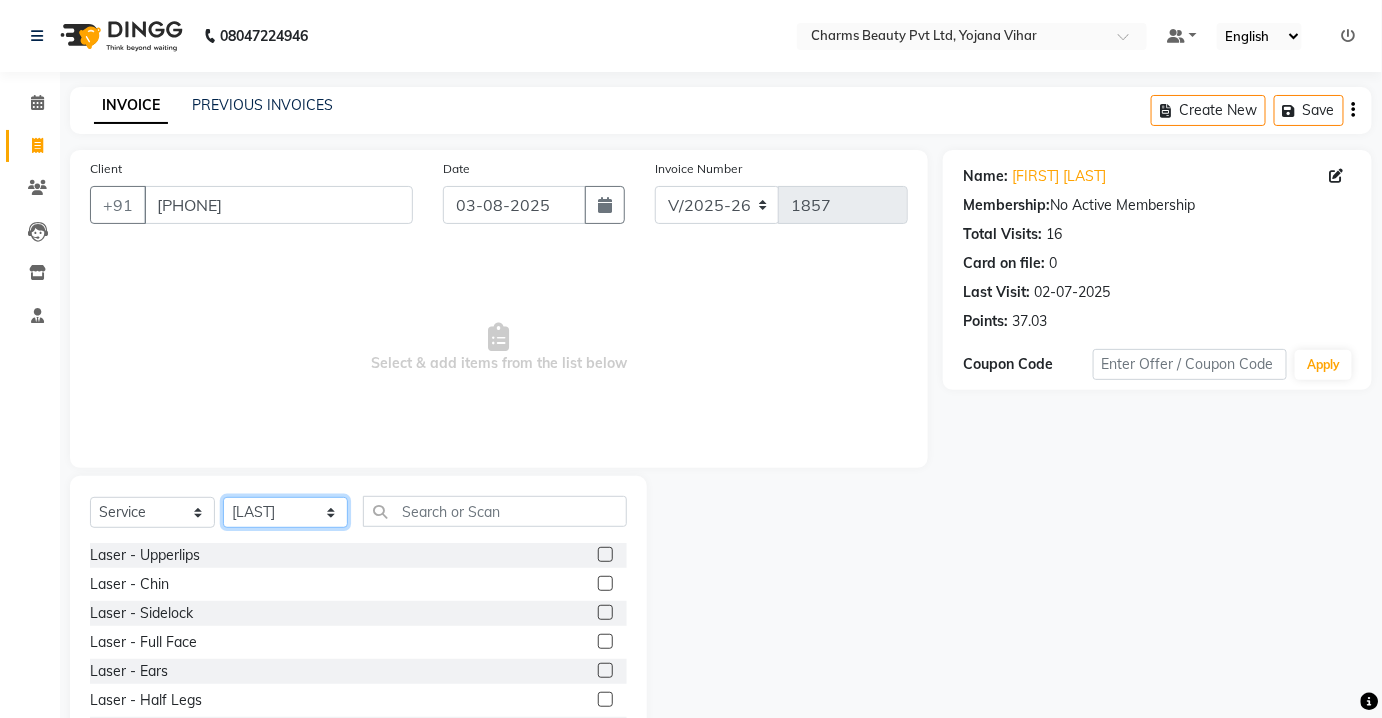 click on "Select Stylist Aarti Asif AZIZA BOBBY CHARMAYNE CHARMS DR. POOJA MITTAL HINA HUSSAN NOSHAD RANI RAVI SOOD  SAKSHI SANTOSH SAPNA TABBASUM" 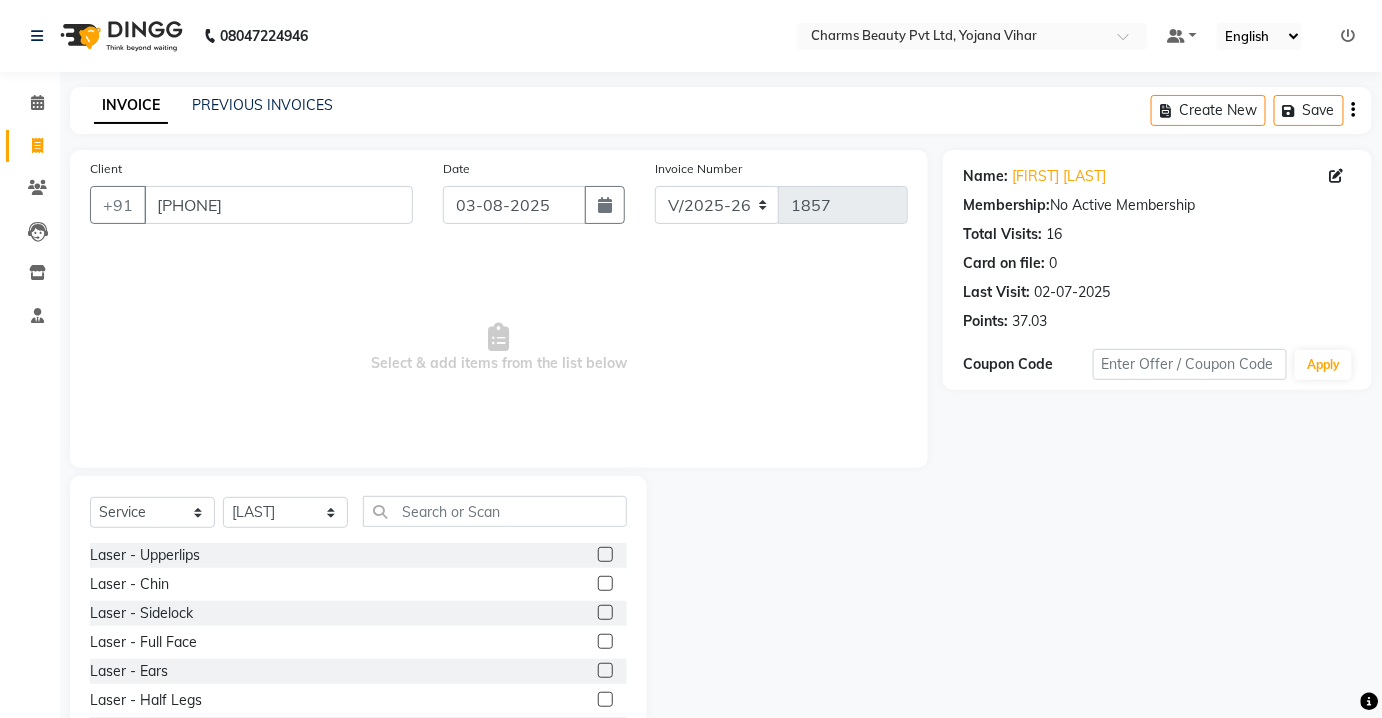 click on "Select  Service  Product  Membership  Package Voucher Prepaid Gift Card  Select Stylist Aarti Asif AZIZA BOBBY CHARMAYNE CHARMS DR. POOJA MITTAL HINA HUSSAN NOSHAD RANI RAVI SOOD  SAKSHI SANTOSH SAPNA TABBASUM Laser  -  Upperlips  Laser  -  Chin  Laser  -  Sidelock  Laser  -  Full Face  Laser  -  Ears  Laser  -  Half Legs  Laser  -  Full Legs  Laser  -  Arms  Laser  -  Underarm'S  Laser  -  Bikini  Laser  -  Full Body  Facial-  Hydra Facial Classic  Facial - Hydra + DNA  Laser -DNA YOGA  Lases TRT  Face Pack  hair Cruls  Eye Lenses  ADVANCE  M FACIAL  HYDRA LYMPHATIC DRAINAGE  BEARD COLOR  Flowers  HAIR DO  Eye TRT  MD Hydra Facial  CONSULTATION  Hair PRP_  DERMA PLANING  Hair Derma Scalp TRT  FACIAL  SEMI TREATMENT FACIAL  MESO TRT  MESO + DNA   SKIN ASSESTMENT   HAIR ASSESTMENT   IV GLUTATHIONE THRAPY  Permanent Hair Style  -  Biotin  Permanent Hair Style  -  Biotin++  Permanent Hair Style  -  Biotox  Permanent Hair Style  -  Silk Therapy  Permanent Hair Style  -  Keratin Treatment  D TAN  Manicure  -  Spa" 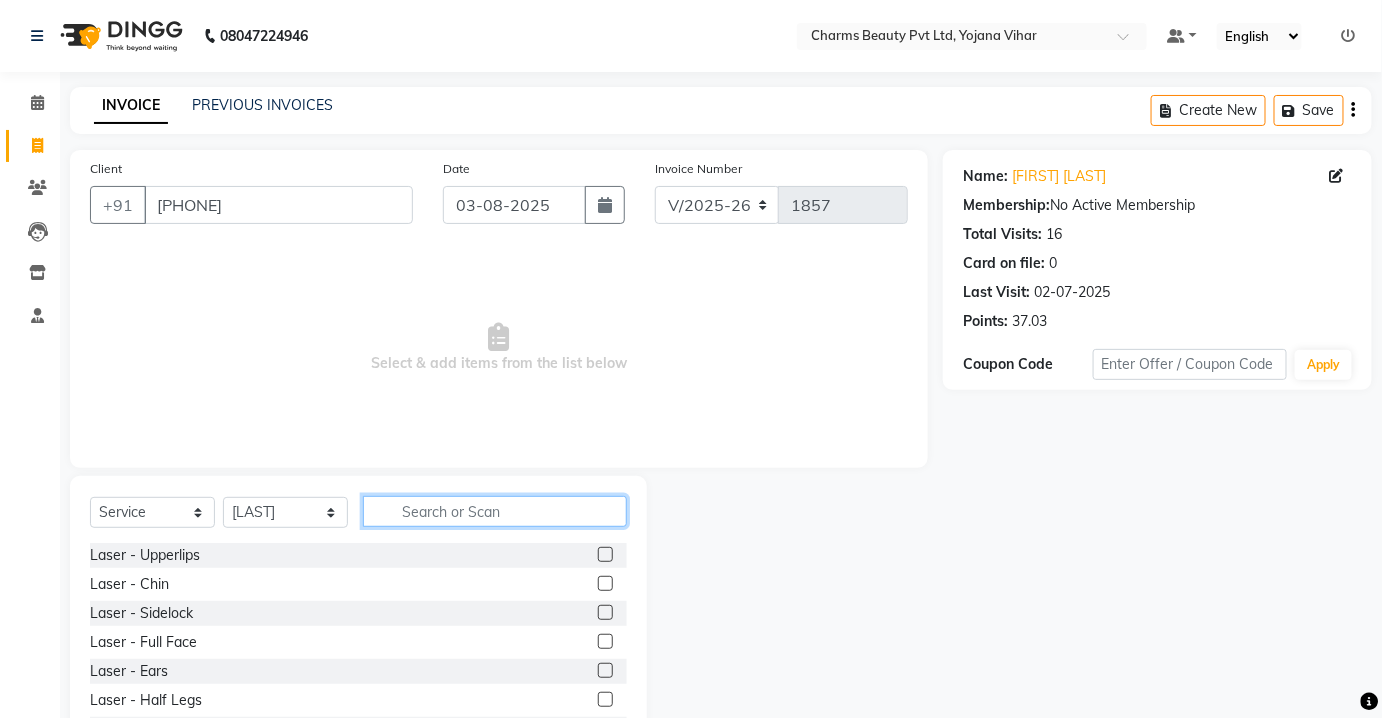click 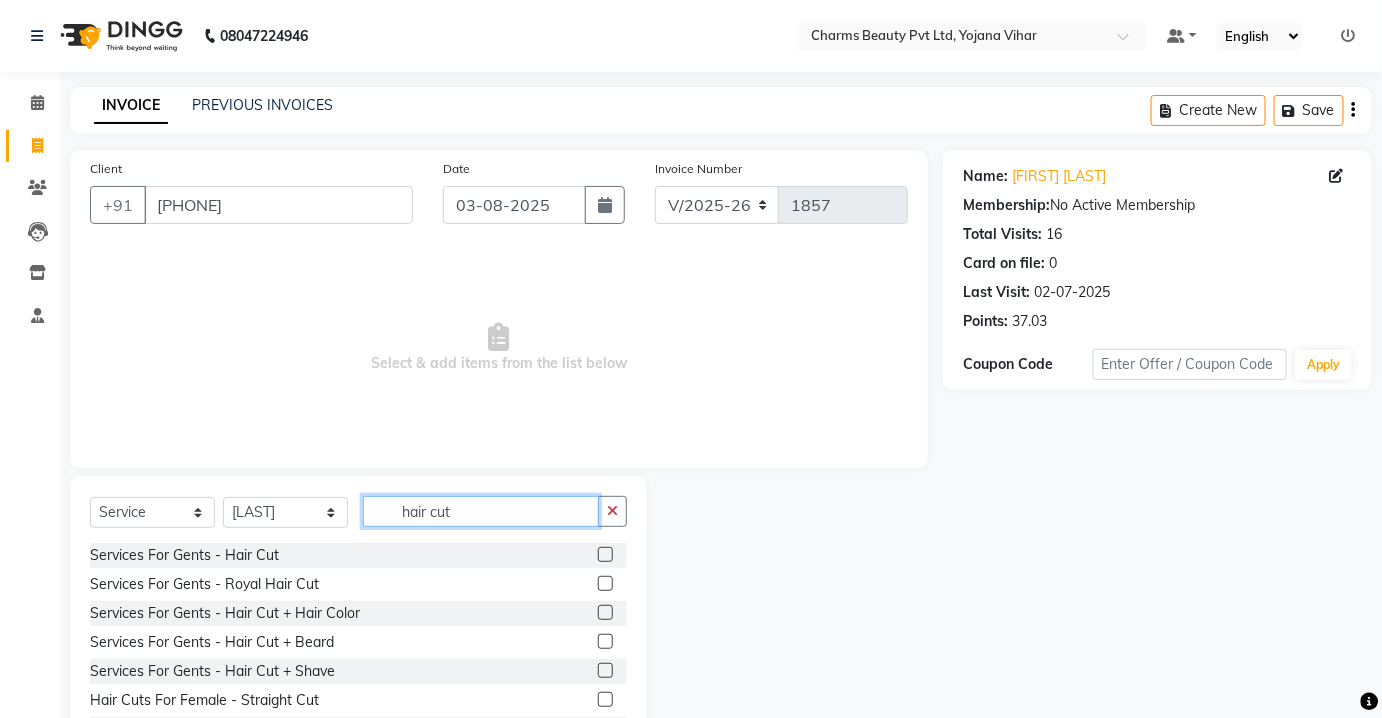 type on "hair cut" 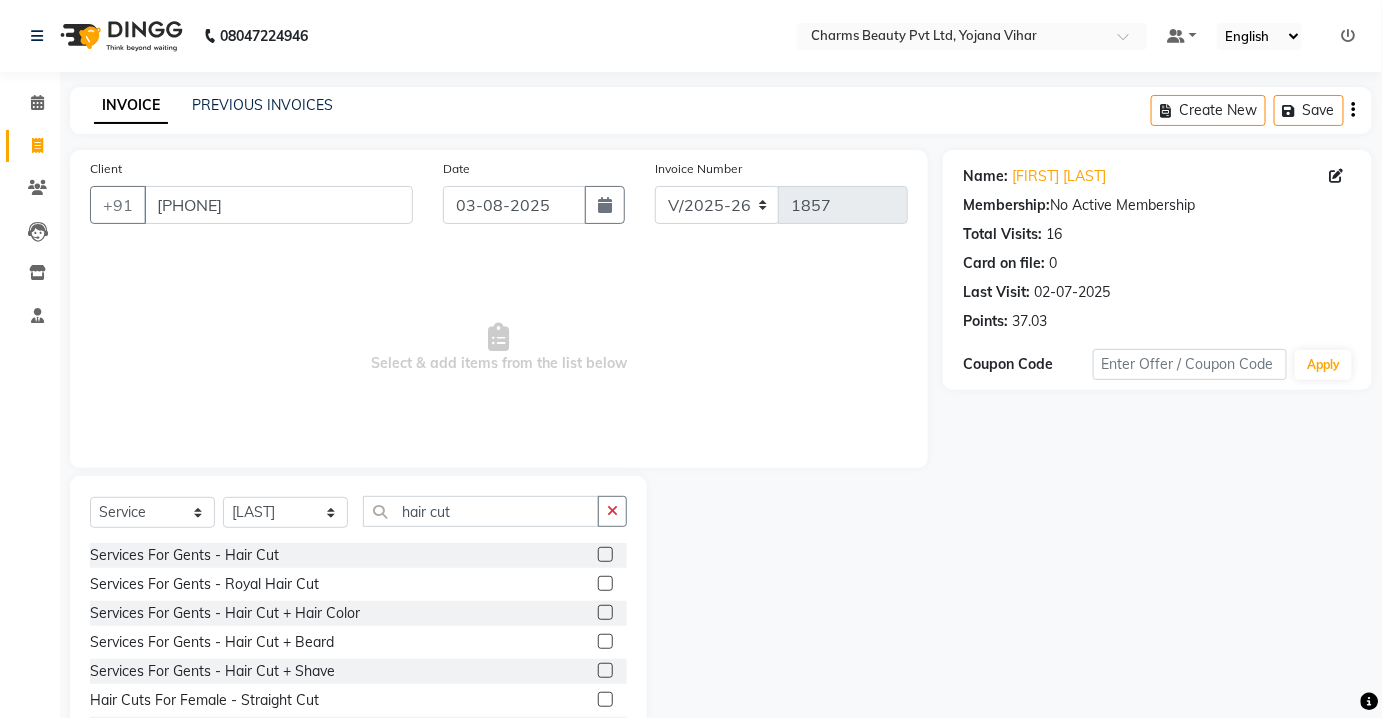click 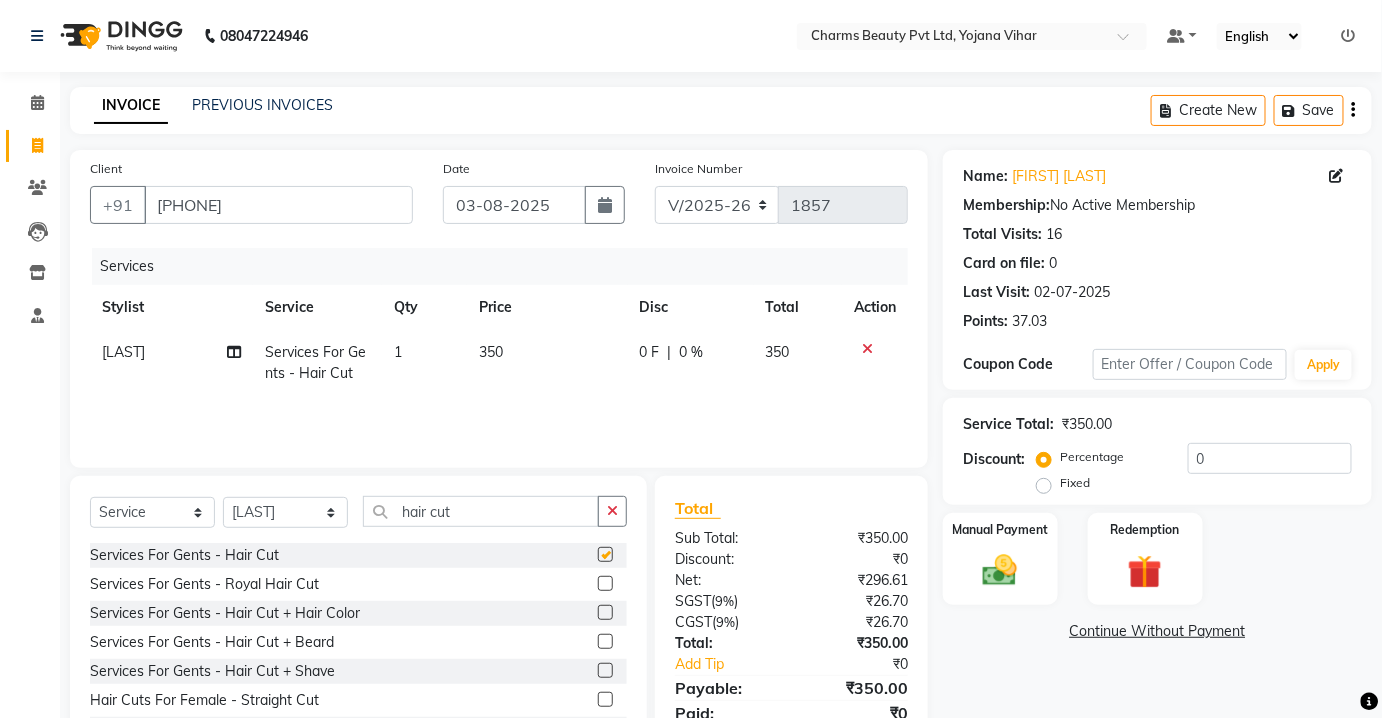checkbox on "false" 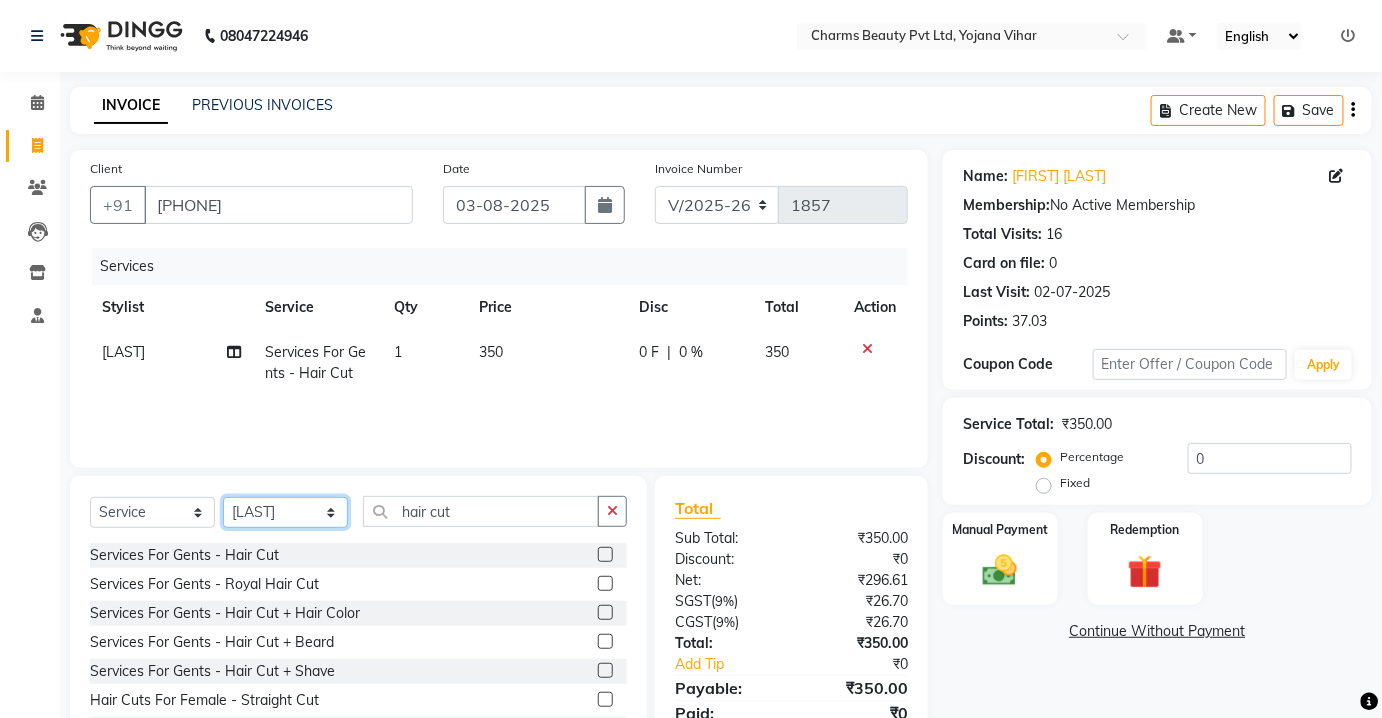 click on "Select Stylist Aarti Asif AZIZA BOBBY CHARMAYNE CHARMS DR. POOJA MITTAL HINA HUSSAN NOSHAD RANI RAVI SOOD  SAKSHI SANTOSH SAPNA TABBASUM" 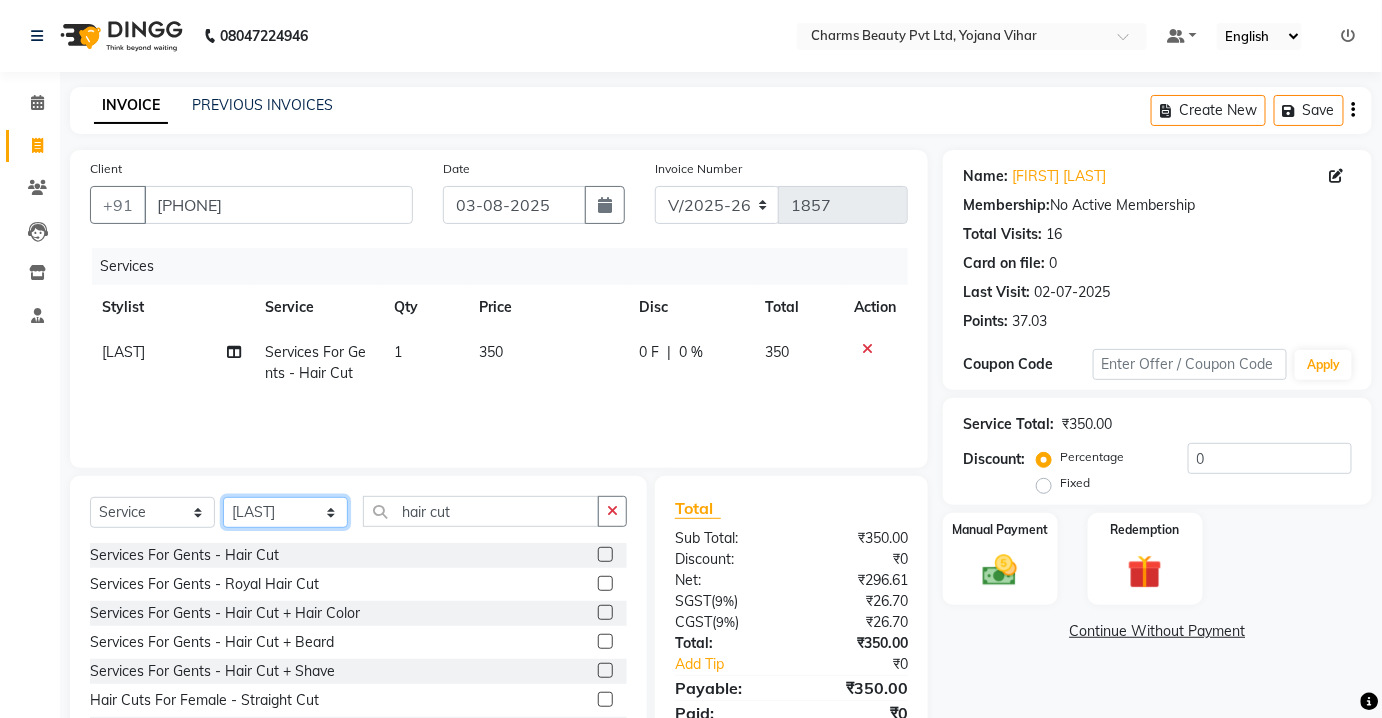 select on "87460" 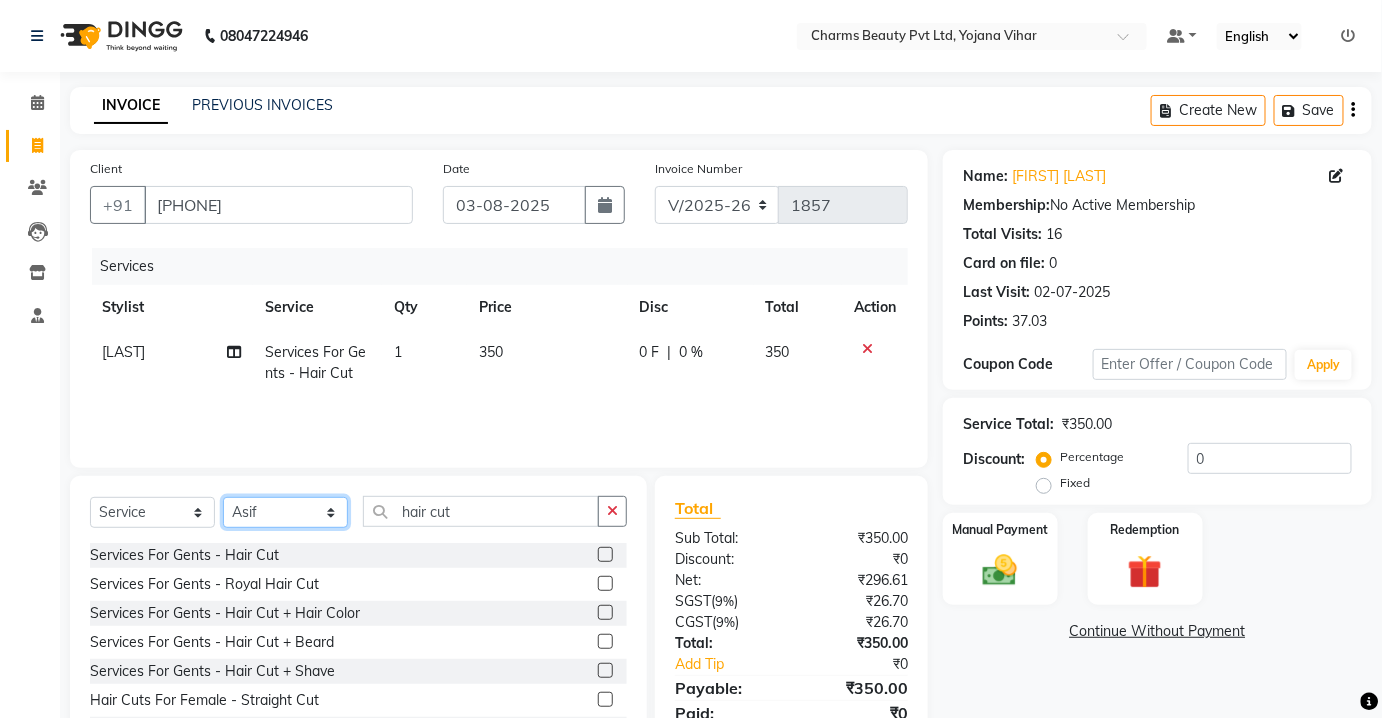 click on "Select Stylist Aarti Asif AZIZA BOBBY CHARMAYNE CHARMS DR. POOJA MITTAL HINA HUSSAN NOSHAD RANI RAVI SOOD  SAKSHI SANTOSH SAPNA TABBASUM" 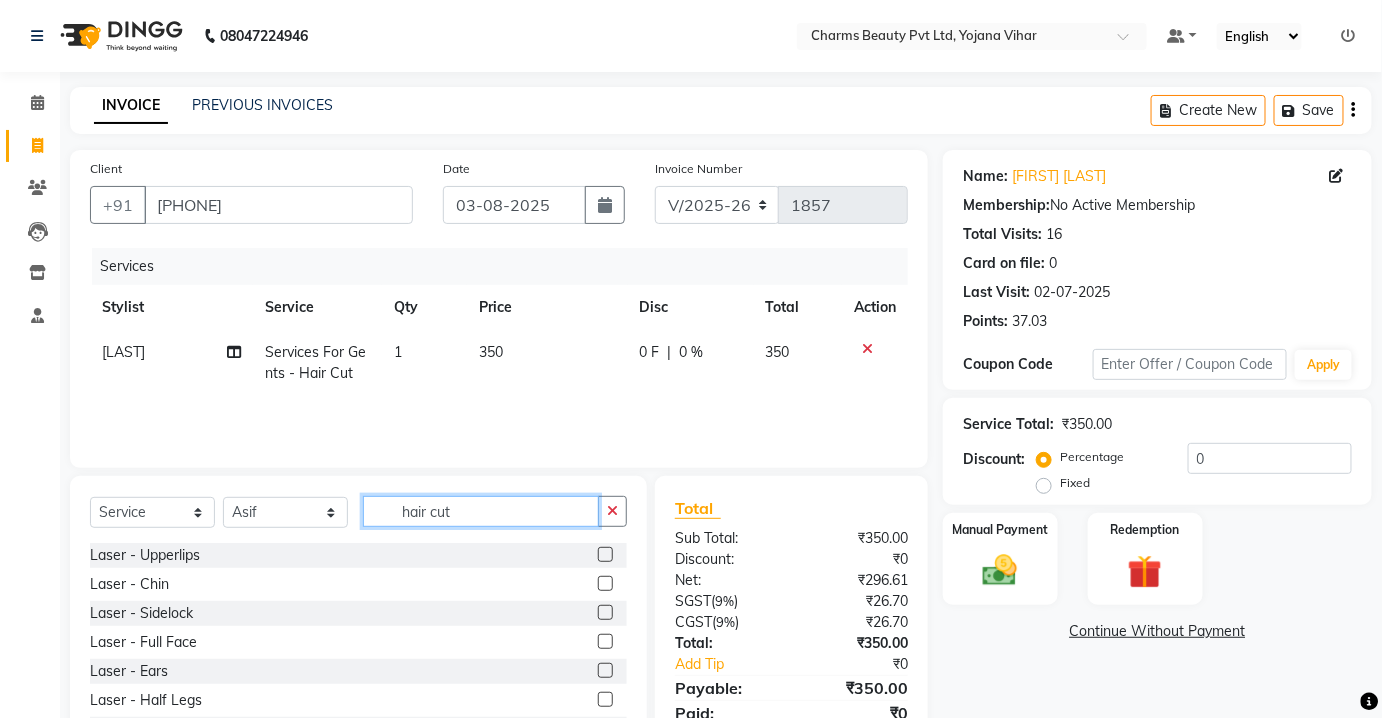drag, startPoint x: 442, startPoint y: 524, endPoint x: 482, endPoint y: 513, distance: 41.484936 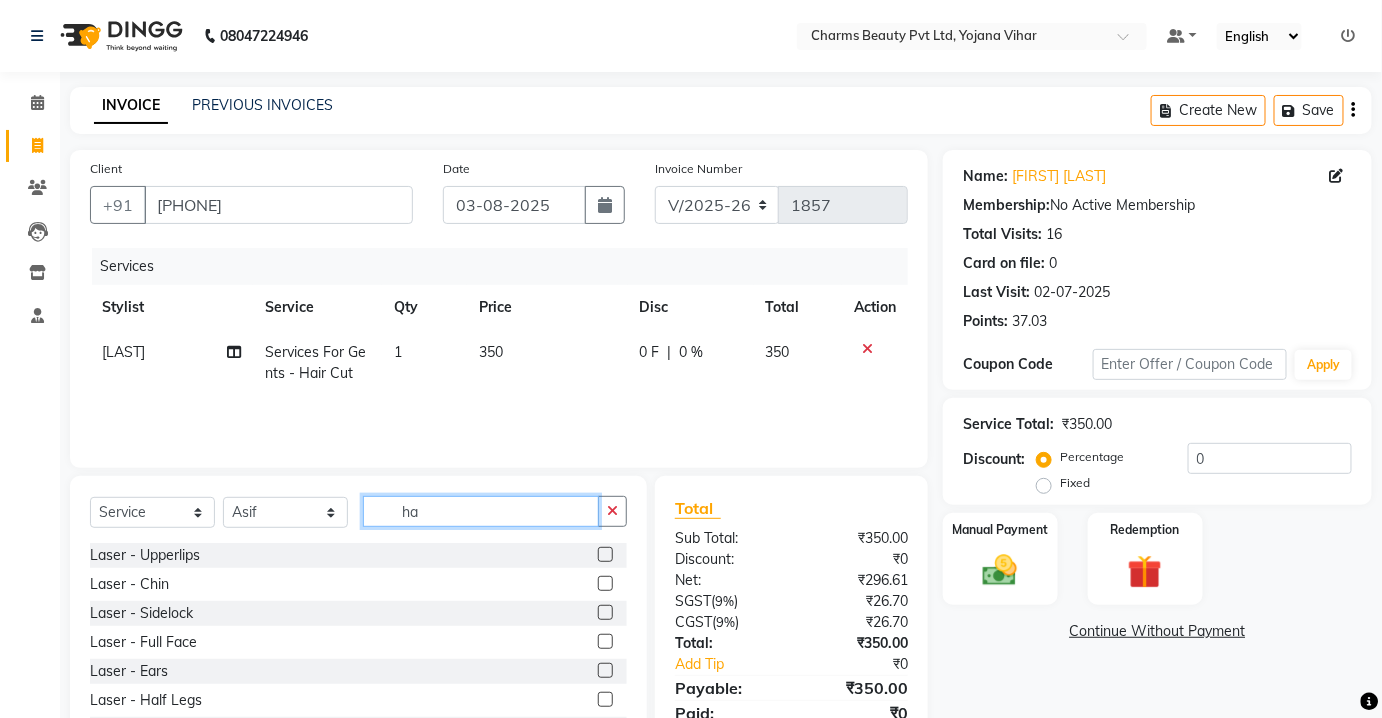 type on "h" 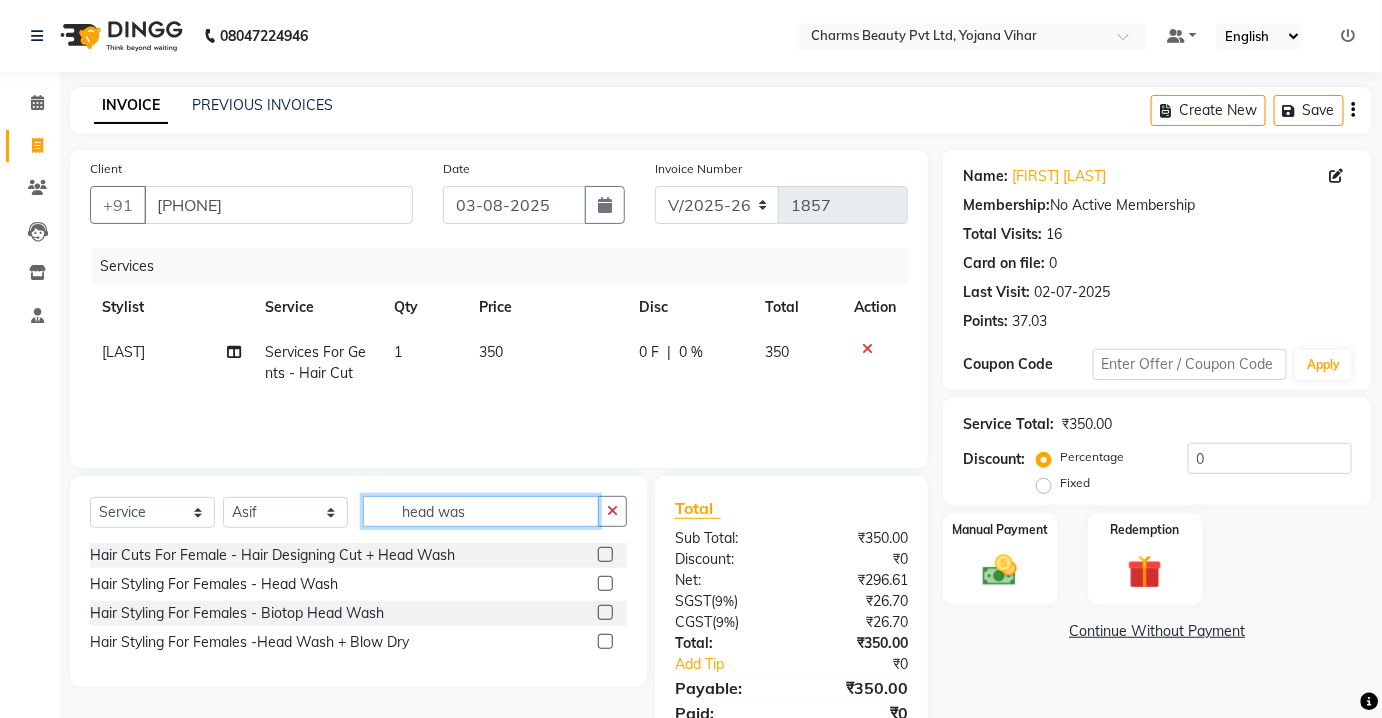 type on "head was" 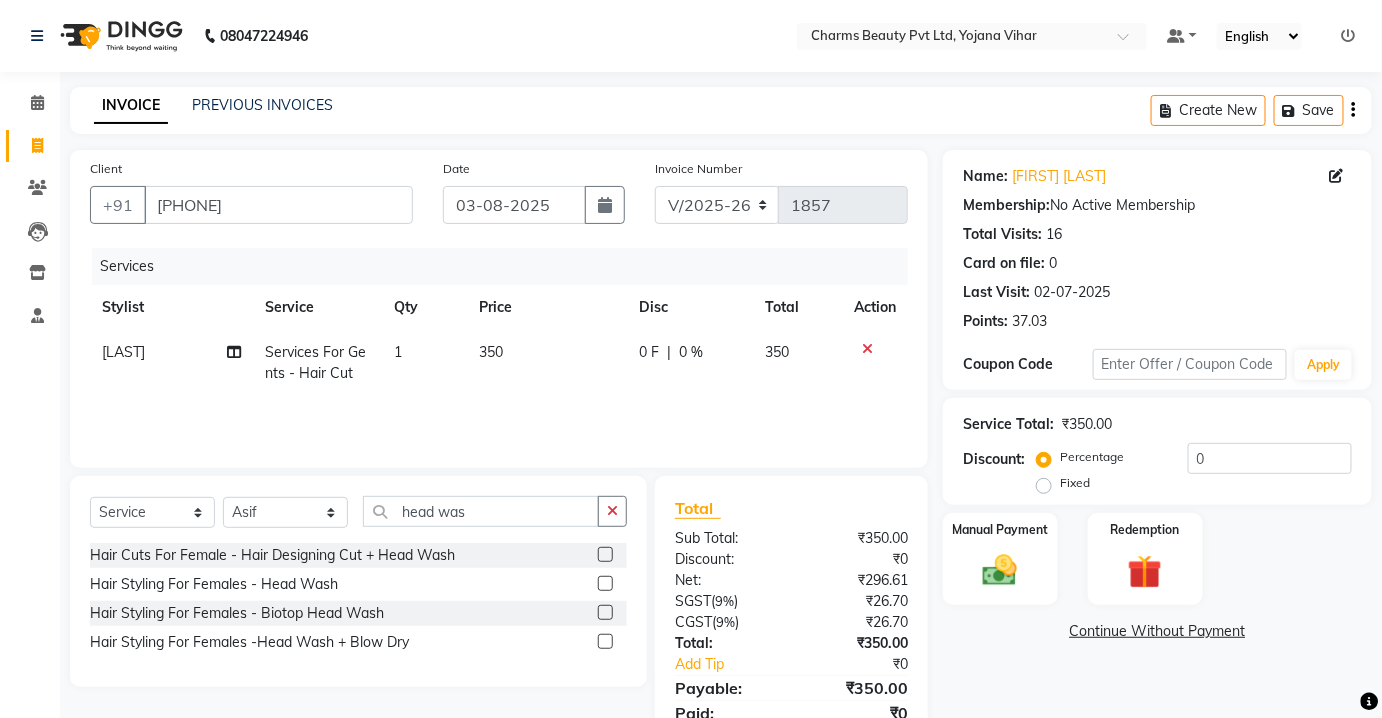 click 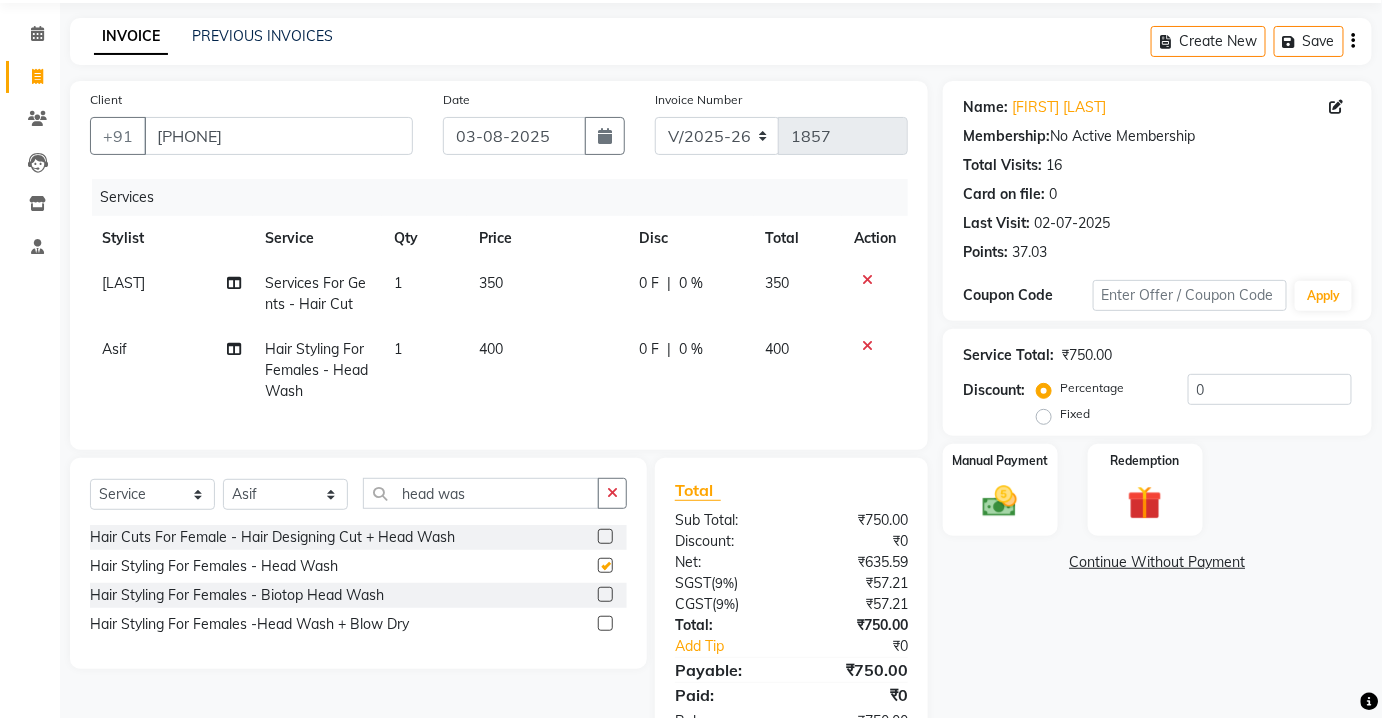 scroll, scrollTop: 145, scrollLeft: 0, axis: vertical 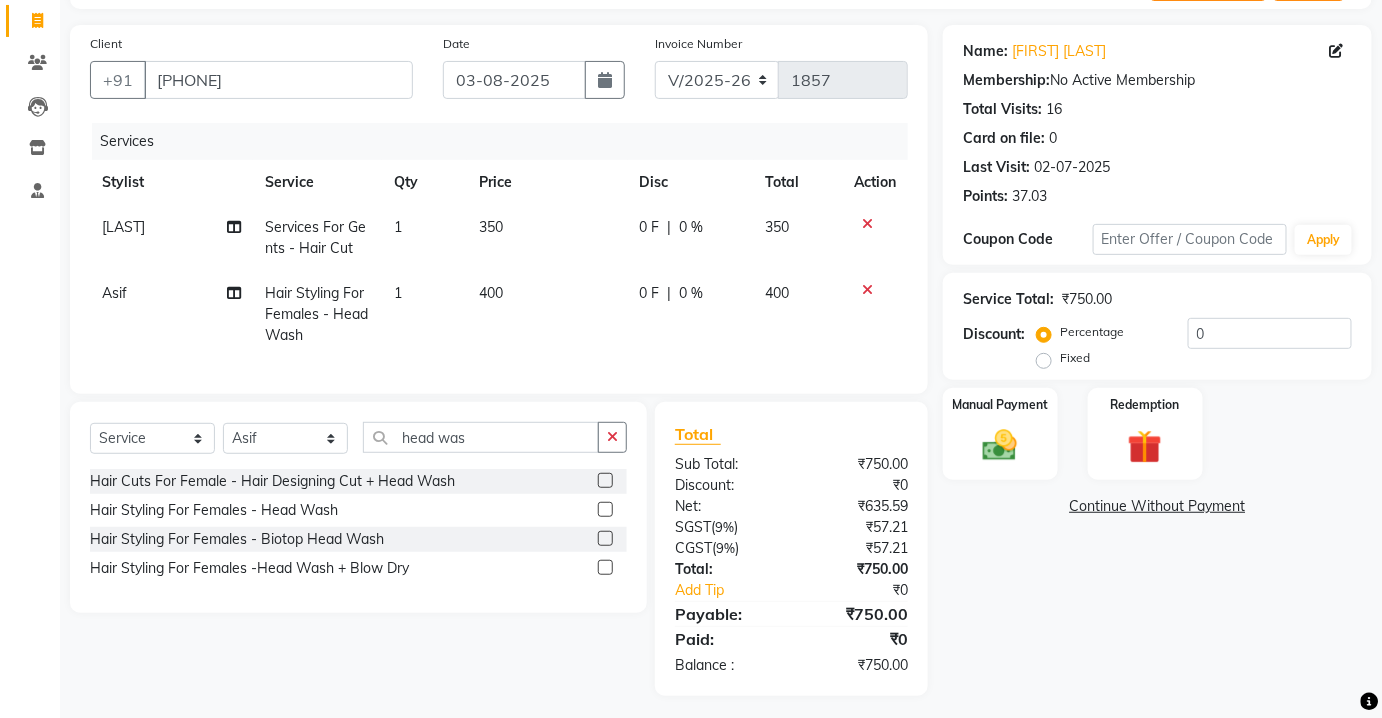 checkbox on "false" 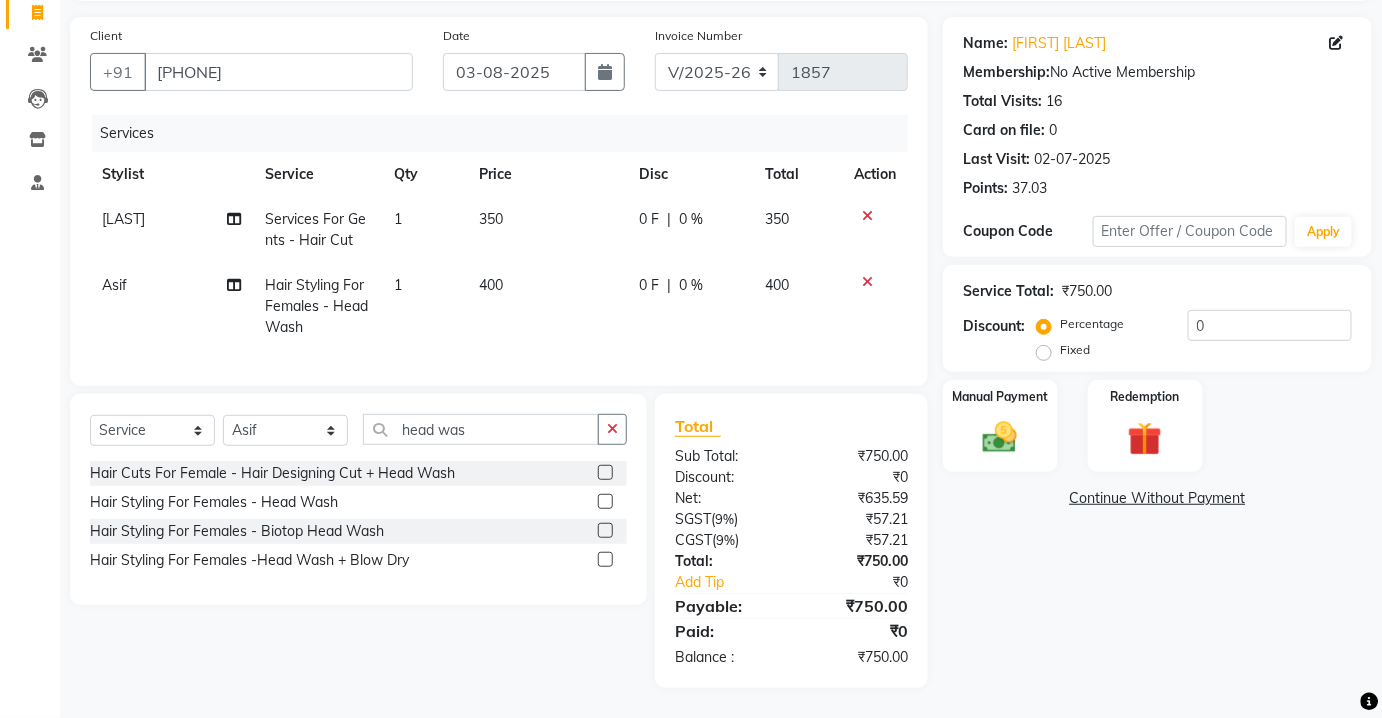 drag, startPoint x: 498, startPoint y: 453, endPoint x: 504, endPoint y: 442, distance: 12.529964 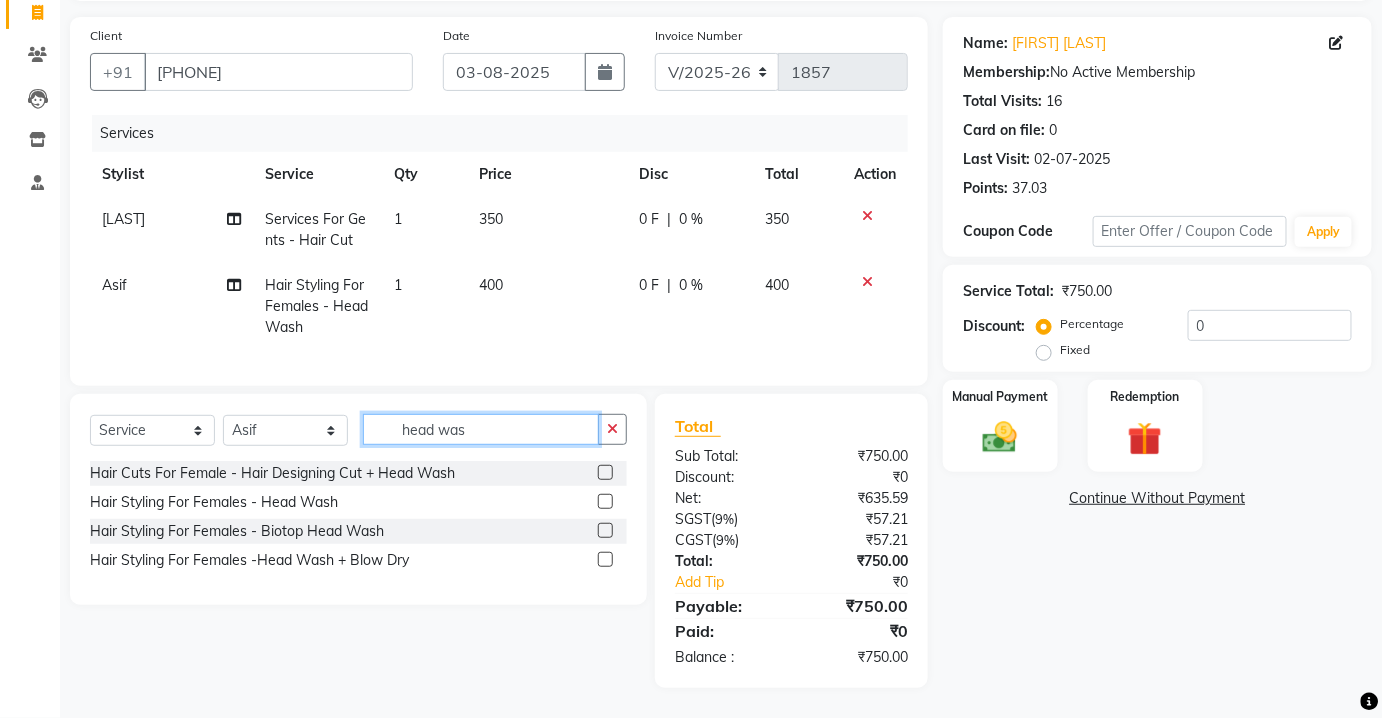 click on "head was" 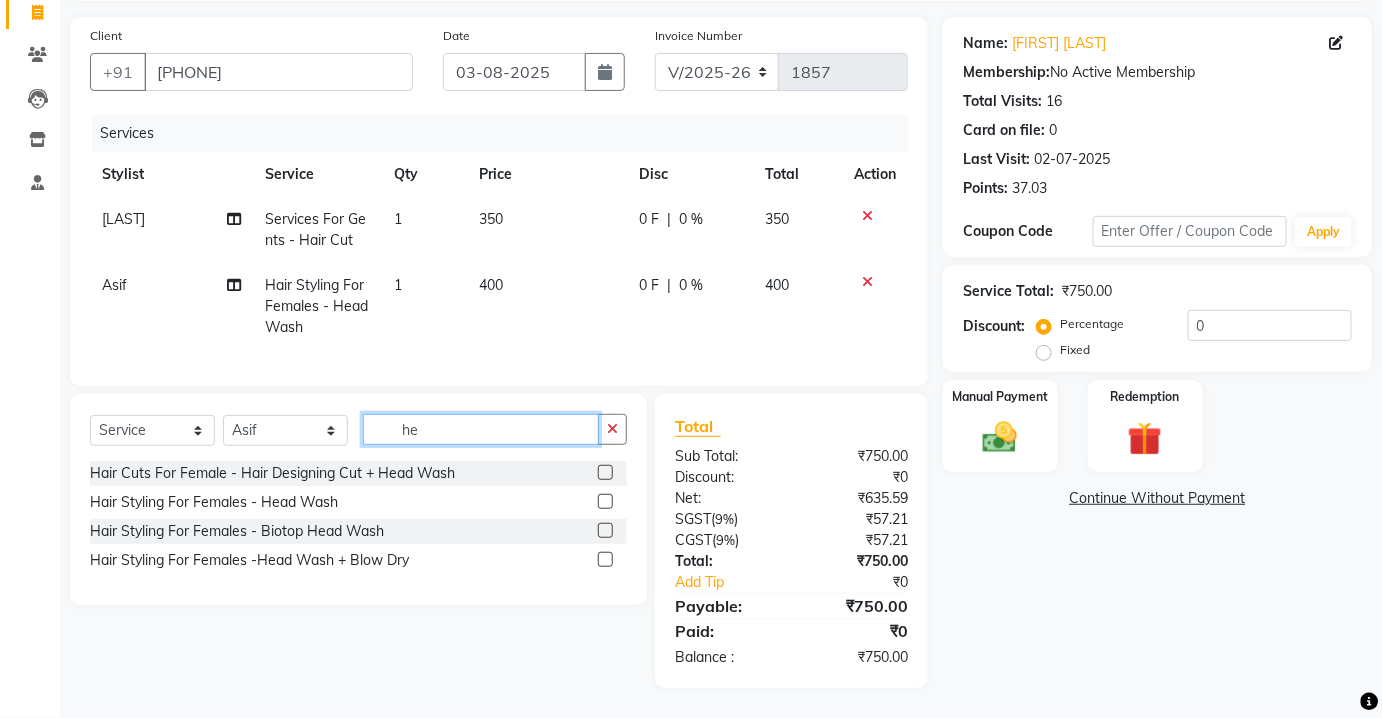 type on "h" 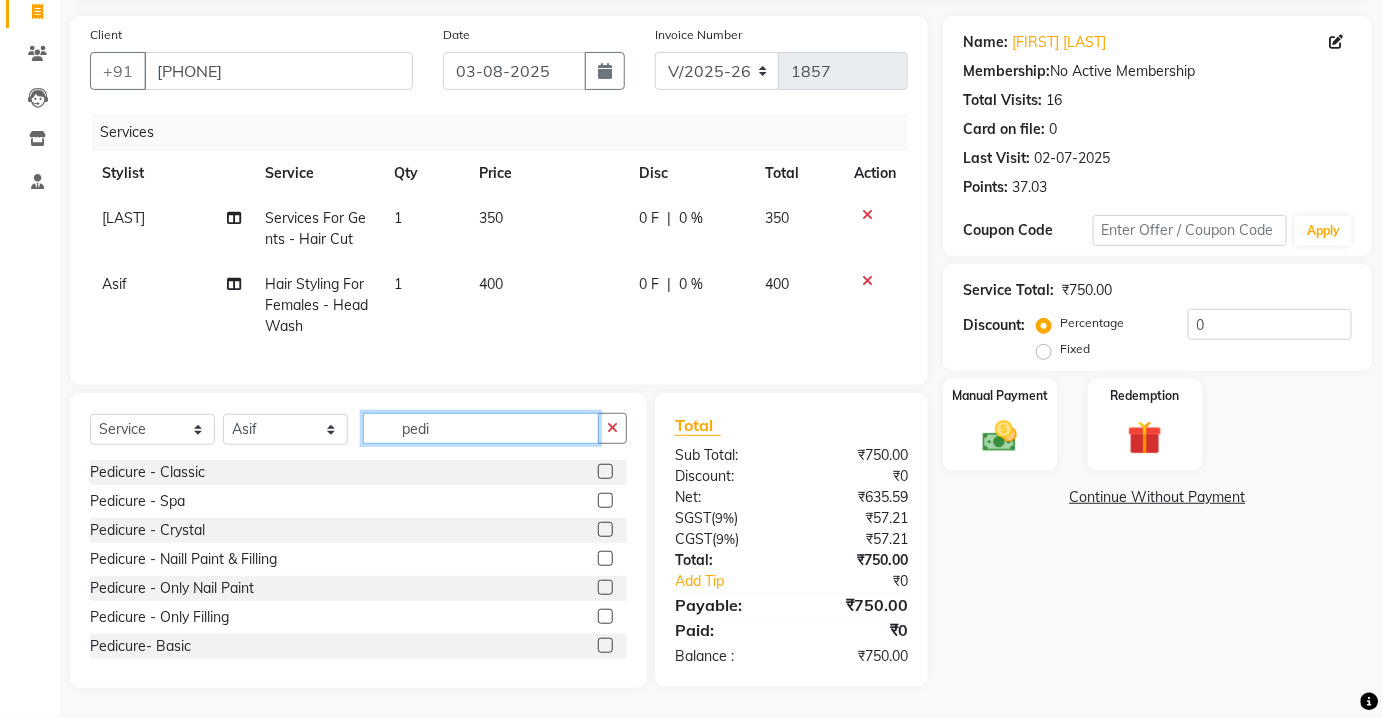 type on "pedi" 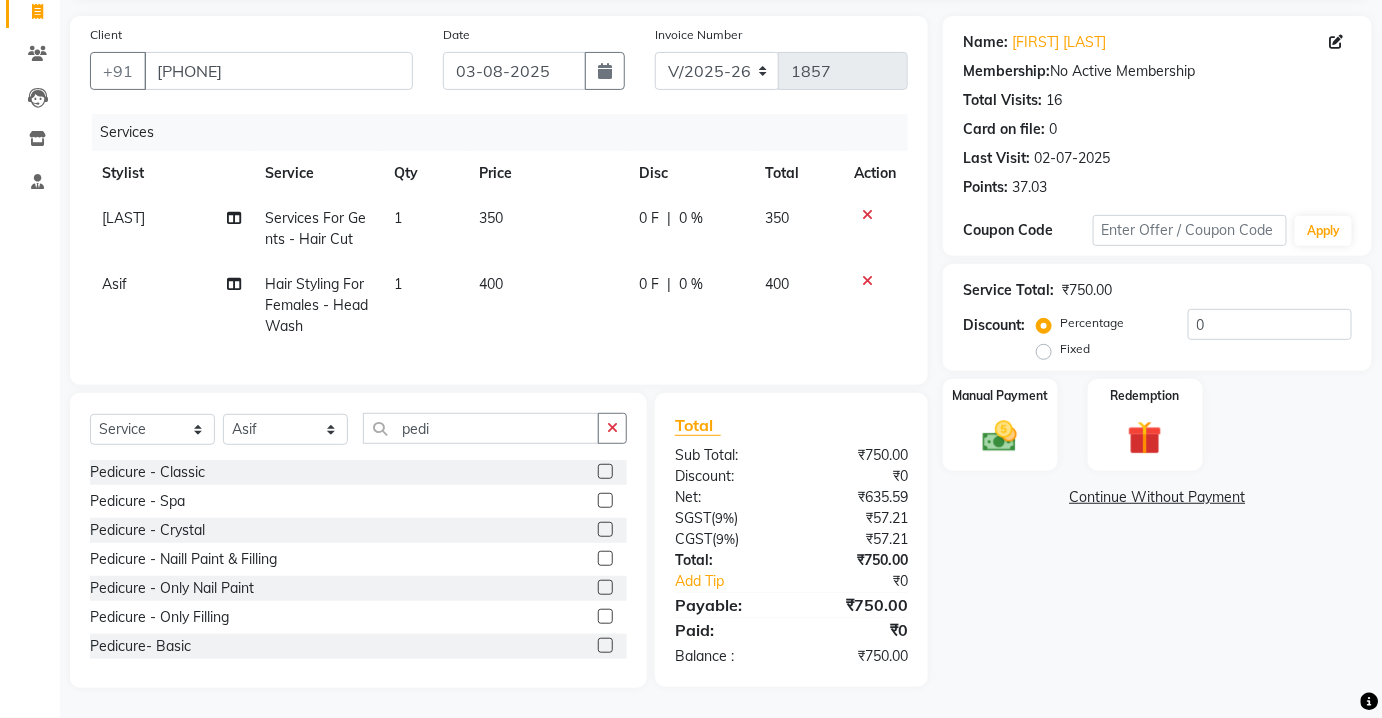 click 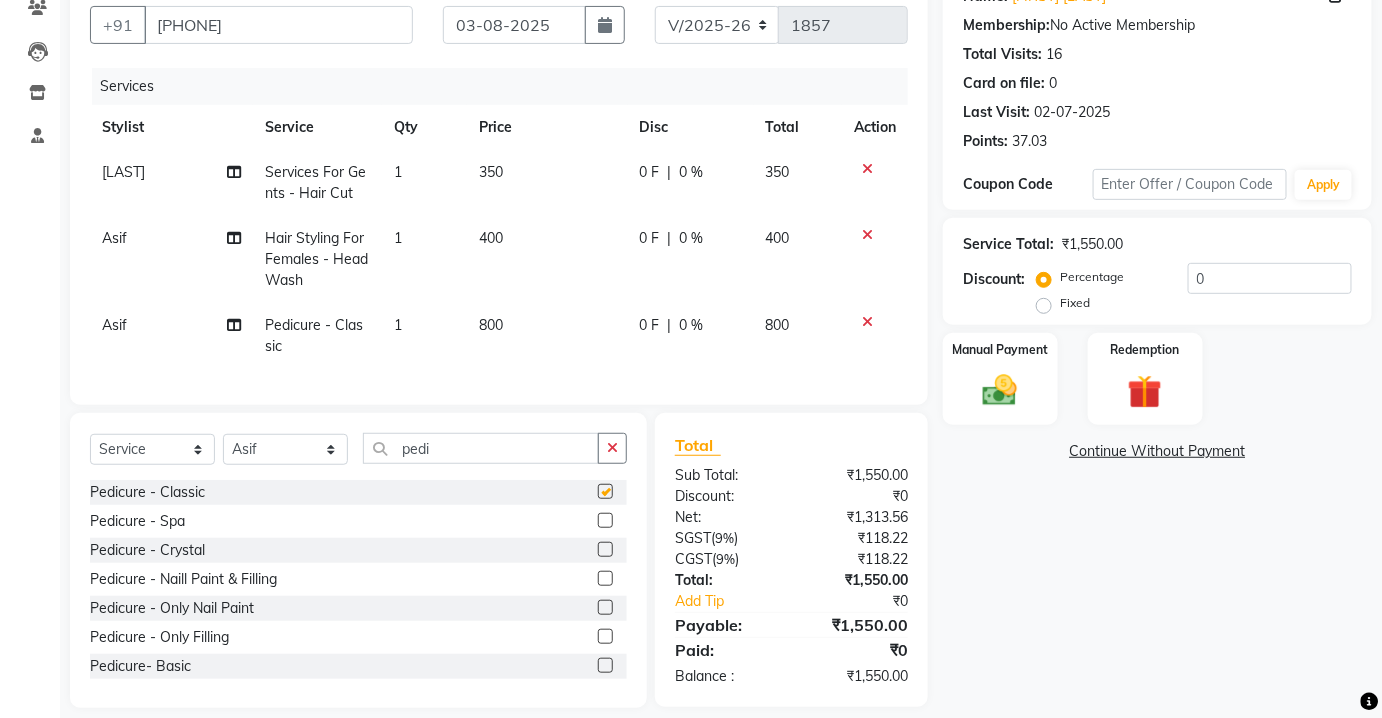 scroll, scrollTop: 213, scrollLeft: 0, axis: vertical 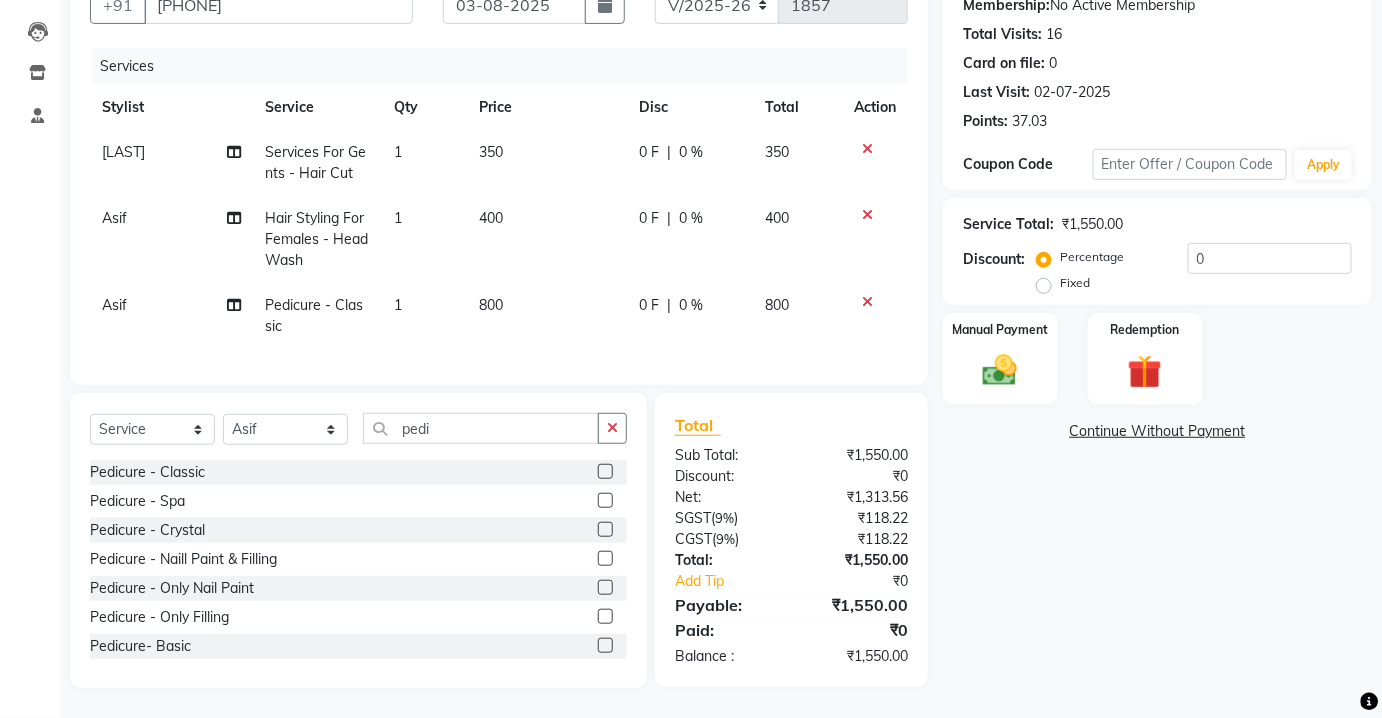 checkbox on "false" 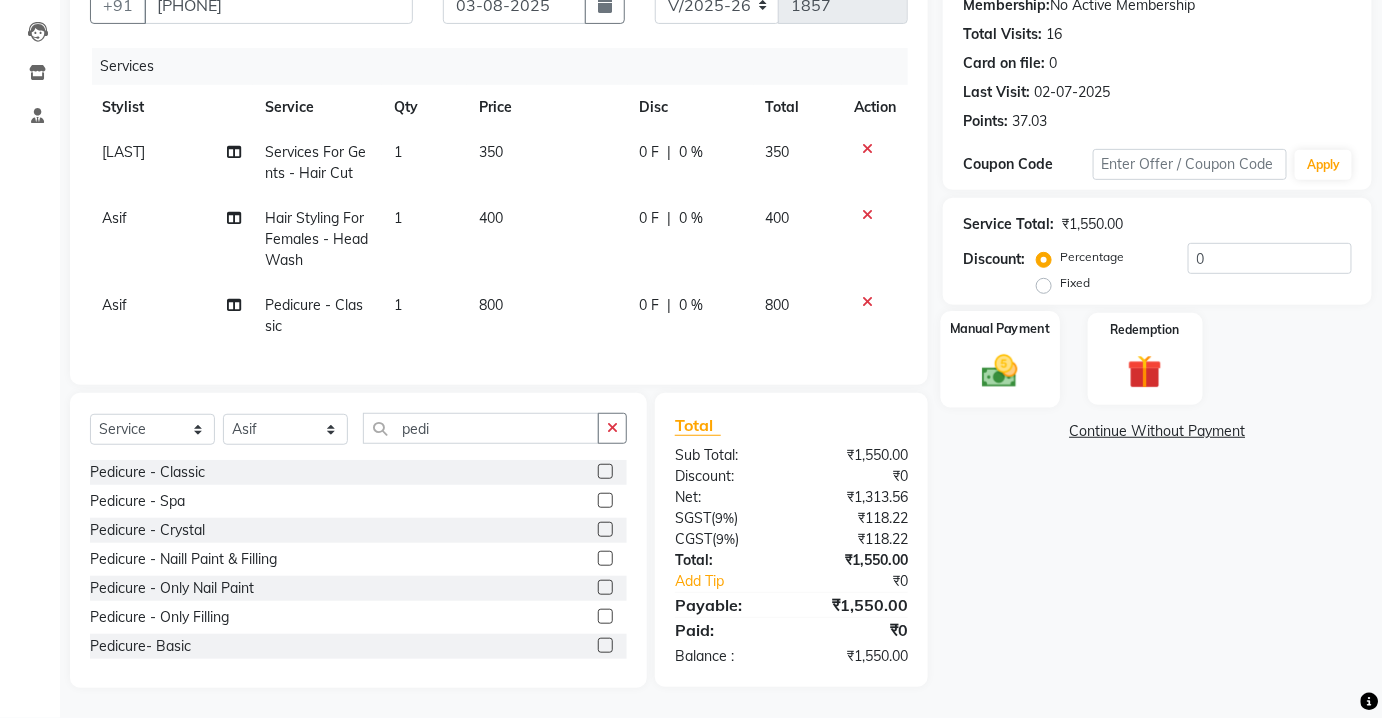 click on "Manual Payment" 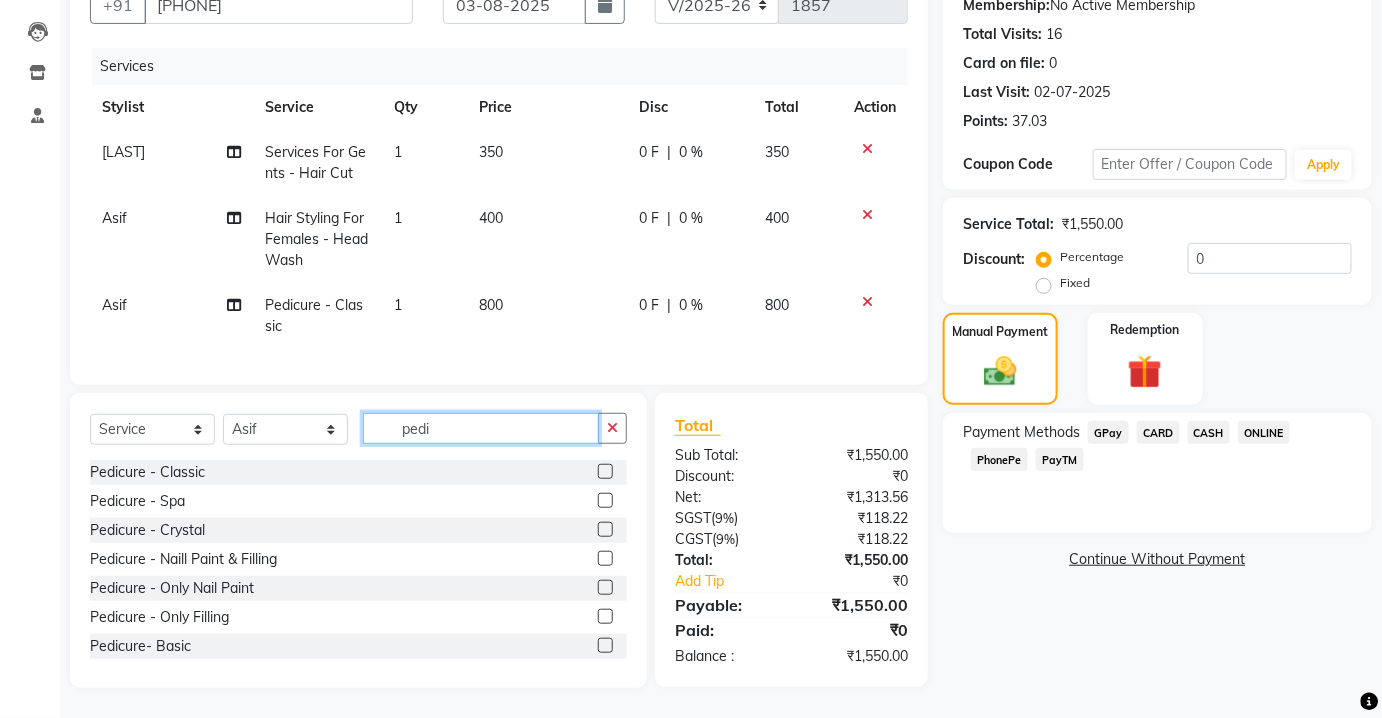 click on "pedi" 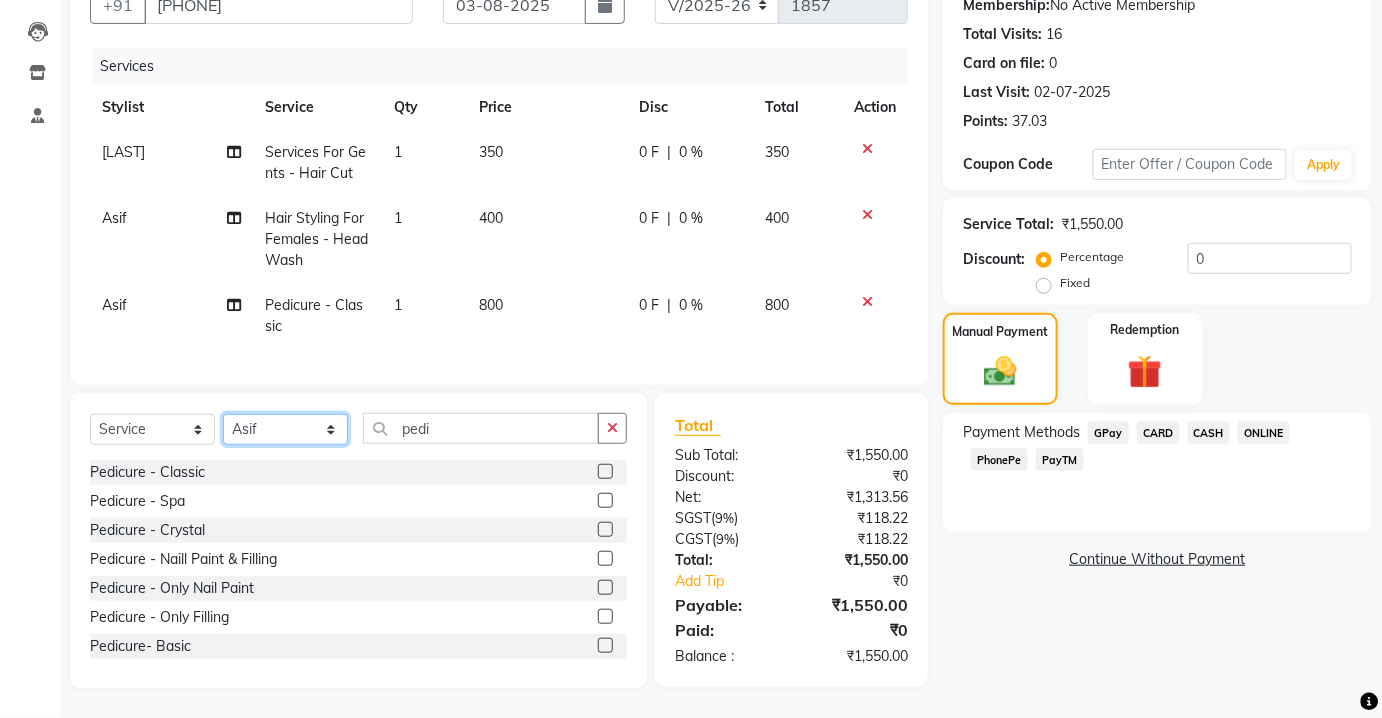 click on "Select Stylist Aarti Asif AZIZA BOBBY CHARMAYNE CHARMS DR. POOJA MITTAL HINA HUSSAN NOSHAD RANI RAVI SOOD  SAKSHI SANTOSH SAPNA TABBASUM" 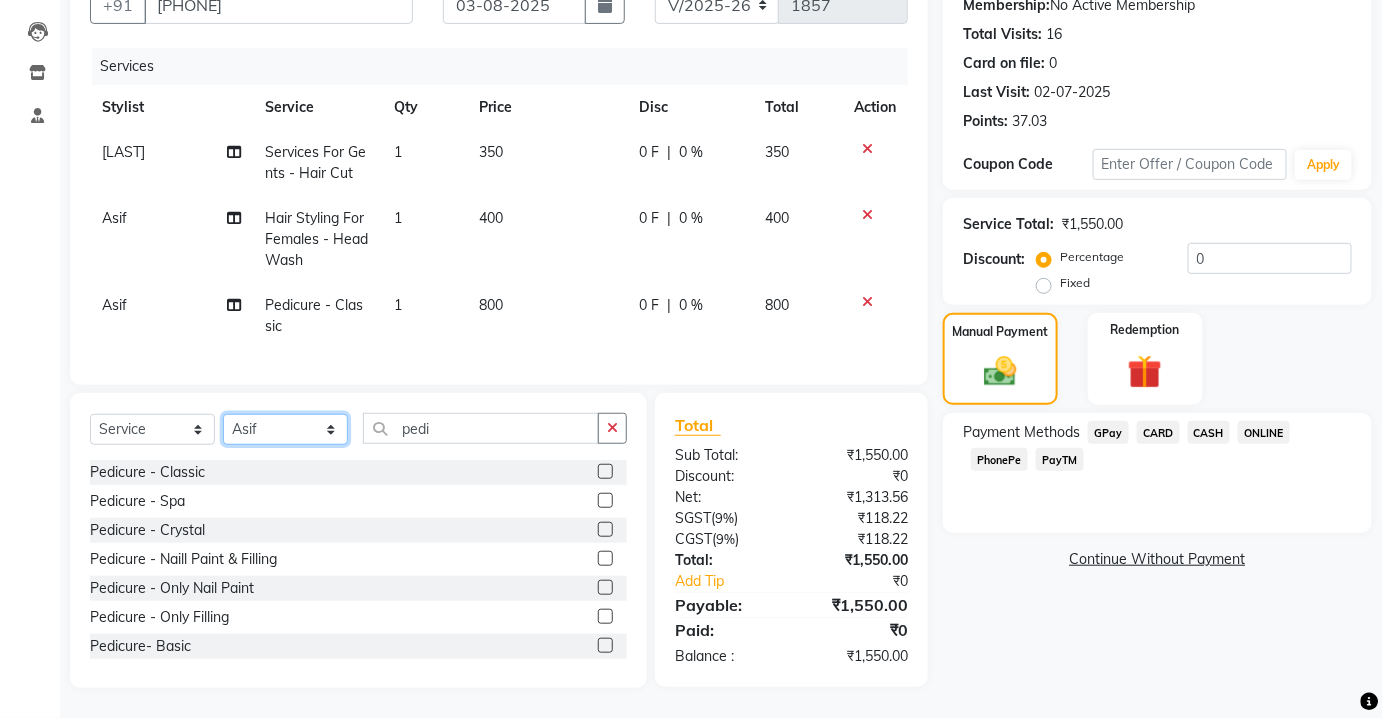 select on "17842" 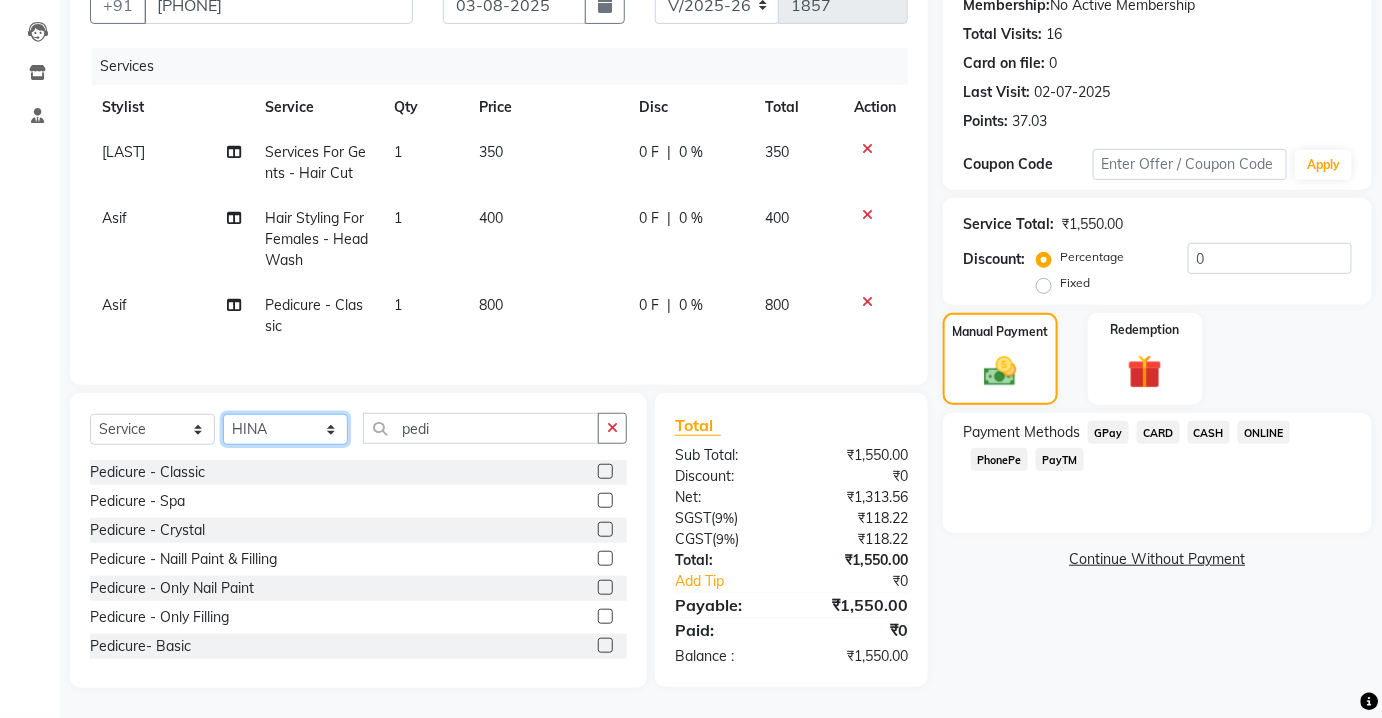 click on "Select Stylist Aarti Asif AZIZA BOBBY CHARMAYNE CHARMS DR. POOJA MITTAL HINA HUSSAN NOSHAD RANI RAVI SOOD  SAKSHI SANTOSH SAPNA TABBASUM" 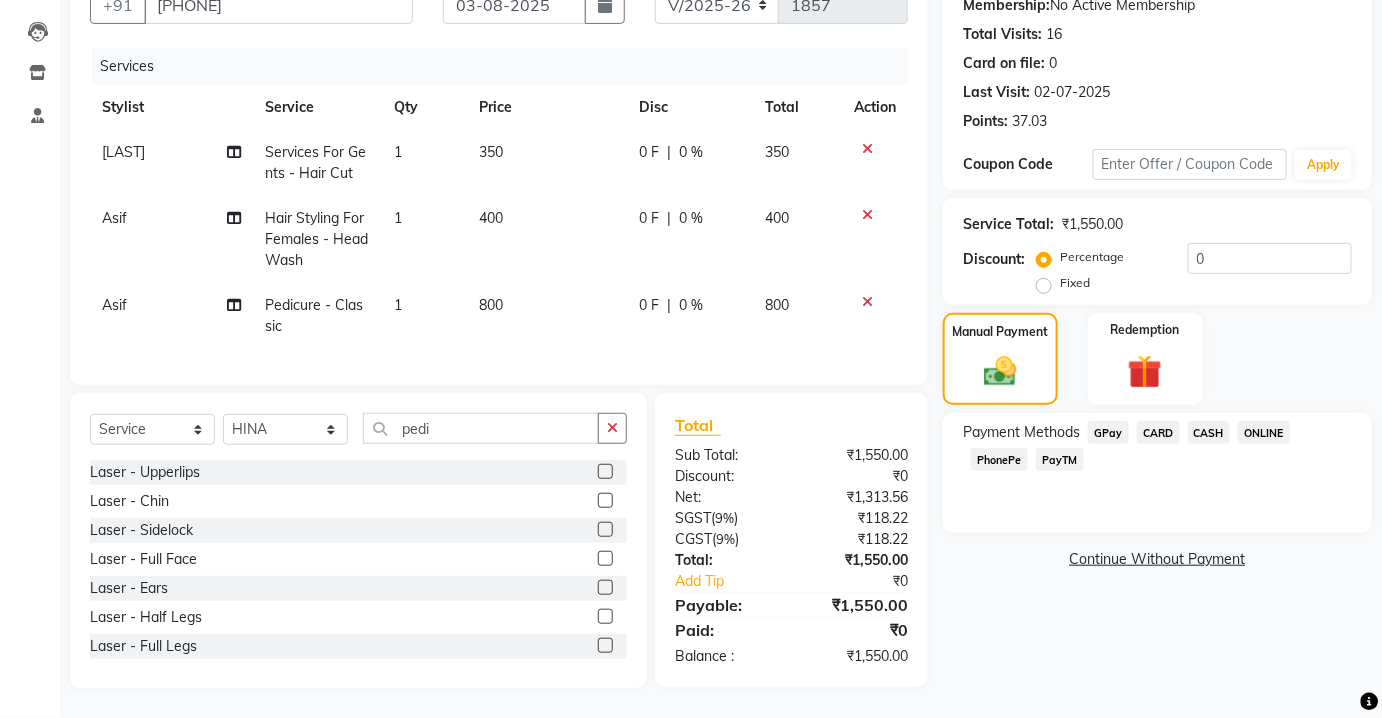 drag, startPoint x: 493, startPoint y: 448, endPoint x: 482, endPoint y: 421, distance: 29.15476 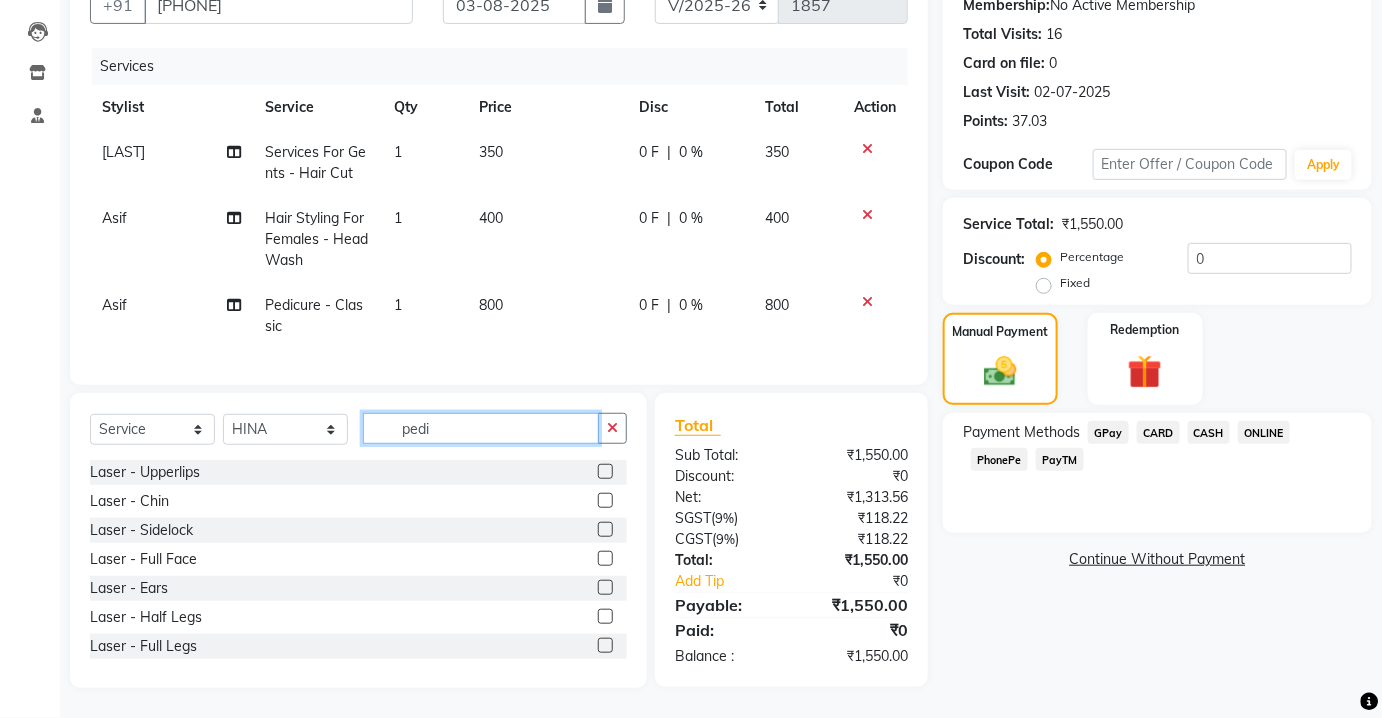 click on "pedi" 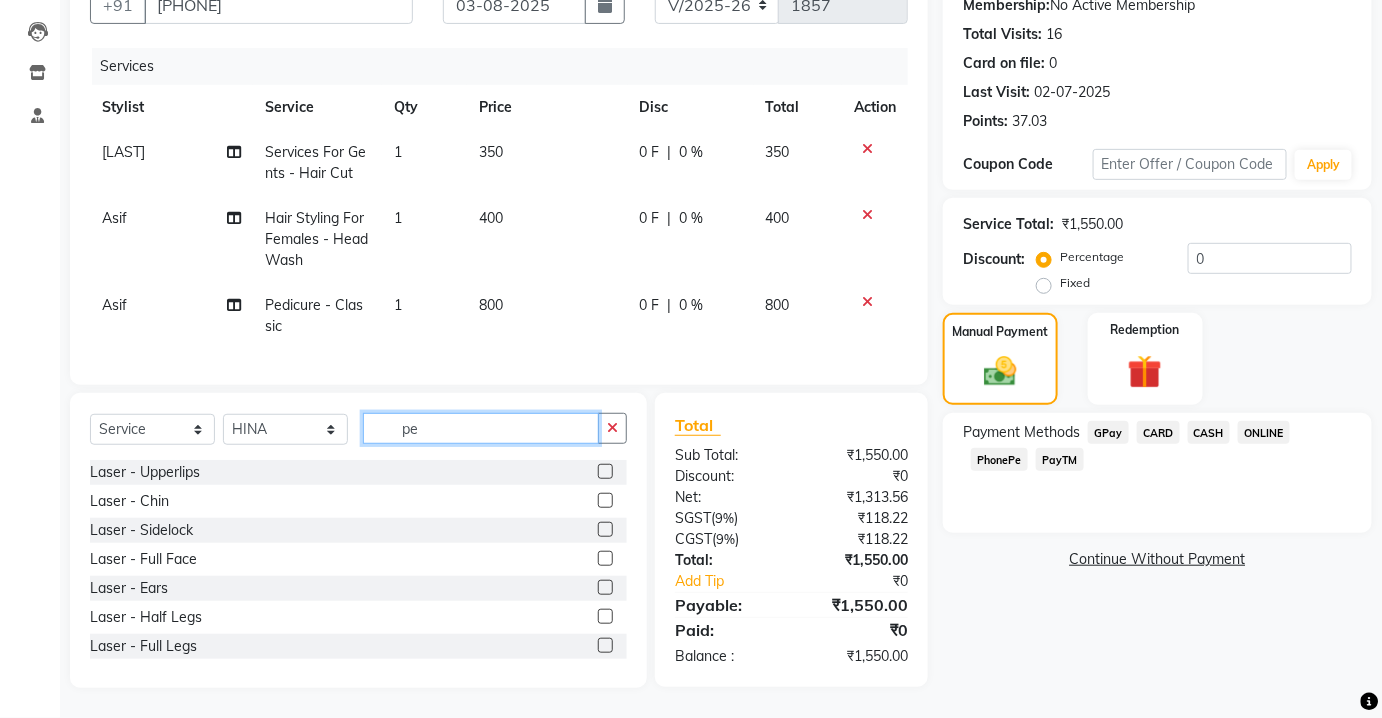 type on "p" 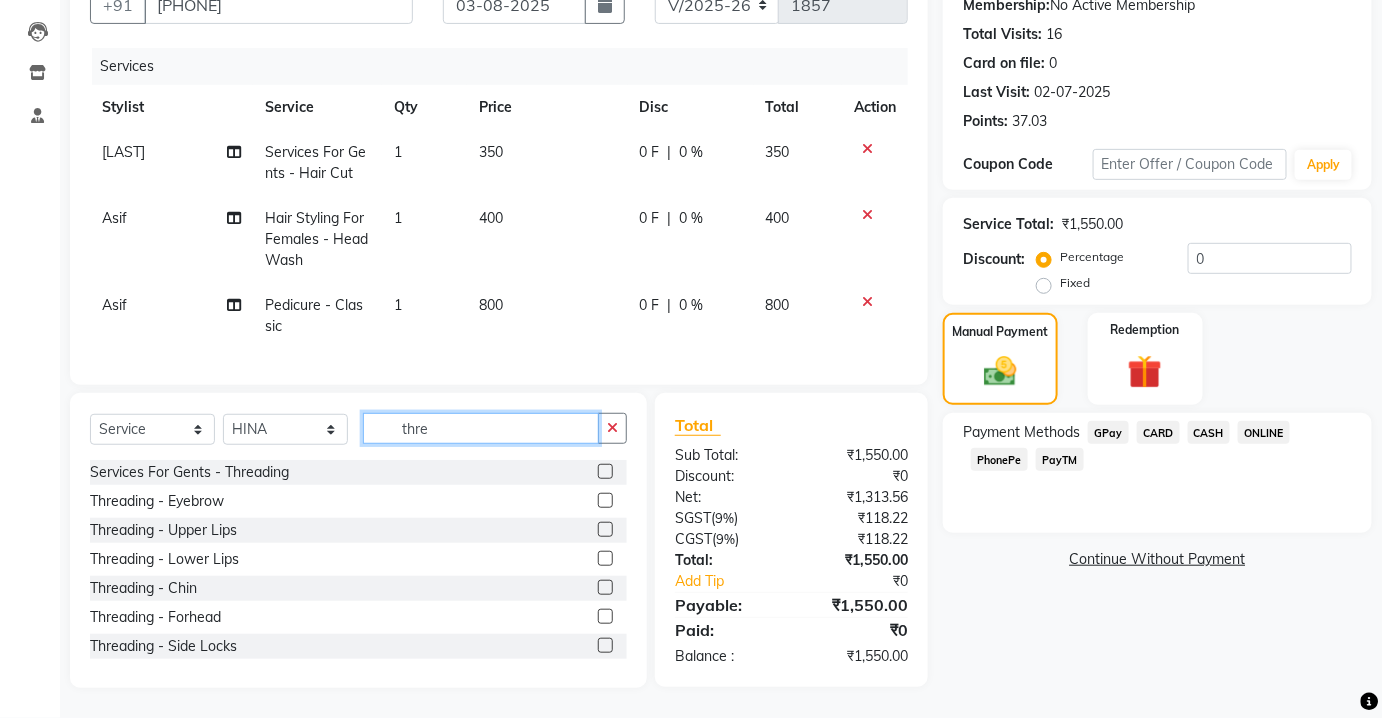type on "thre" 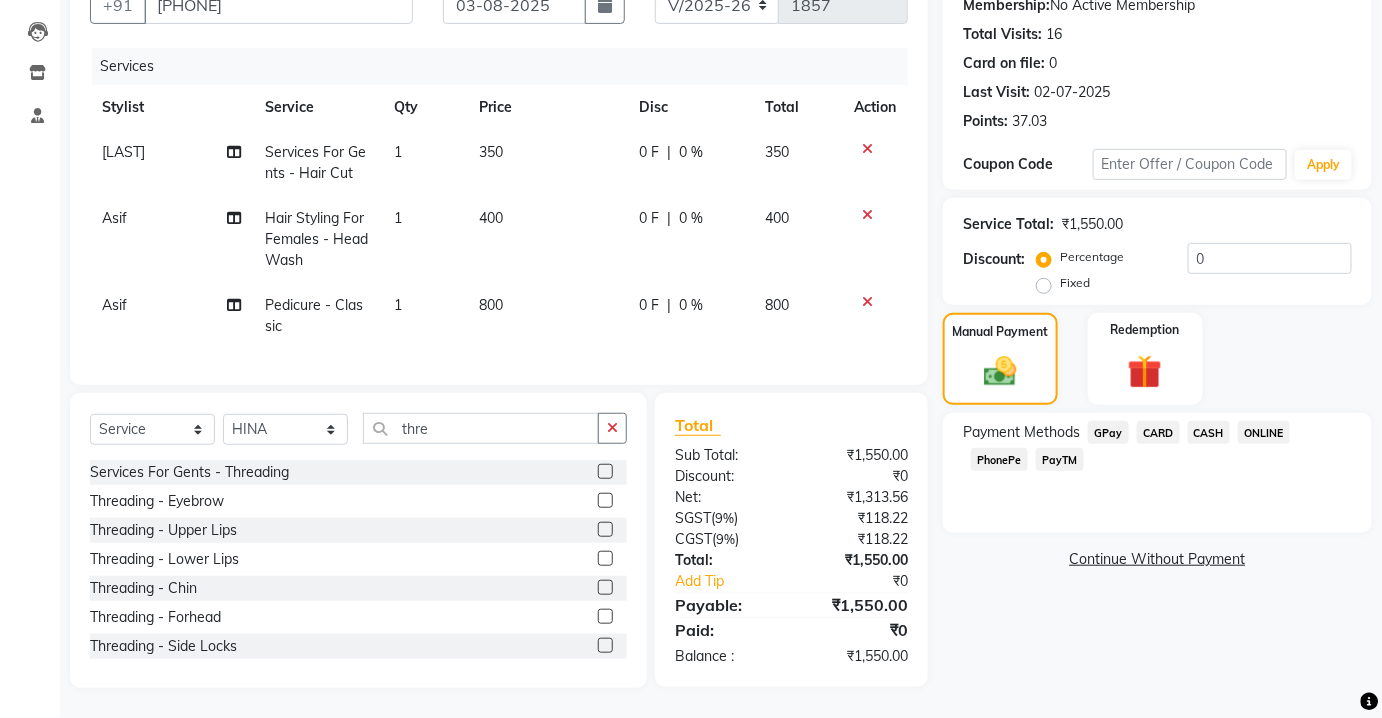 click 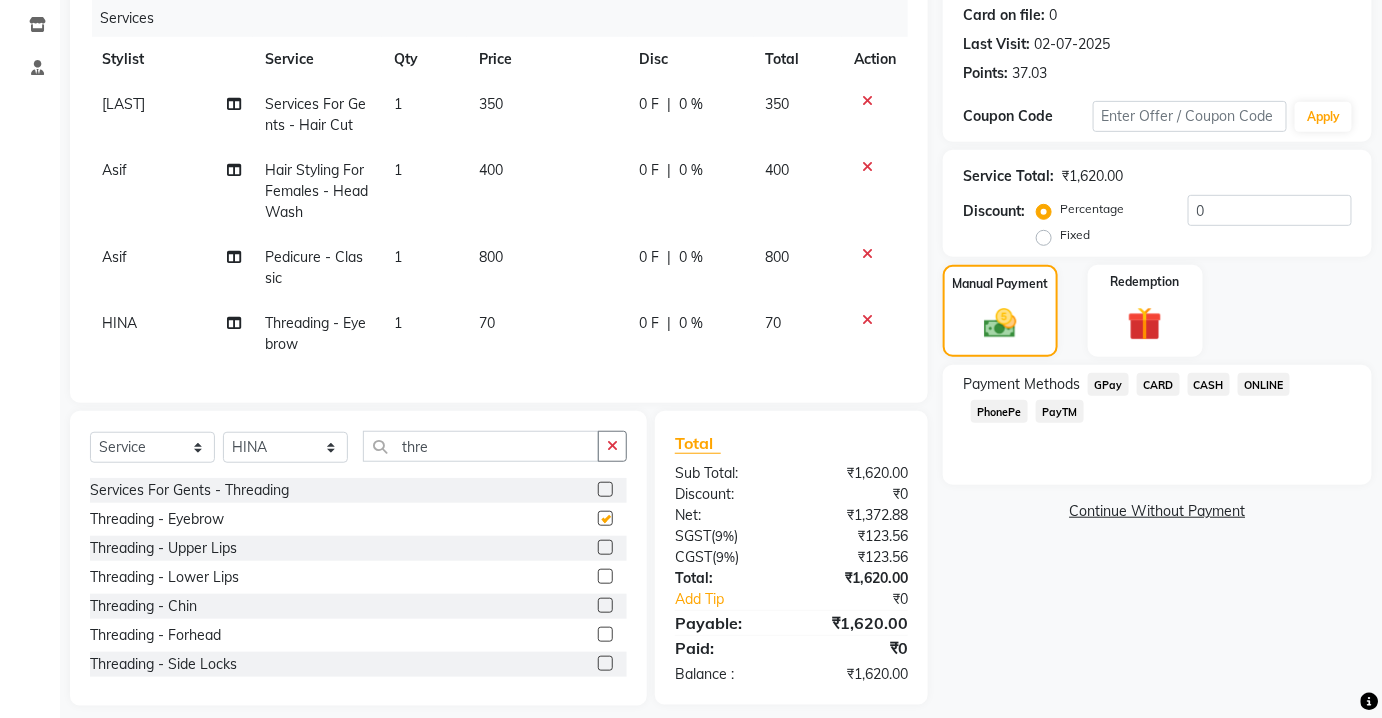 scroll, scrollTop: 279, scrollLeft: 0, axis: vertical 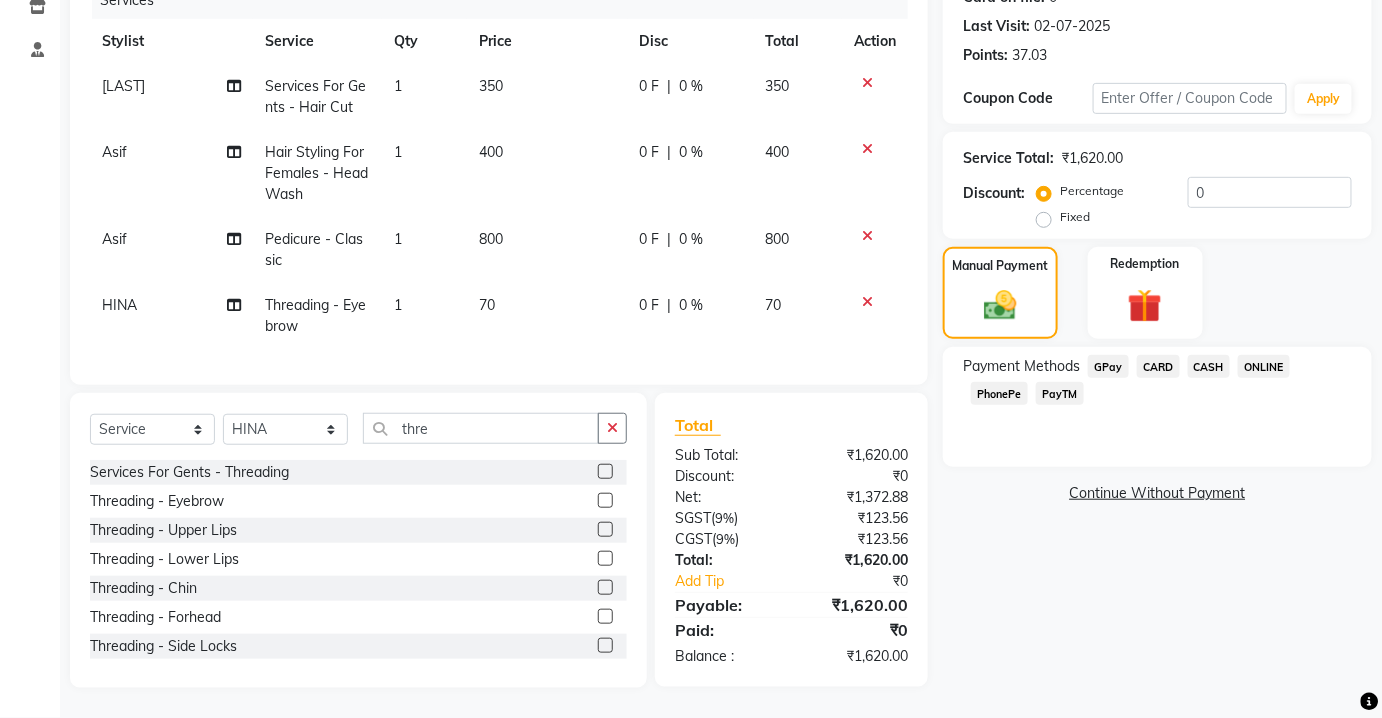 checkbox on "false" 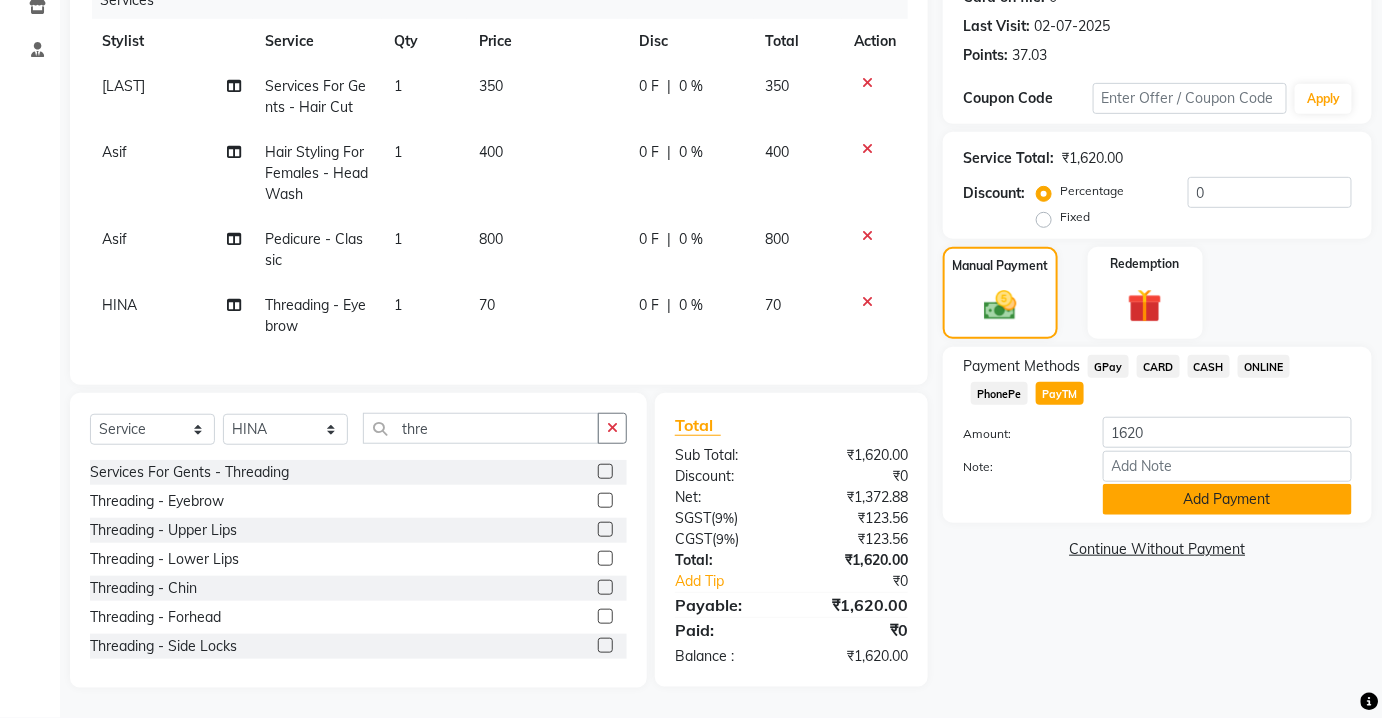click on "Add Payment" 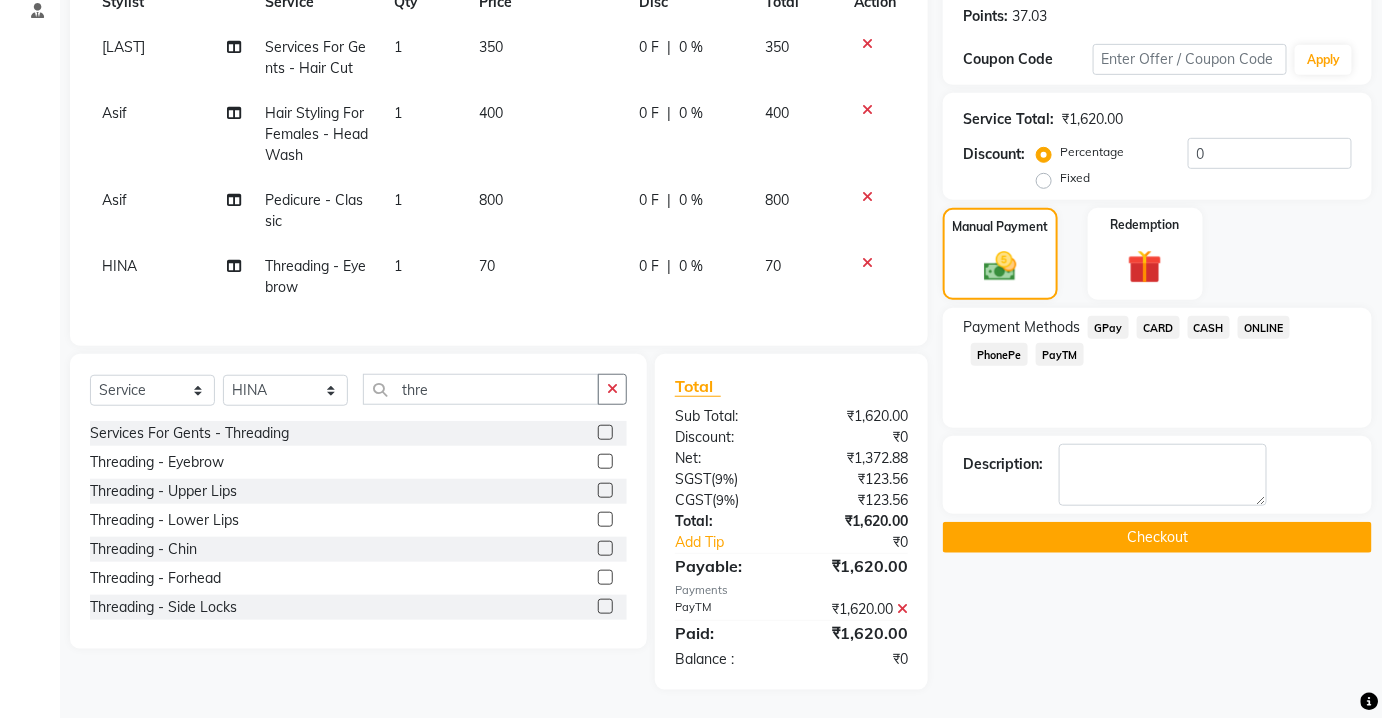scroll, scrollTop: 319, scrollLeft: 0, axis: vertical 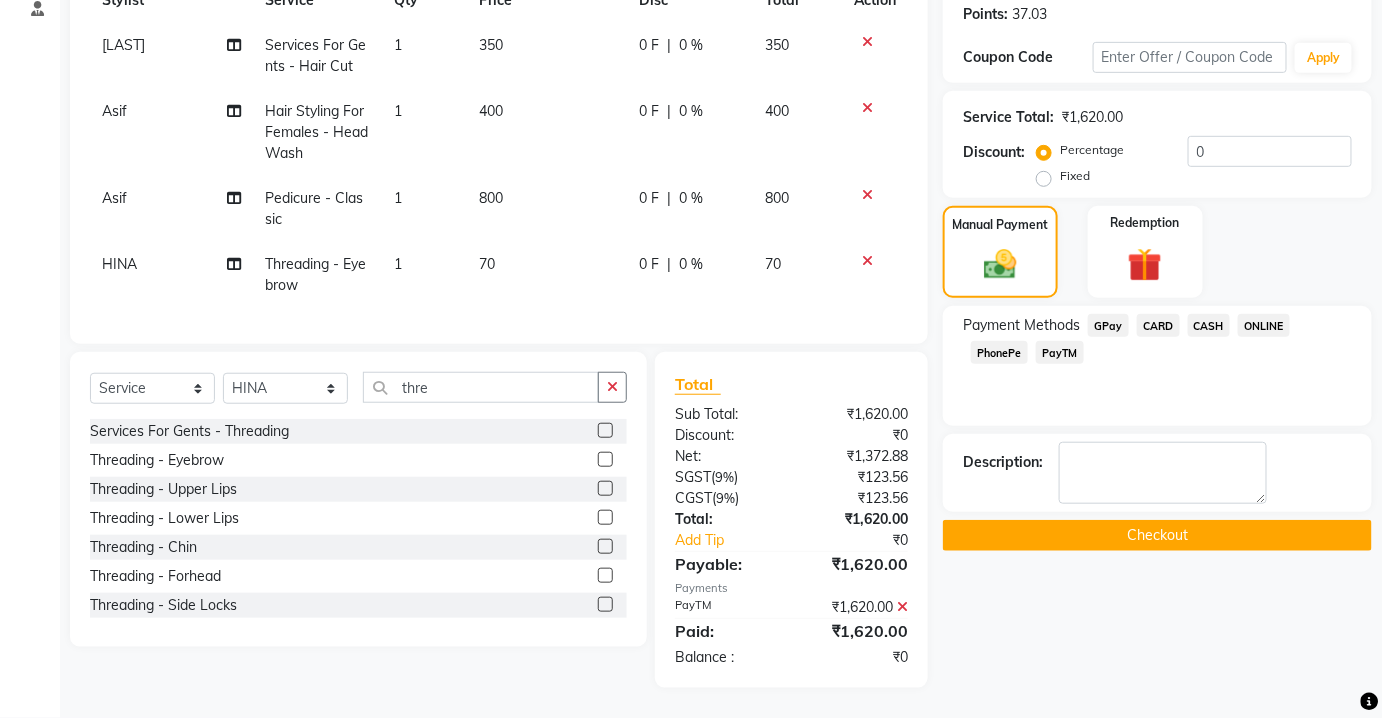 click on "Checkout" 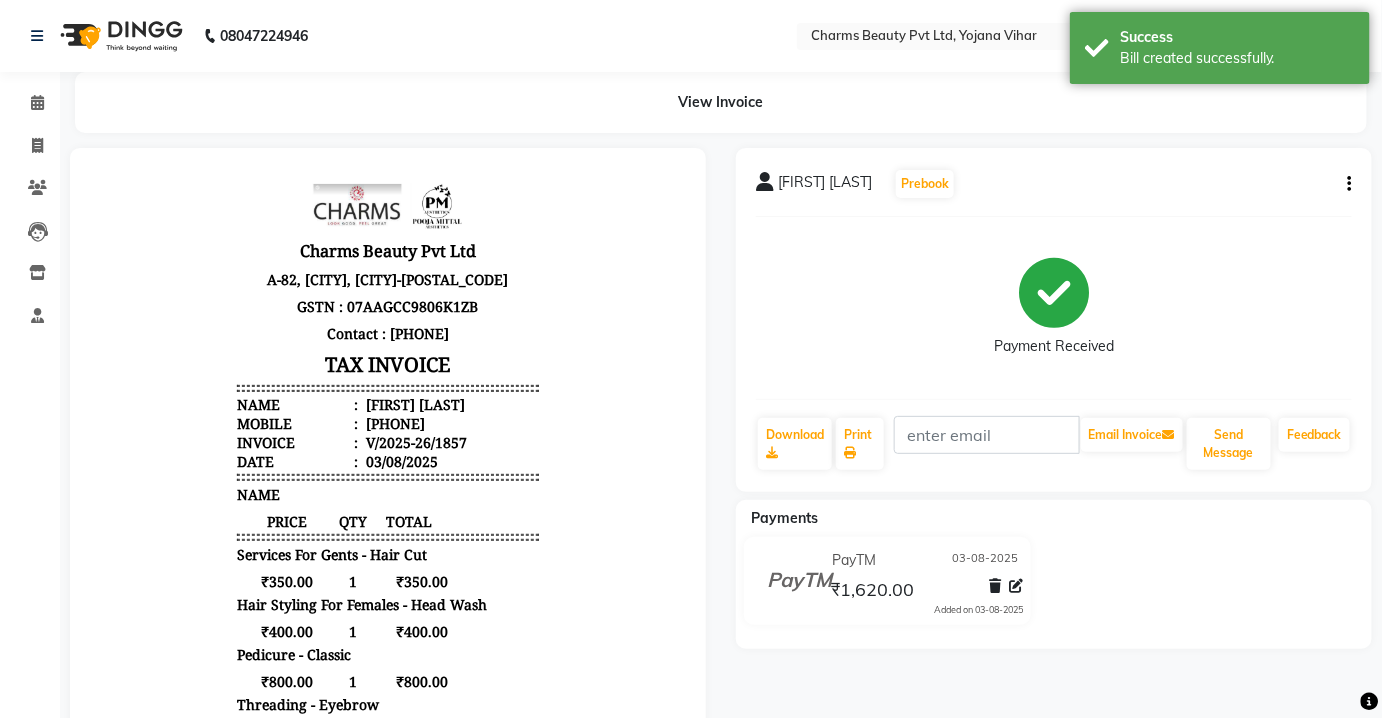 scroll, scrollTop: 0, scrollLeft: 0, axis: both 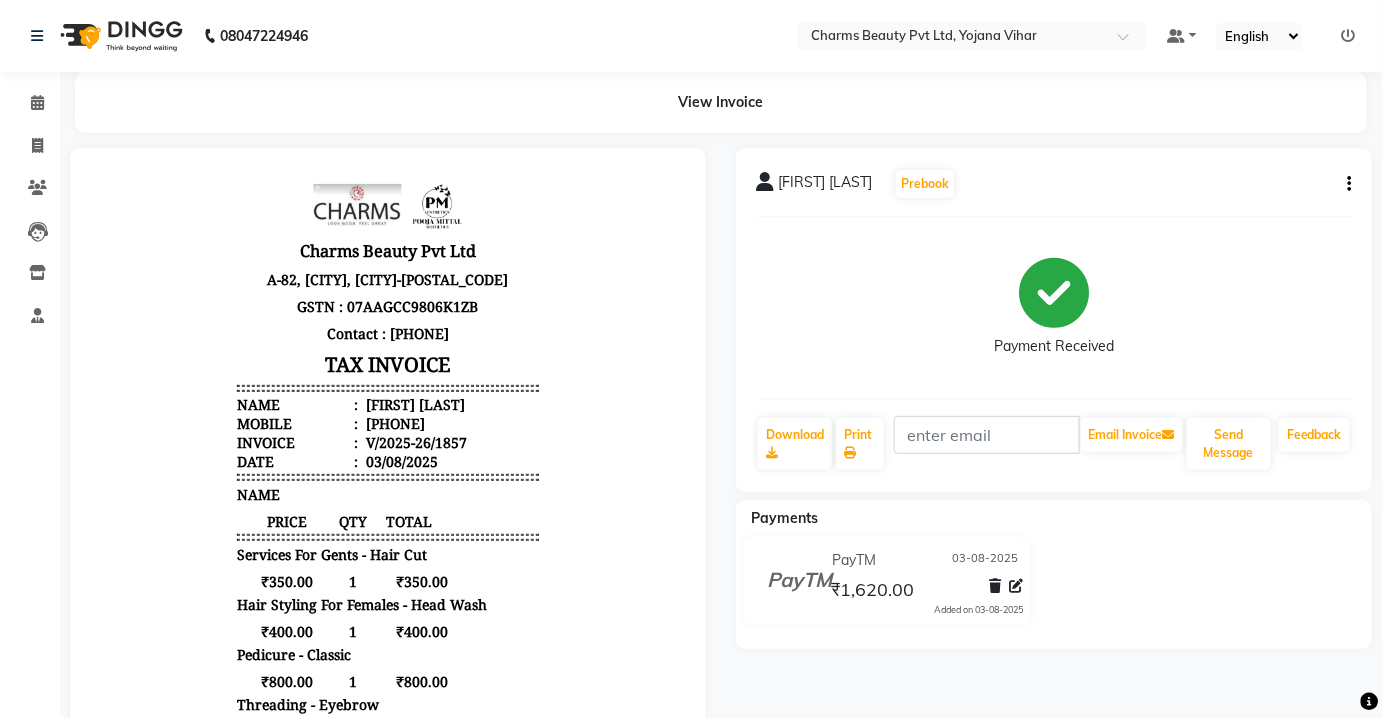 click on "Clients" 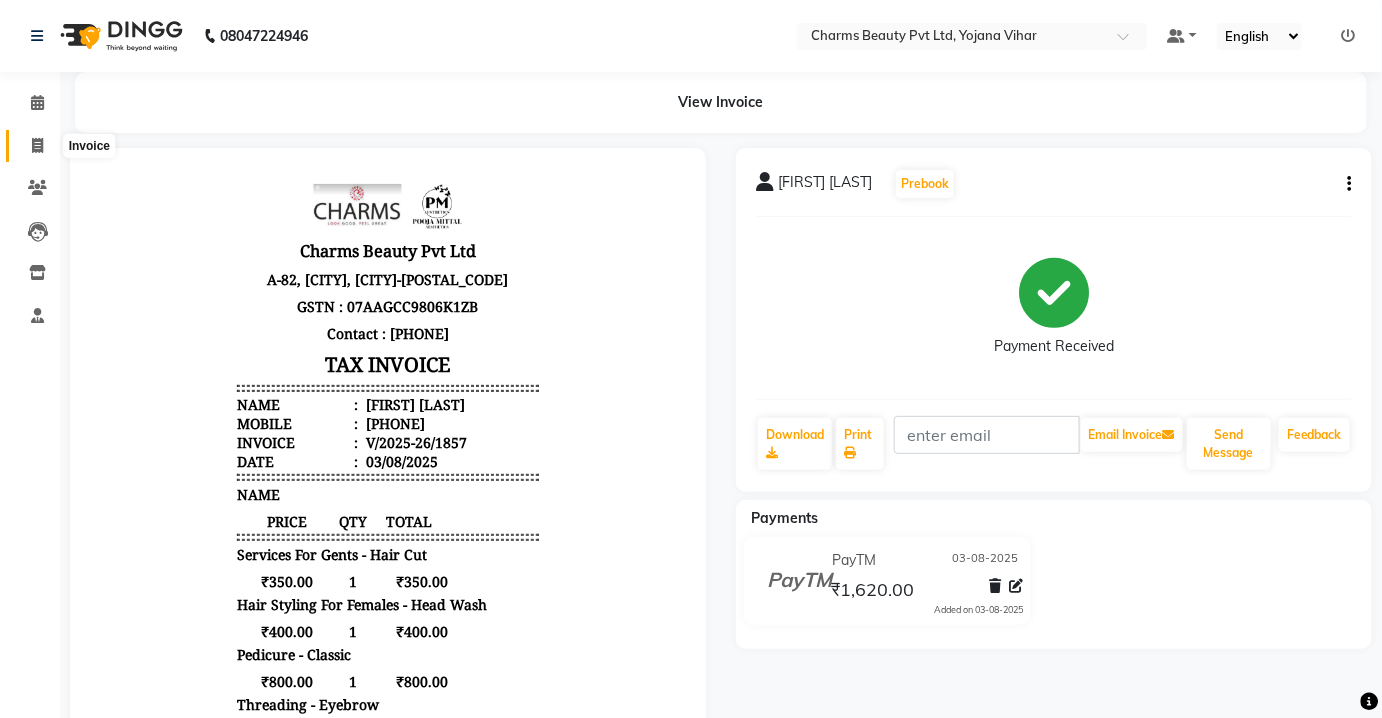 click 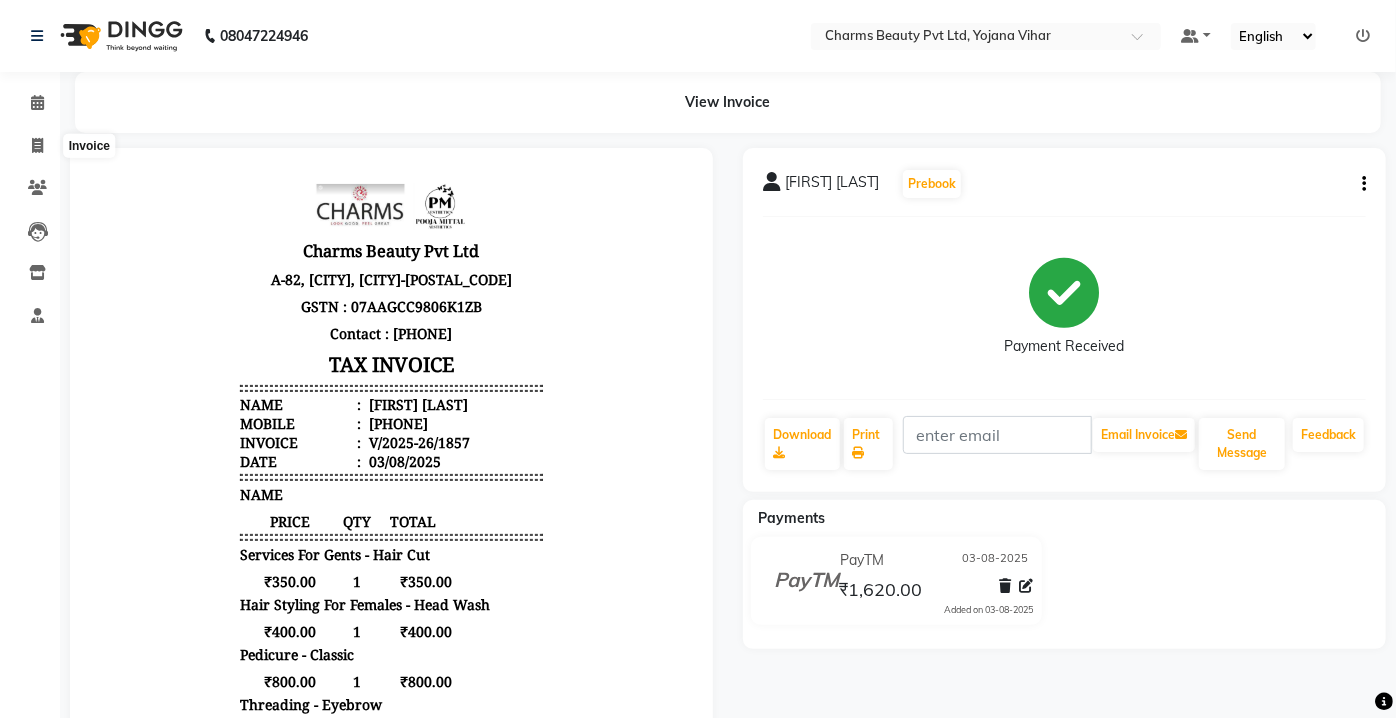 select on "3743" 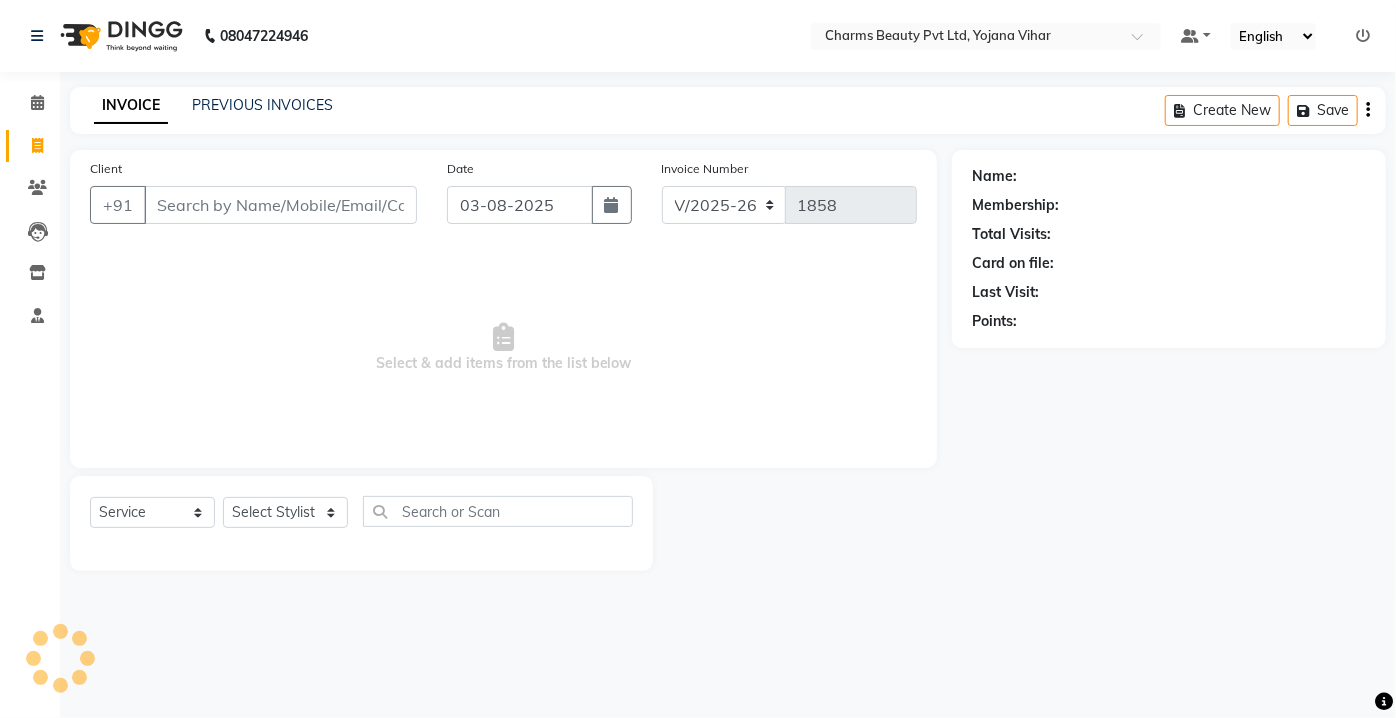 click on "PREVIOUS INVOICES" 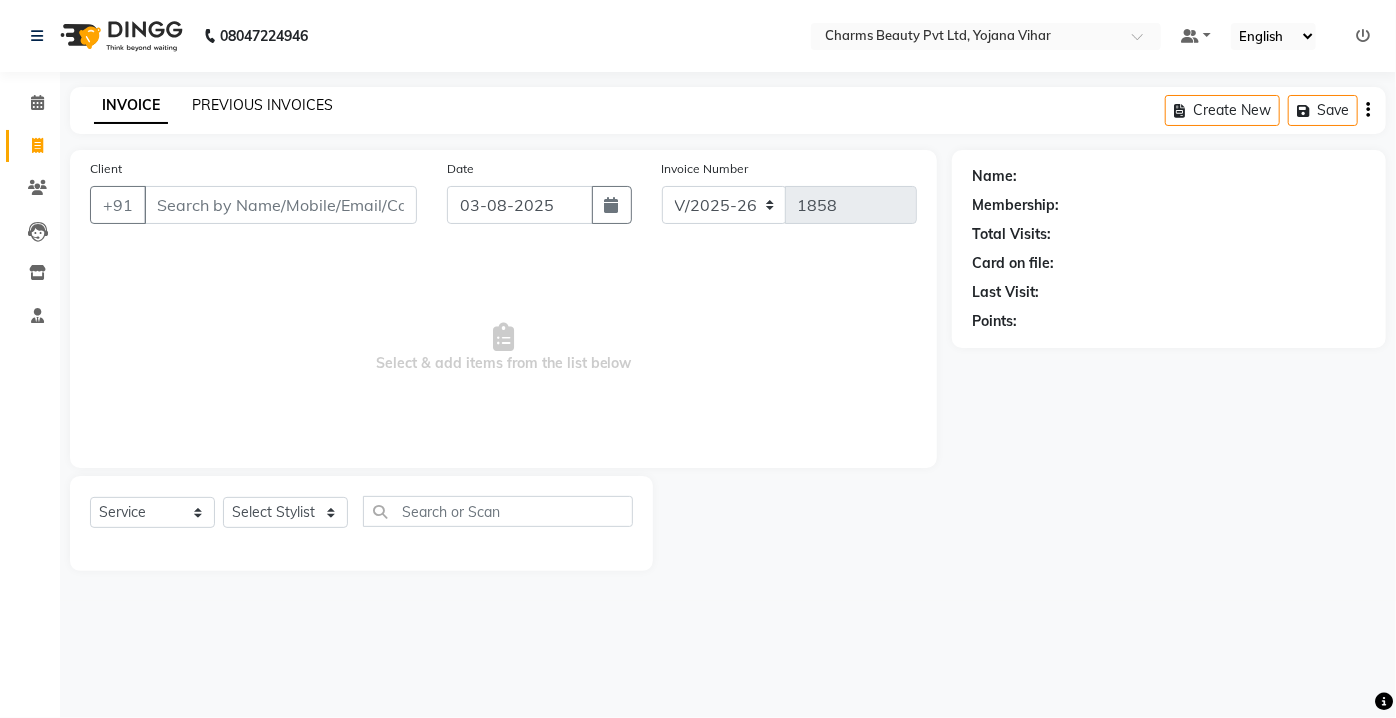 click on "PREVIOUS INVOICES" 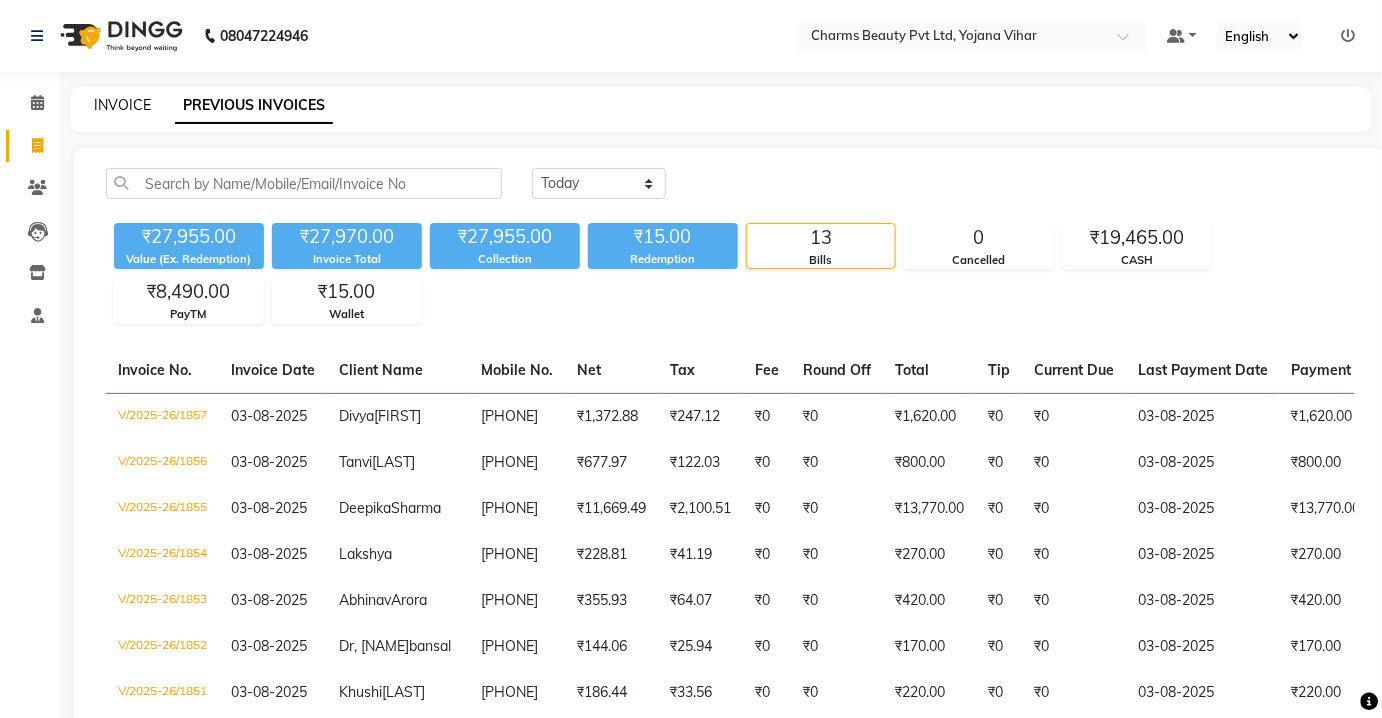 click on "INVOICE" 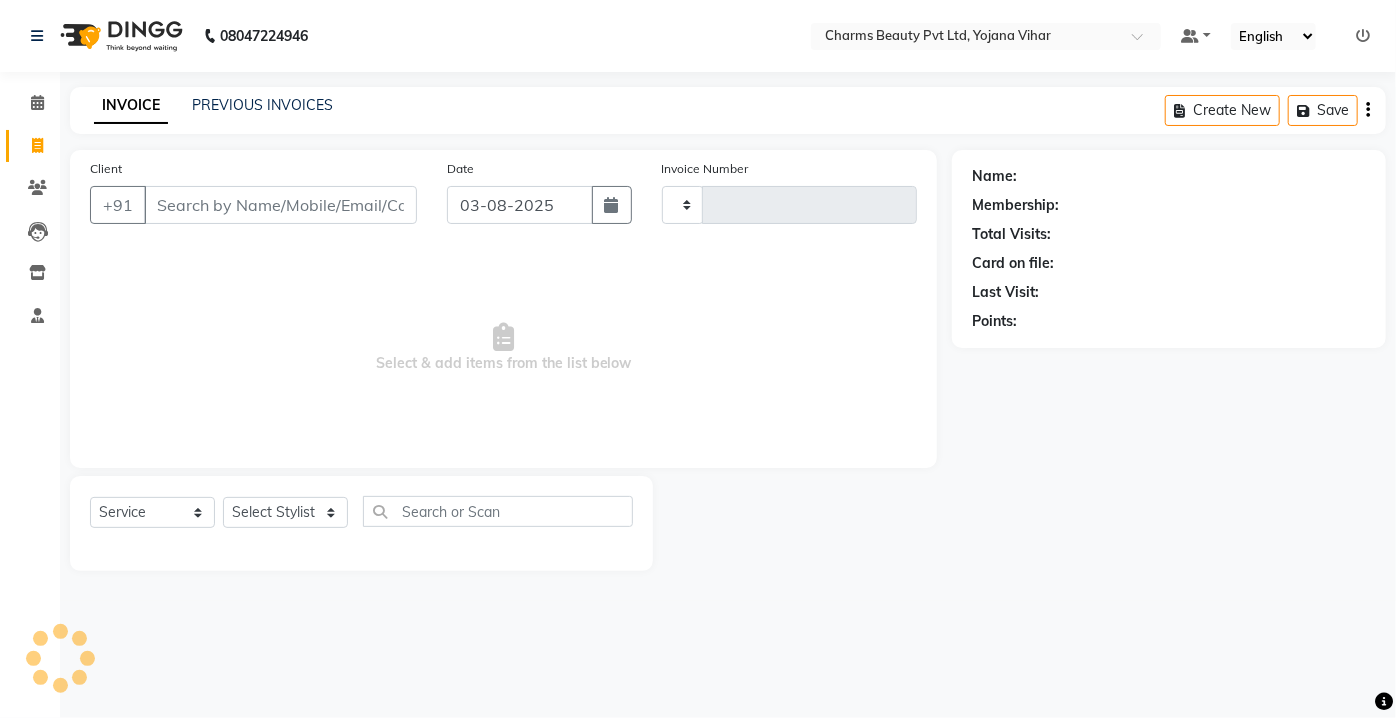 type on "1858" 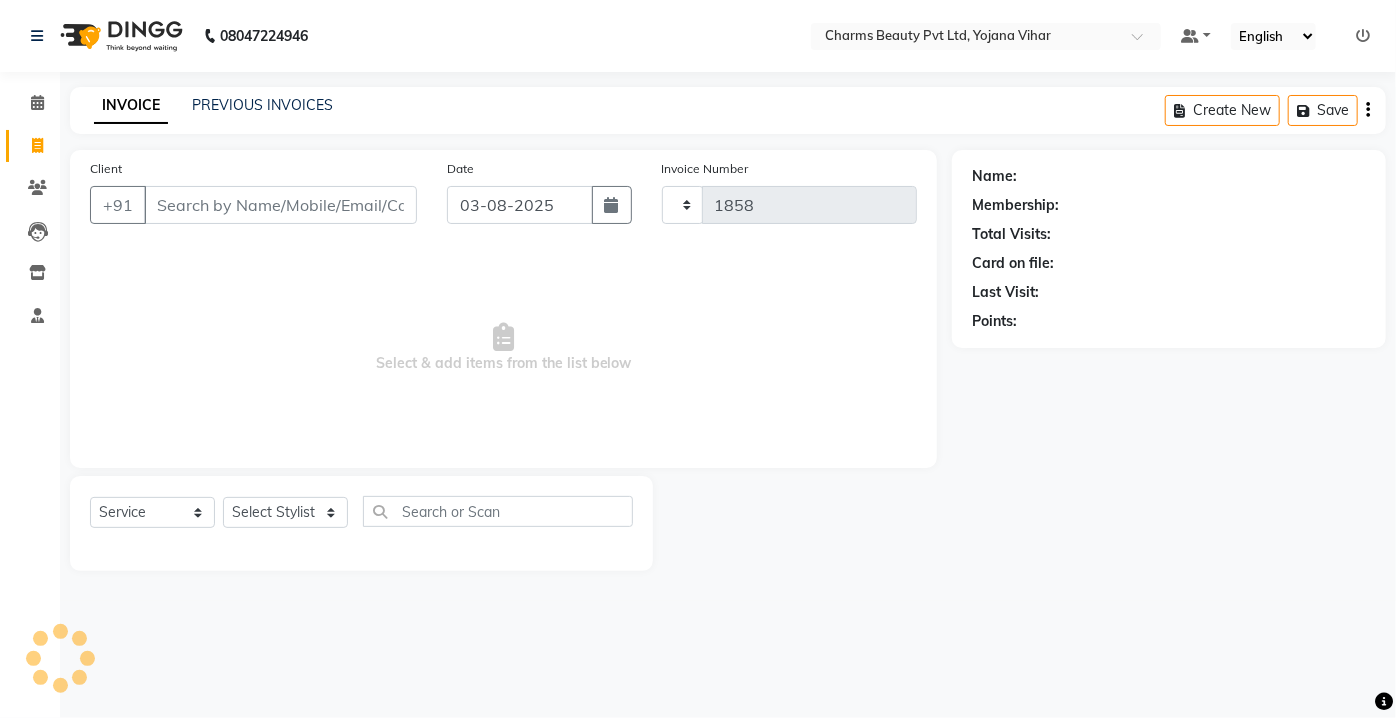 select on "3743" 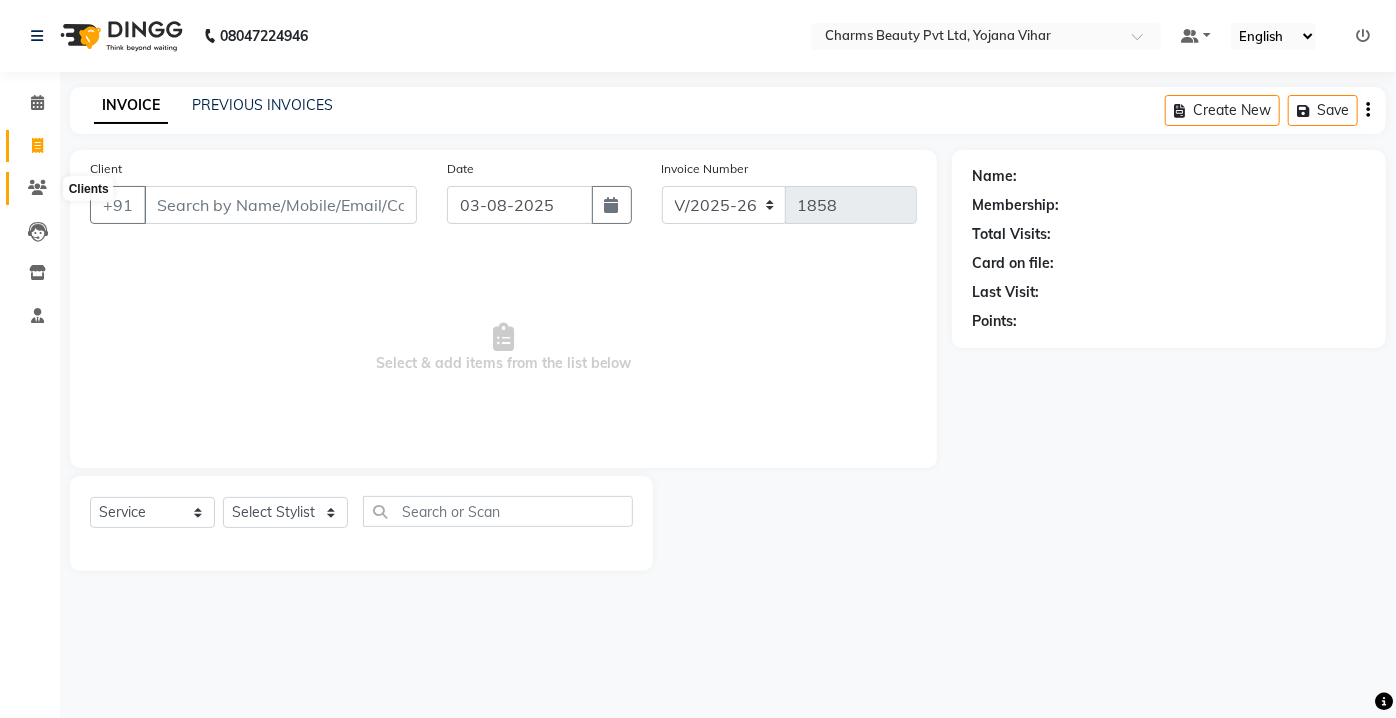 click 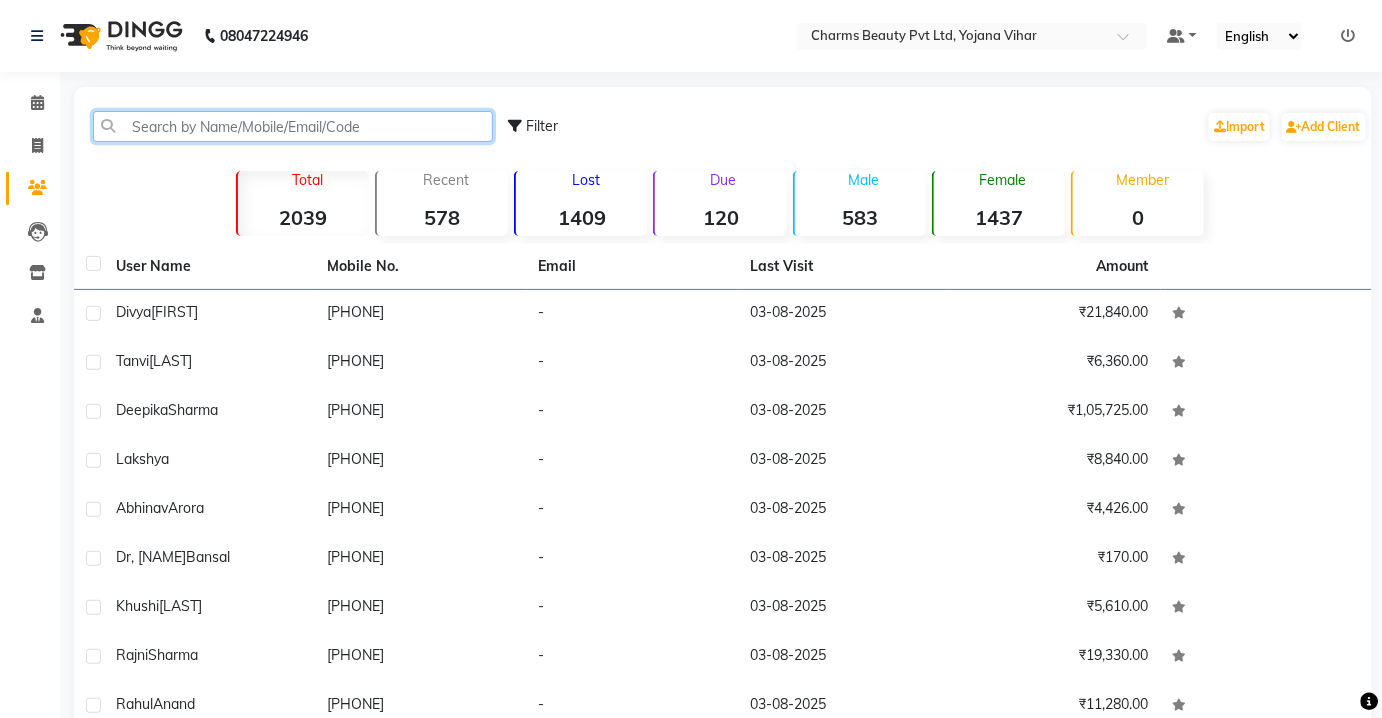 click 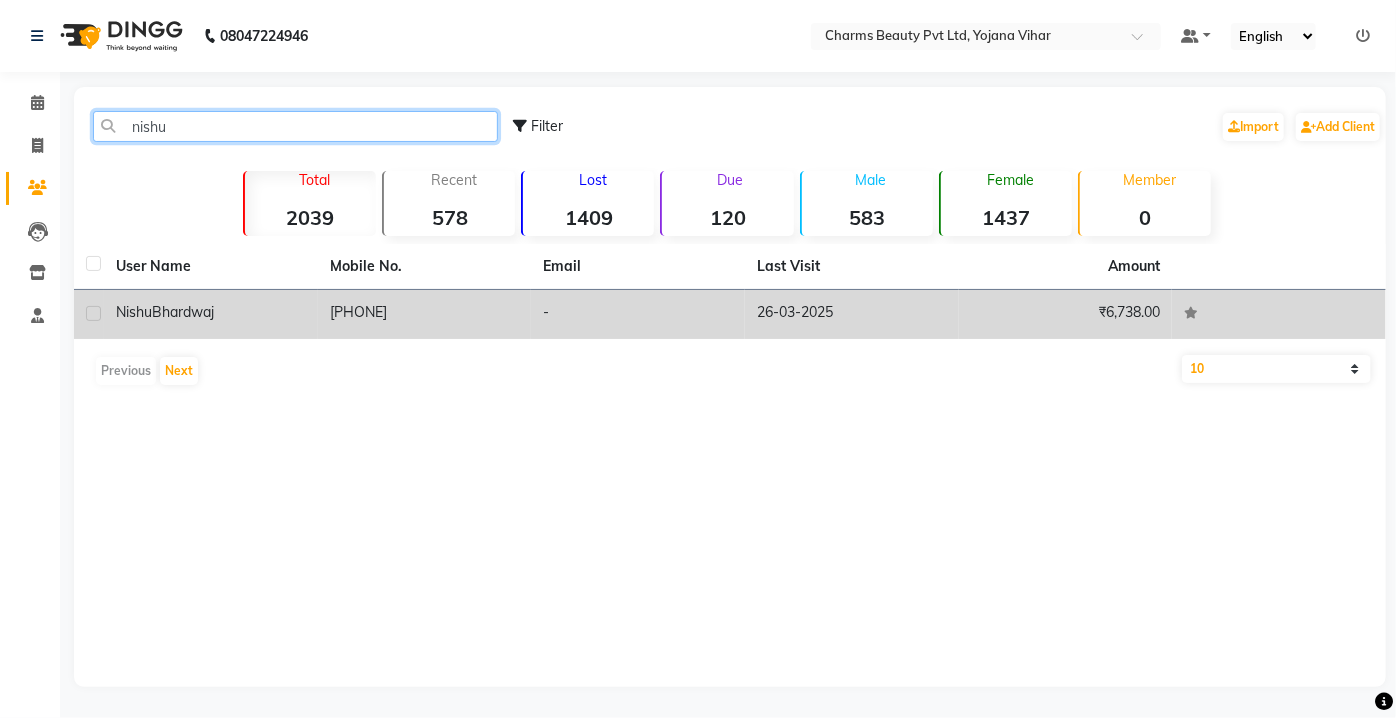 type on "nishu" 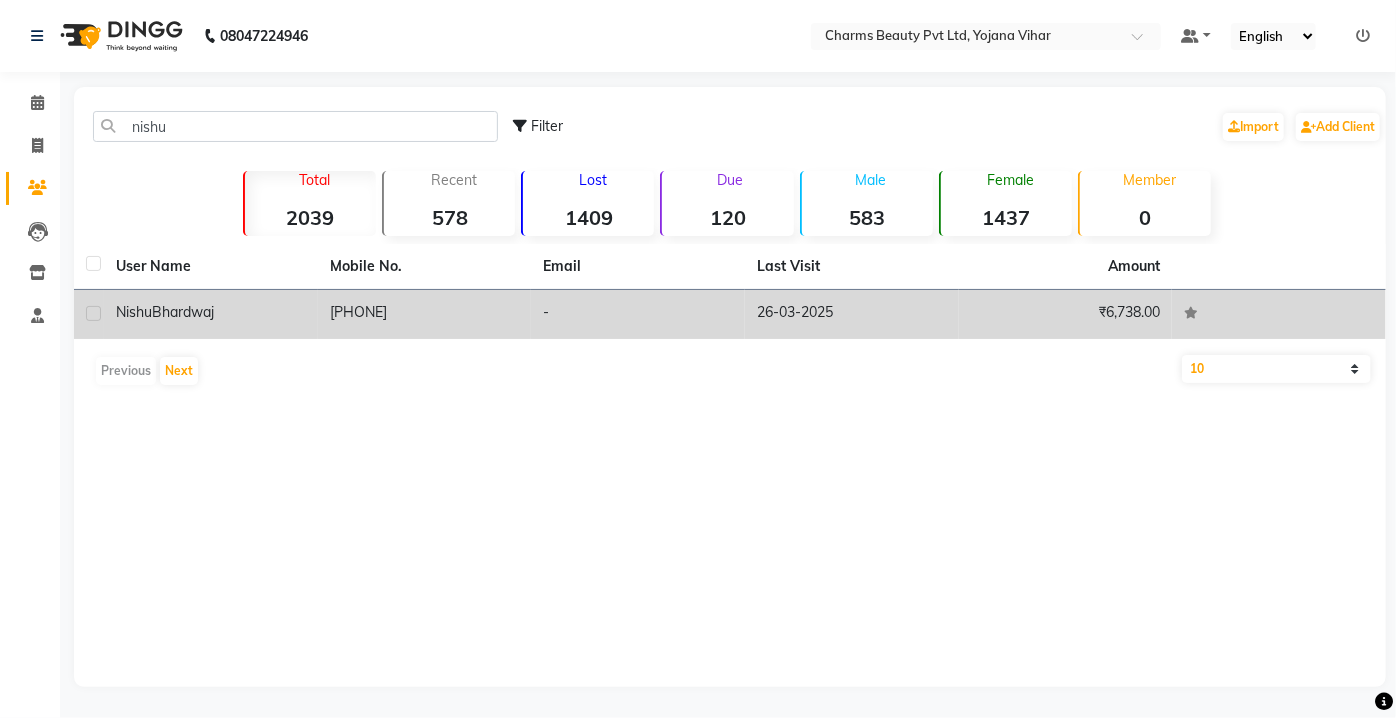 click on "-" 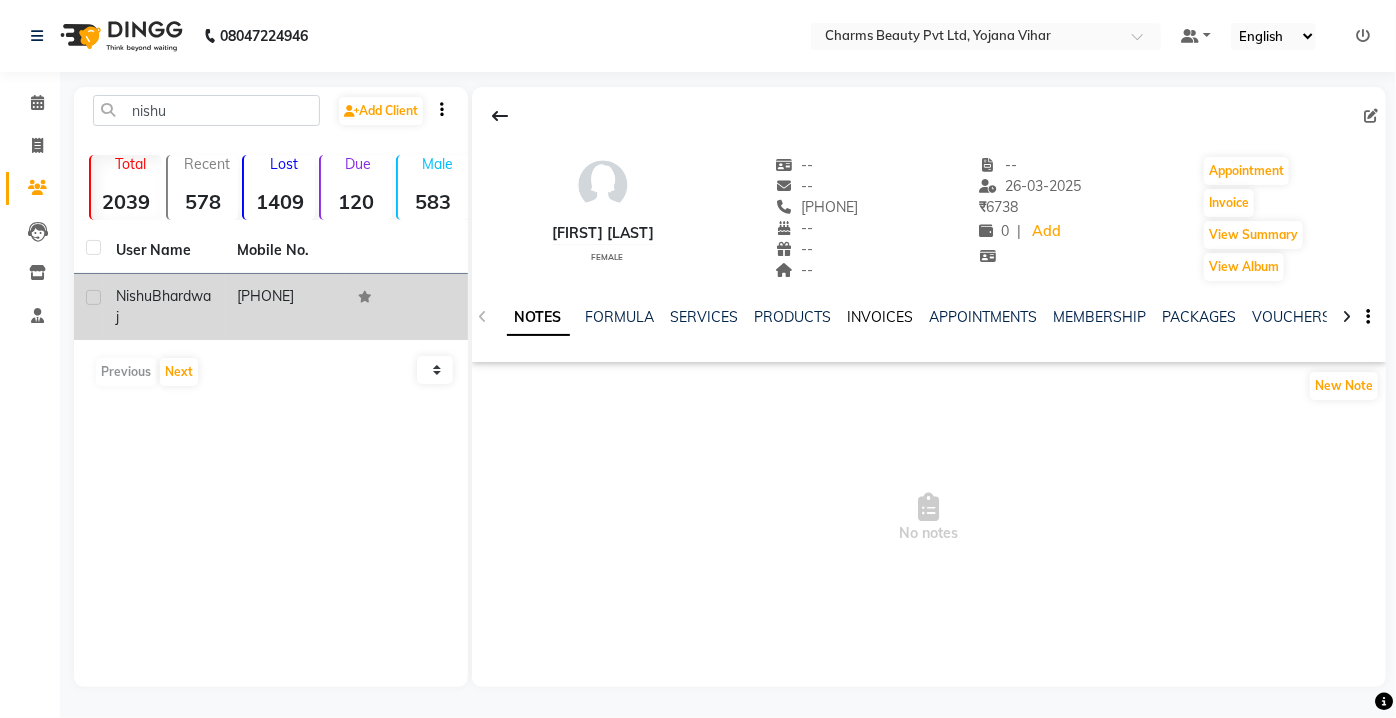 click on "INVOICES" 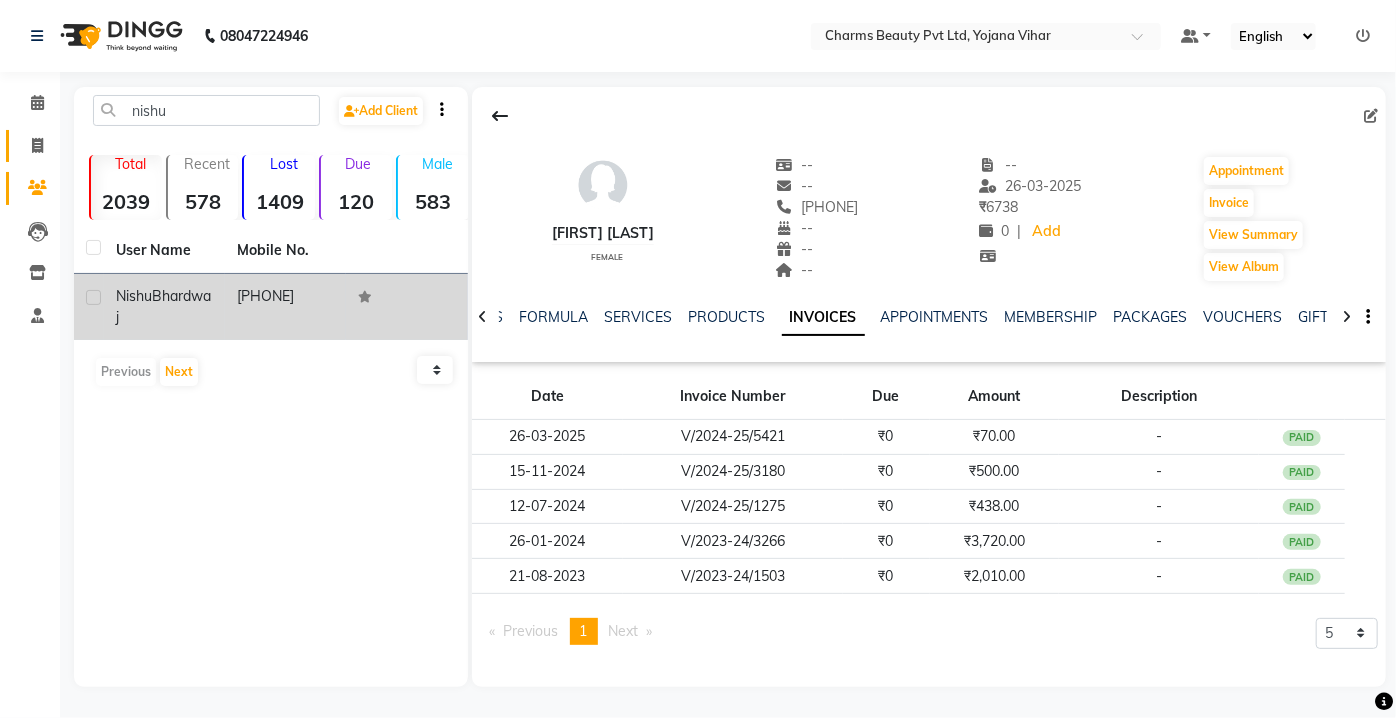 click on "Invoice" 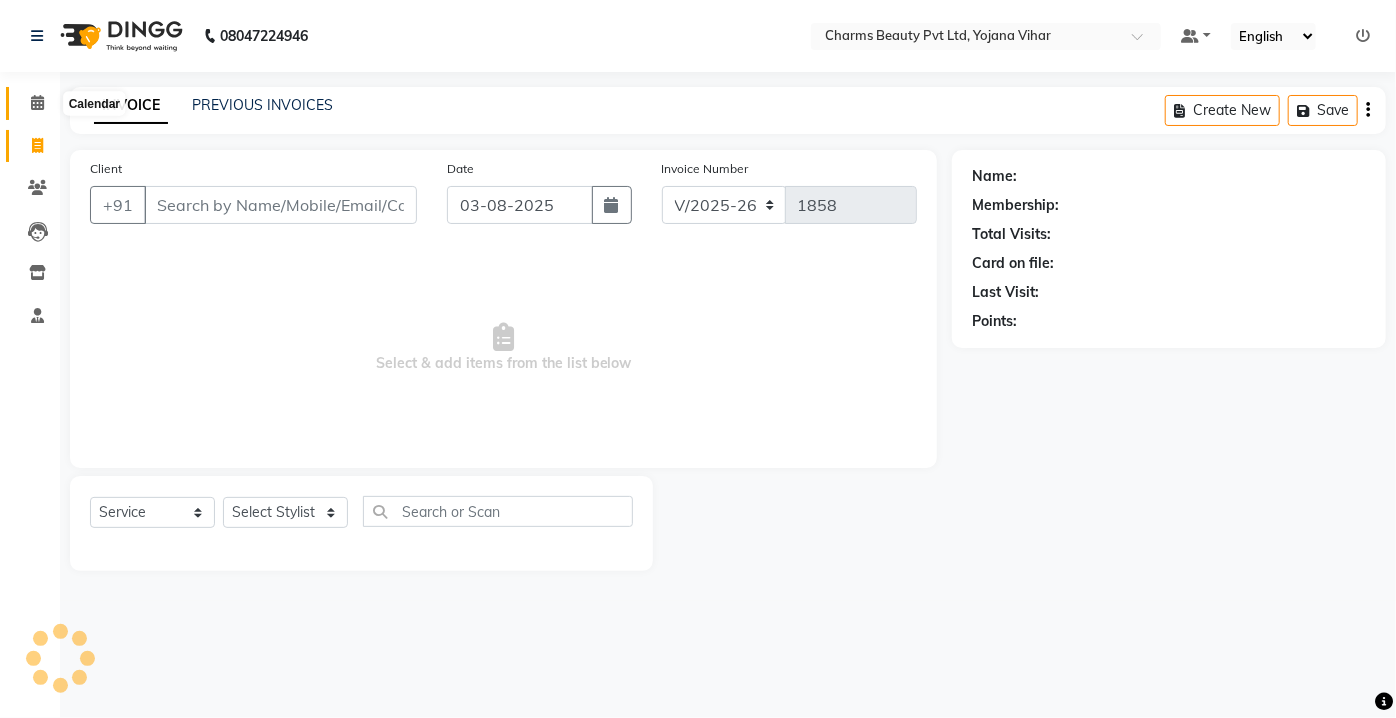 click 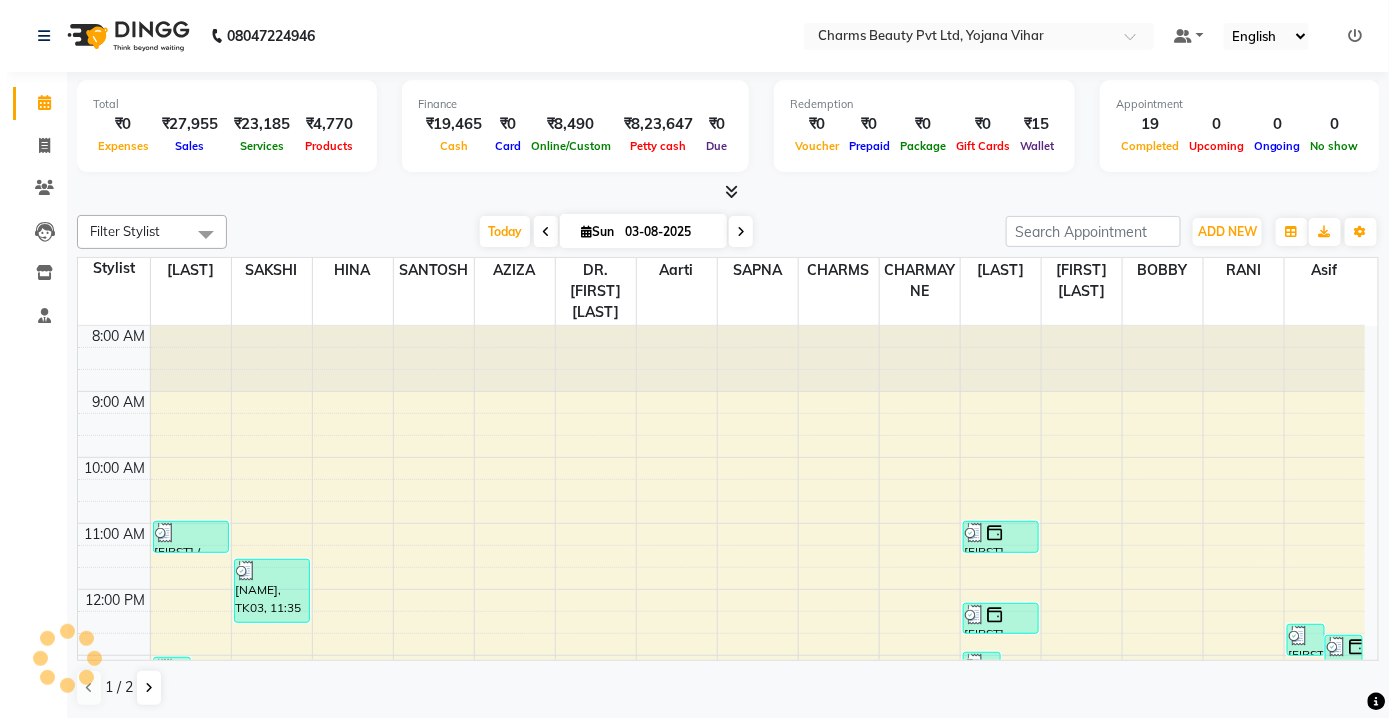 scroll, scrollTop: 0, scrollLeft: 0, axis: both 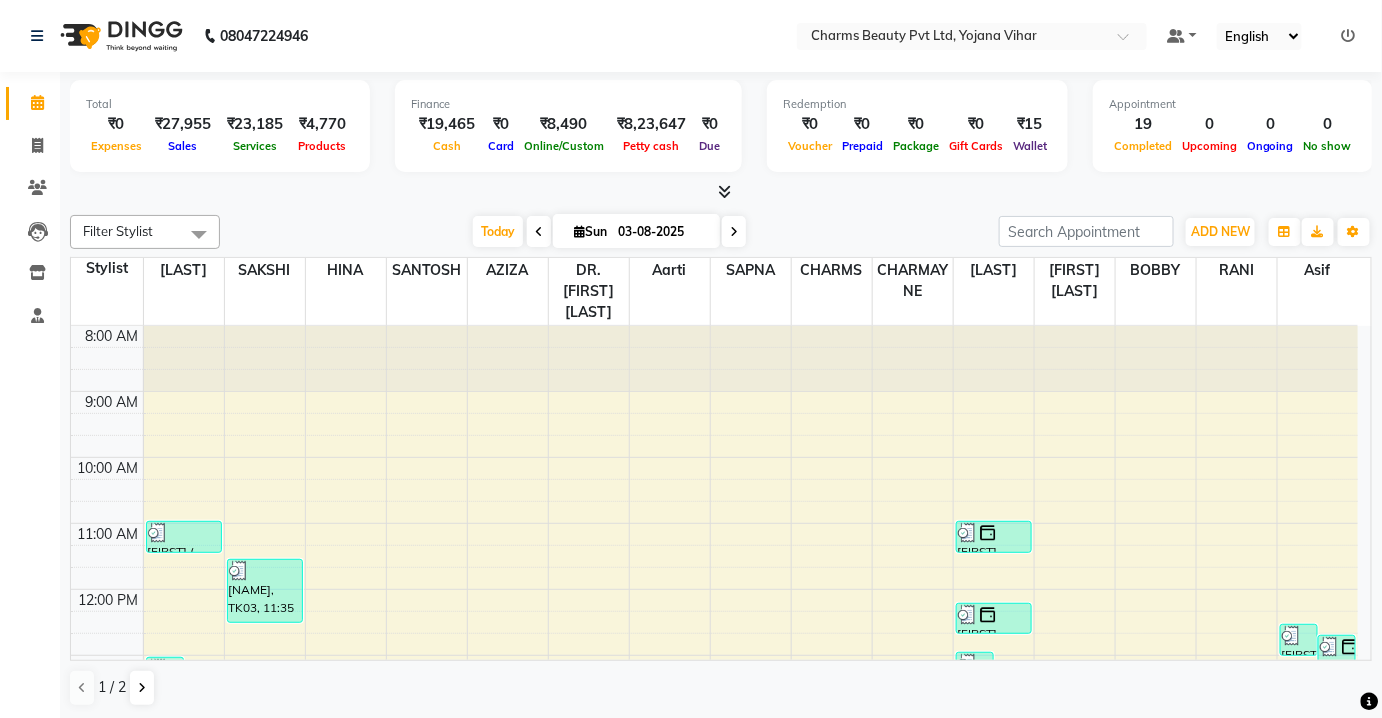 click on "Default Panel My Panel English ENGLISH Español العربية मराठी हिंदी ગુજરાતી தமிழ் 中文 Notifications nothing to show" at bounding box center [972, 36] 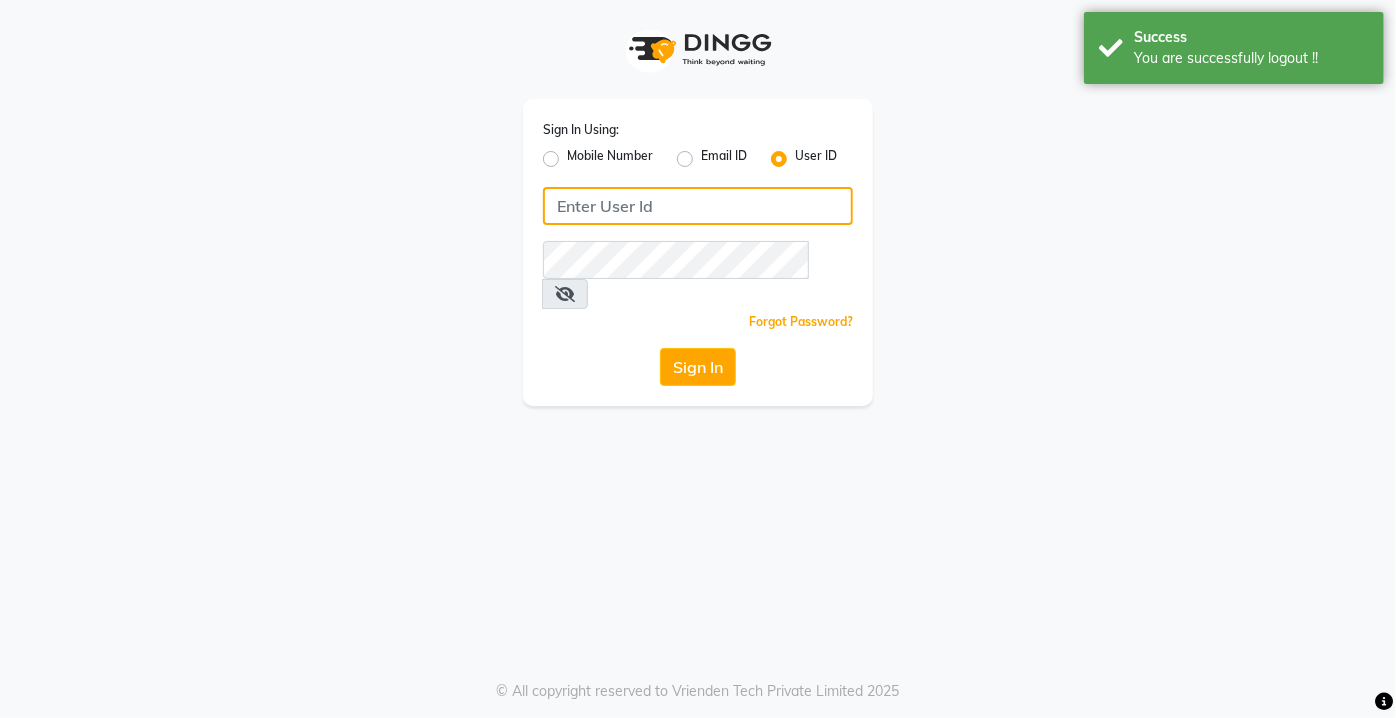 type on "9599343200" 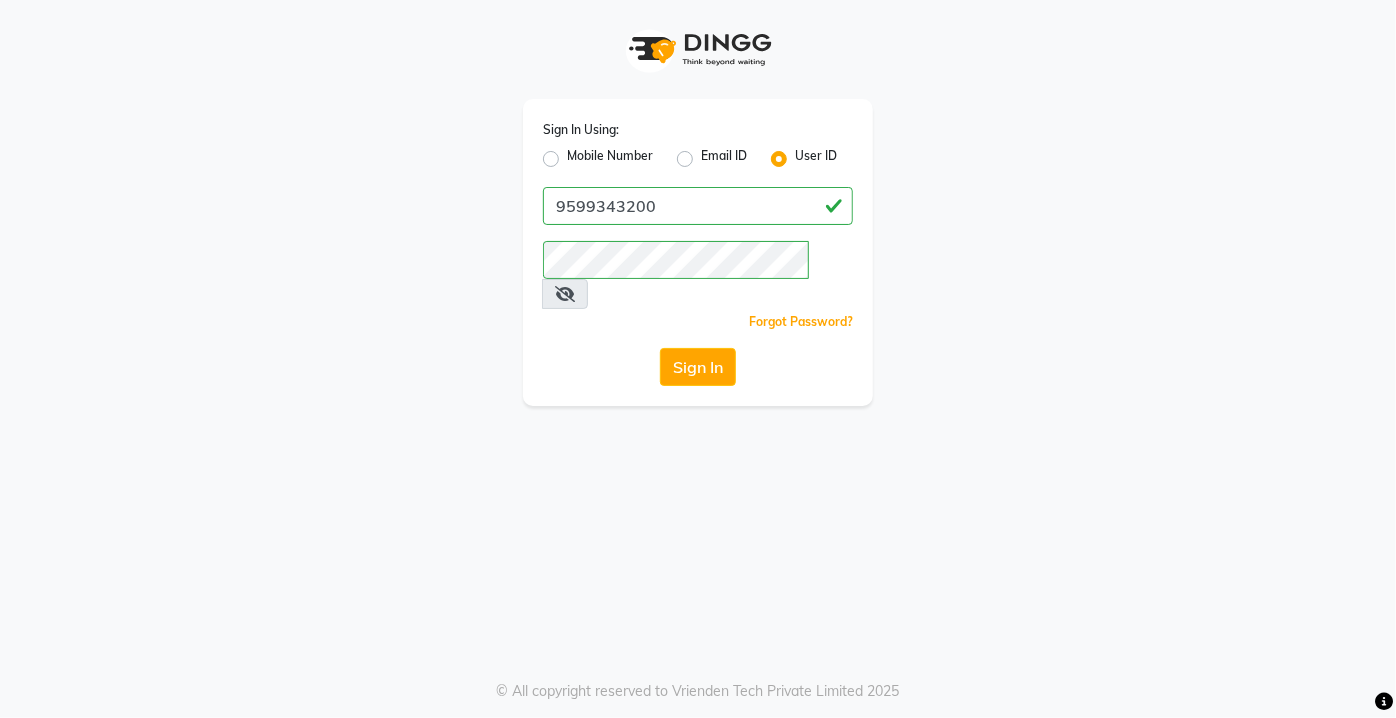 click on "Mobile Number" 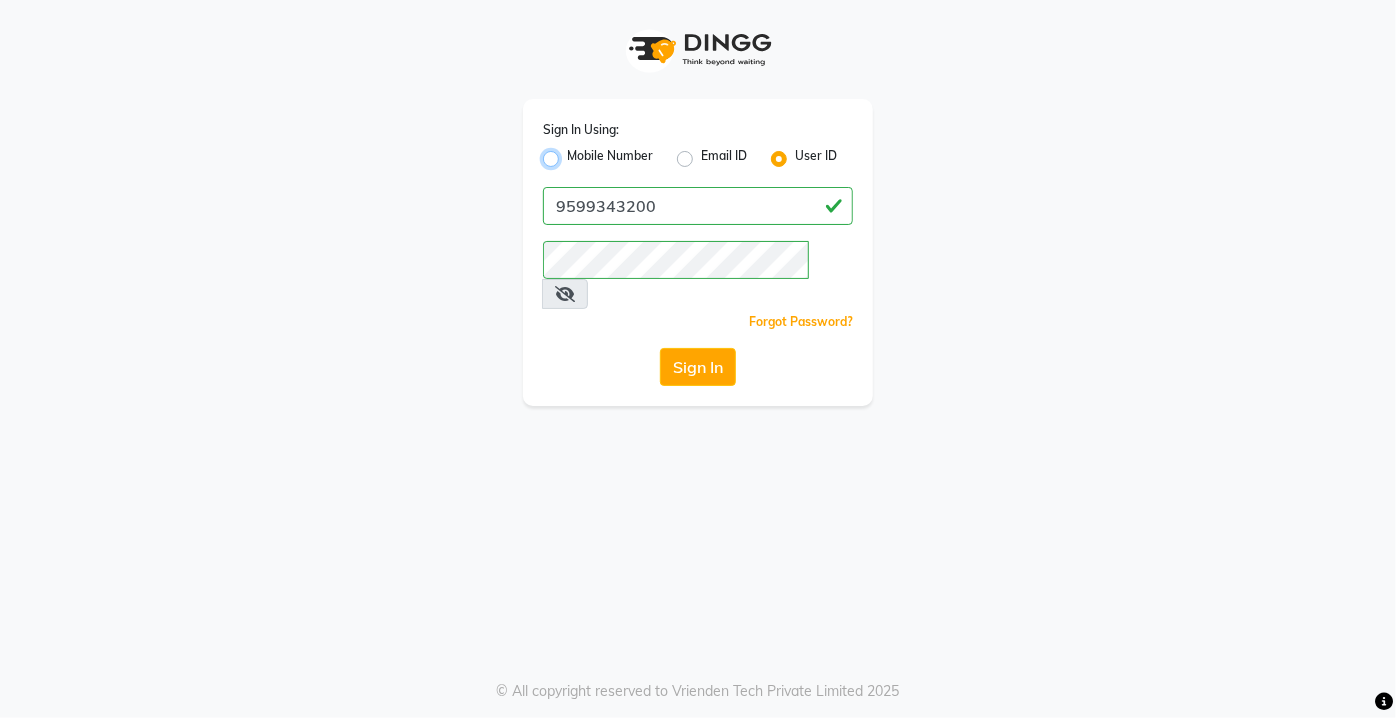 click on "Mobile Number" at bounding box center [573, 153] 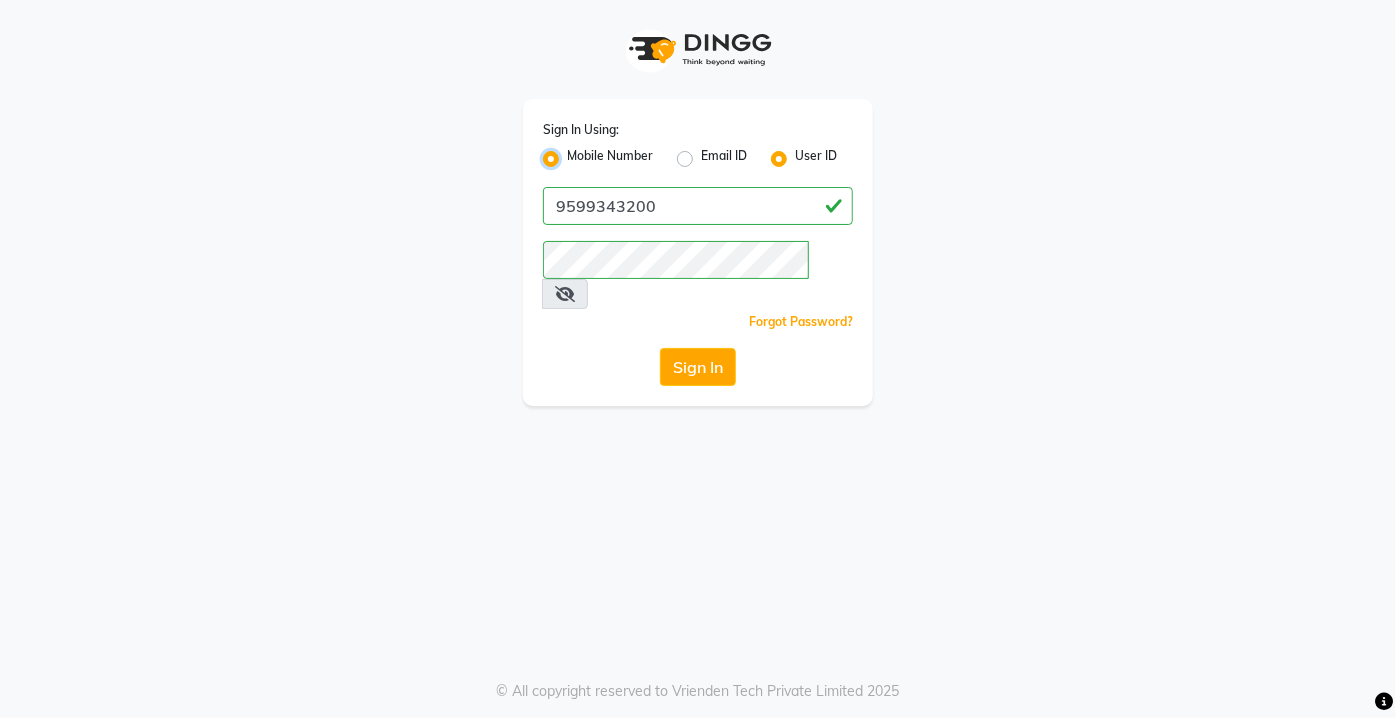 radio on "false" 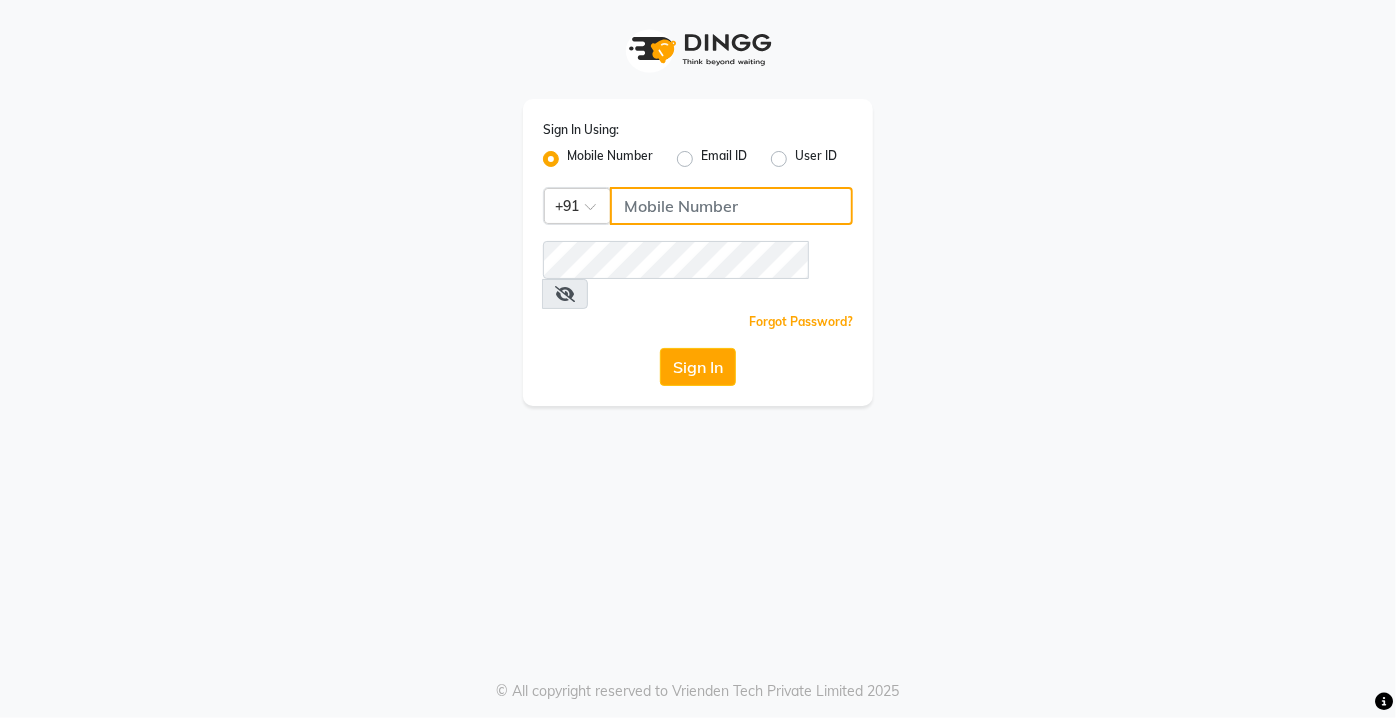 click 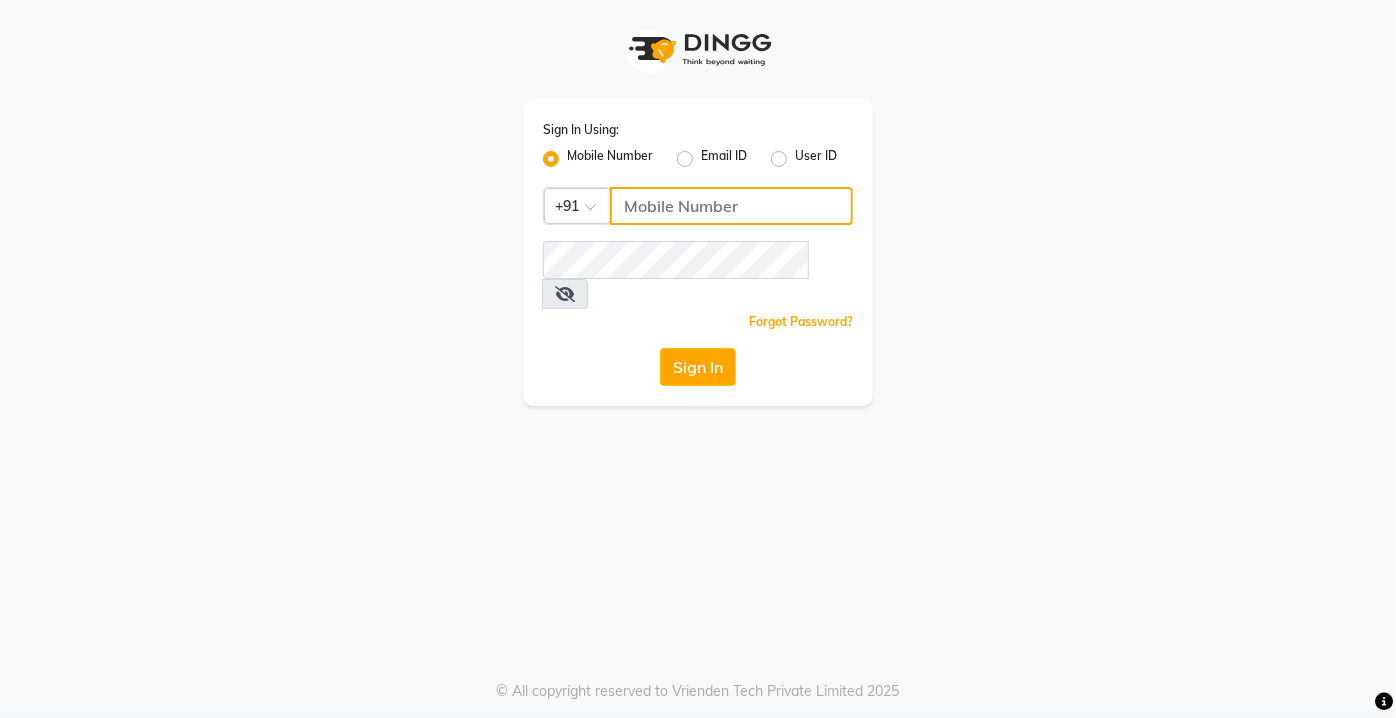 type on "[PHONE]" 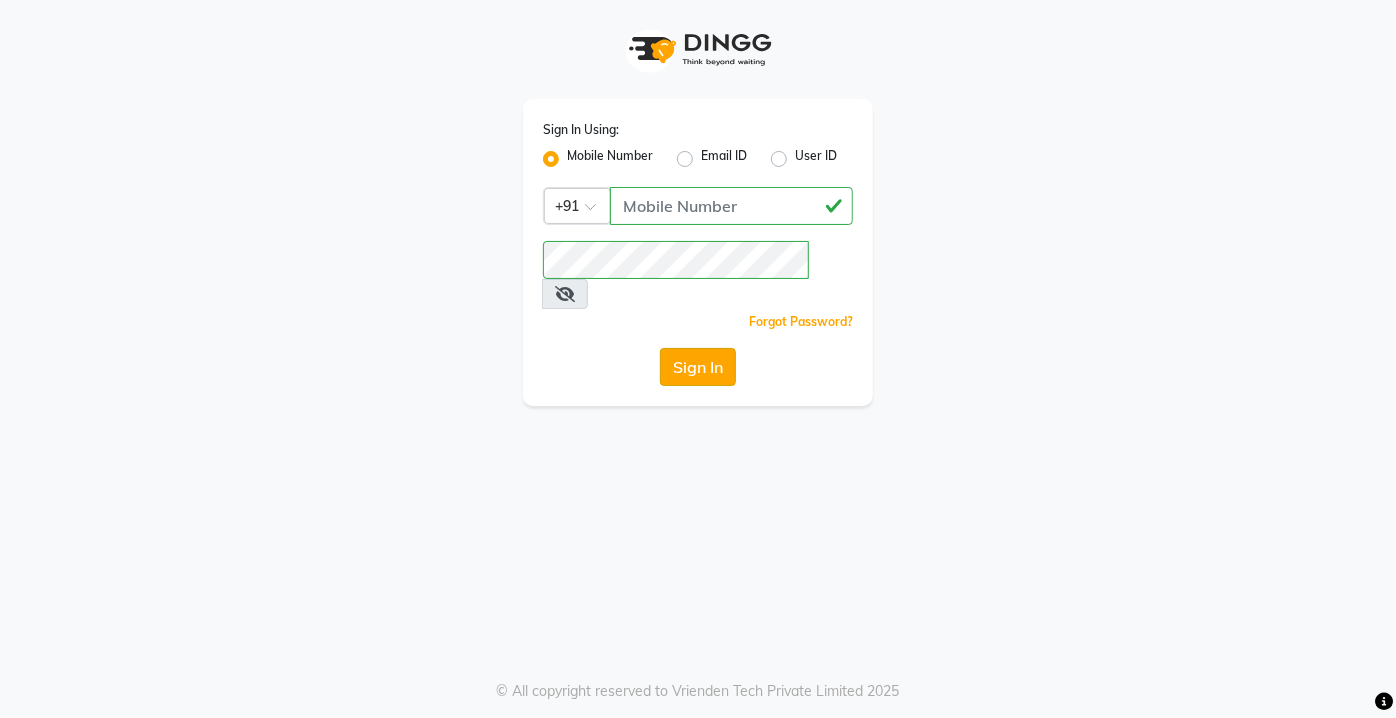 click on "Sign In" 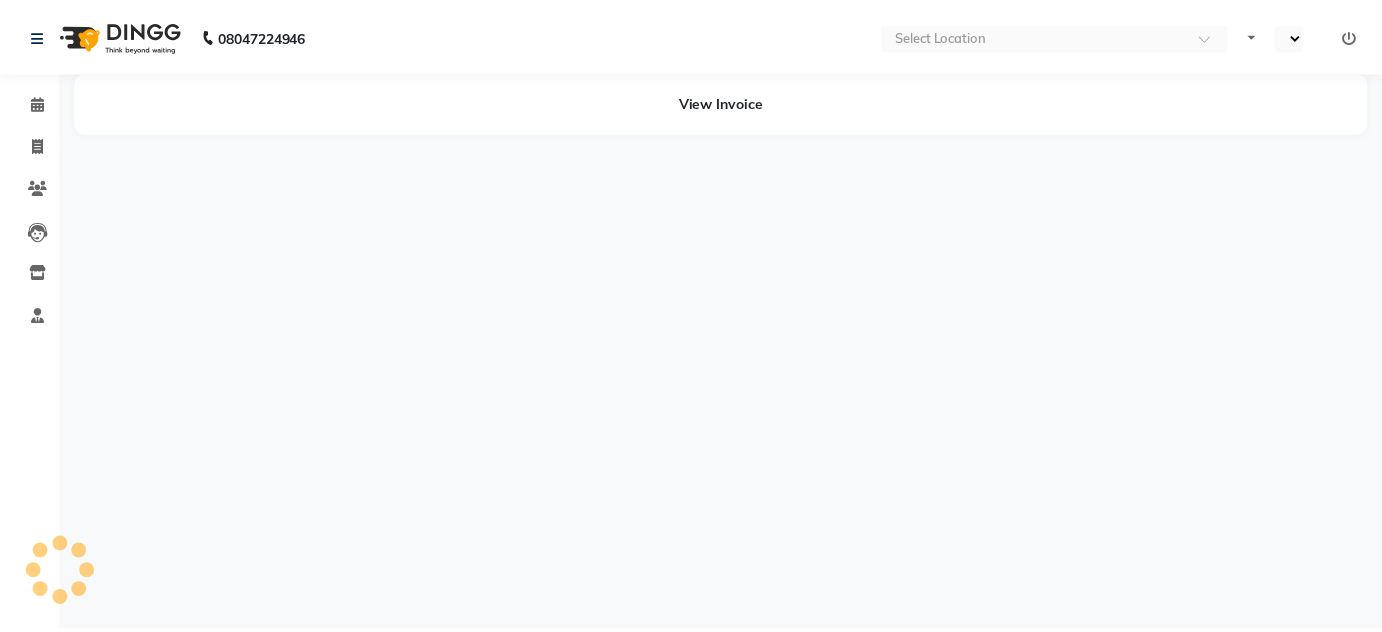 scroll, scrollTop: 0, scrollLeft: 0, axis: both 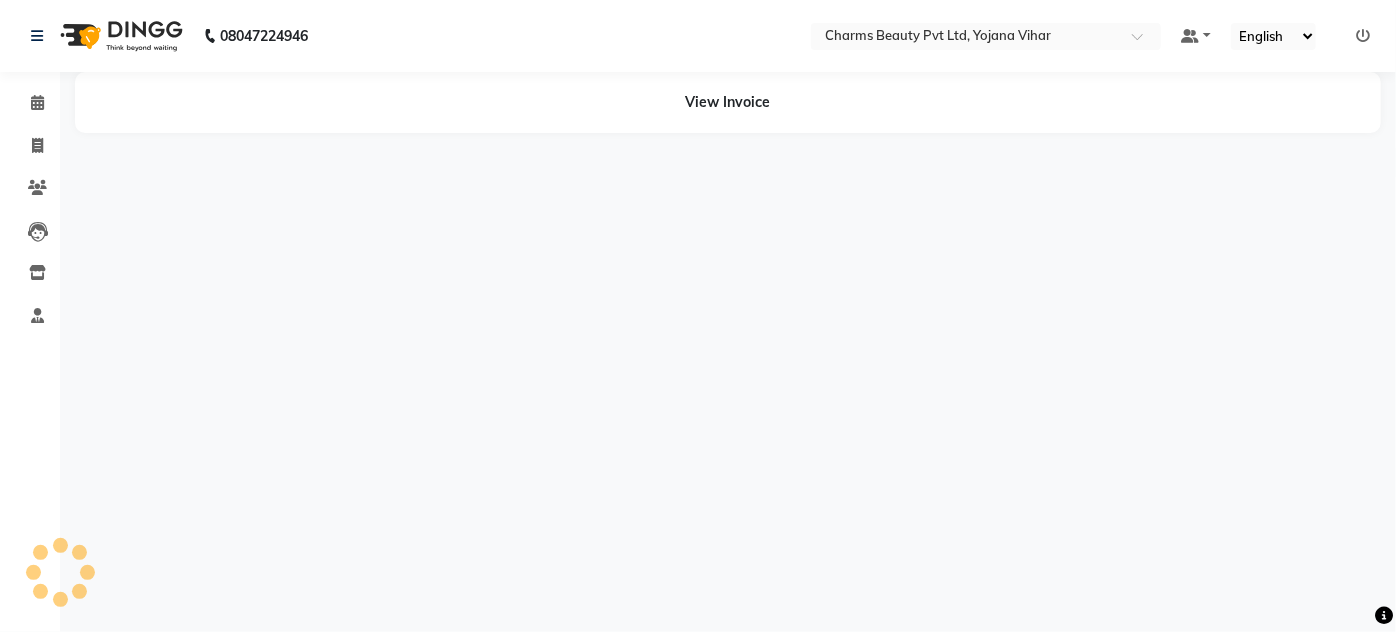 select on "en" 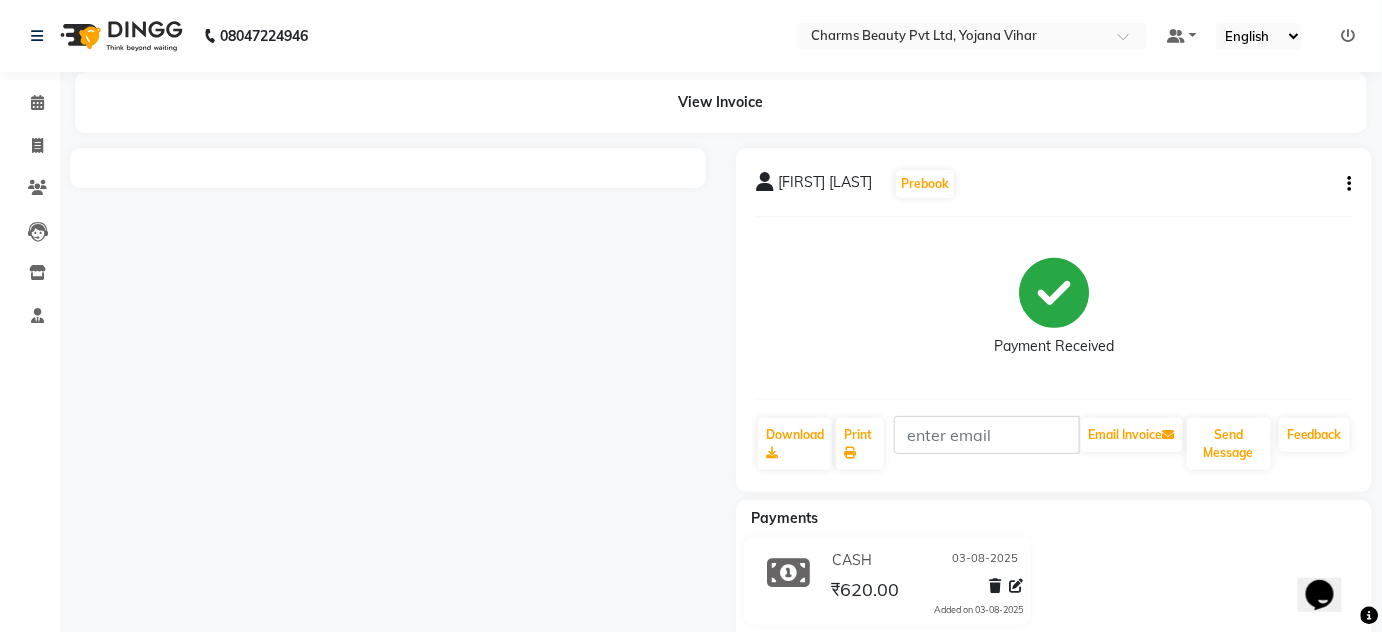 scroll, scrollTop: 0, scrollLeft: 0, axis: both 